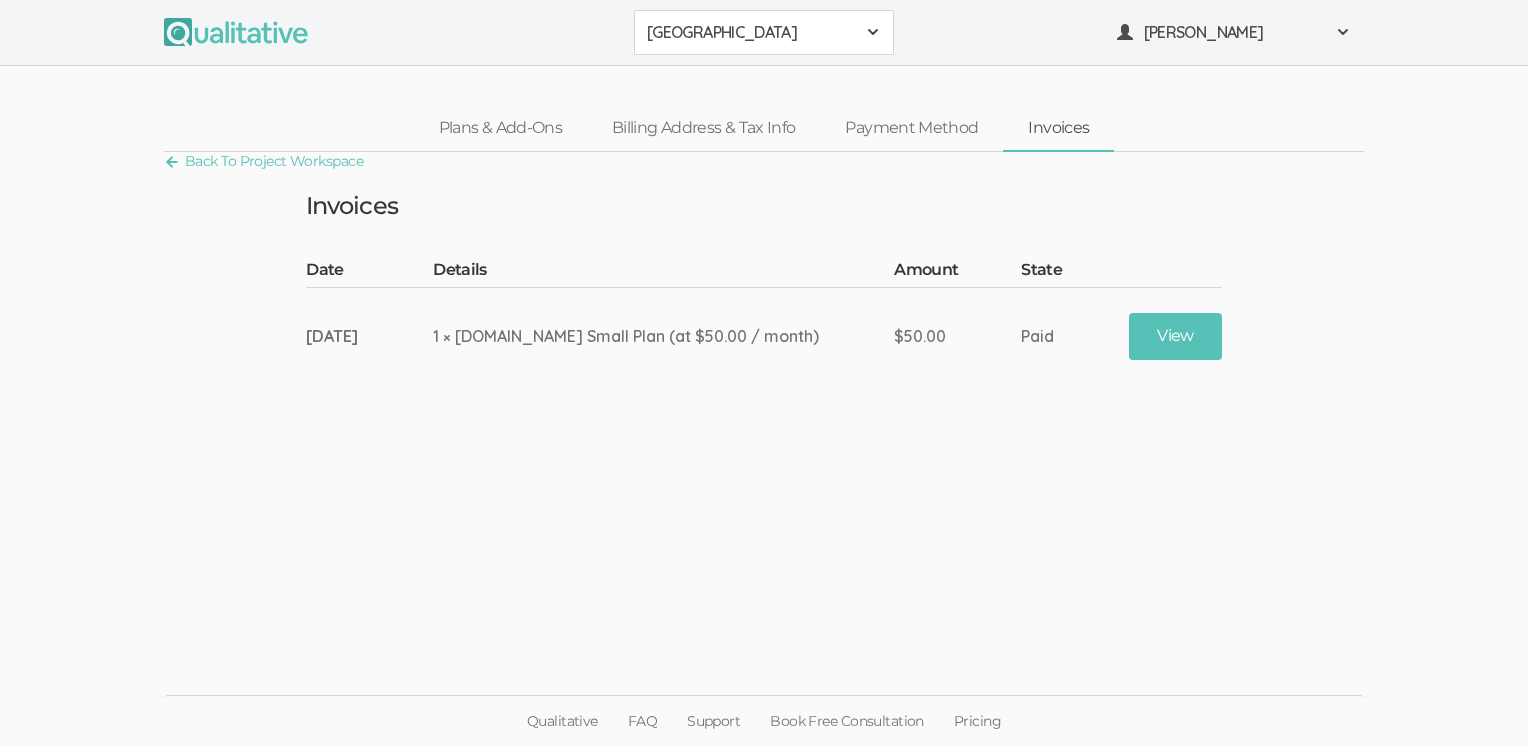 scroll, scrollTop: 0, scrollLeft: 0, axis: both 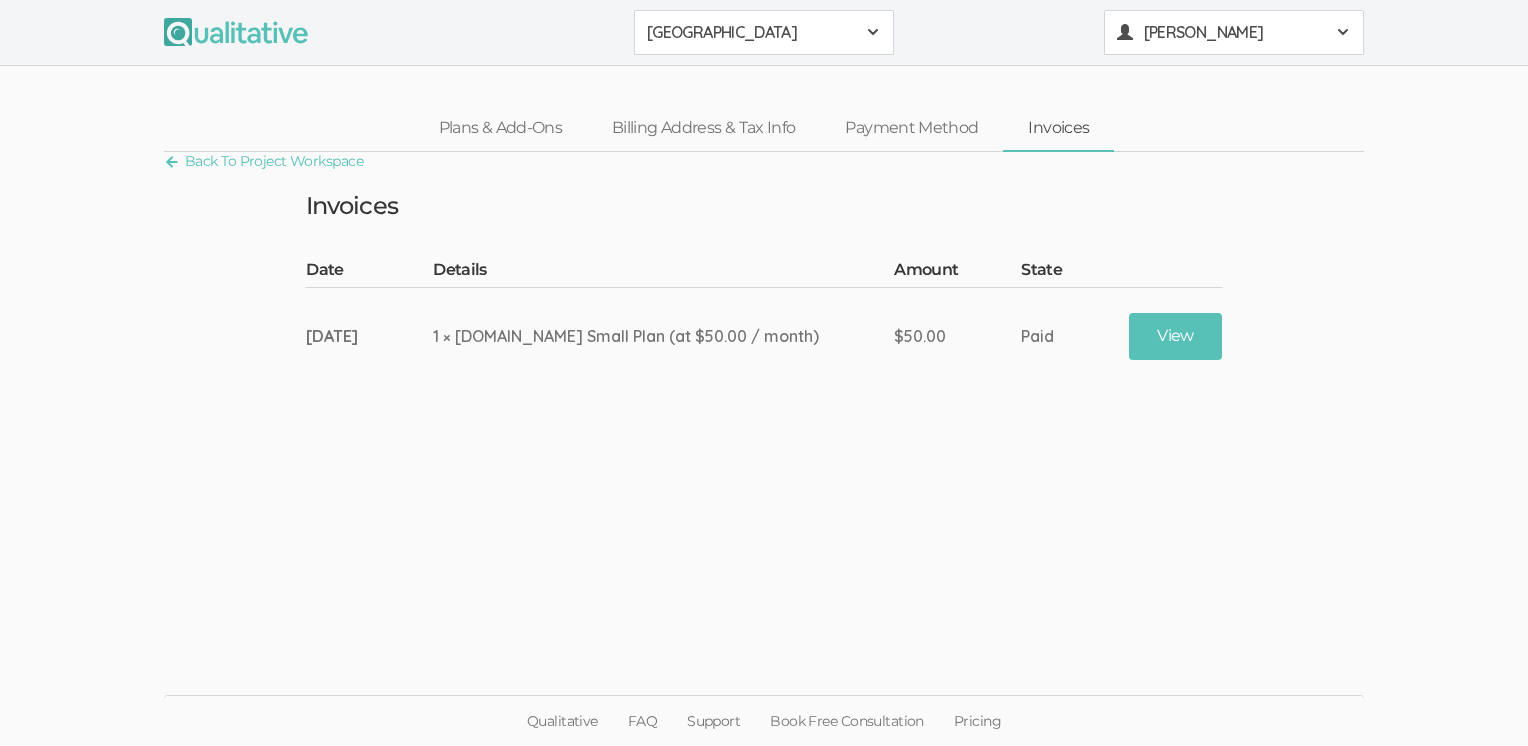 click on "Vanessa Gower" at bounding box center (1234, 32) 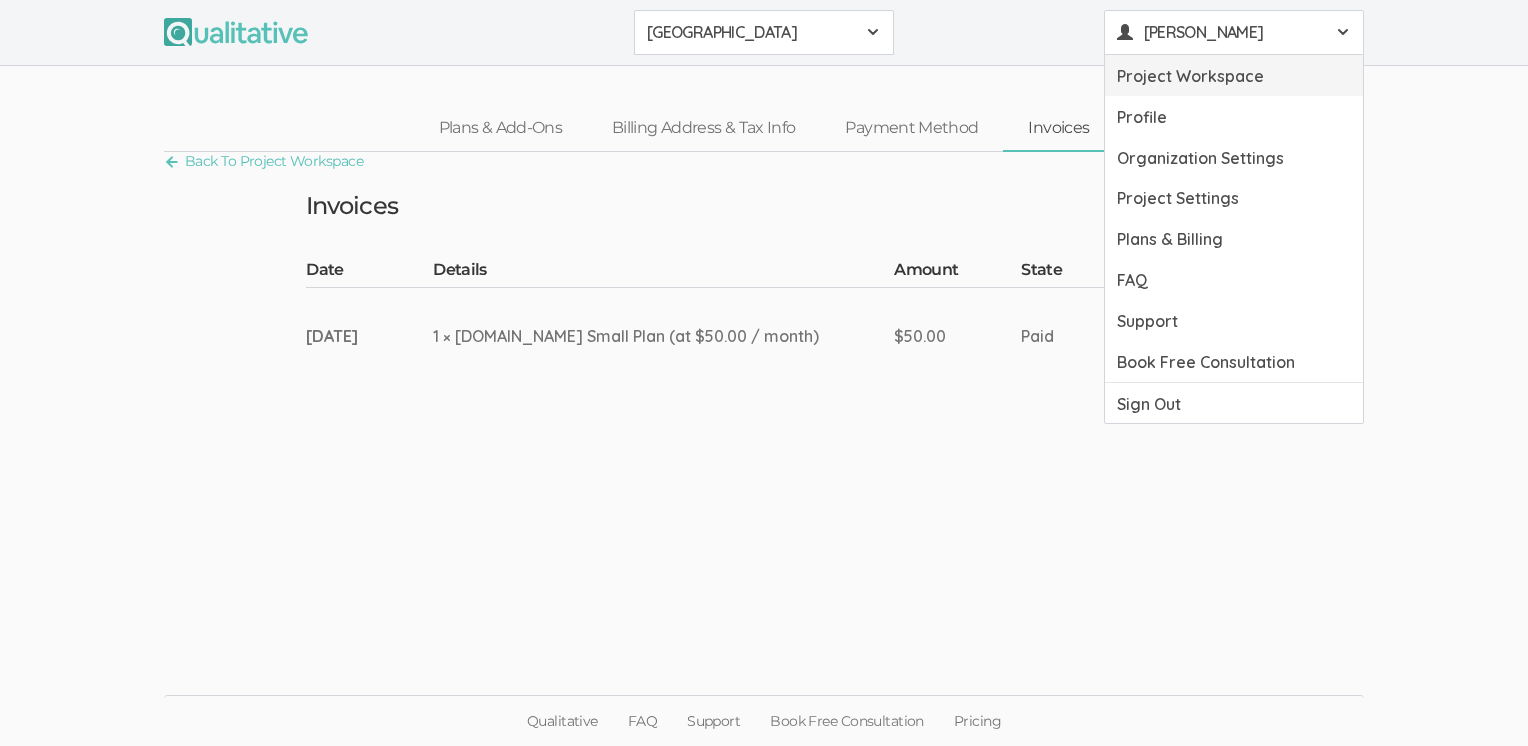 click on "Project Workspace" at bounding box center (1234, 75) 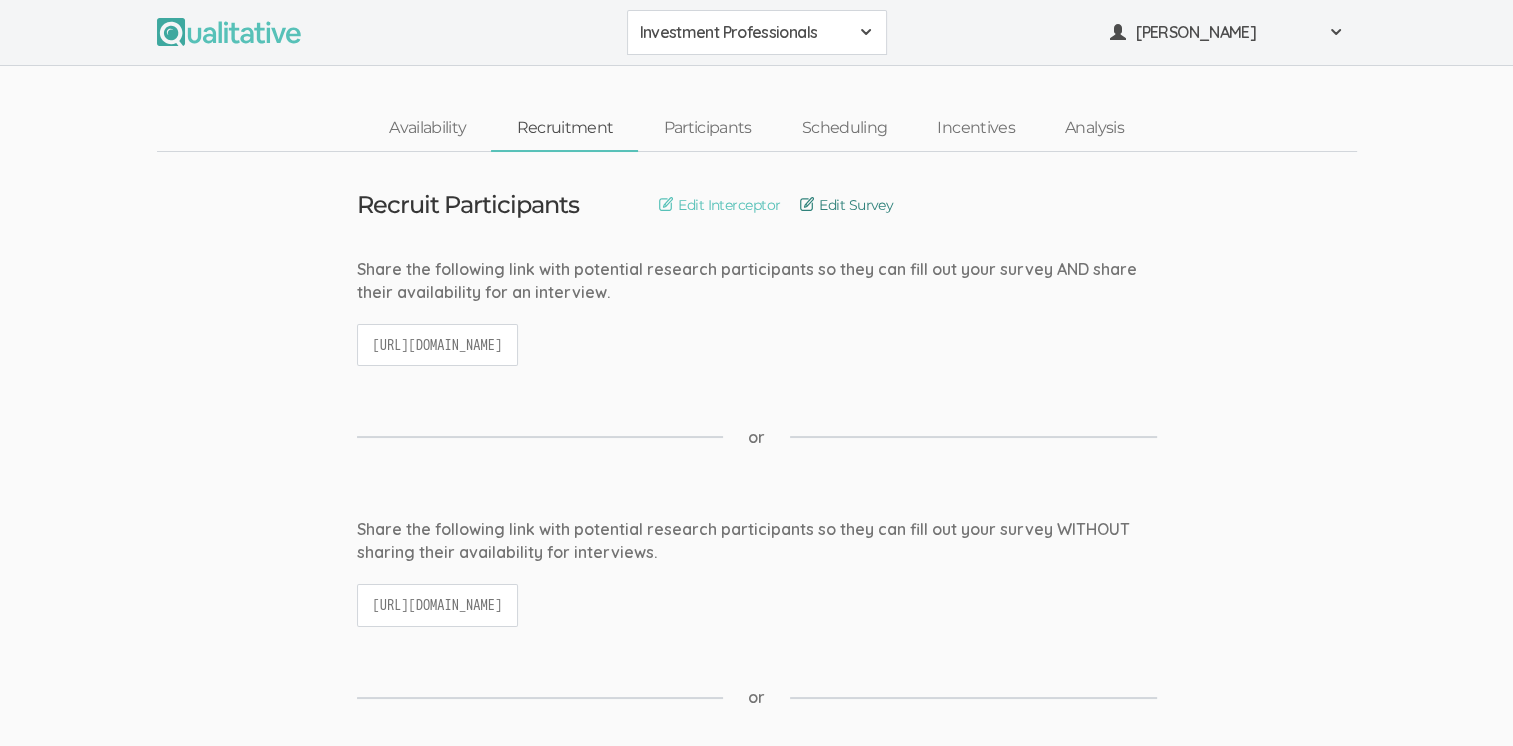 click on "Edit Survey" at bounding box center [846, 205] 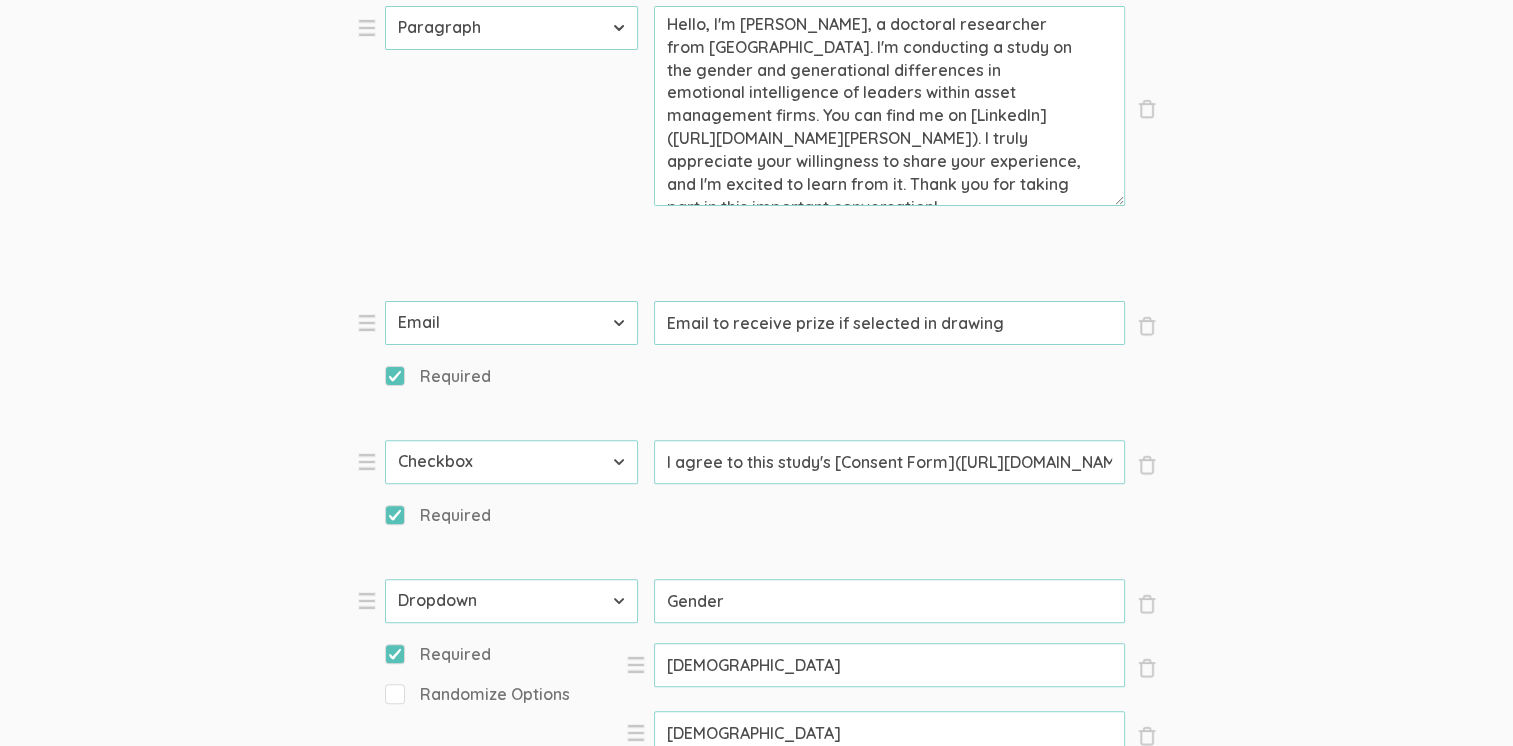 scroll, scrollTop: 520, scrollLeft: 0, axis: vertical 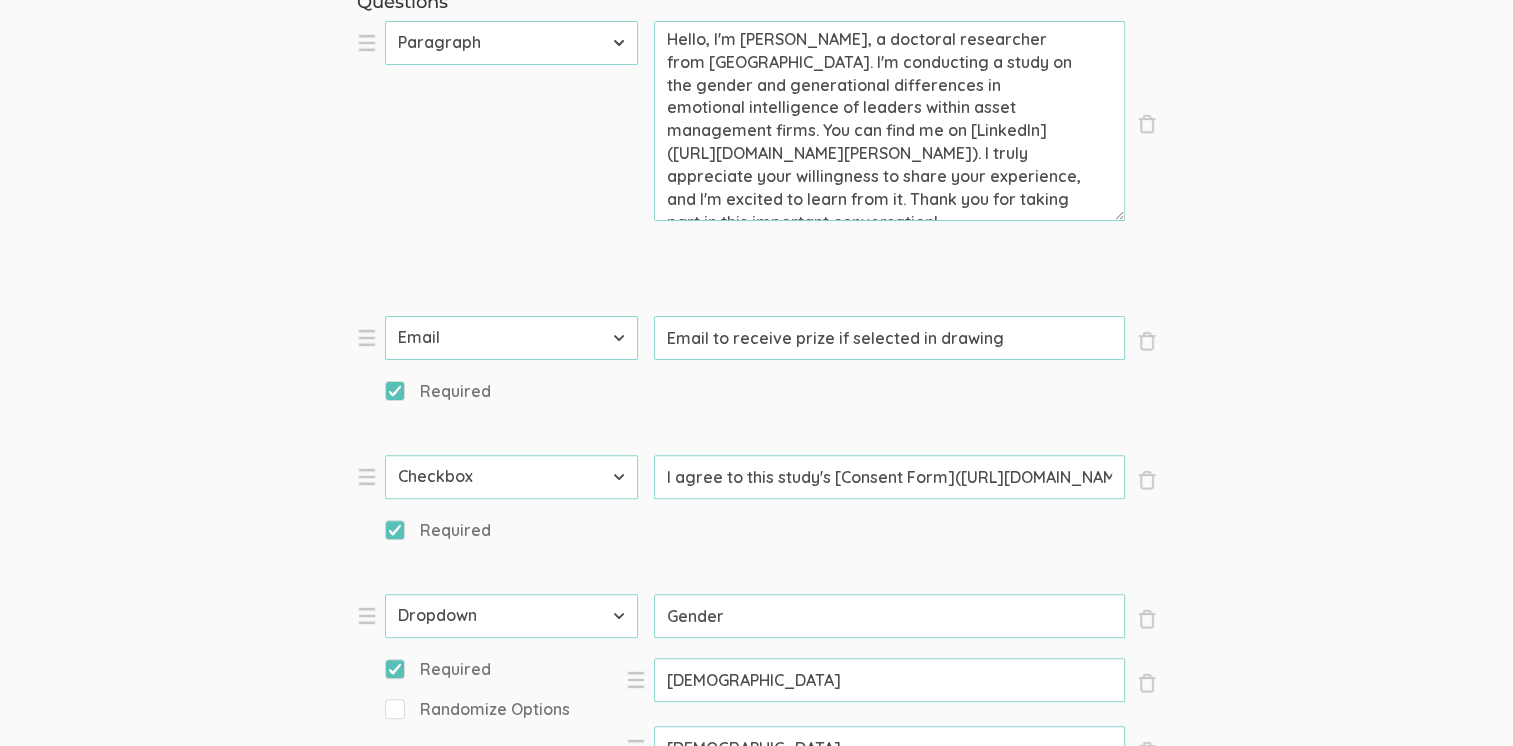 click on "First Name Last Name Email Phone Number LinkedIn Profile URL Country State Short Text Long Text Number Dropdown Checkbox Paragraph" at bounding box center [511, 338] 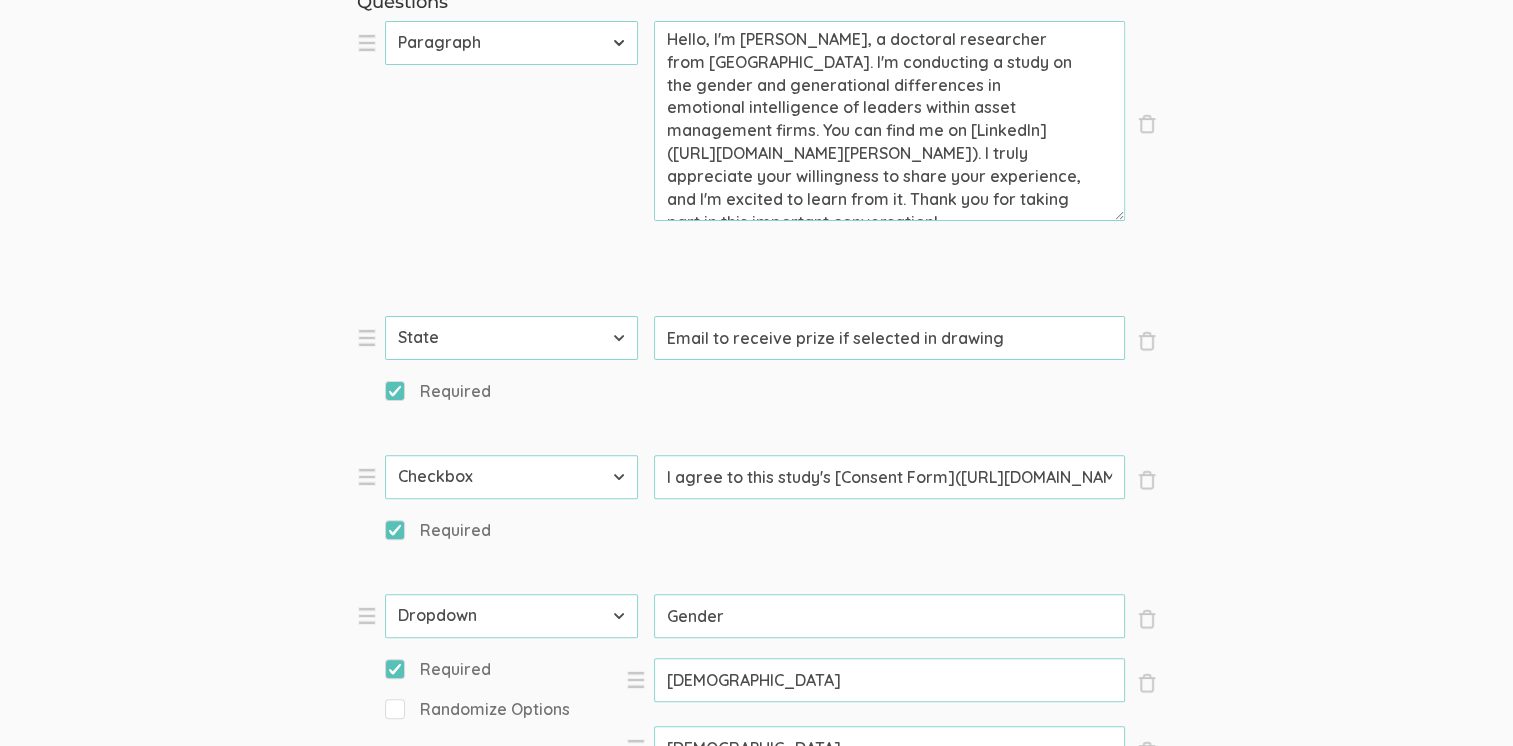 click on "First Name Last Name Email Phone Number LinkedIn Profile URL Country State Short Text Long Text Number Dropdown Checkbox Paragraph" at bounding box center (511, 338) 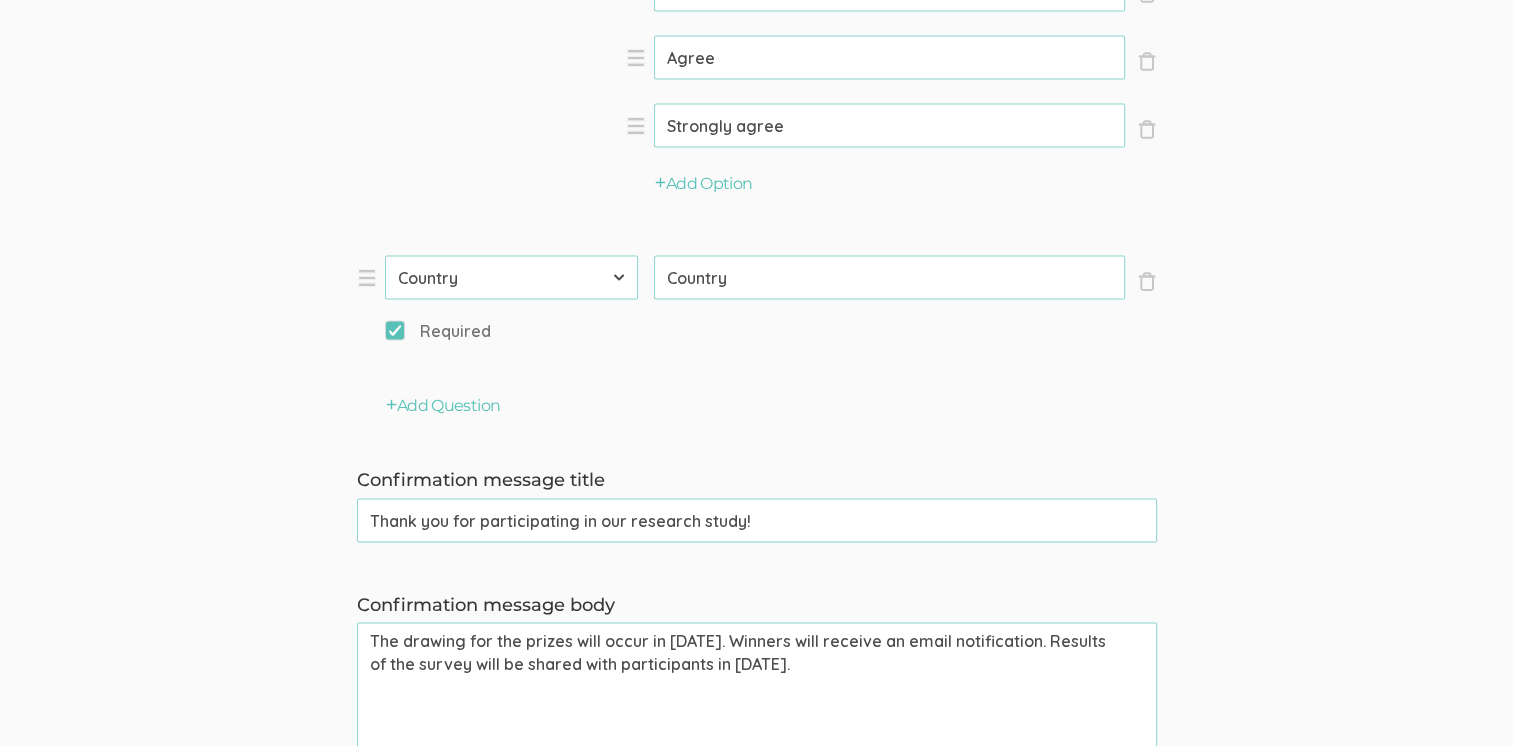 scroll, scrollTop: 11445, scrollLeft: 0, axis: vertical 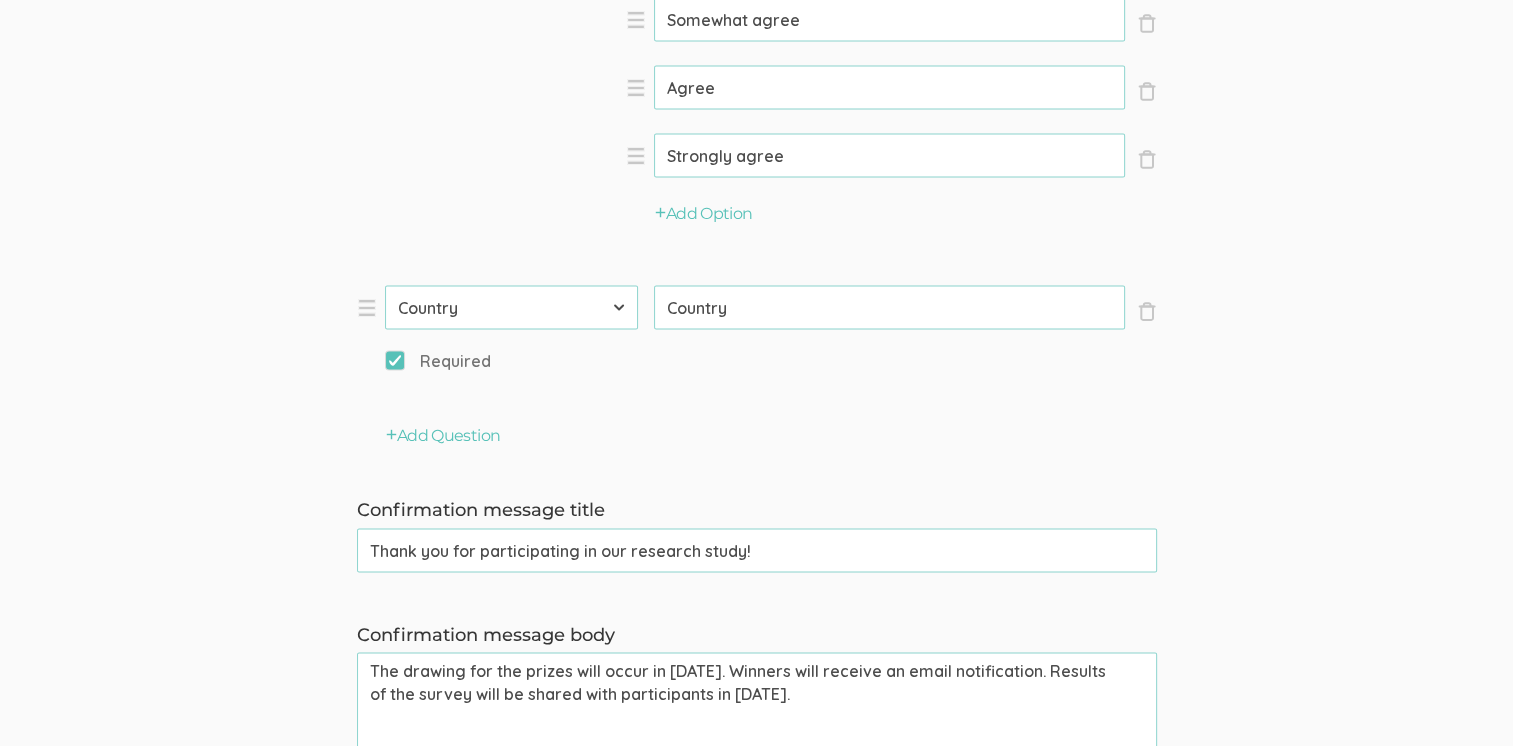 type on "Country" 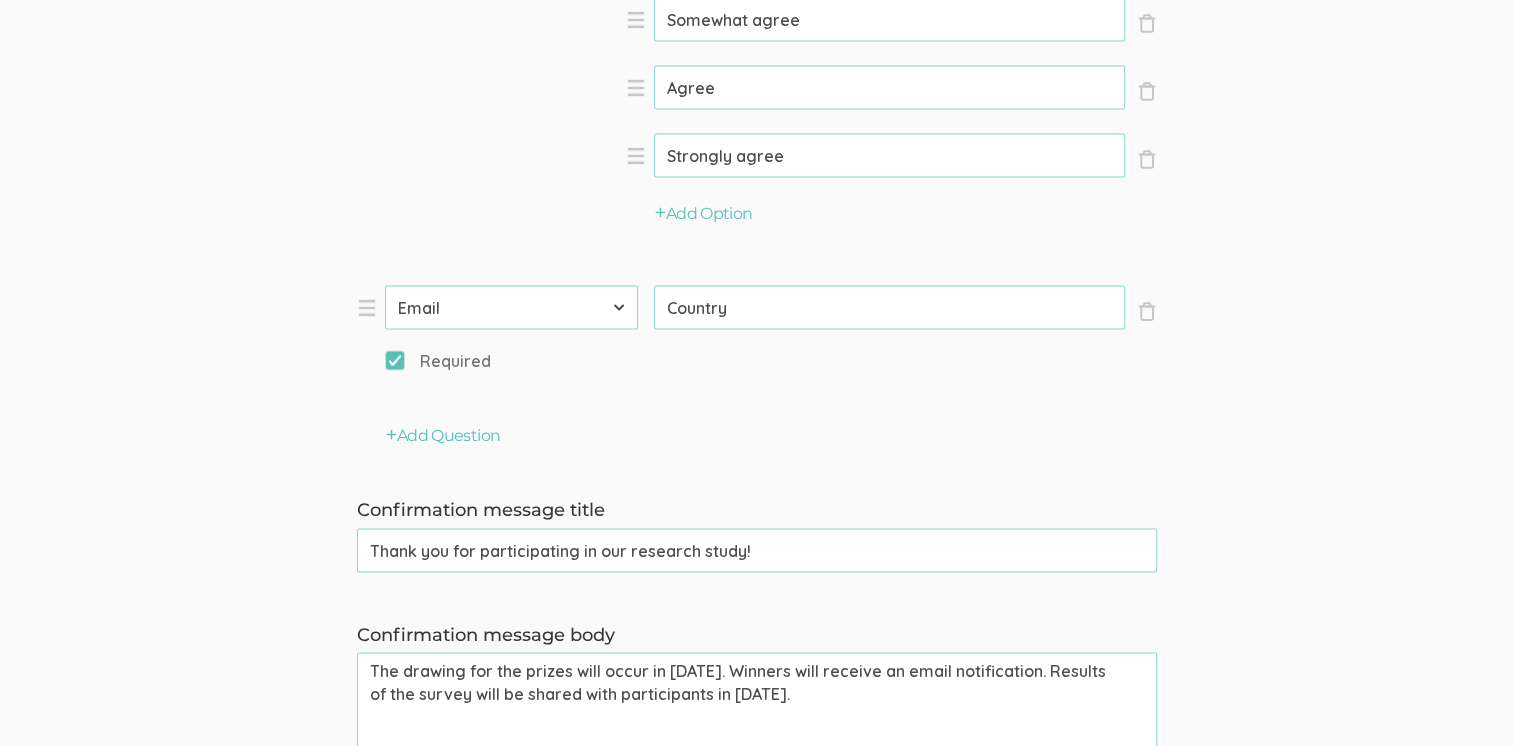 click on "First Name Last Name Email Phone Number LinkedIn Profile URL Country State Short Text Long Text Number Dropdown Checkbox Paragraph" at bounding box center [511, 308] 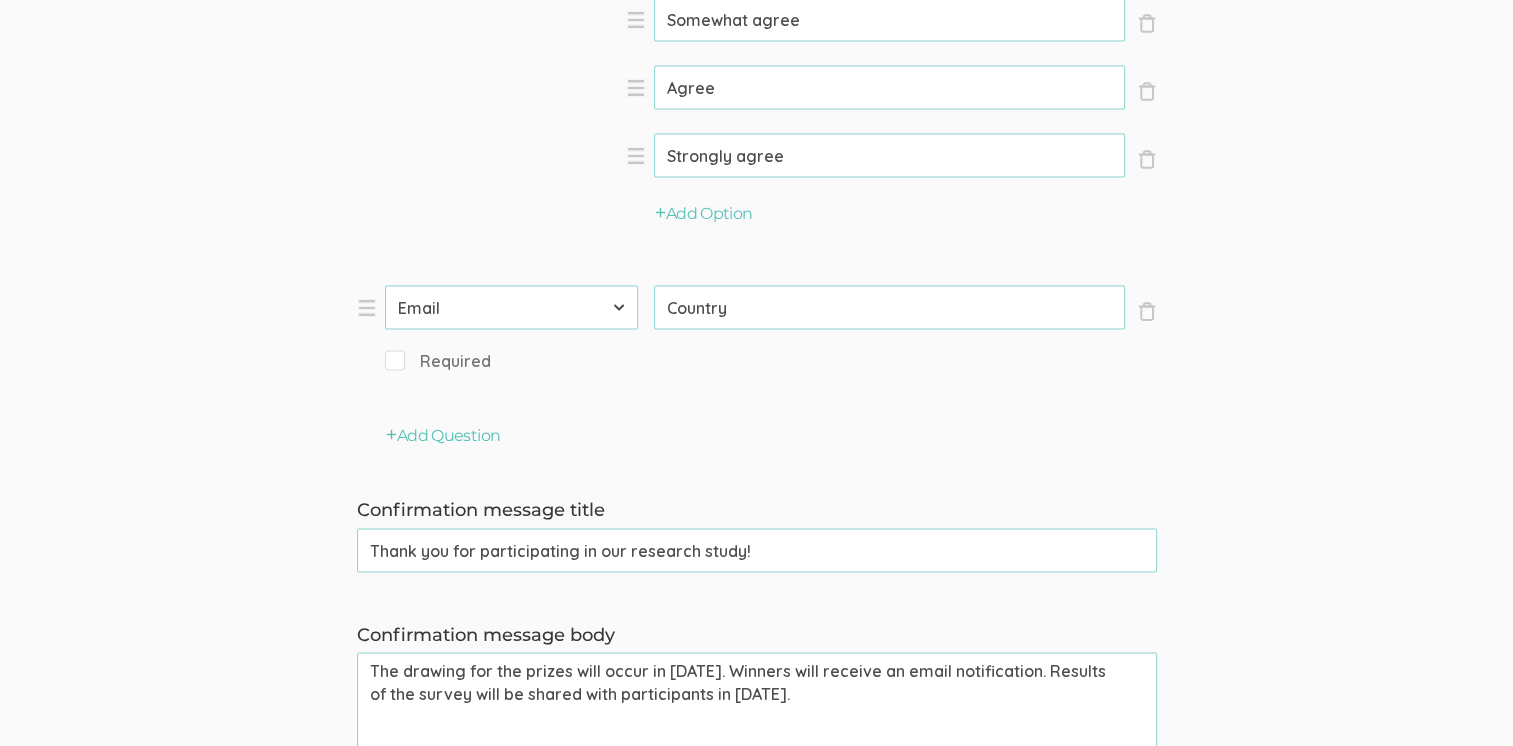 drag, startPoint x: 754, startPoint y: 310, endPoint x: 637, endPoint y: 306, distance: 117.06836 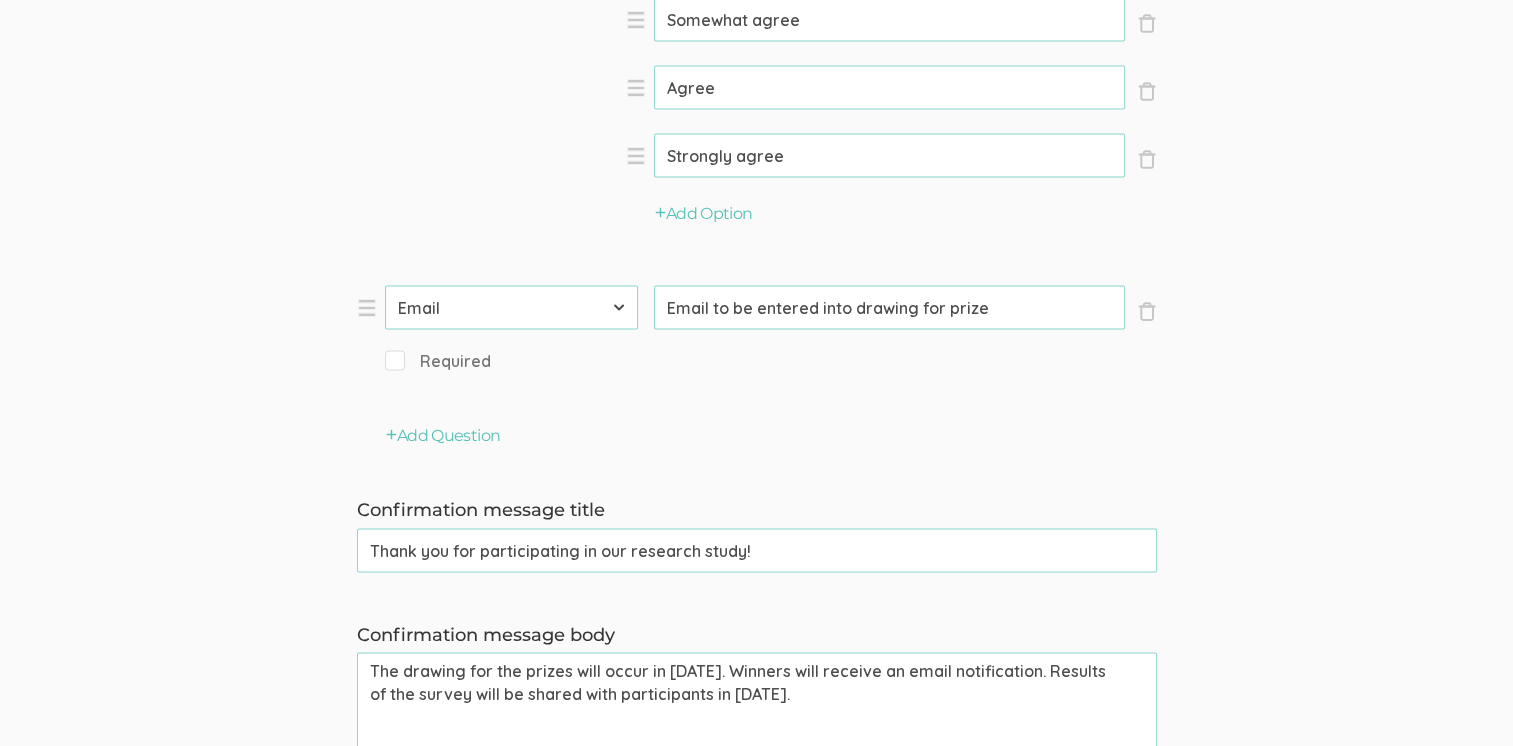 type on "Email to be entered into drawing for prize" 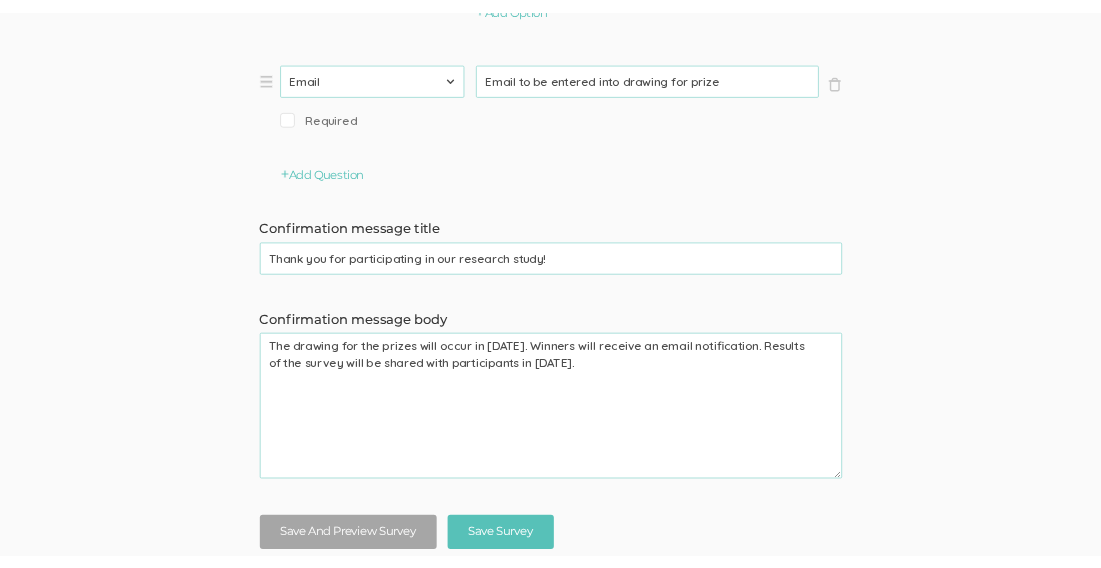 scroll, scrollTop: 12091, scrollLeft: 0, axis: vertical 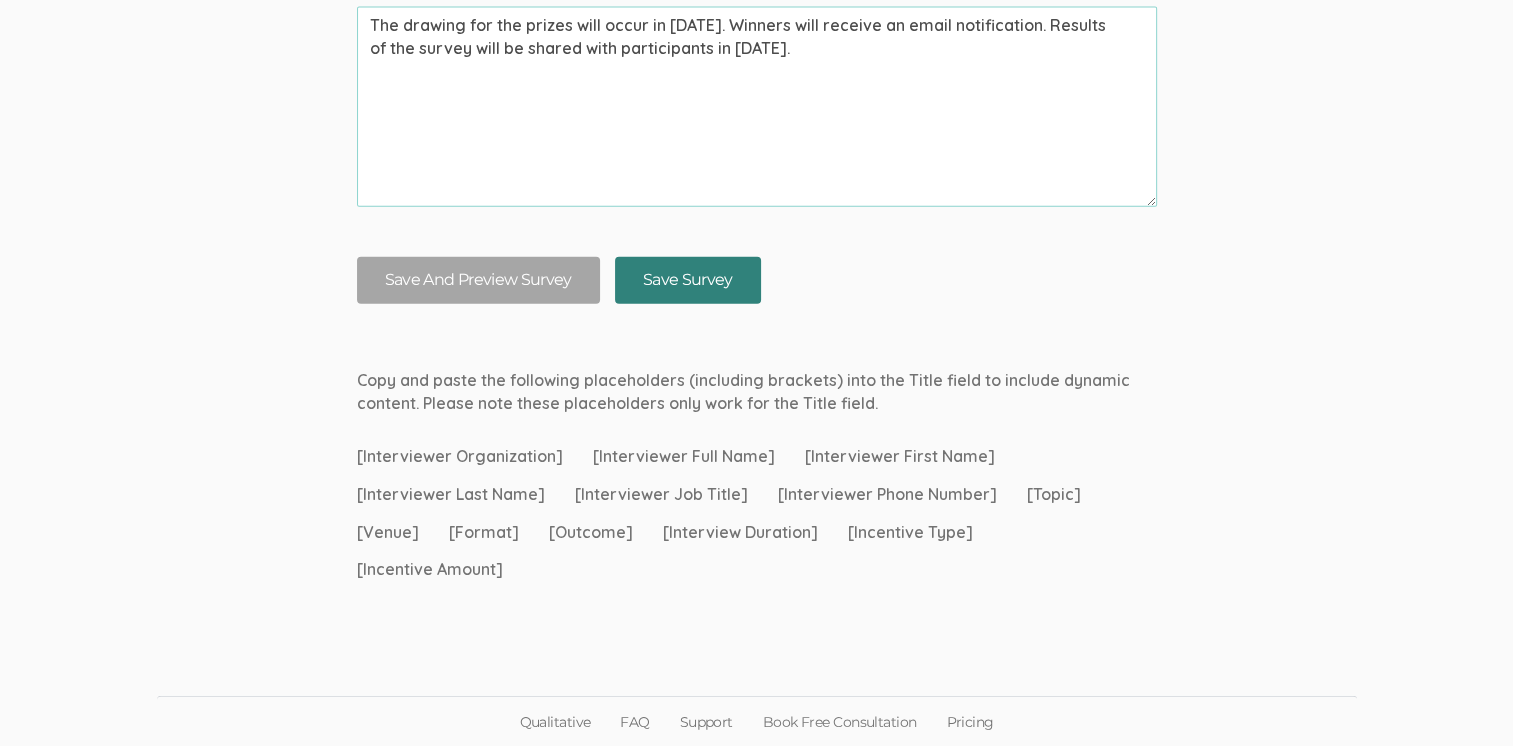 click on "Save Survey" at bounding box center (688, 280) 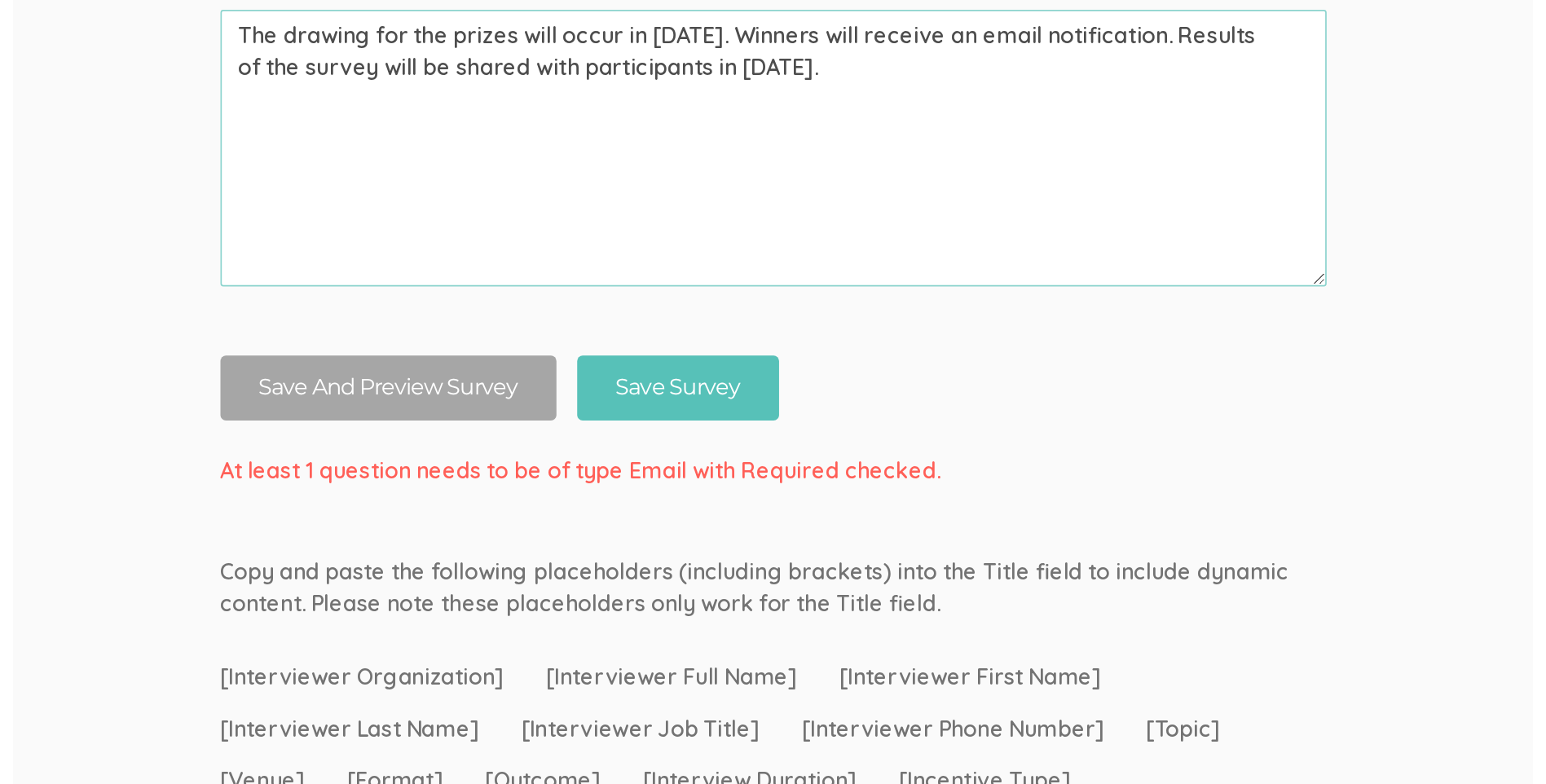 scroll, scrollTop: 9705, scrollLeft: 0, axis: vertical 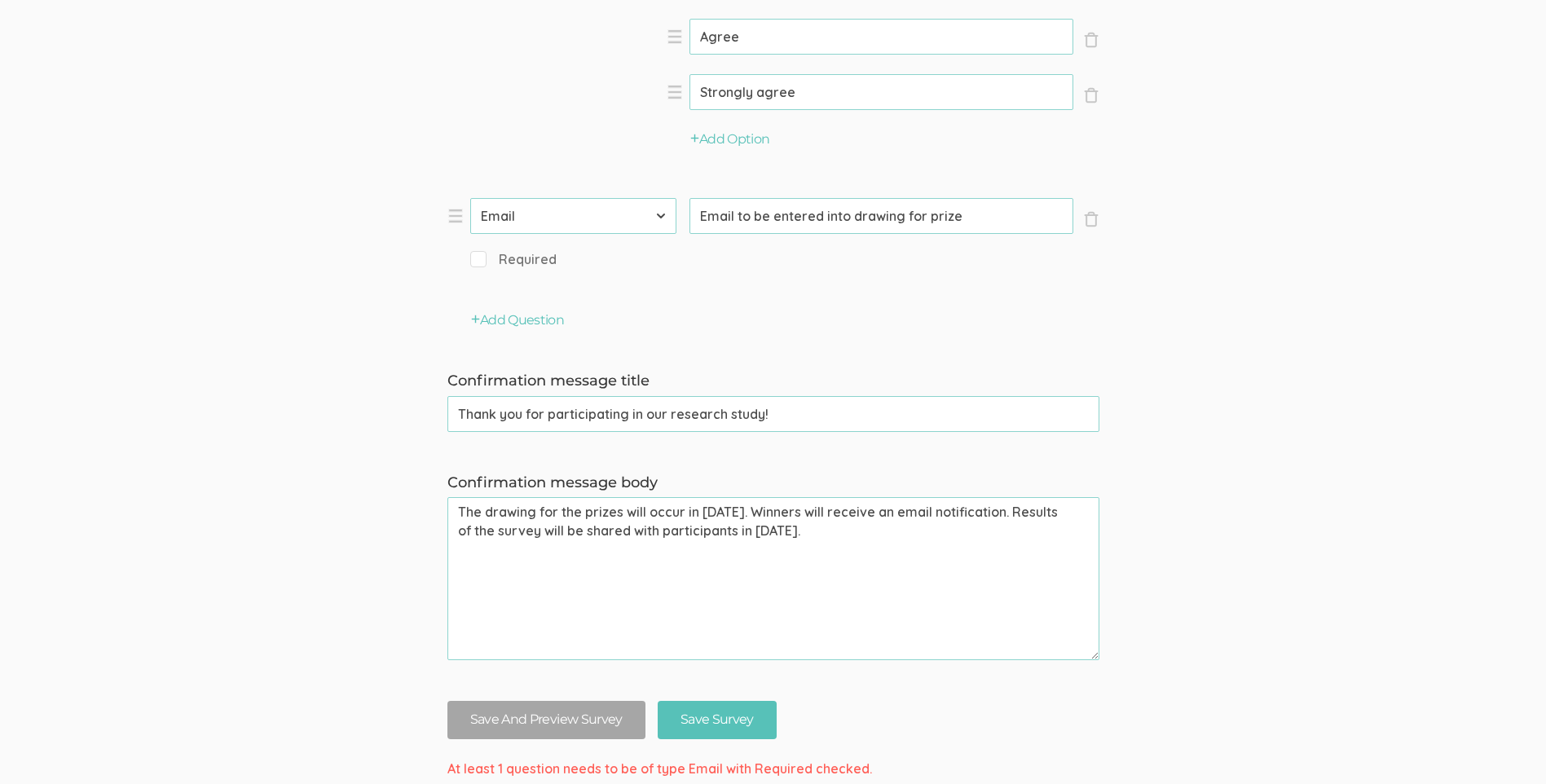 click on "Required" at bounding box center [513, 259] 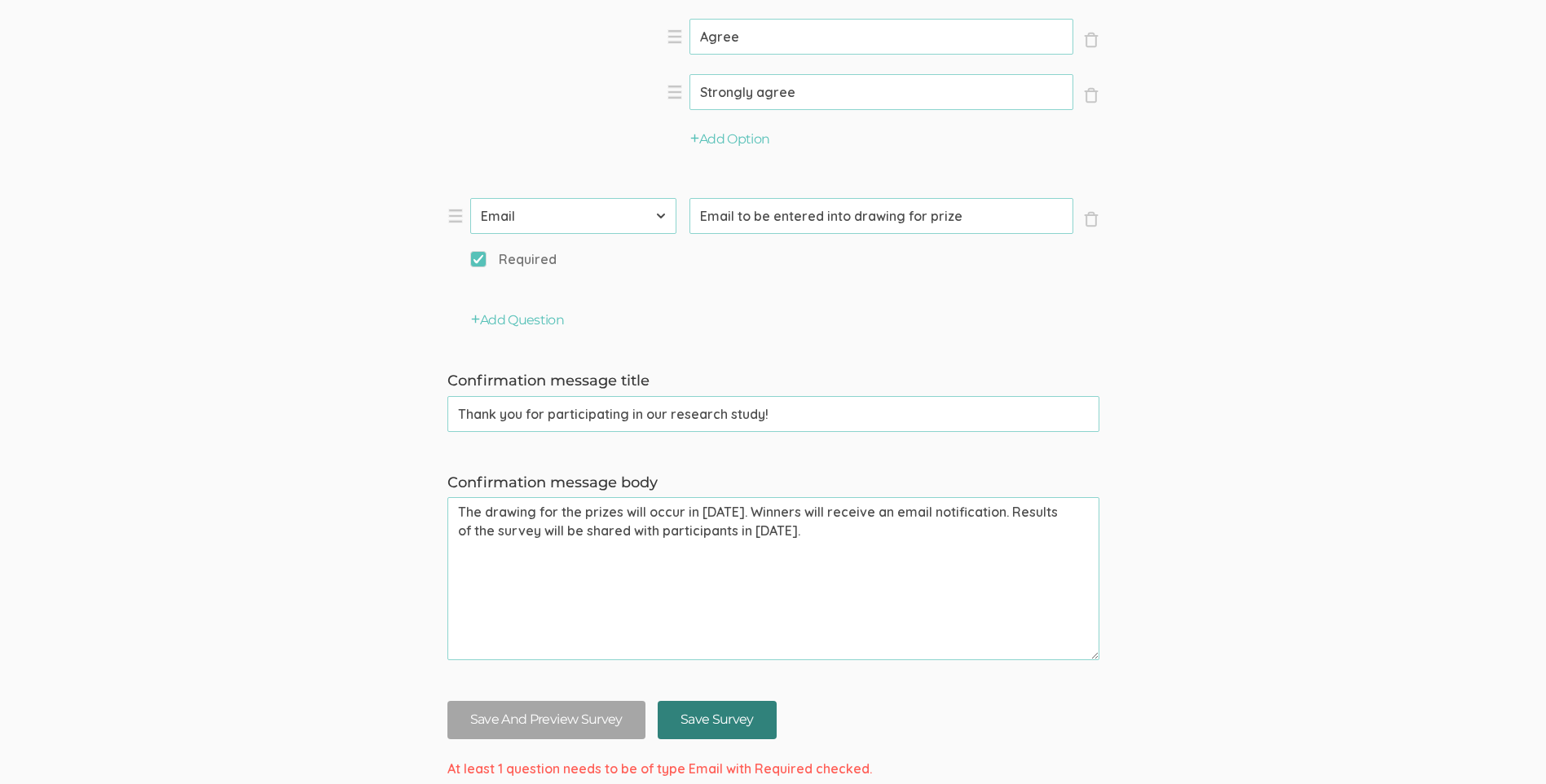 click on "Save Survey" at bounding box center [717, 720] 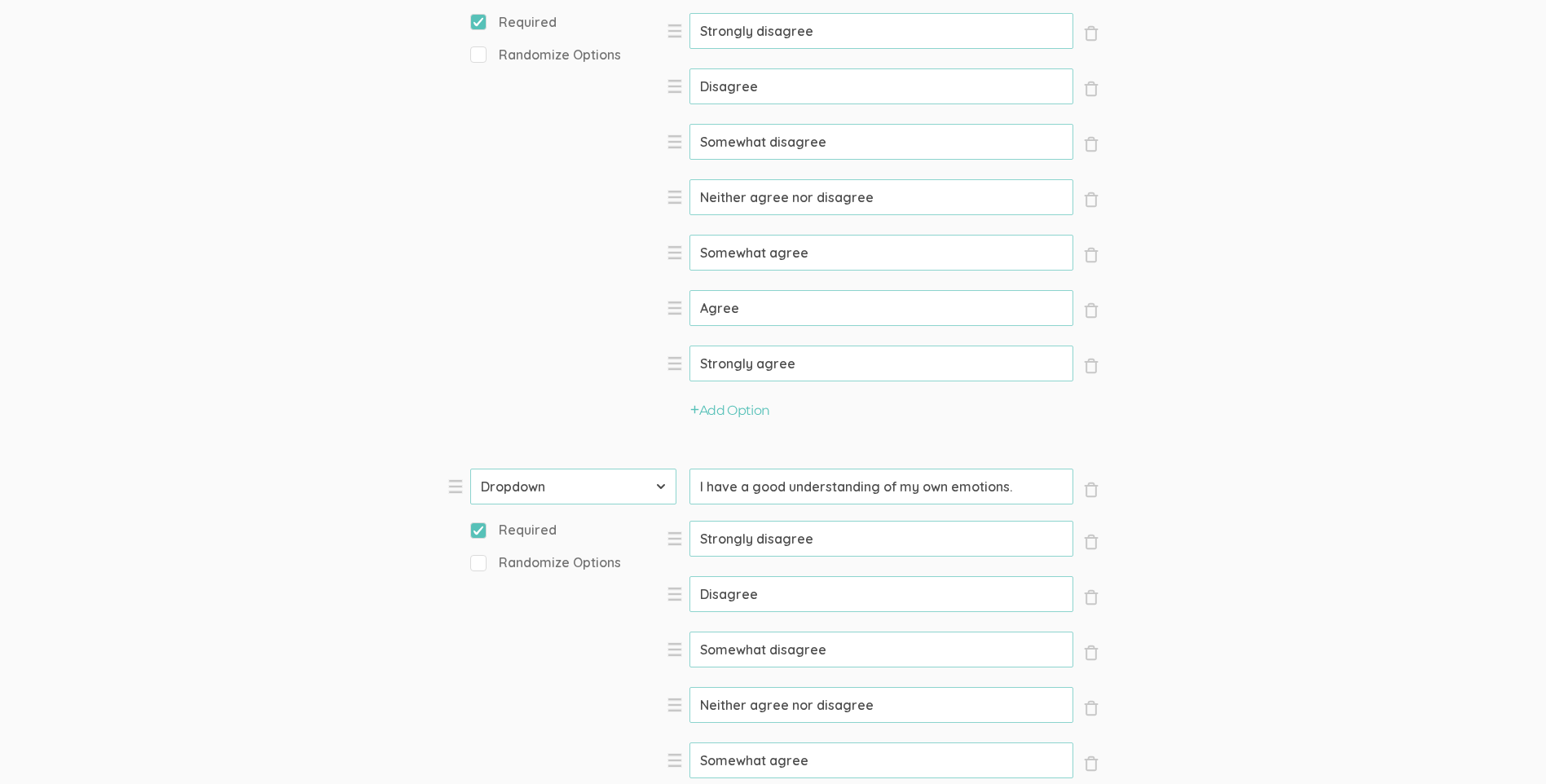 scroll, scrollTop: 0, scrollLeft: 0, axis: both 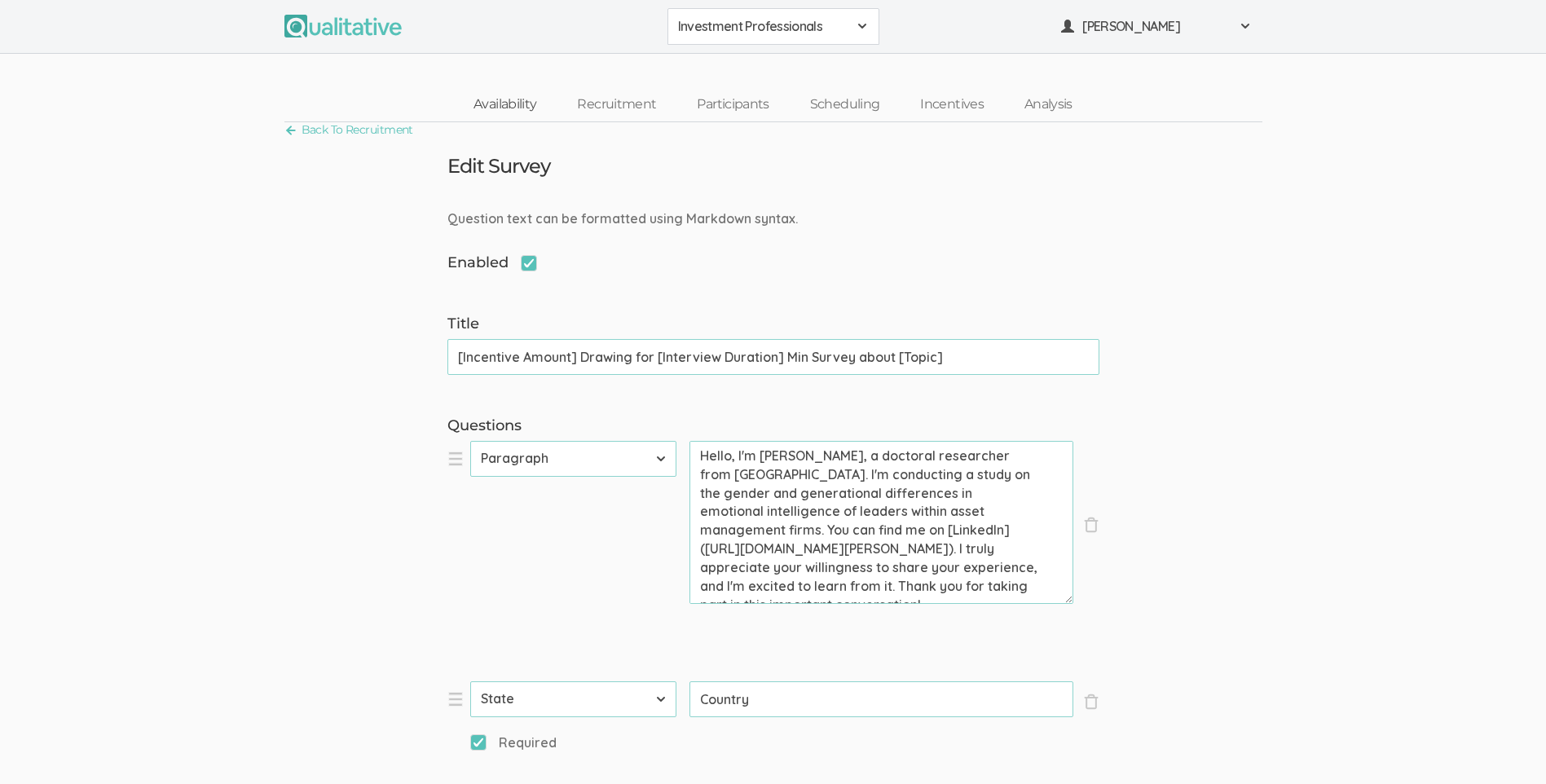 click on "Availability" at bounding box center (504, 104) 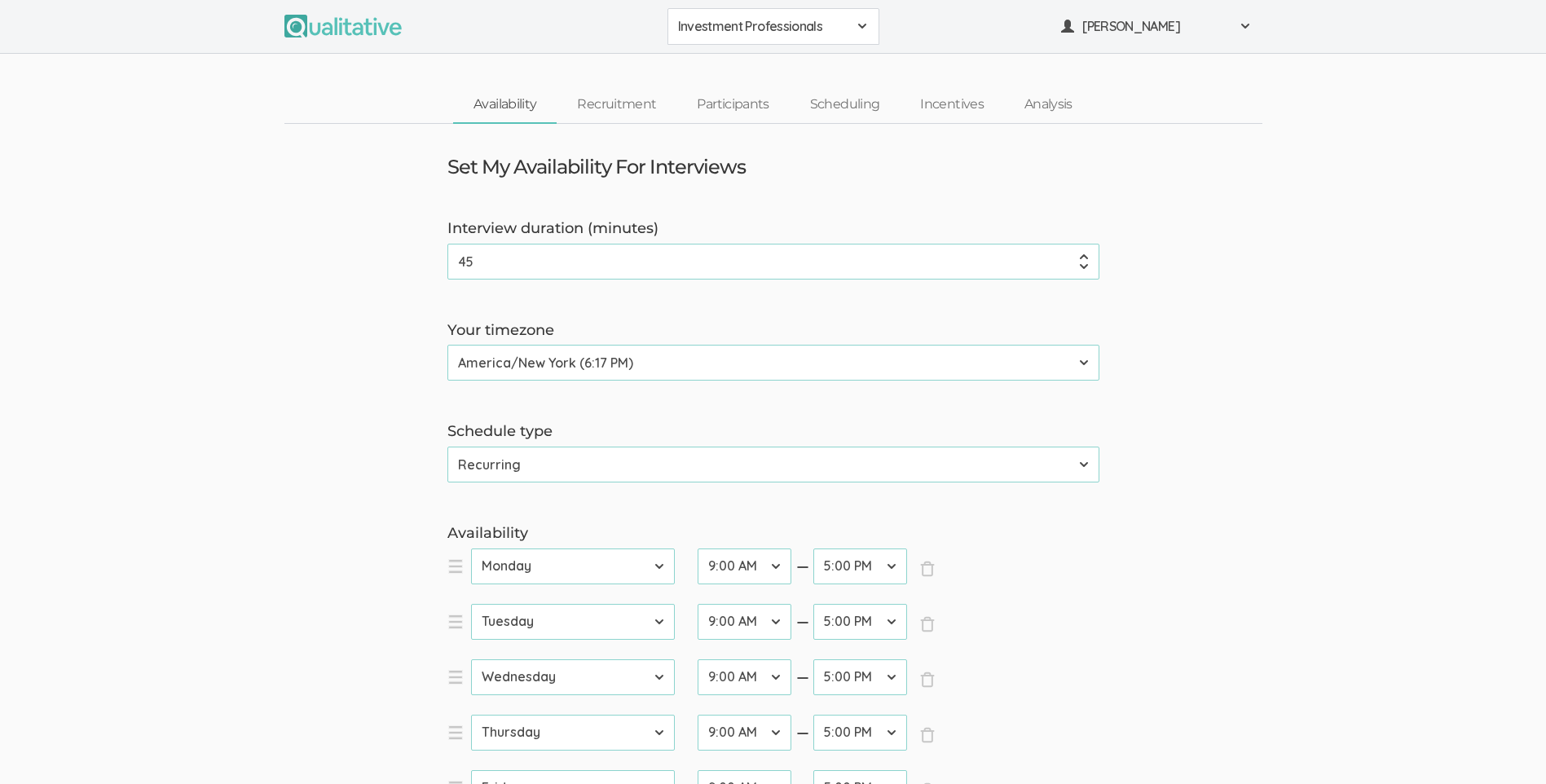 type on "4" 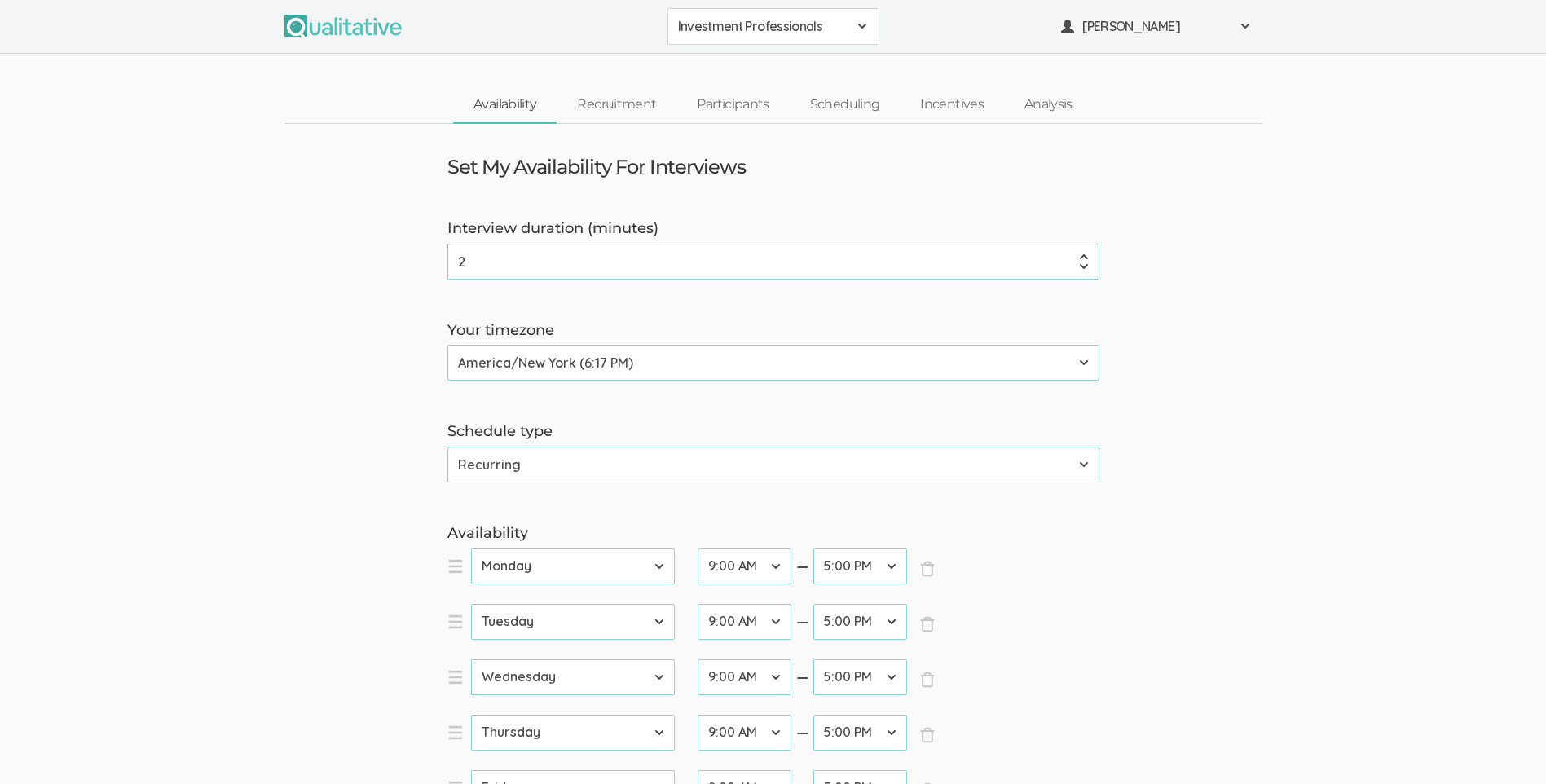 type on "2" 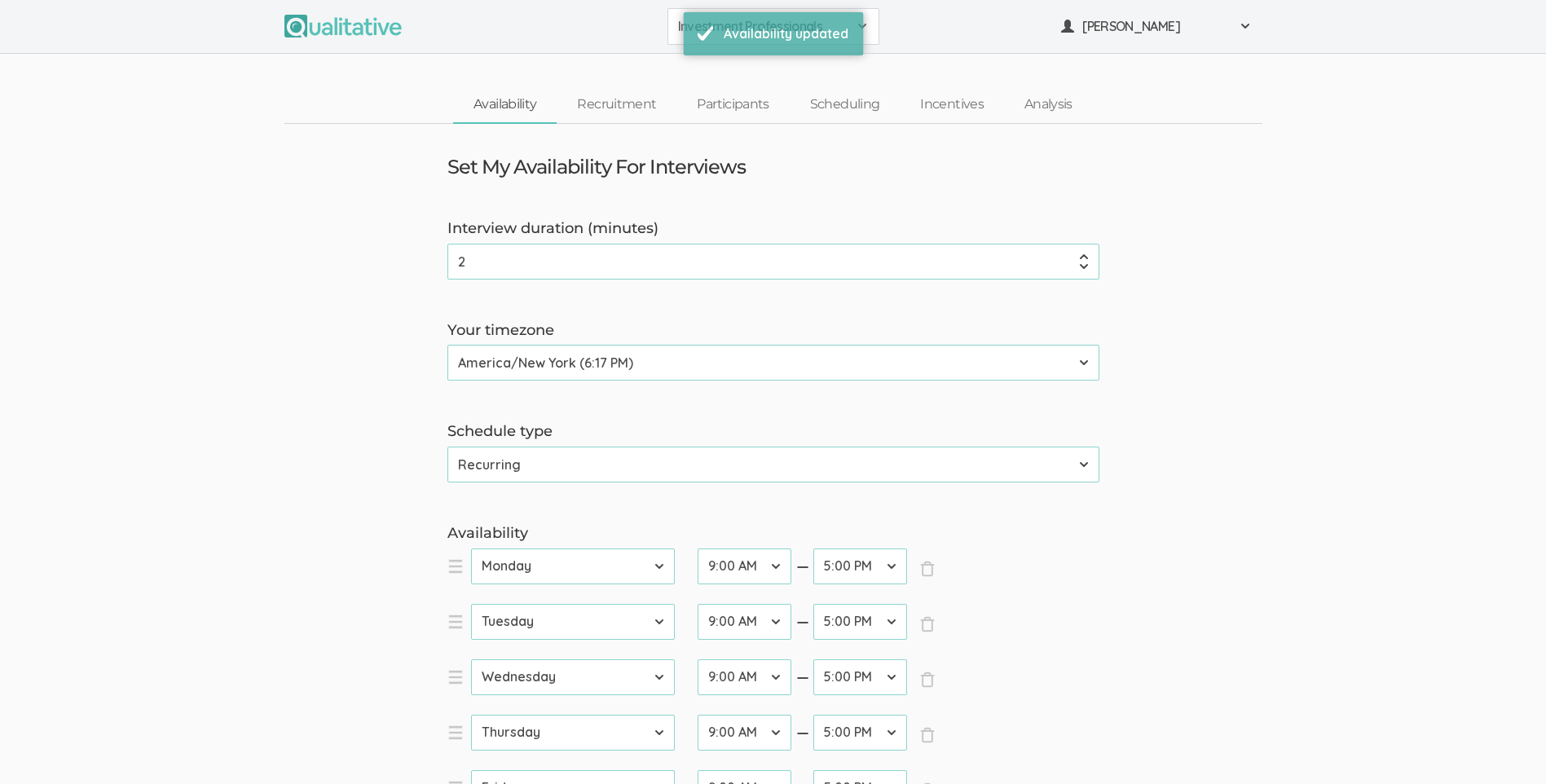 click on "Interview duration (minutes)   2   (success) Your timezone Etc/GMT-14 (12:17 PM) Pacific/Kiritimati (12:17 PM) Etc/GMT-13 (11:17 AM) Pacific/Apia (11:17 AM) Pacific/Enderbury (11:17 AM) Pacific/Fakaofo (11:17 AM) Pacific/Kanton (11:17 AM) Pacific/Tongatapu (11:17 AM) NZ-CHAT (11:02 AM) Pacific/Chatham (11:02 AM) Antarctica/McMurdo (10:17 AM) Antarctica/South Pole (10:17 AM) Asia/Anadyr (10:17 AM) Asia/Kamchatka (10:17 AM) Etc/GMT-12 (10:17 AM) Kwajalein (10:17 AM) NZ (10:17 AM) Pacific/Auckland (10:17 AM) Pacific/Fiji (10:17 AM) Pacific/Funafuti (10:17 AM) Pacific/Kwajalein (10:17 AM) Pacific/Majuro (10:17 AM) Pacific/Nauru (10:17 AM) Pacific/Tarawa (10:17 AM) Pacific/Wake (10:17 AM) Pacific/Wallis (10:17 AM) Asia/Magadan (9:17 AM) Asia/Sakhalin (9:17 AM) Asia/Srednekolymsk (9:17 AM) Etc/GMT-11 (9:17 AM) Pacific/Bougainville (9:17 AM) Pacific/Efate (9:17 AM) Pacific/Guadalcanal (9:17 AM) Pacific/Kosrae (9:17 AM) Pacific/Norfolk (9:17 AM) Pacific/Noumea (9:17 AM) Pacific/Pohnpei (9:17 AM) Etc/GMT-10 (8:17 AM)" at bounding box center [773, 679] 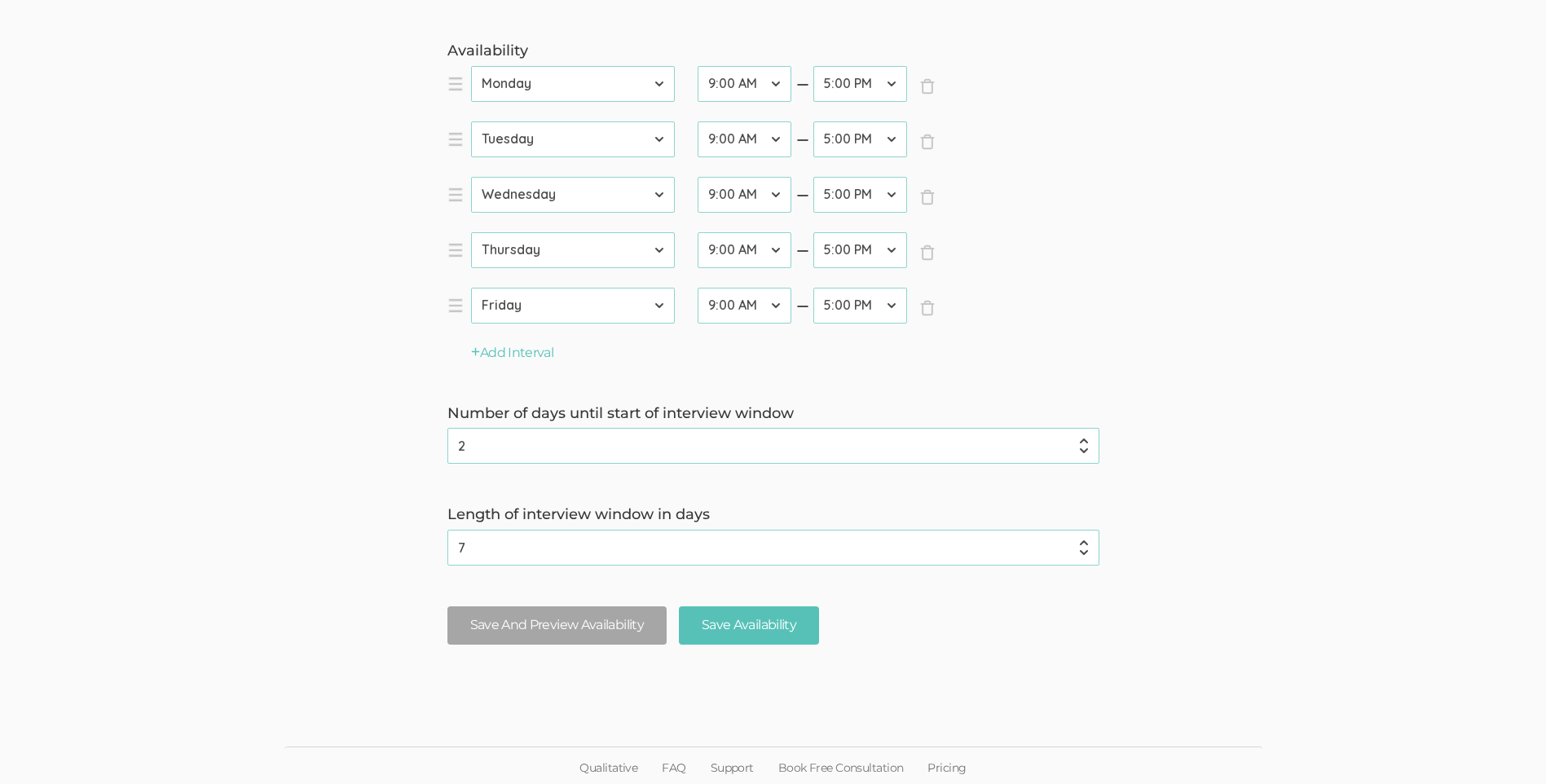 scroll, scrollTop: 487, scrollLeft: 0, axis: vertical 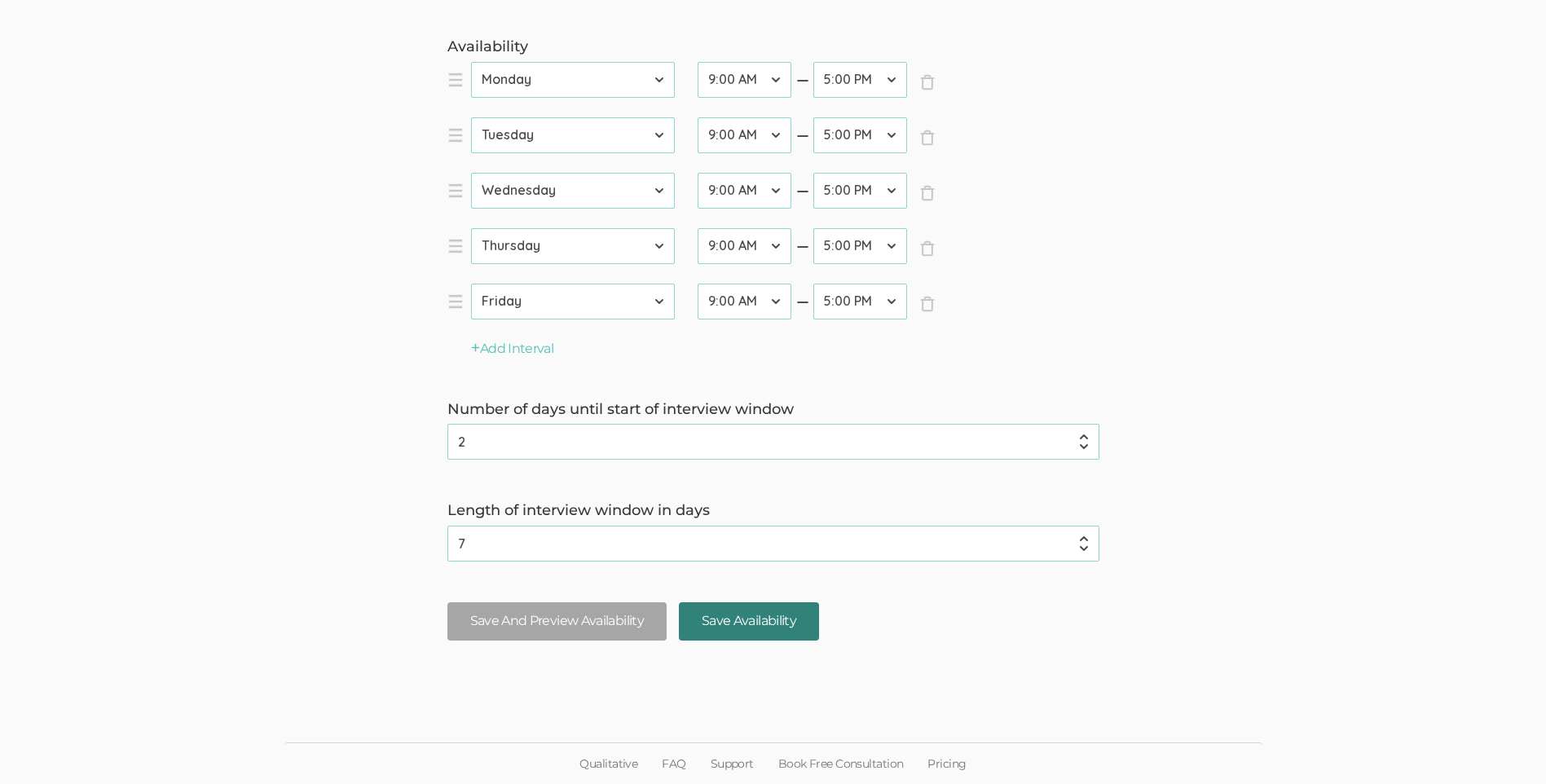 click on "Save Availability" at bounding box center [749, 621] 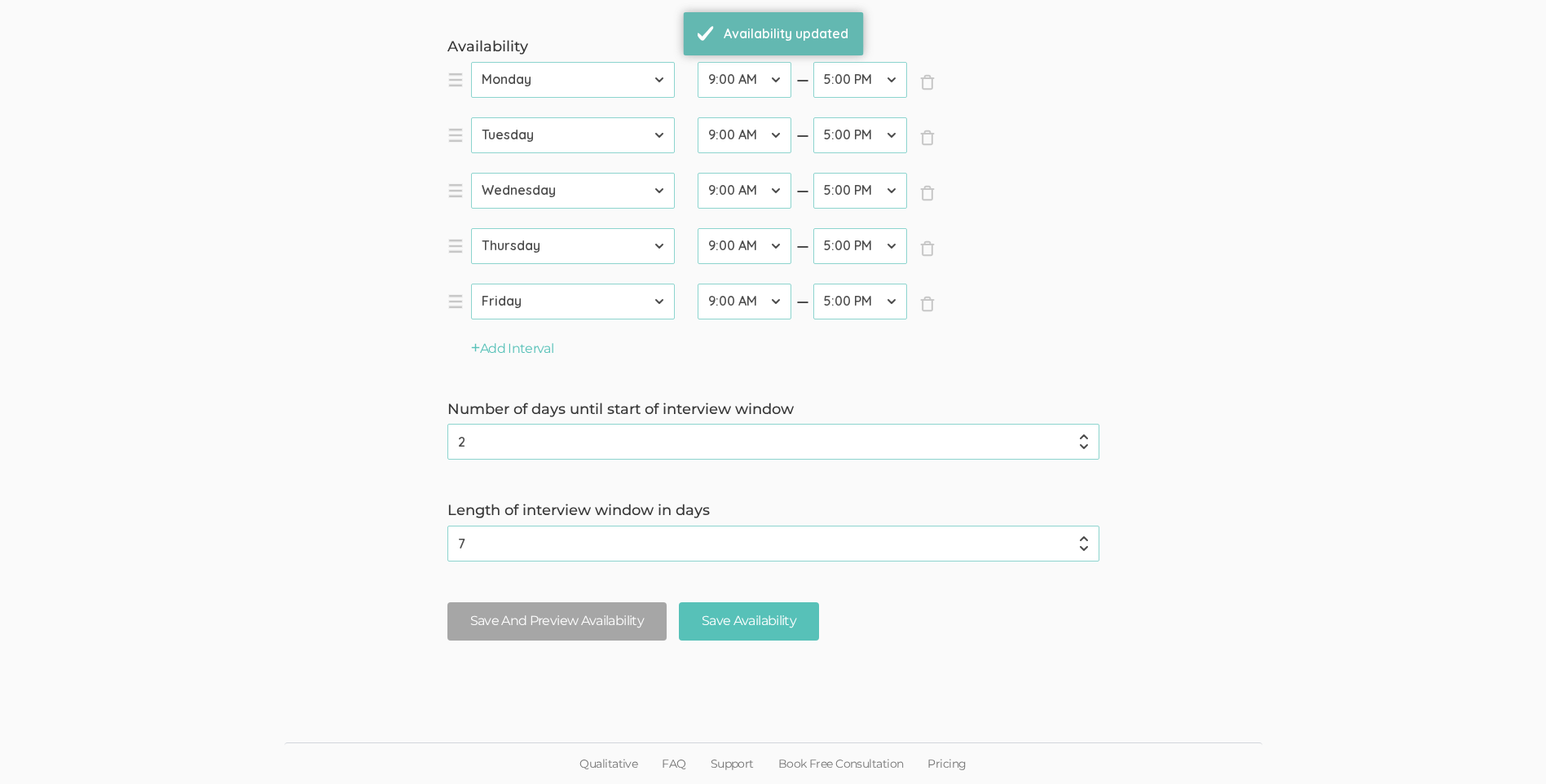 scroll, scrollTop: 0, scrollLeft: 0, axis: both 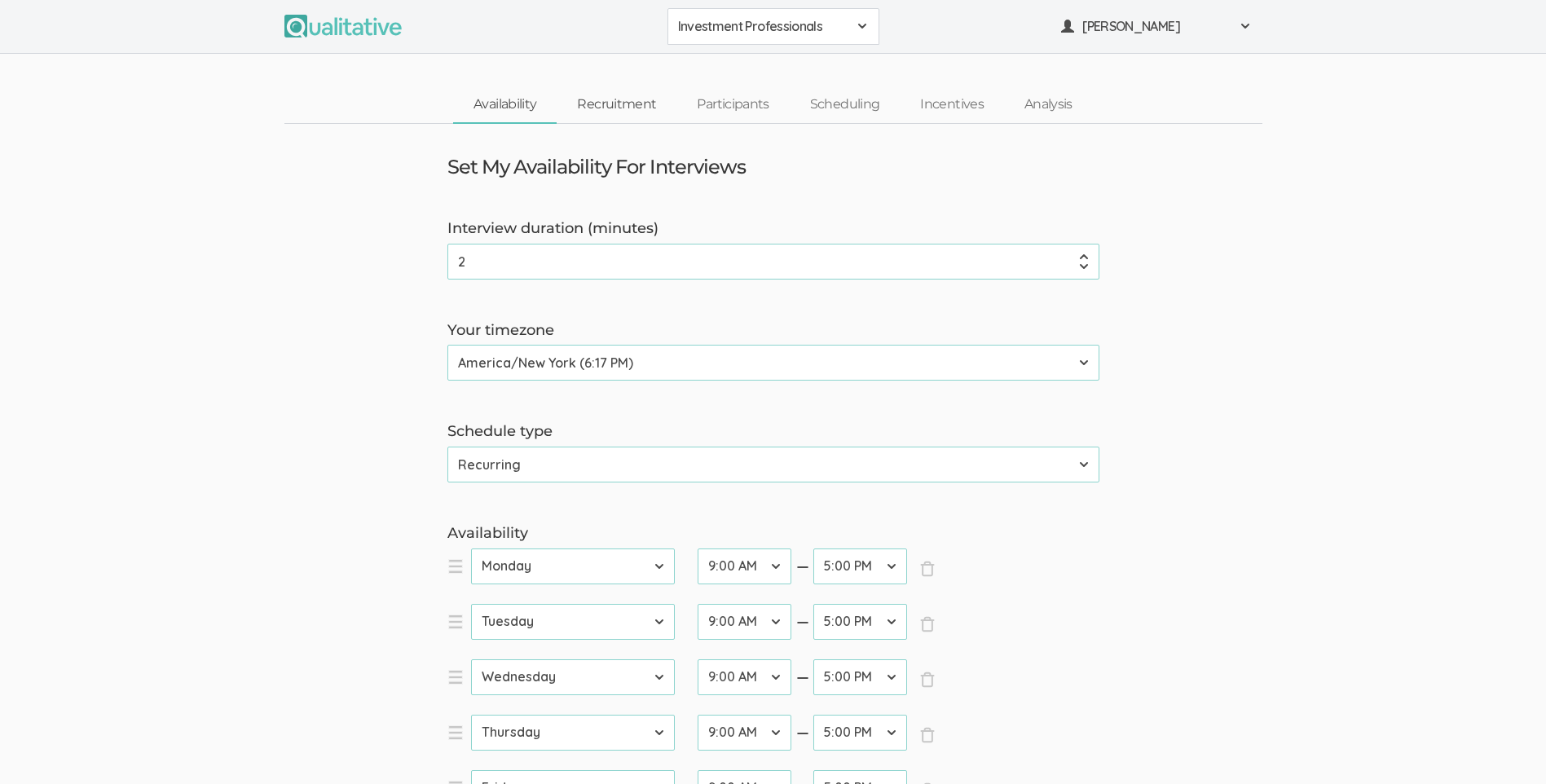 click on "Recruitment" at bounding box center (616, 104) 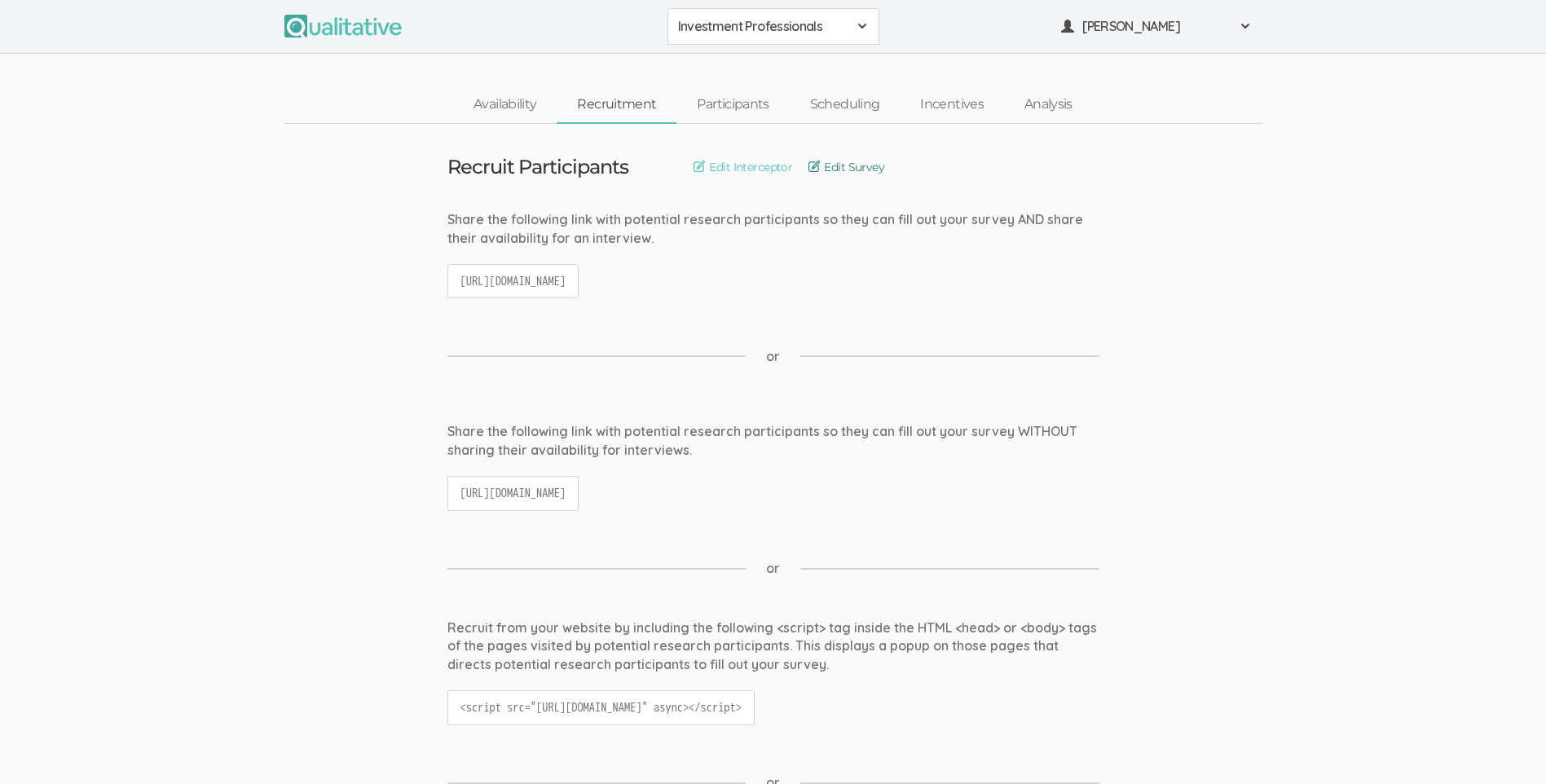 click on "Edit Survey" at bounding box center (846, 167) 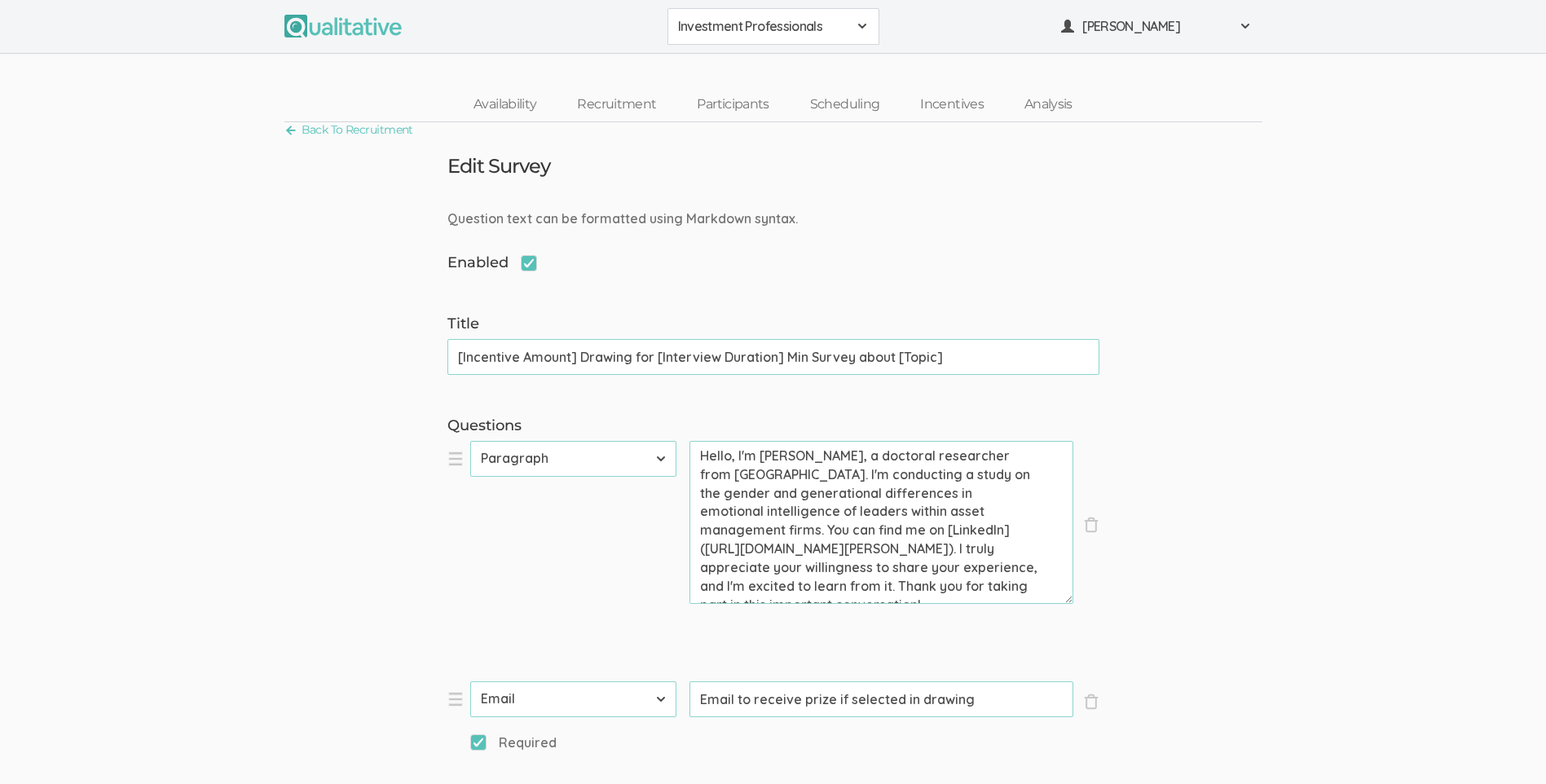 click on "[Incentive Amount] Drawing for [Interview Duration] Min Survey about [Topic]" at bounding box center [773, 357] 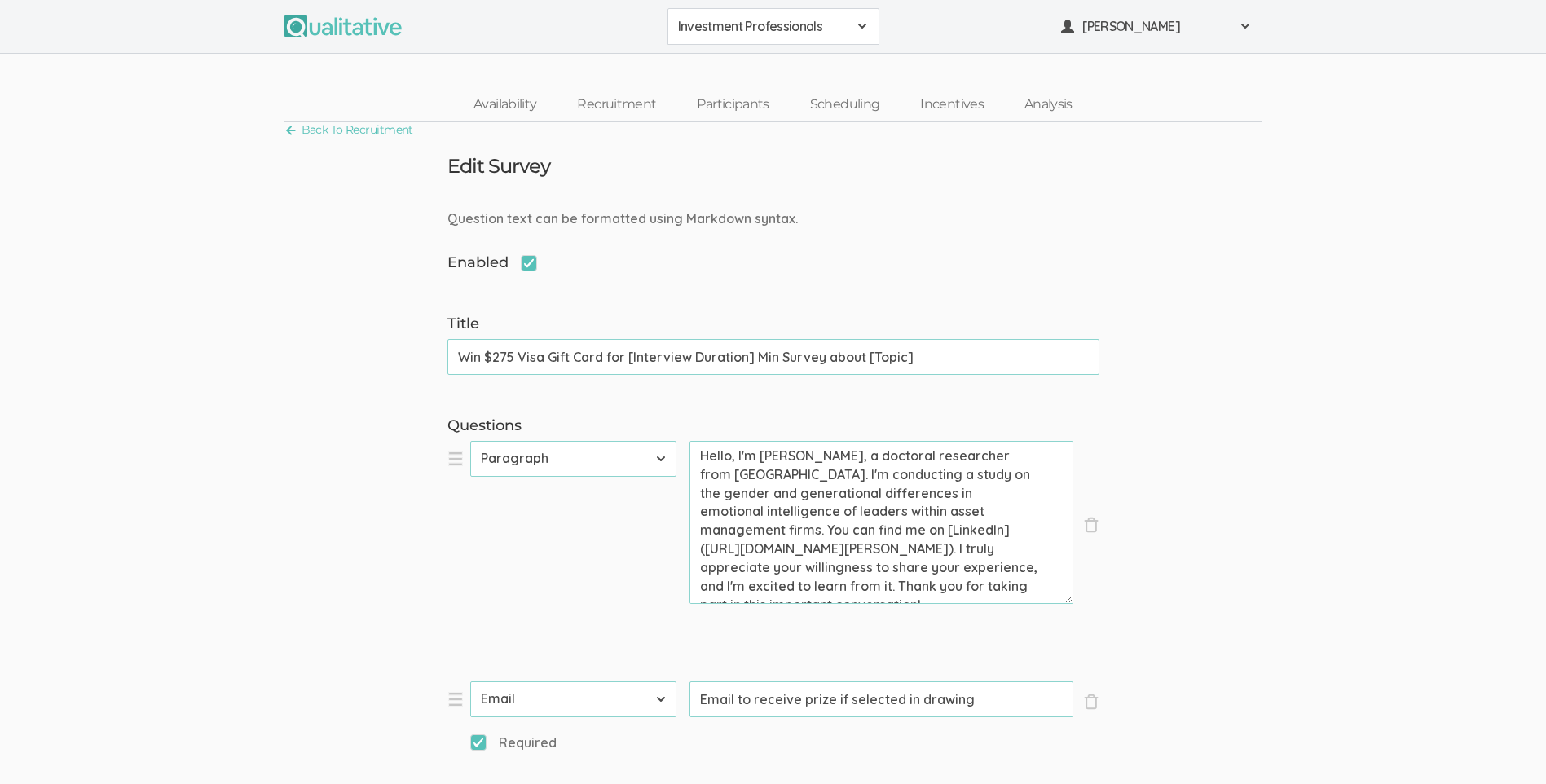 click on "Win $275 Visa Gift Card for [Interview Duration] Min Survey about [Topic]" at bounding box center [773, 357] 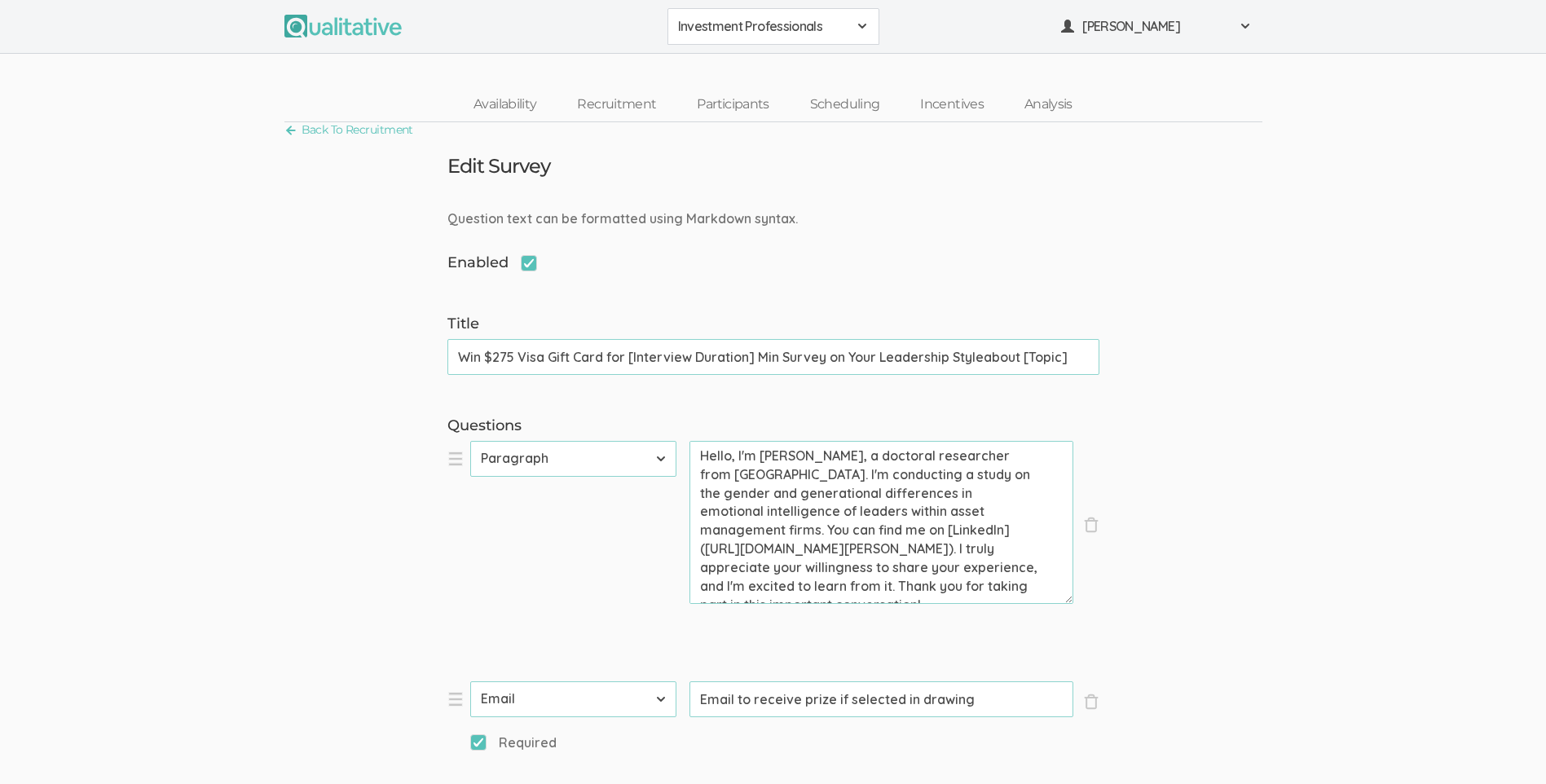 click on "Question text can be formatted using Markdown syntax.   Enabled Title   Win $275 Visa Gift Card for [Interview Duration] Min Survey on Your Leadership Styleabout [Topic]   (success) Questions × Close Type First Name Last Name Email Phone Number LinkedIn Profile URL Country State Short Text Long Text Number Dropdown Checkbox Paragraph Prompt   Hello, I'm Vanessa Gower, a doctoral researcher from Liberty University. I'm conducting a study on the gender and generational differences in emotional intelligence of leaders within asset management firms. You can find me on [LinkedIn](https://www.linkedin.com/in/vanessa-gower-4871a8239/). I truly appreciate your willingness to share your experience, and I'm excited to learn from it. Thank you for taking part in this important conversation! × Close Type First Name Last Name Email Phone Number LinkedIn Profile URL Country State Short Text Long Text Number Dropdown Checkbox Paragraph Prompt   Email to receive prize if selected in drawing   (success)   Required × Close" at bounding box center (773, 5161) 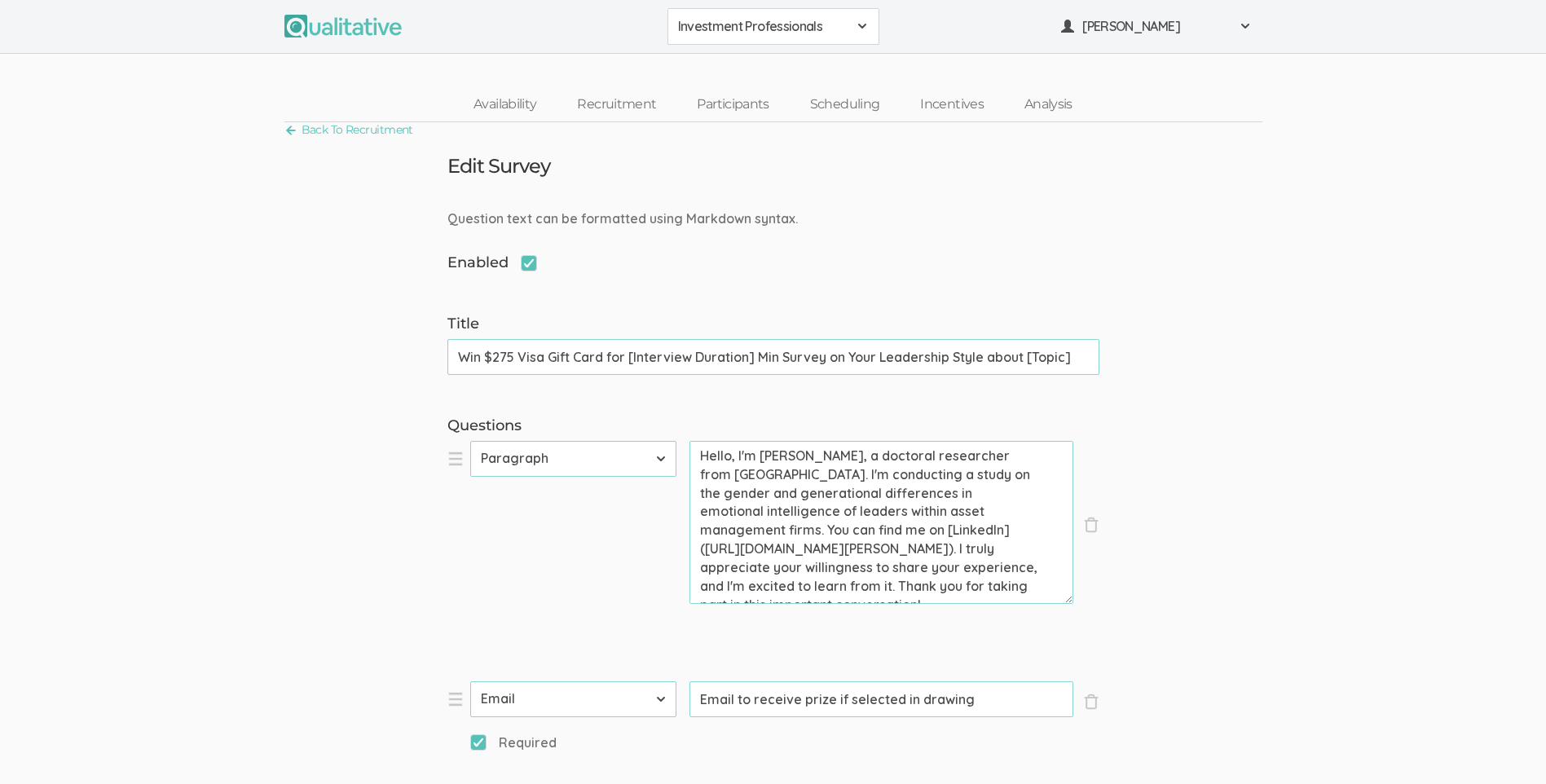 drag, startPoint x: 1025, startPoint y: 357, endPoint x: 850, endPoint y: 365, distance: 175.18276 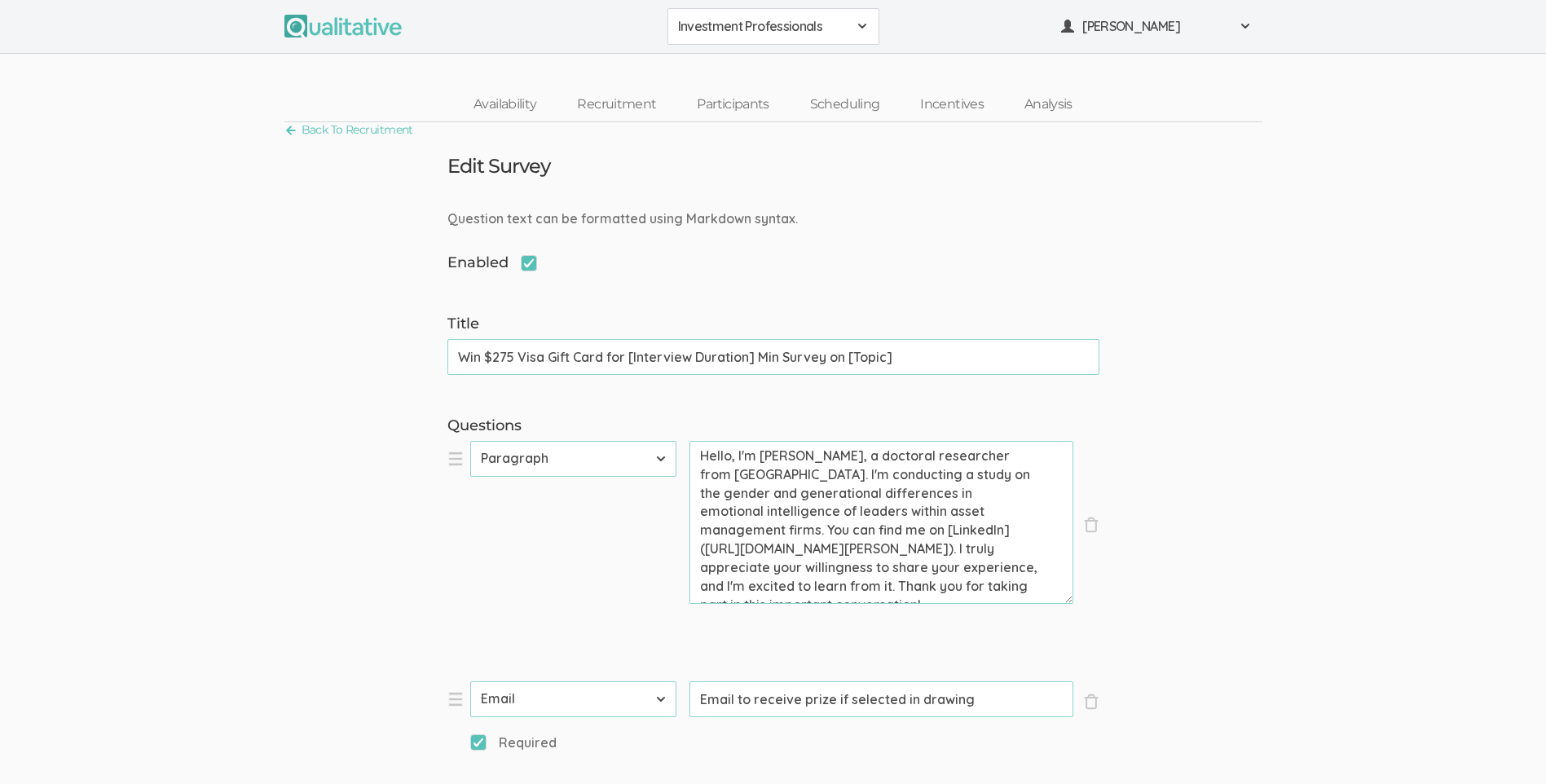 click on "Question text can be formatted using Markdown syntax.   Enabled Title   Win $275 Visa Gift Card for [Interview Duration] Min Survey on [Topic]   (success) Questions × Close Type First Name Last Name Email Phone Number LinkedIn Profile URL Country State Short Text Long Text Number Dropdown Checkbox Paragraph Prompt   Hello, I'm Vanessa Gower, a doctoral researcher from Liberty University. I'm conducting a study on the gender and generational differences in emotional intelligence of leaders within asset management firms. You can find me on [LinkedIn](https://www.linkedin.com/in/vanessa-gower-4871a8239/). I truly appreciate your willingness to share your experience, and I'm excited to learn from it. Thank you for taking part in this important conversation! × Close Type First Name Last Name Email Phone Number LinkedIn Profile URL Country State Short Text Long Text Number Dropdown Checkbox Paragraph Prompt   Email to receive prize if selected in drawing   (success)   Required × Close Type First Name Last Name" at bounding box center (773, 5161) 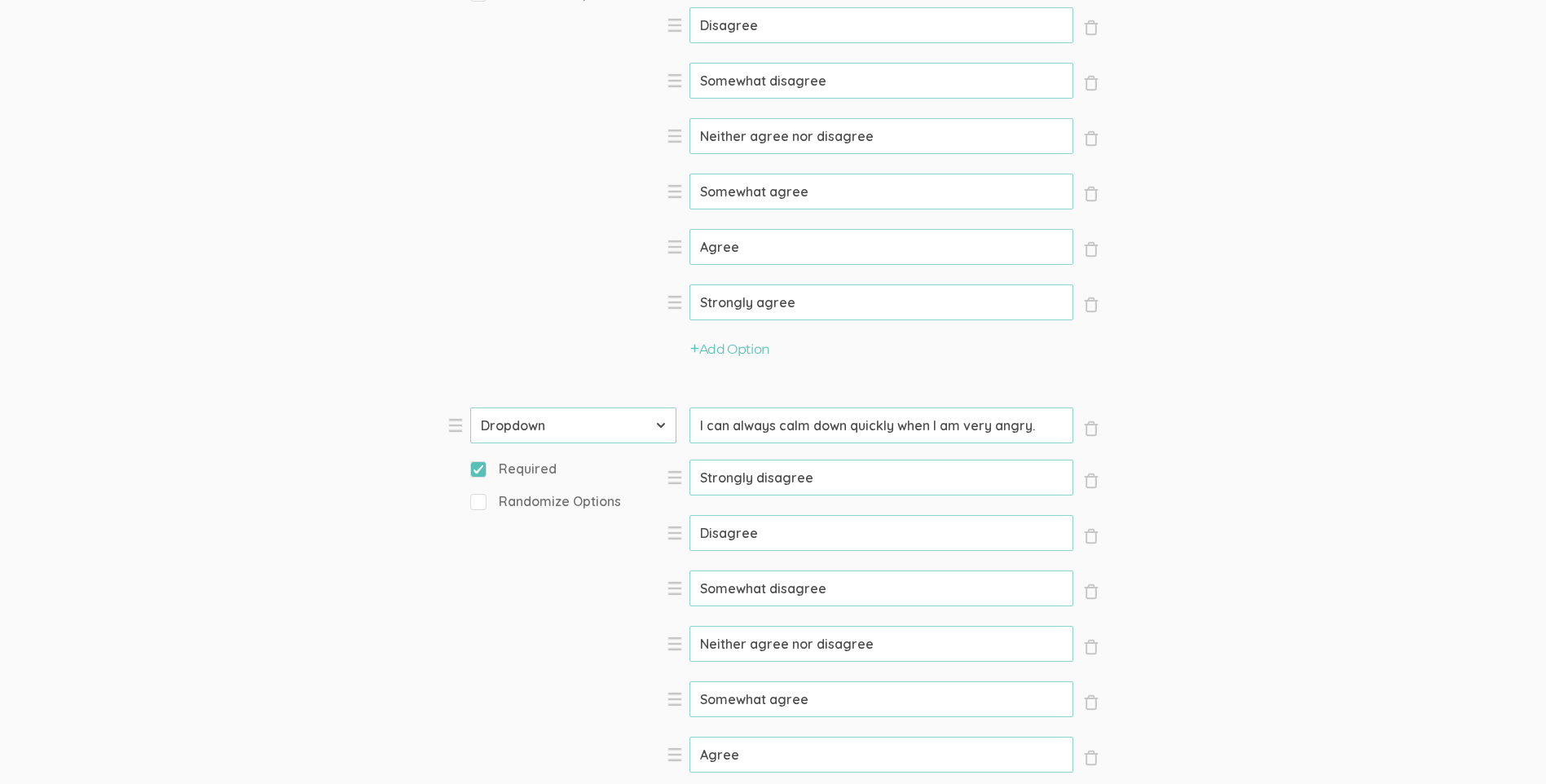 scroll, scrollTop: 9679, scrollLeft: 0, axis: vertical 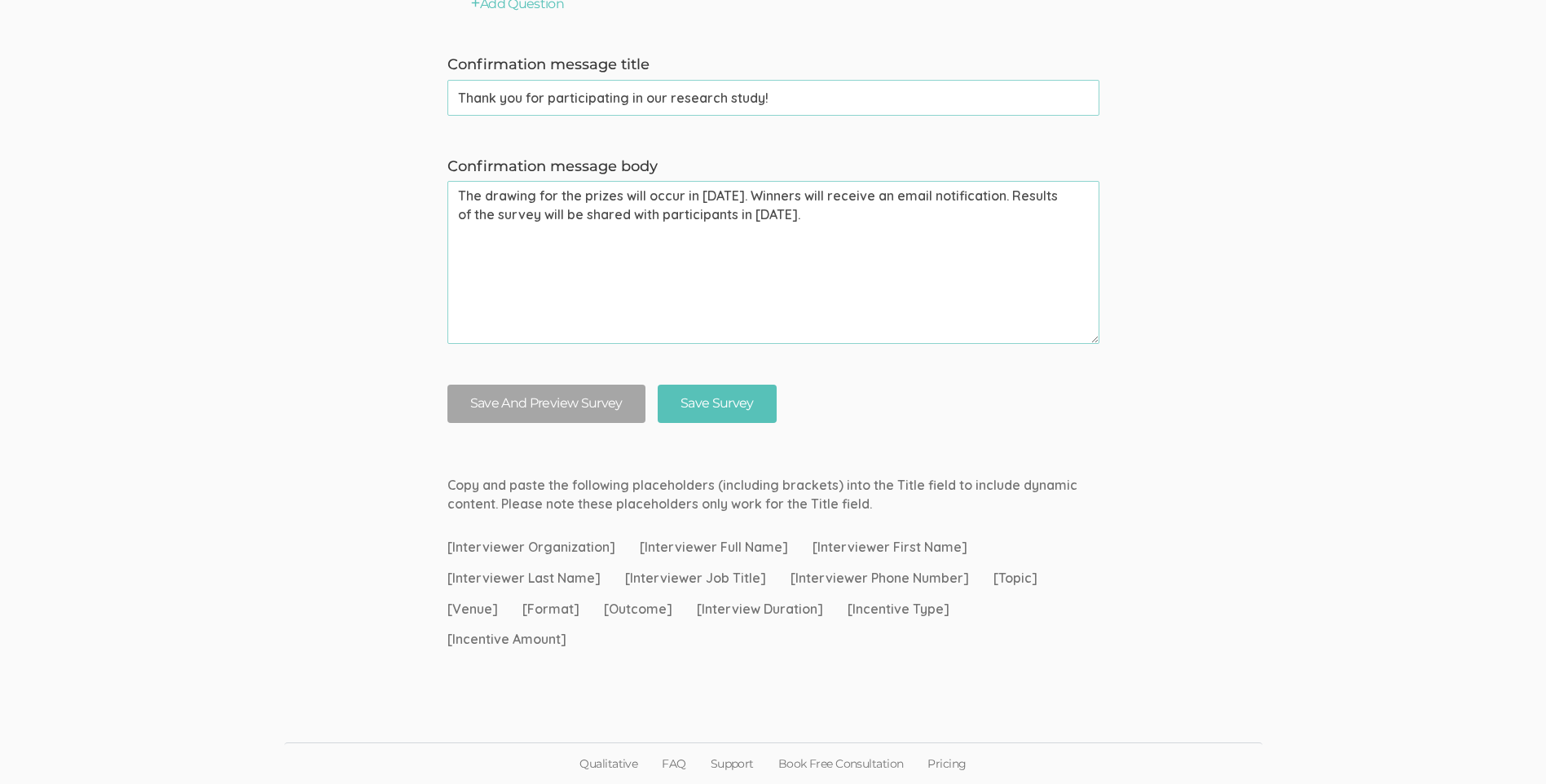 drag, startPoint x: 571, startPoint y: 638, endPoint x: 443, endPoint y: 637, distance: 128.00391 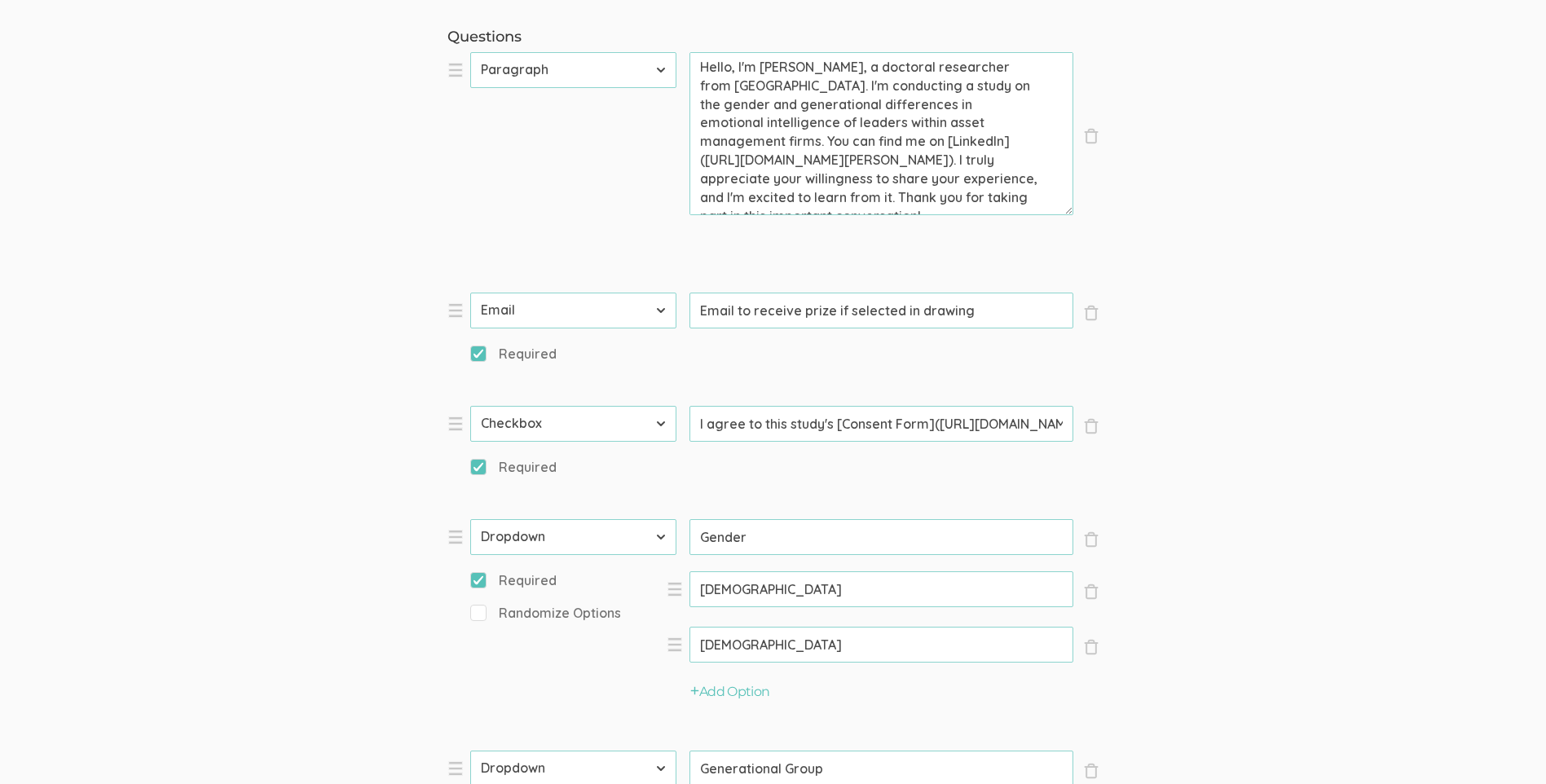 scroll, scrollTop: 0, scrollLeft: 0, axis: both 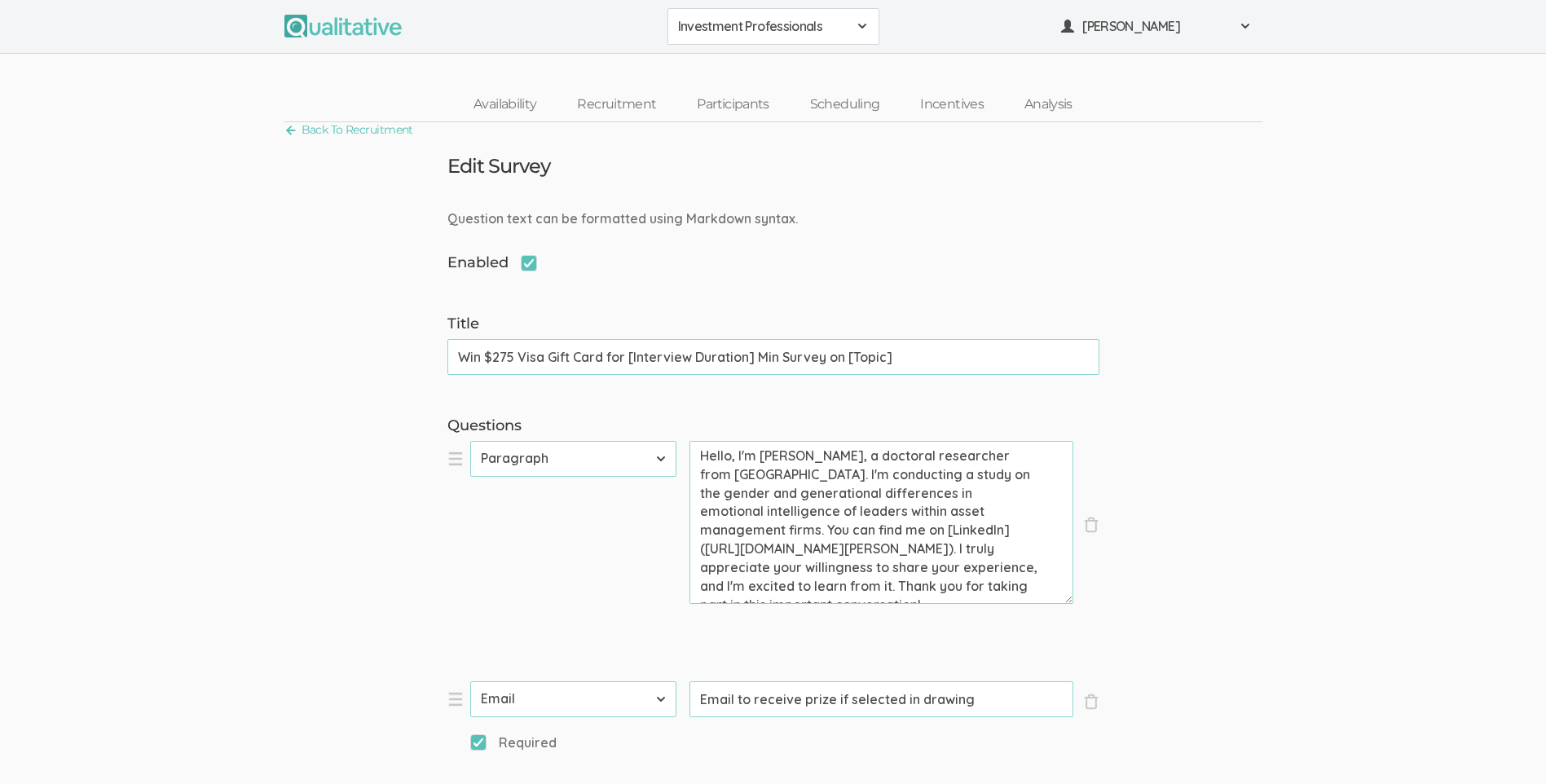 drag, startPoint x: 513, startPoint y: 355, endPoint x: 486, endPoint y: 354, distance: 27.01851 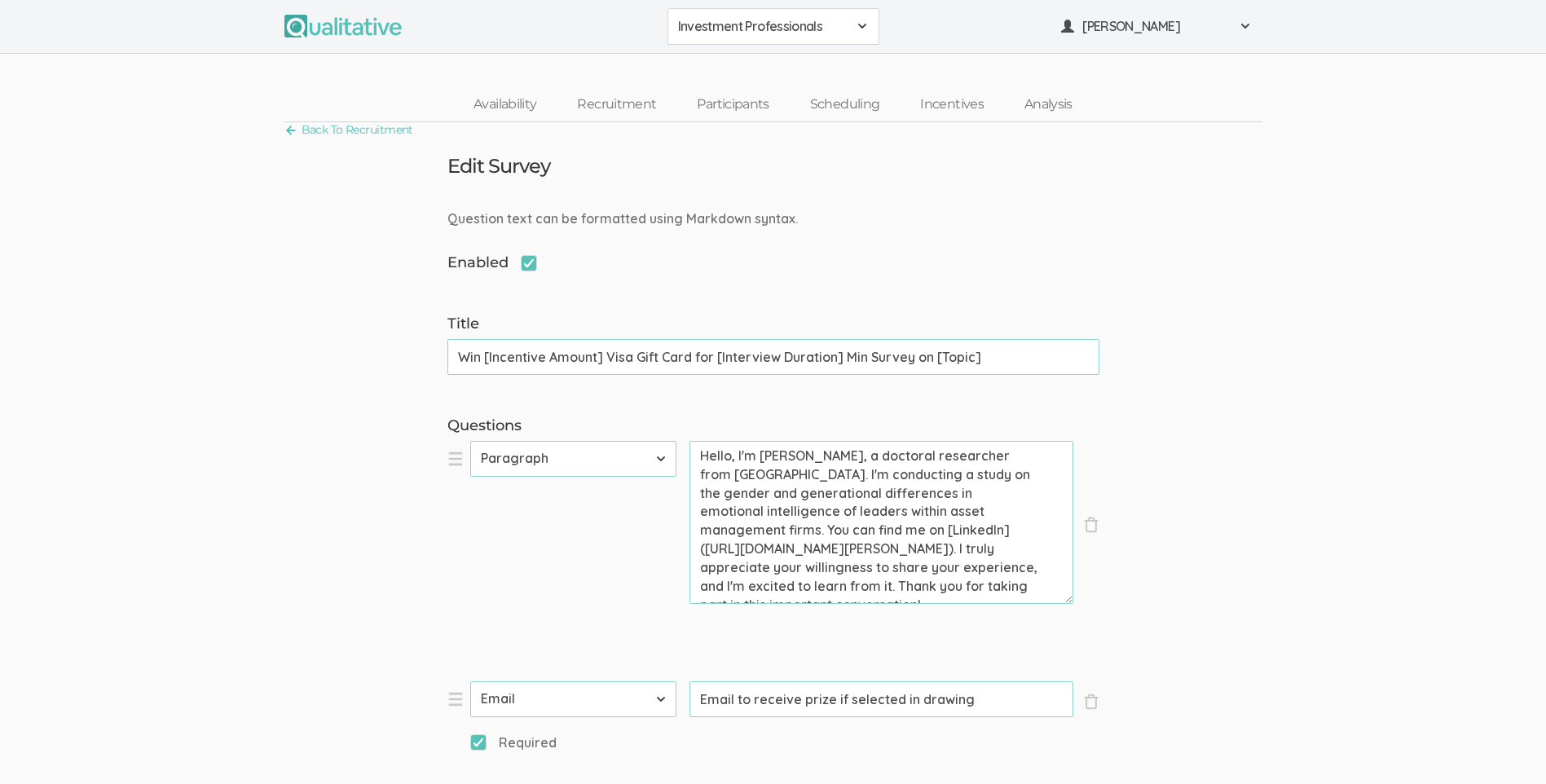 type on "Win [Incentive Amount] Visa Gift Card for [Interview Duration] Min Survey on [Topic]" 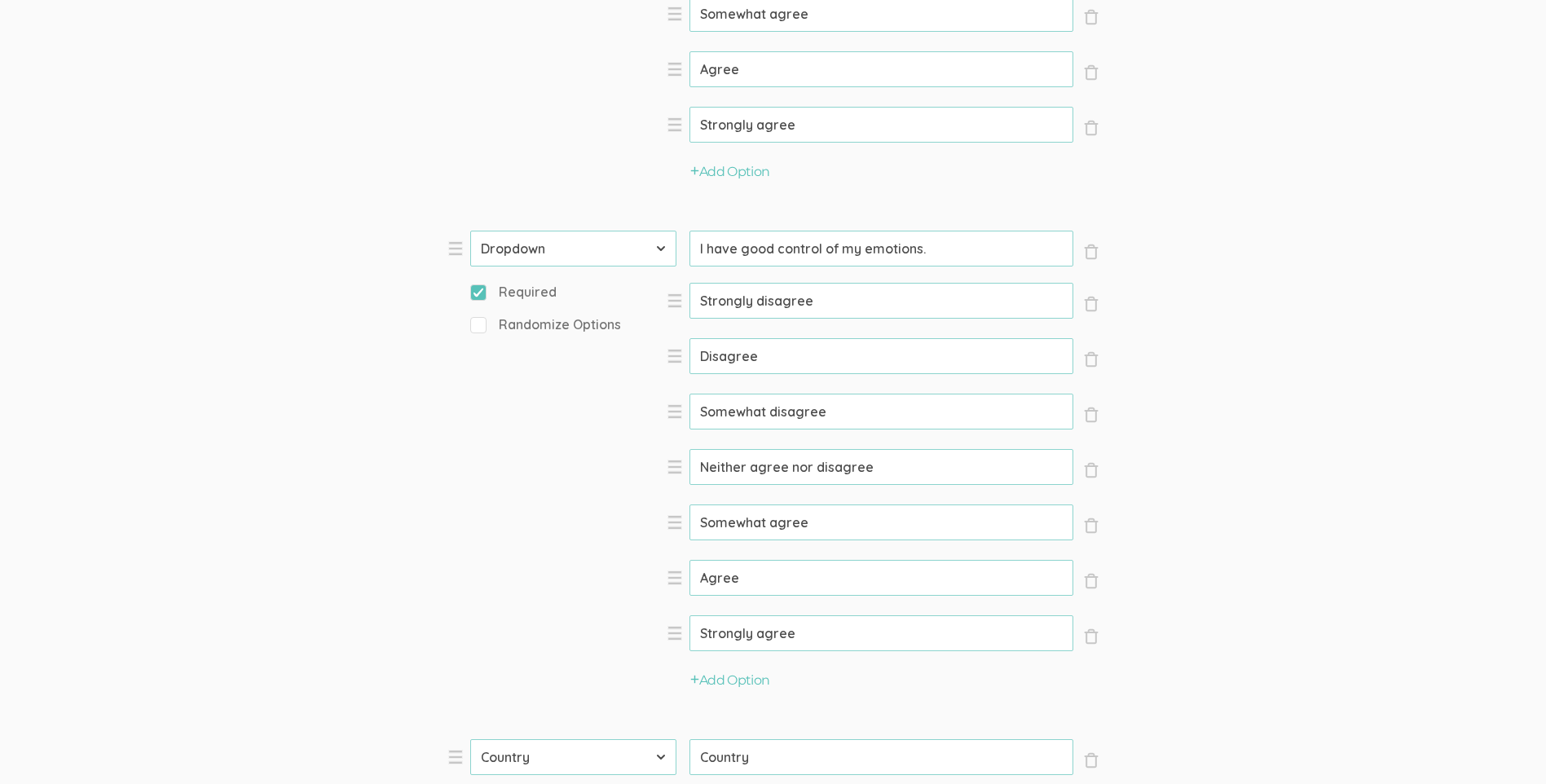 scroll, scrollTop: 9679, scrollLeft: 0, axis: vertical 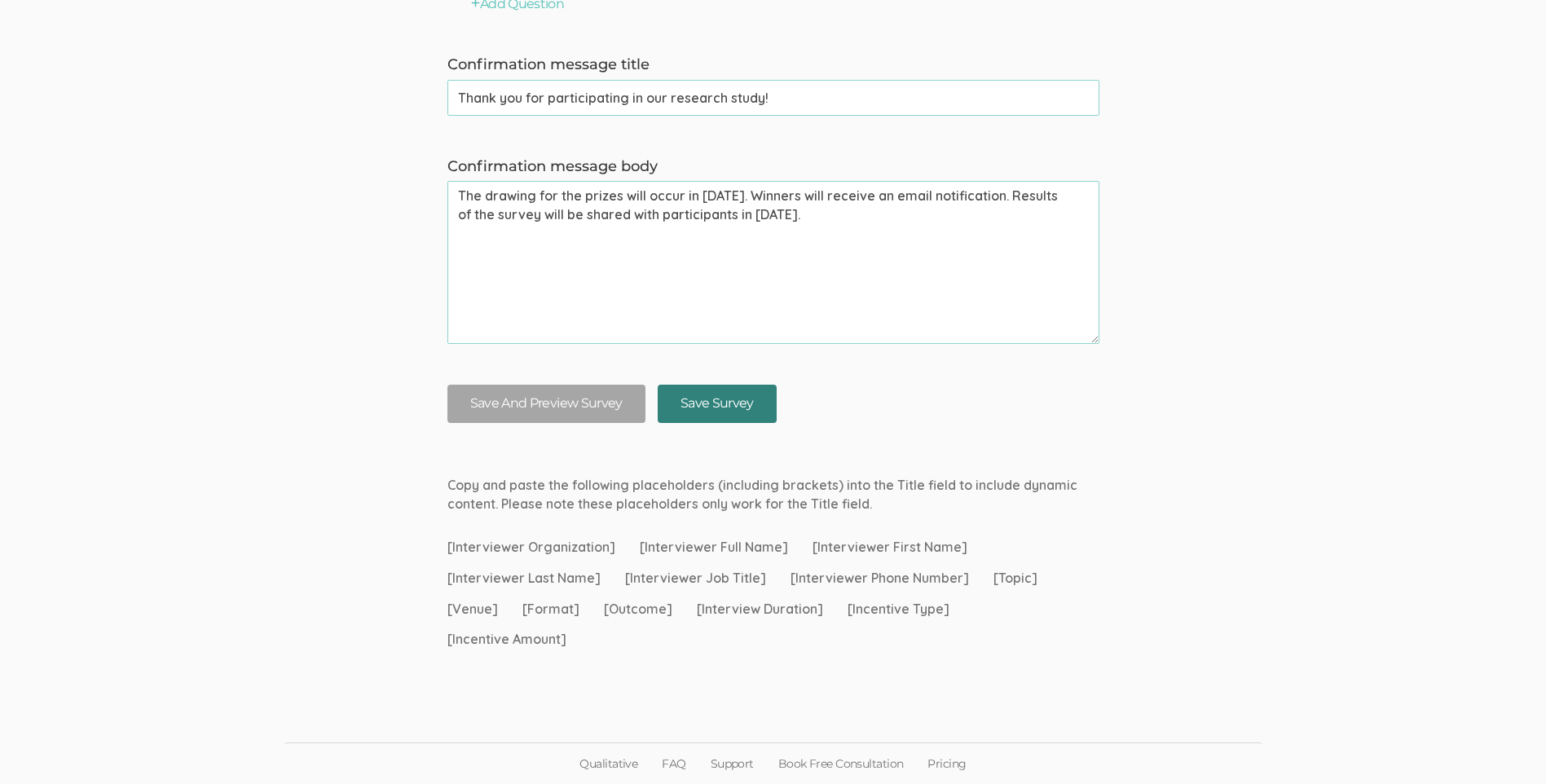 click on "Save Survey" at bounding box center (717, 403) 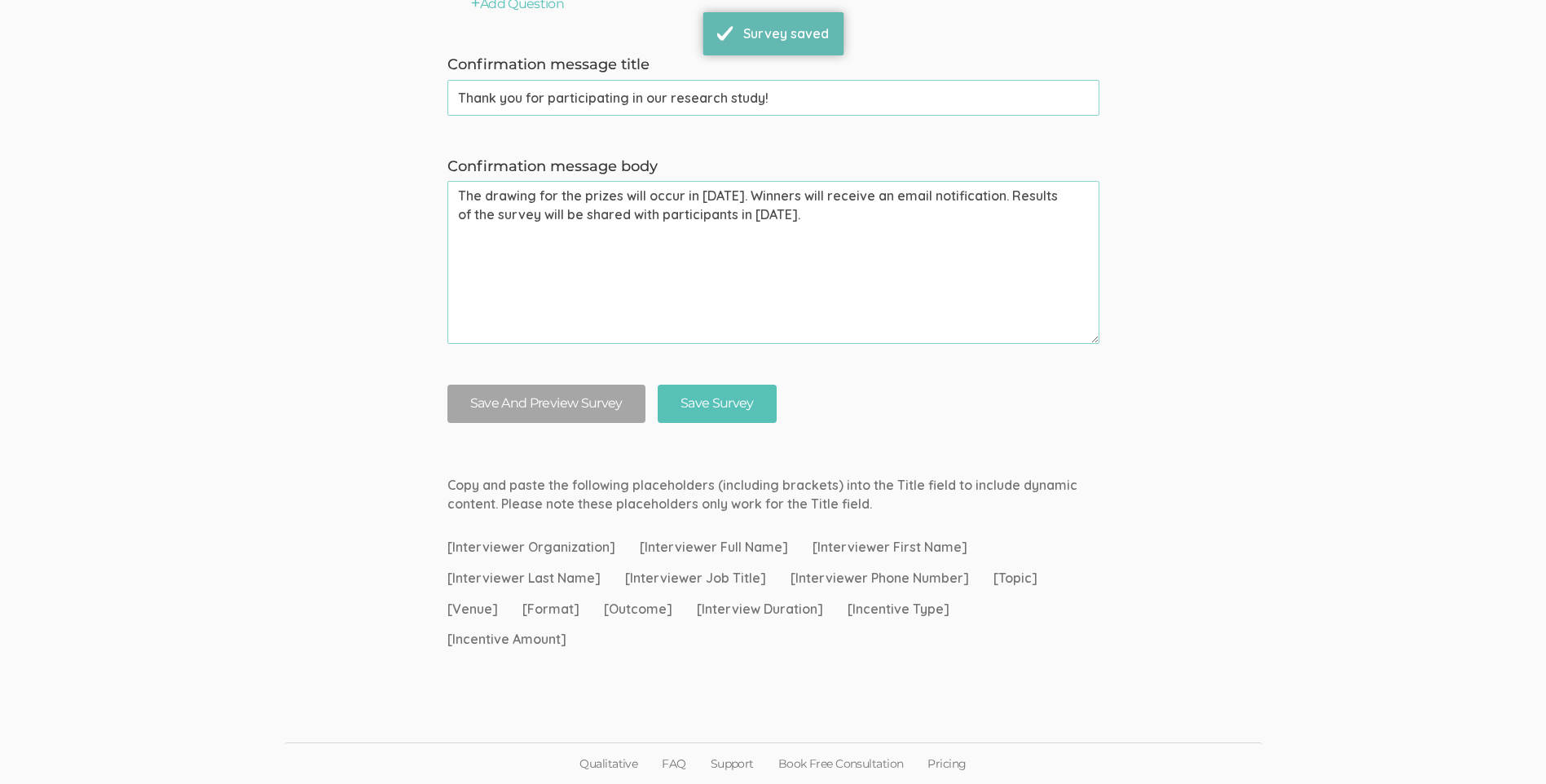 scroll, scrollTop: 0, scrollLeft: 0, axis: both 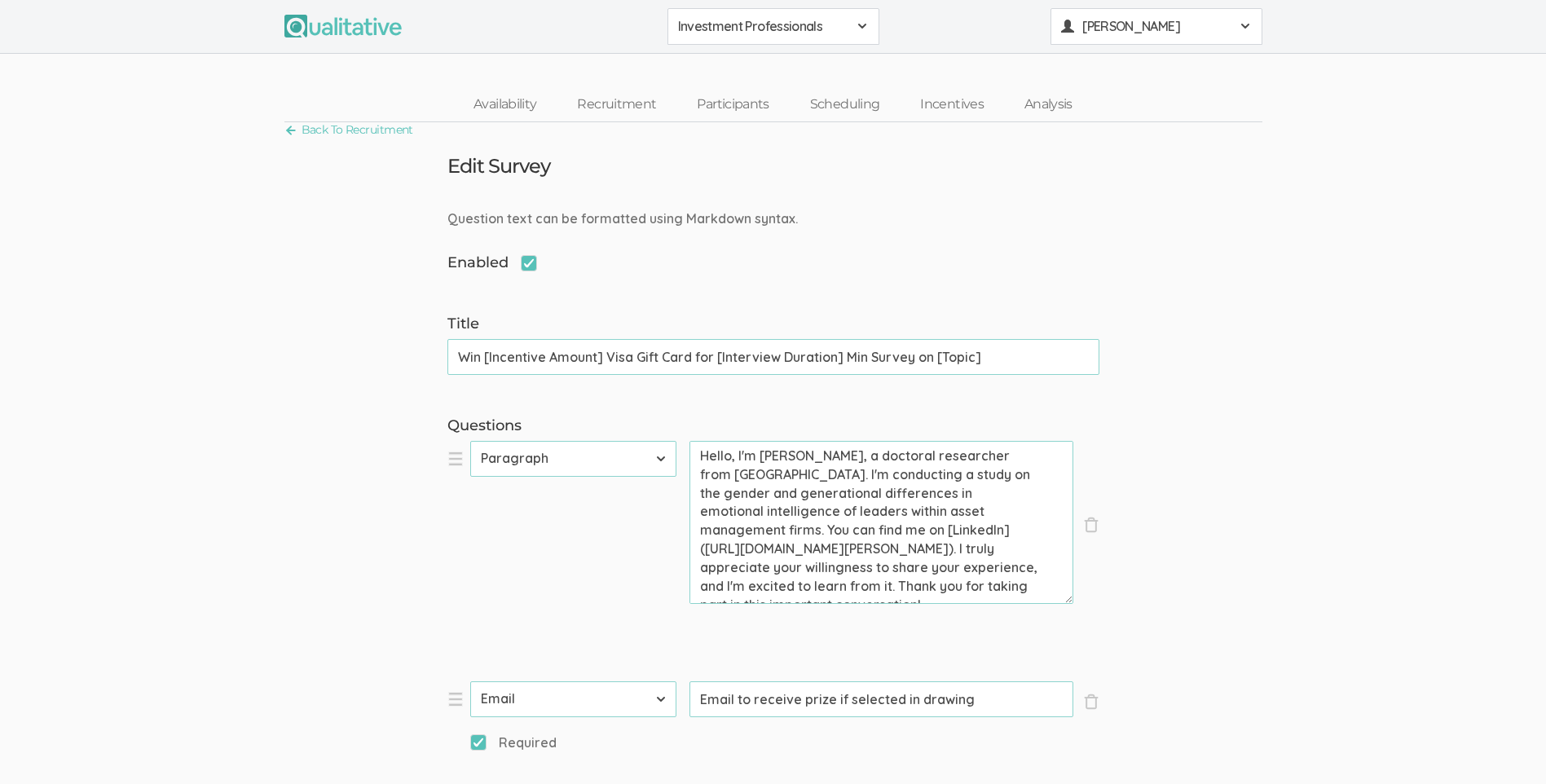 click at bounding box center (1245, 26) 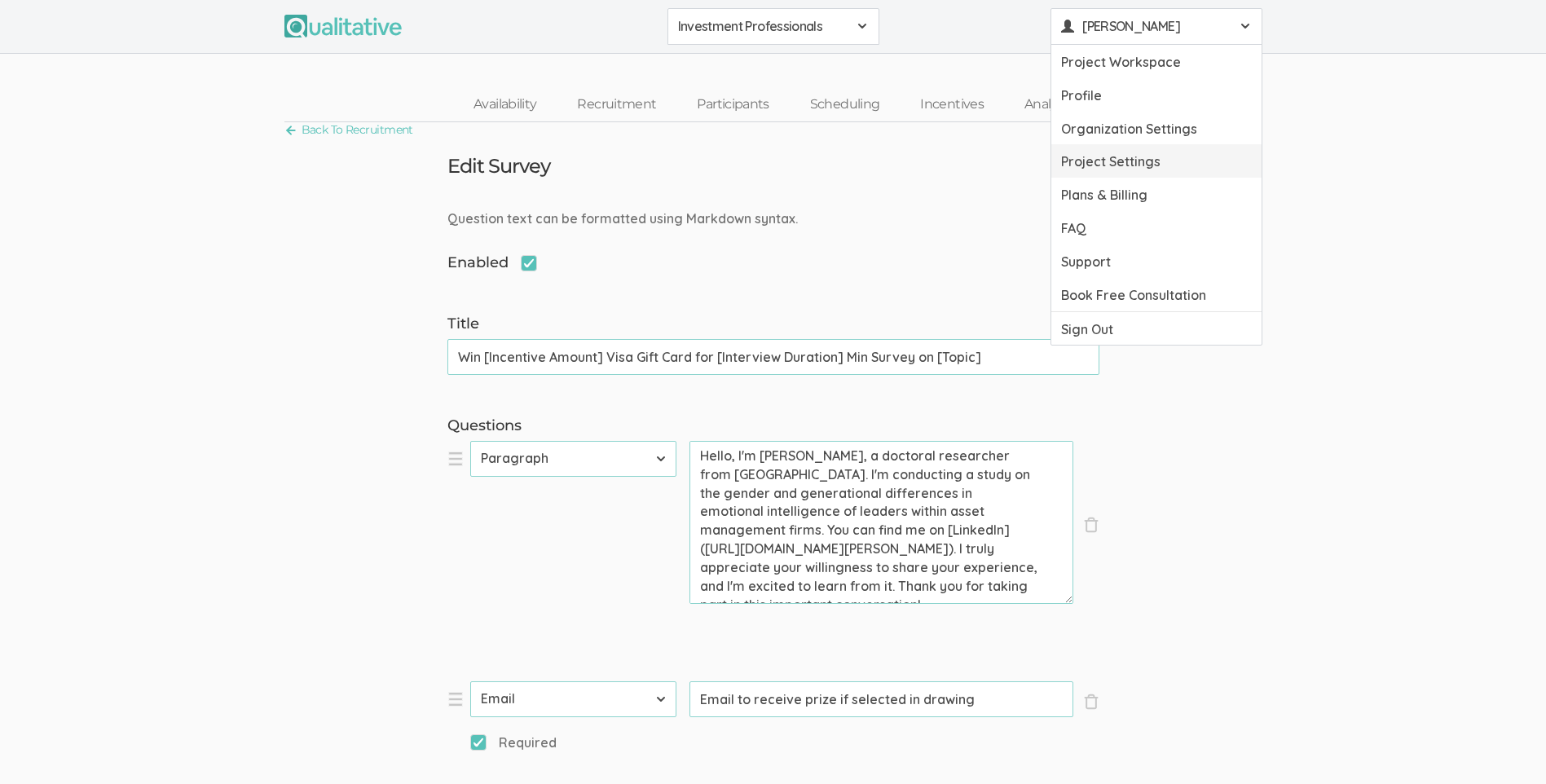 click on "Project Settings" at bounding box center [1156, 161] 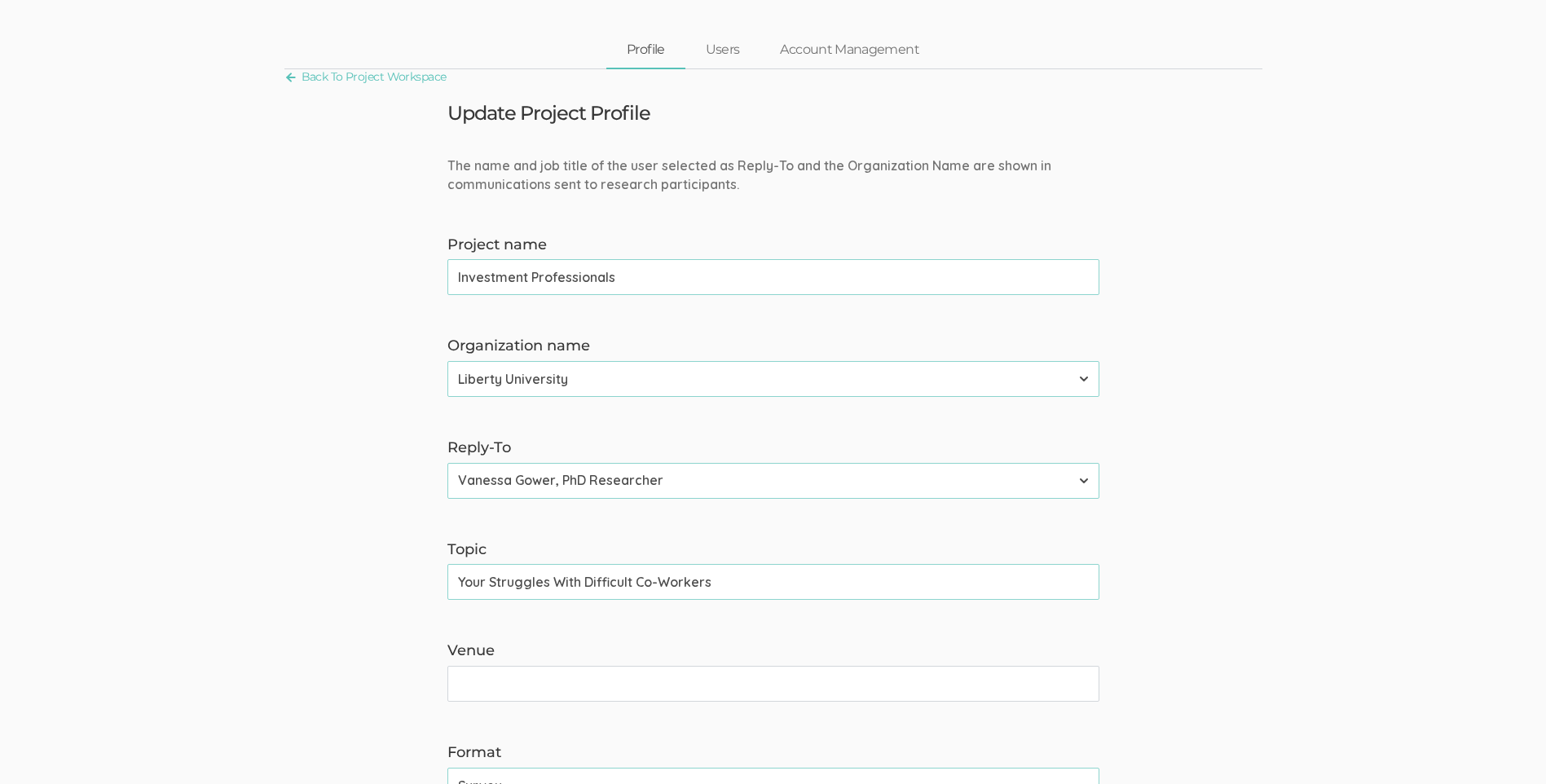 scroll, scrollTop: 81, scrollLeft: 0, axis: vertical 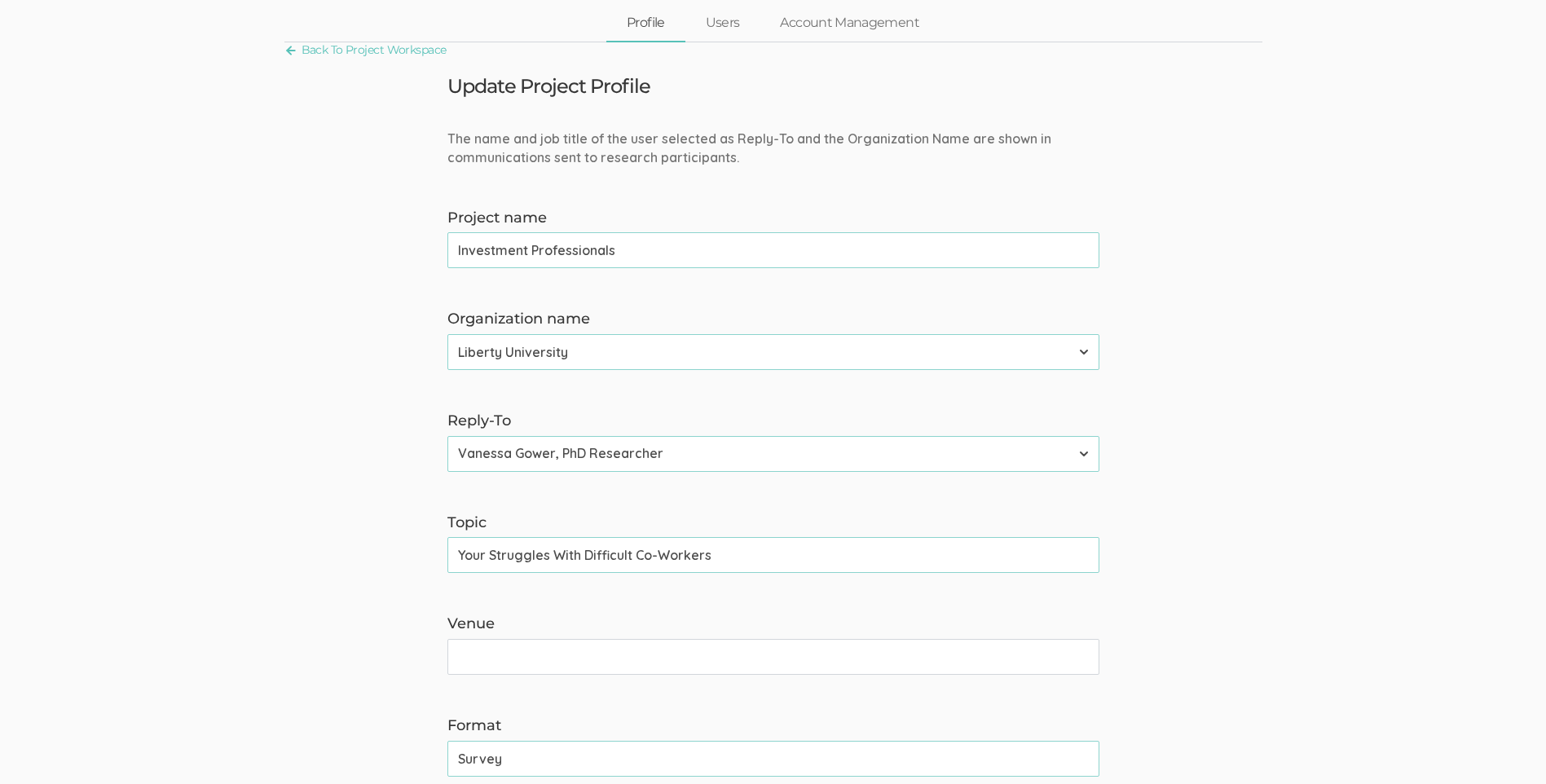 drag, startPoint x: 752, startPoint y: 554, endPoint x: 454, endPoint y: 553, distance: 298.00168 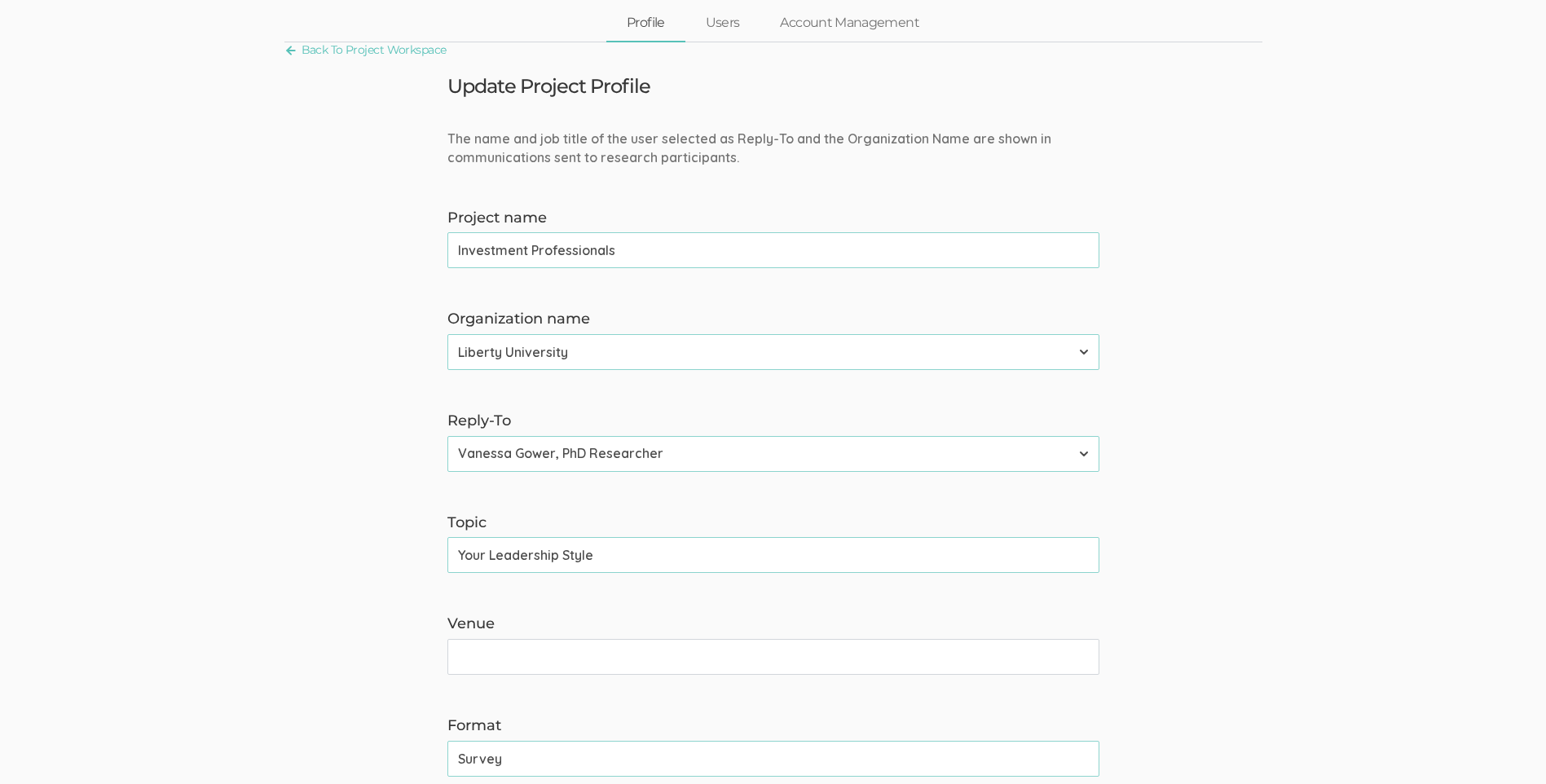 type on "Your Leadership Style" 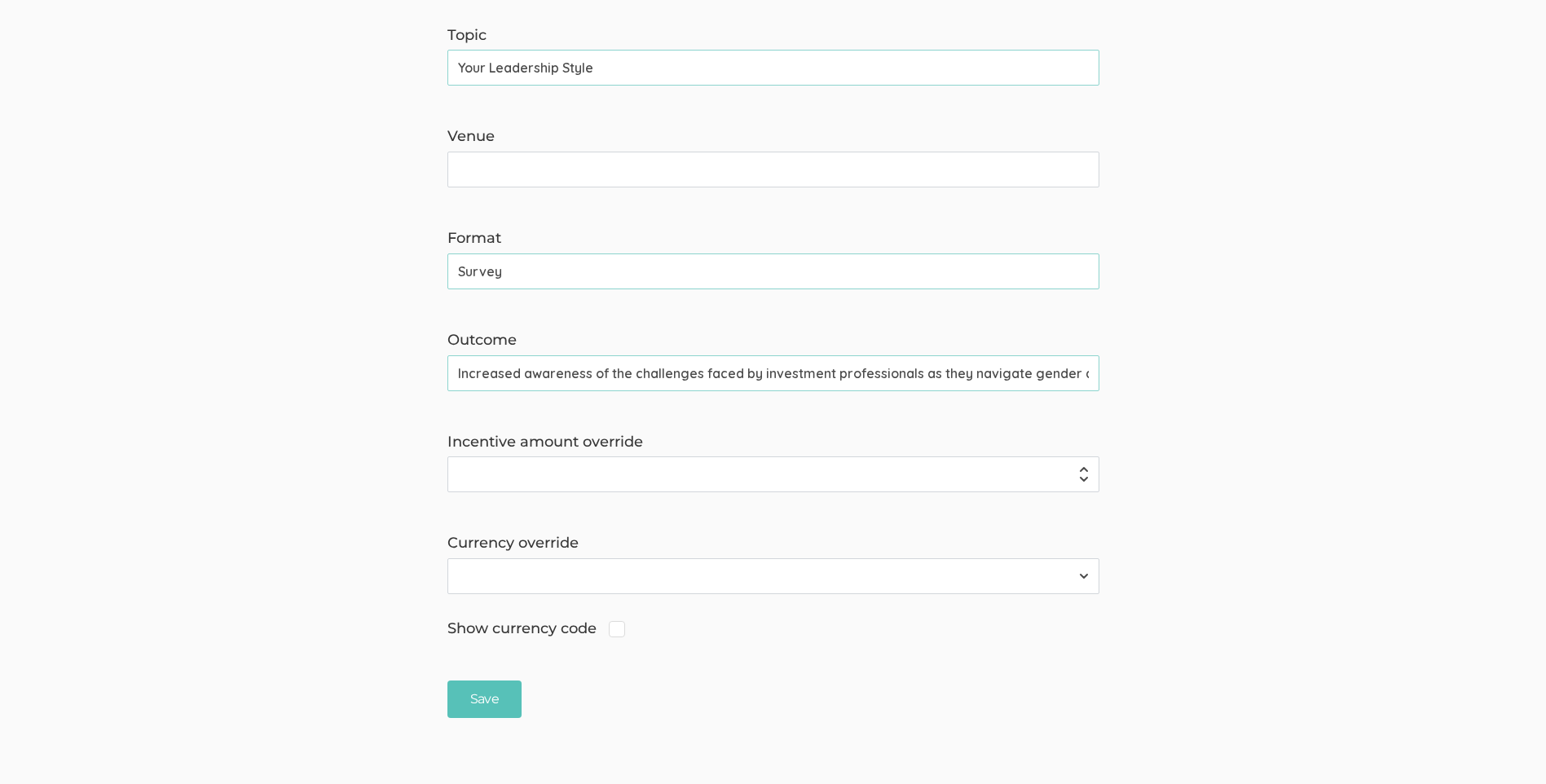 scroll, scrollTop: 638, scrollLeft: 0, axis: vertical 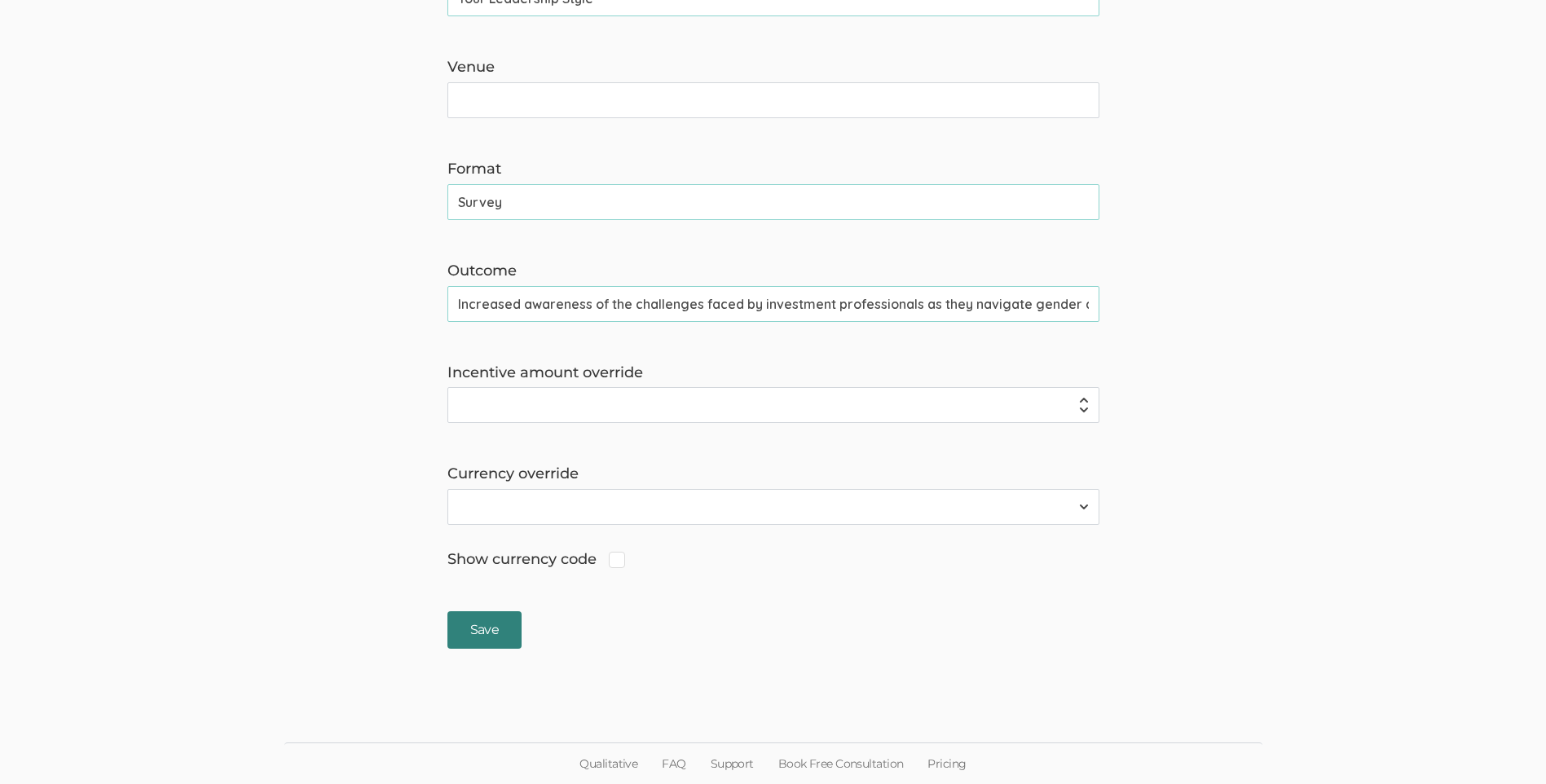 click on "Save" at bounding box center [484, 630] 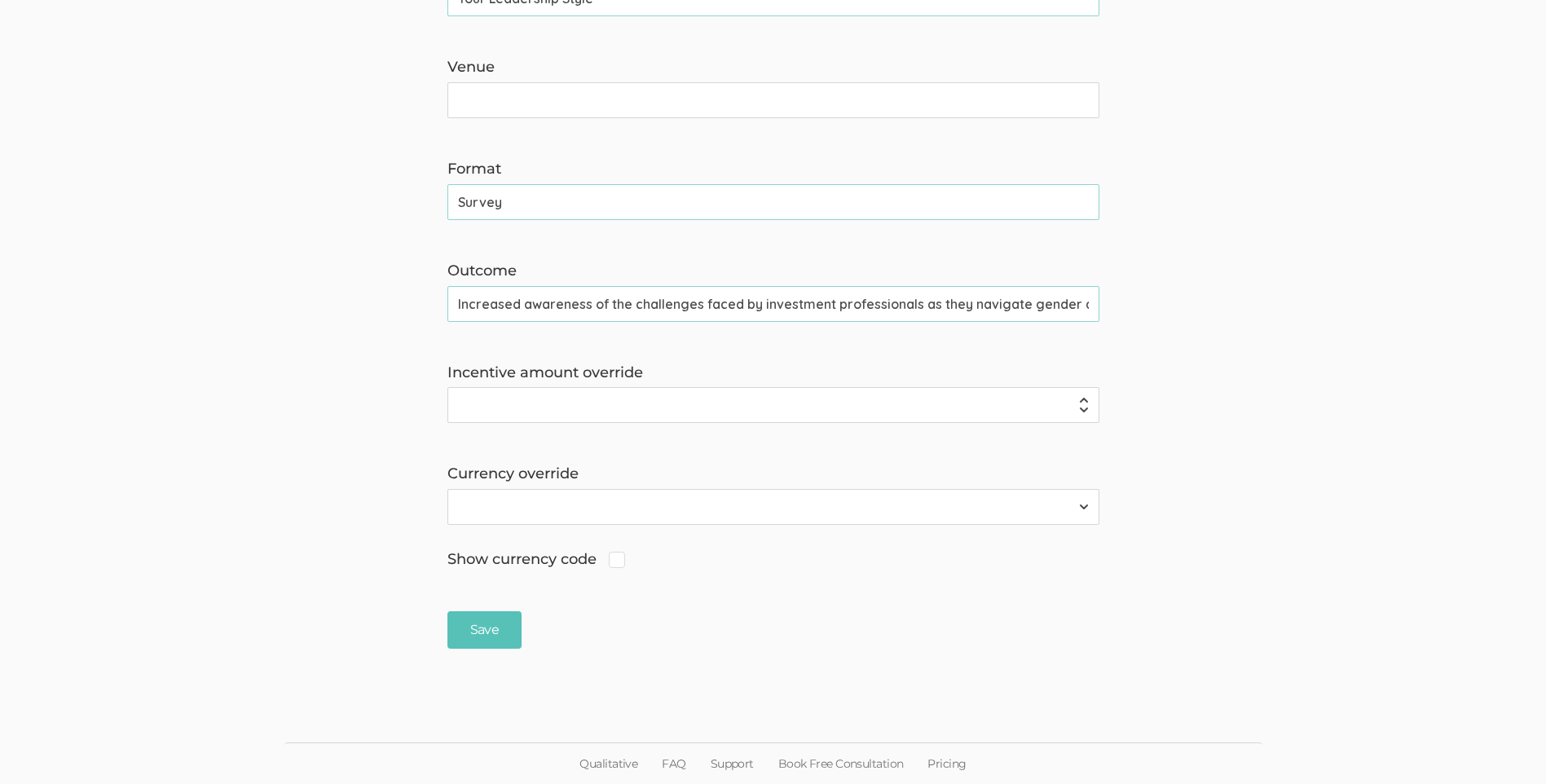 scroll, scrollTop: 0, scrollLeft: 0, axis: both 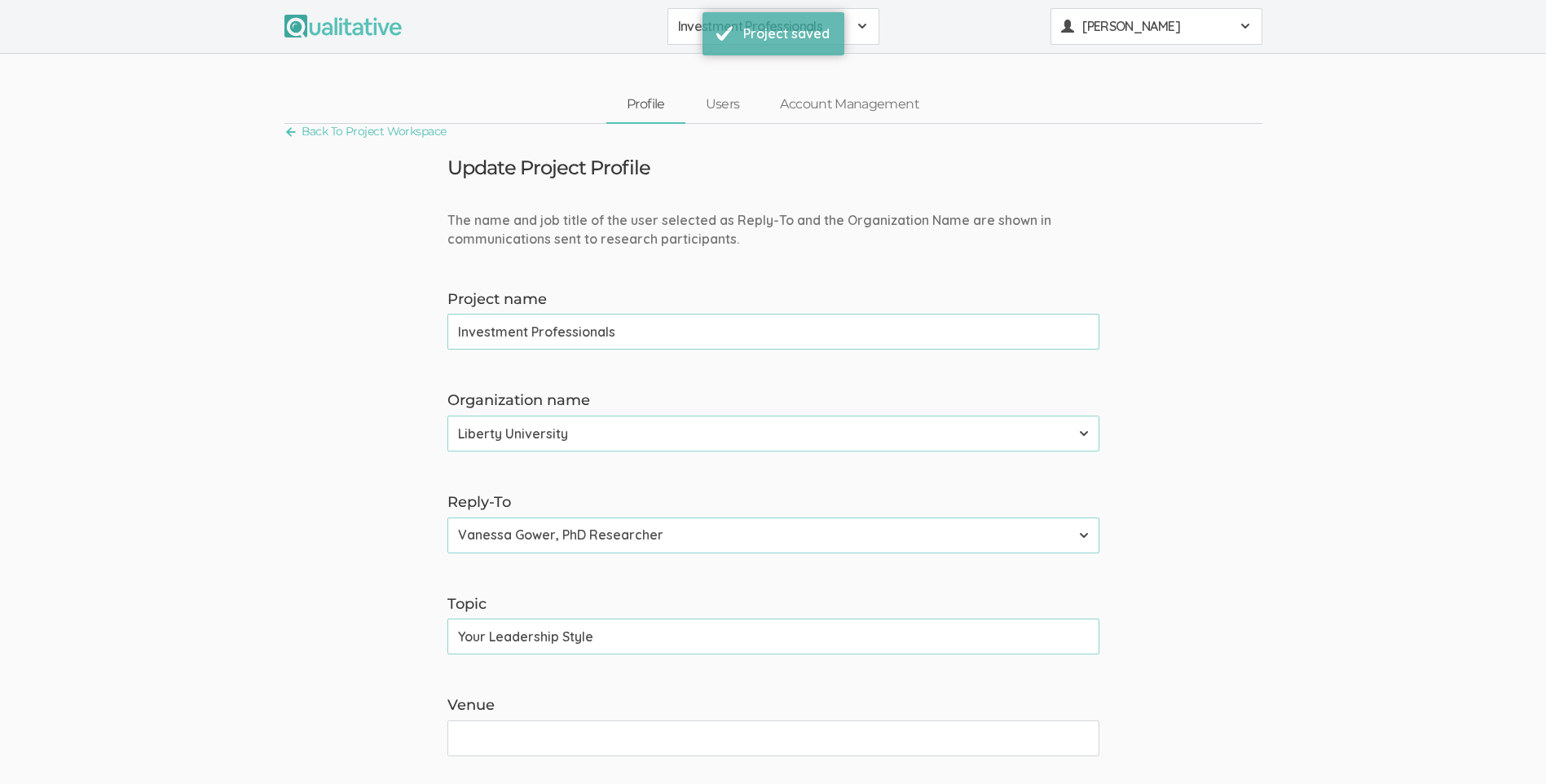 click at bounding box center [1245, 26] 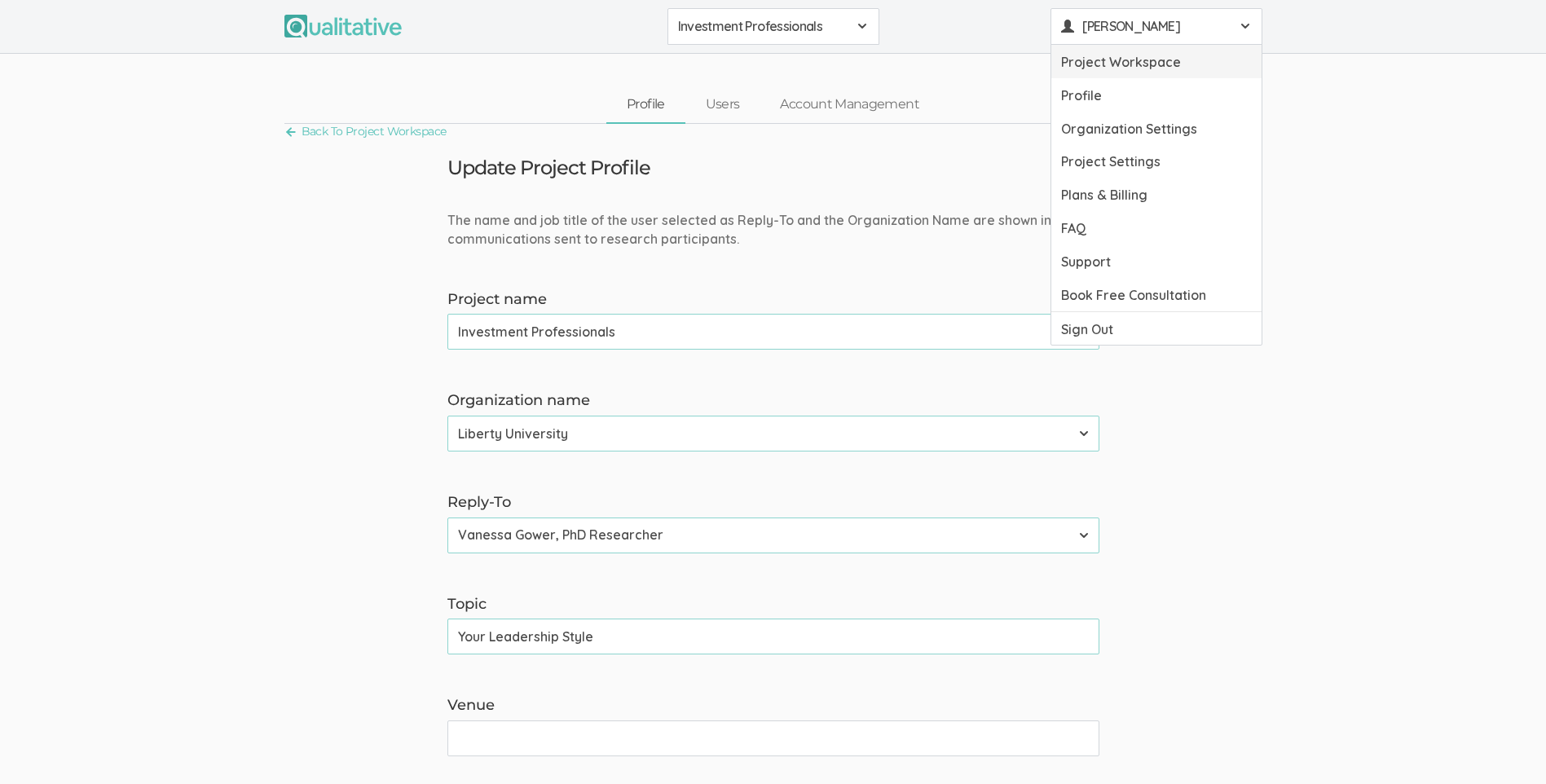 click on "Project Workspace" at bounding box center (1156, 61) 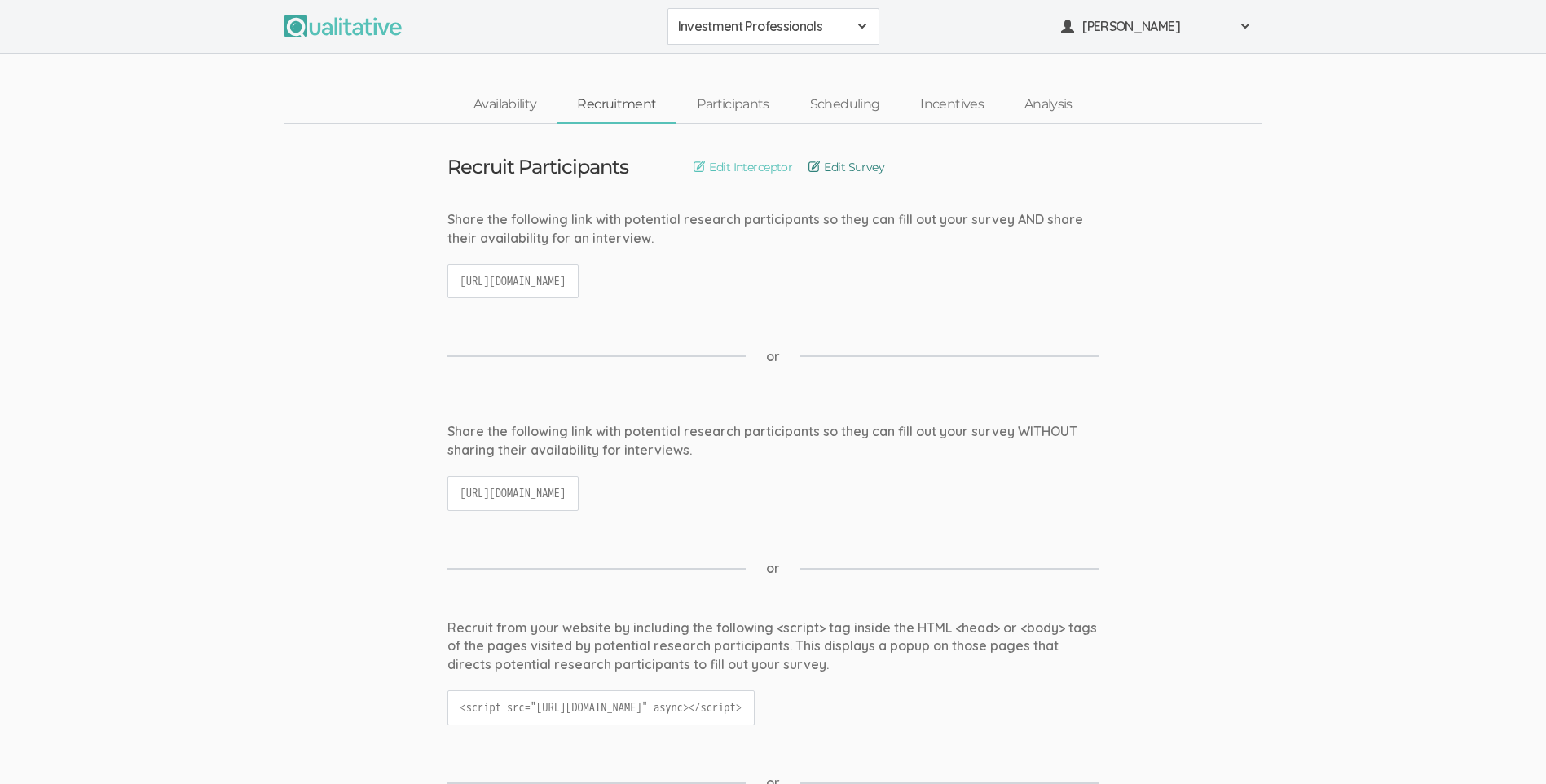 click on "Edit Survey" at bounding box center [846, 167] 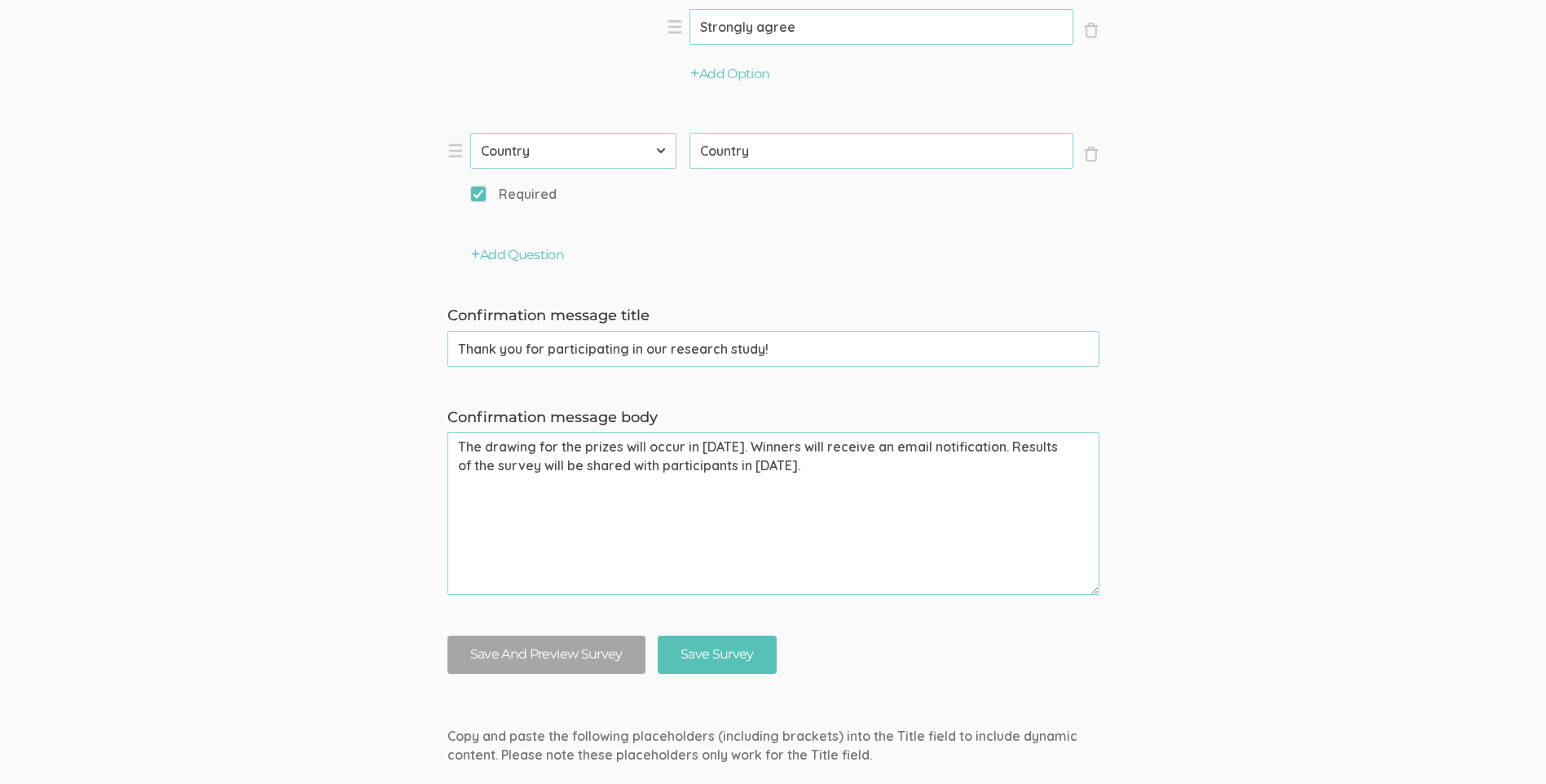 scroll, scrollTop: 9679, scrollLeft: 0, axis: vertical 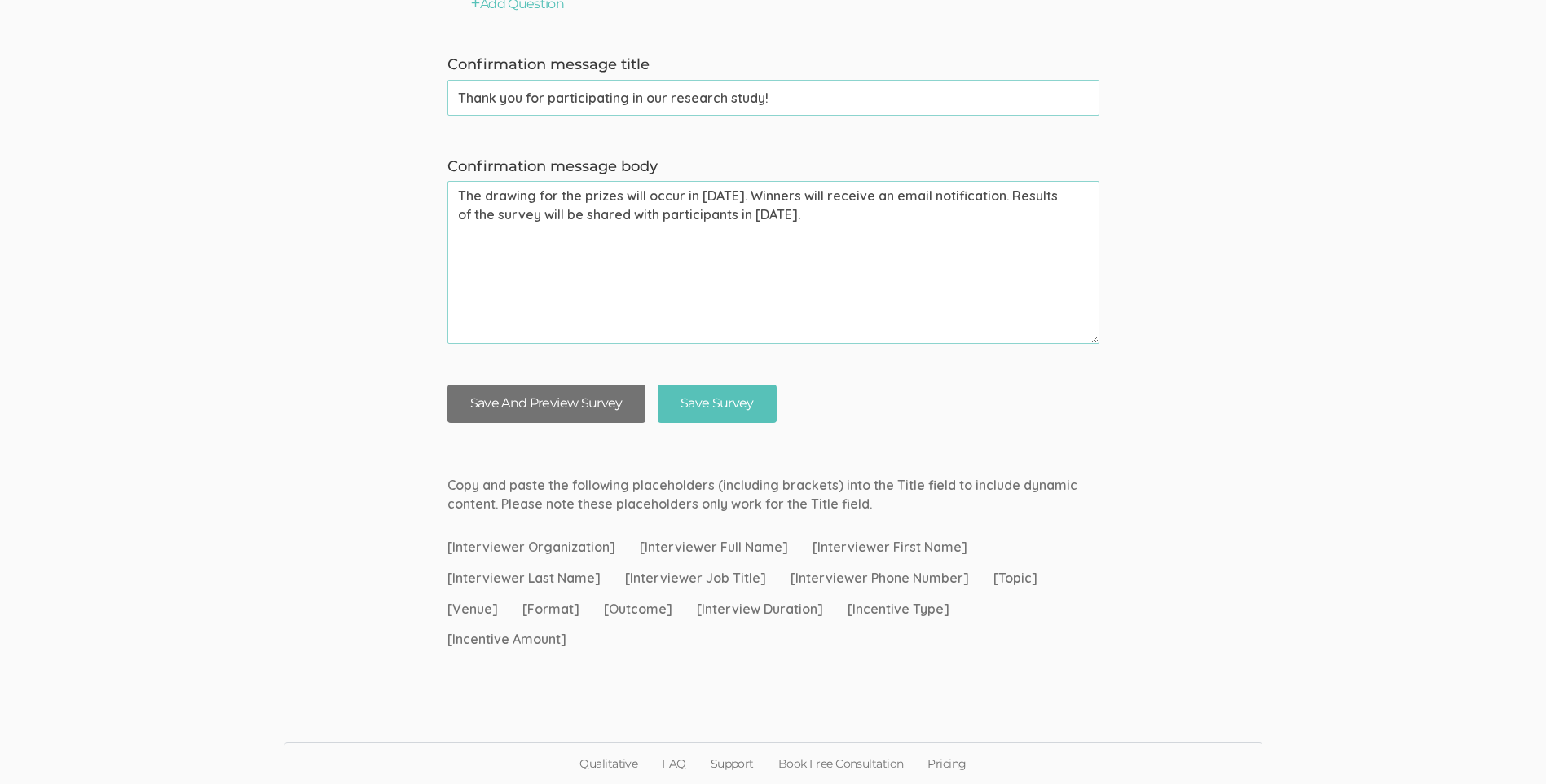 click on "Save And Preview Survey" at bounding box center (546, 403) 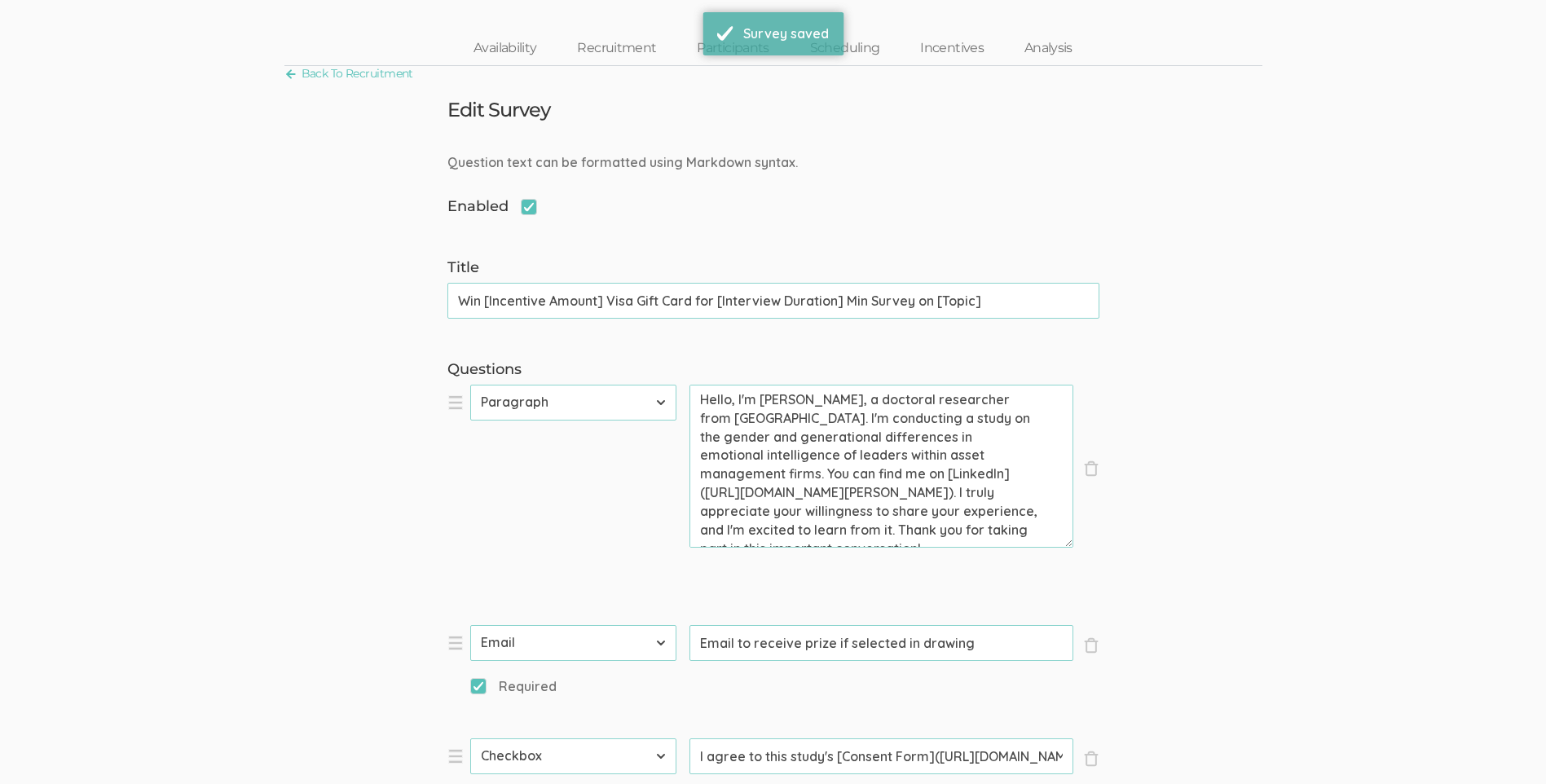scroll, scrollTop: 163, scrollLeft: 0, axis: vertical 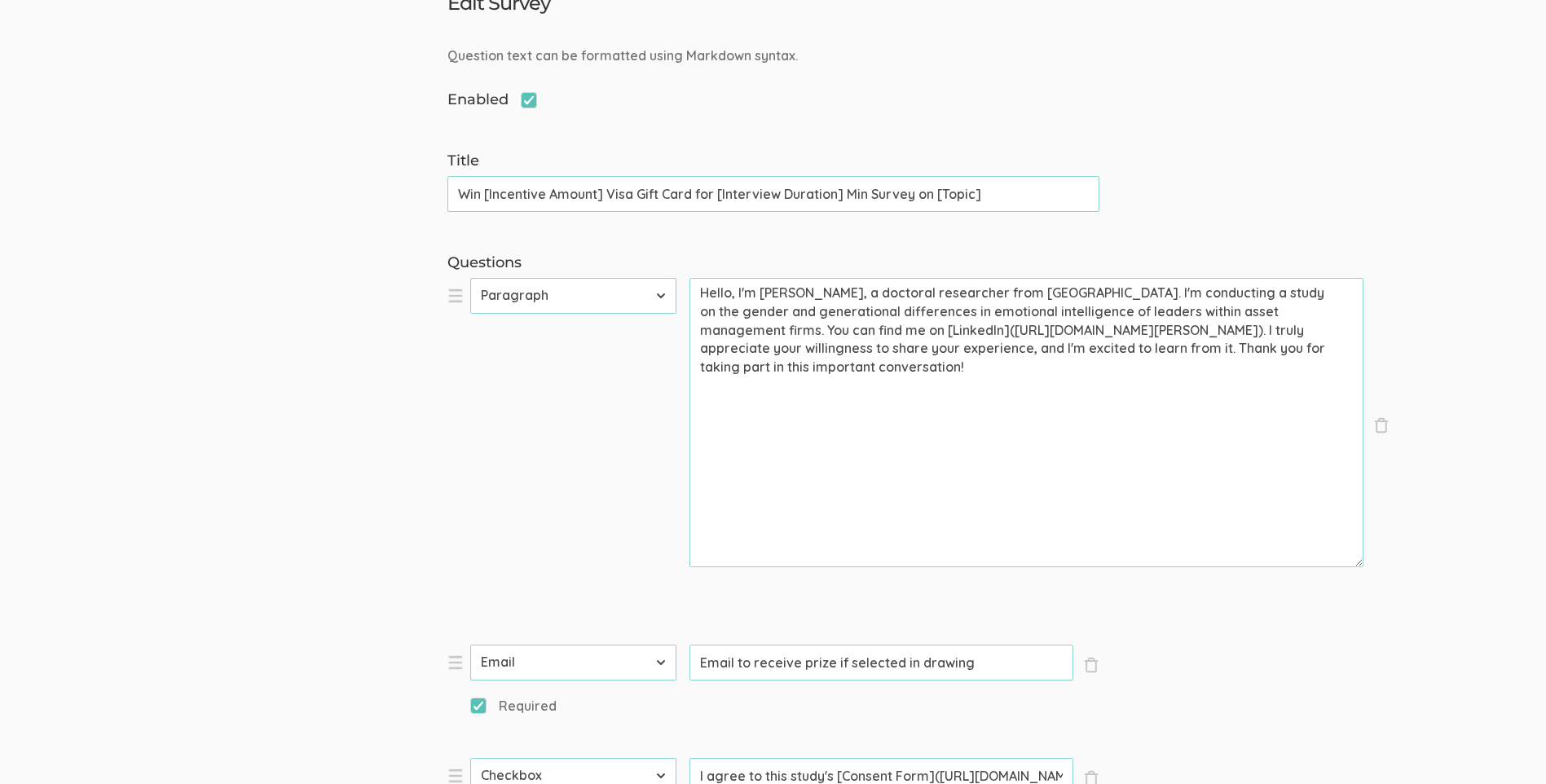 drag, startPoint x: 1069, startPoint y: 434, endPoint x: 1359, endPoint y: 562, distance: 316.9921 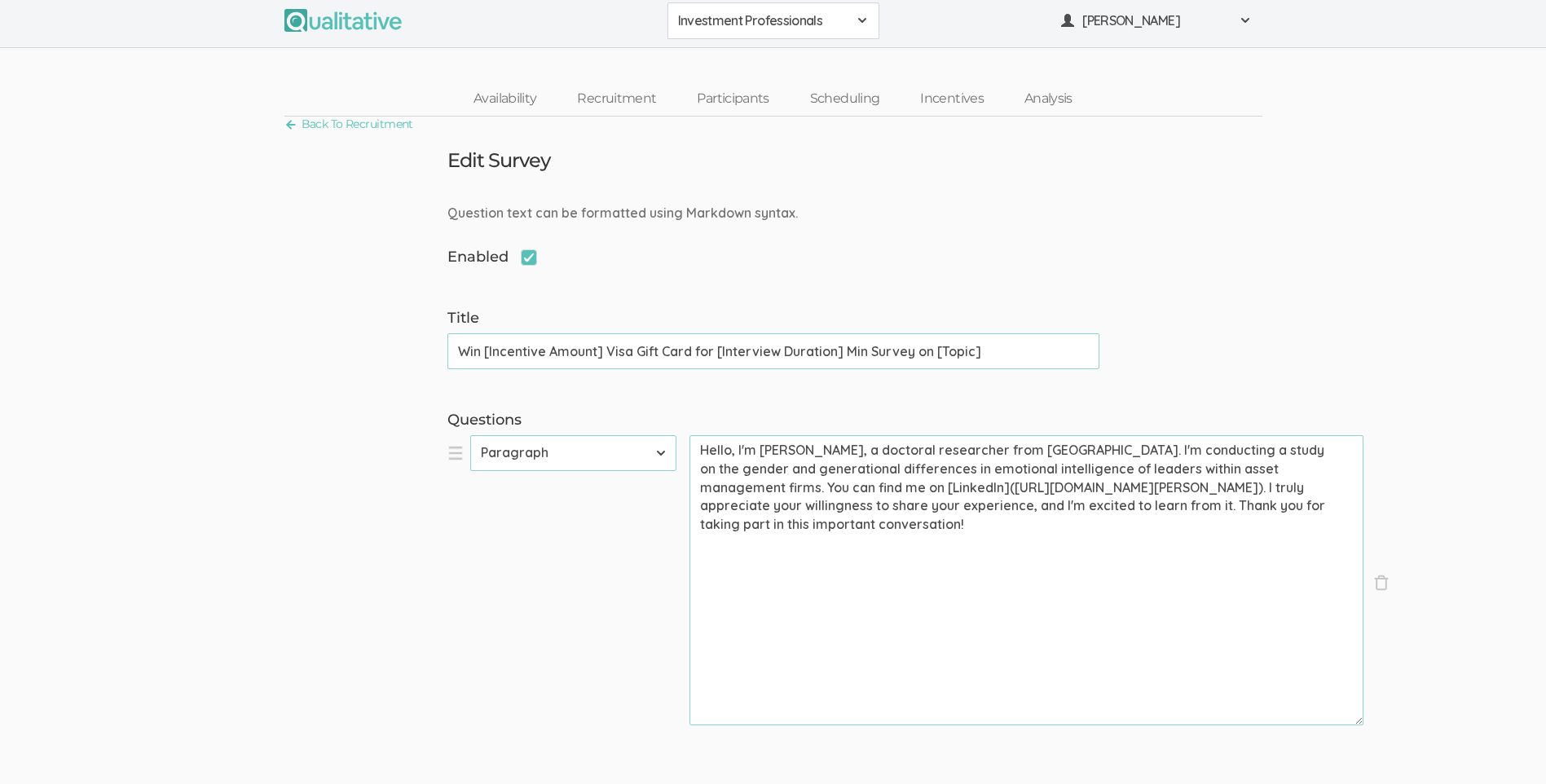 scroll, scrollTop: 0, scrollLeft: 0, axis: both 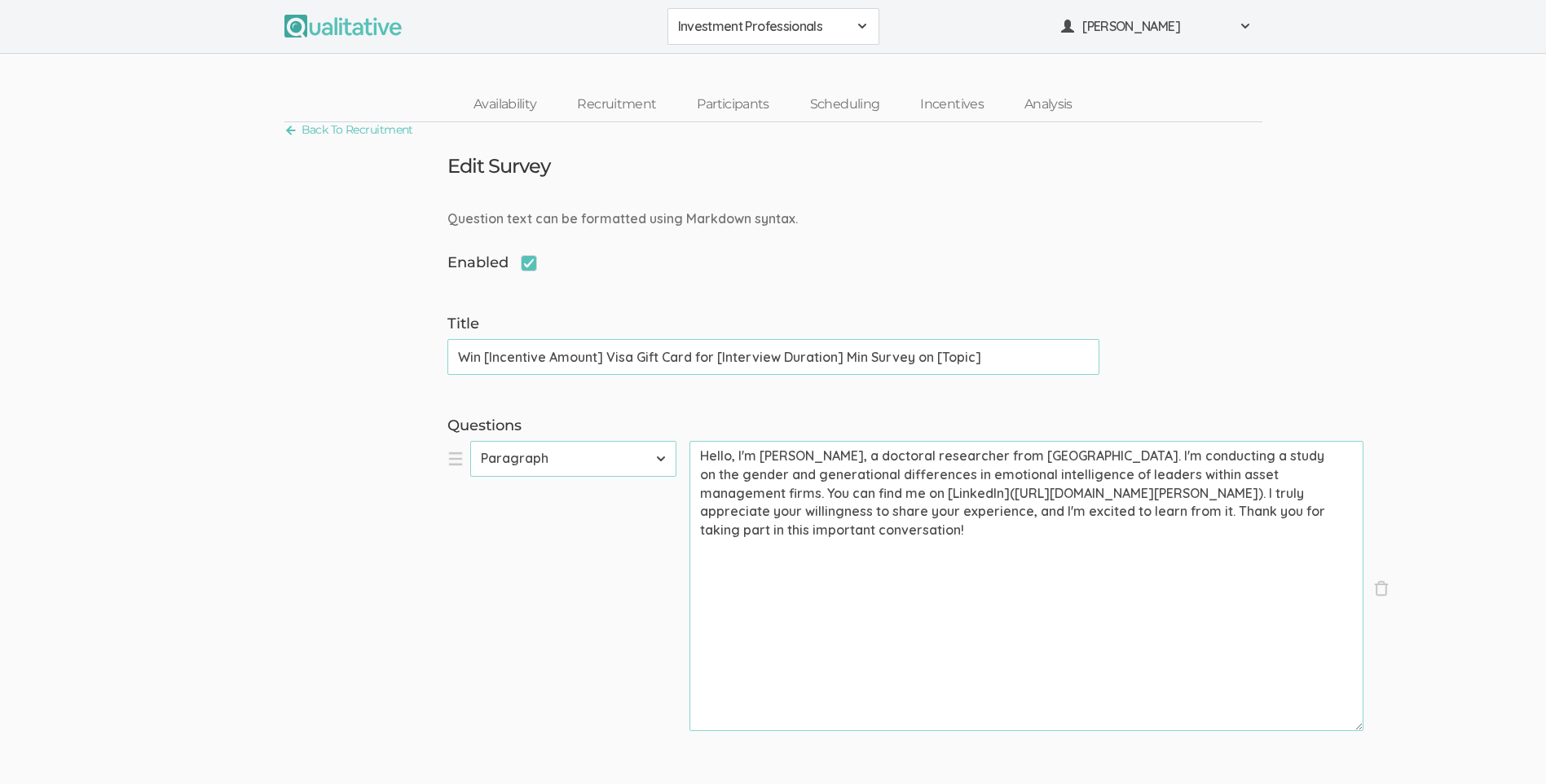 click on "Hello, I'm Vanessa Gower, a doctoral researcher from Liberty University. I'm conducting a study on the gender and generational differences in emotional intelligence of leaders within asset management firms. You can find me on [LinkedIn](https://www.linkedin.com/in/vanessa-gower-4871a8239/). I truly appreciate your willingness to share your experience, and I'm excited to learn from it. Thank you for taking part in this important conversation!" at bounding box center [1026, 586] 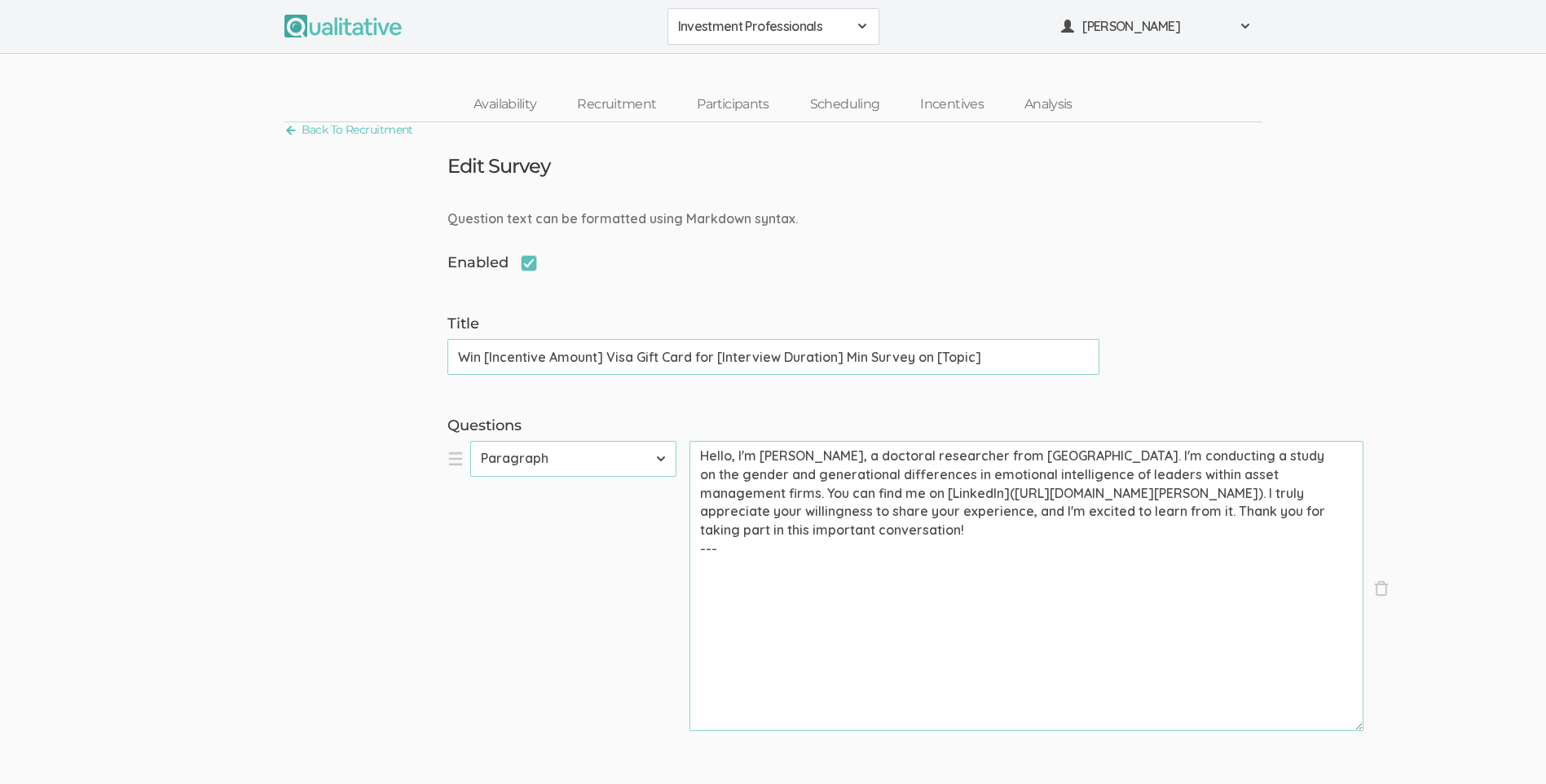 click on "Hello, I'm Vanessa Gower, a doctoral researcher from Liberty University. I'm conducting a study on the gender and generational differences in emotional intelligence of leaders within asset management firms. You can find me on [LinkedIn](https://www.linkedin.com/in/vanessa-gower-4871a8239/). I truly appreciate your willingness to share your experience, and I'm excited to learn from it. Thank you for taking part in this important conversation!
---" at bounding box center (1026, 586) 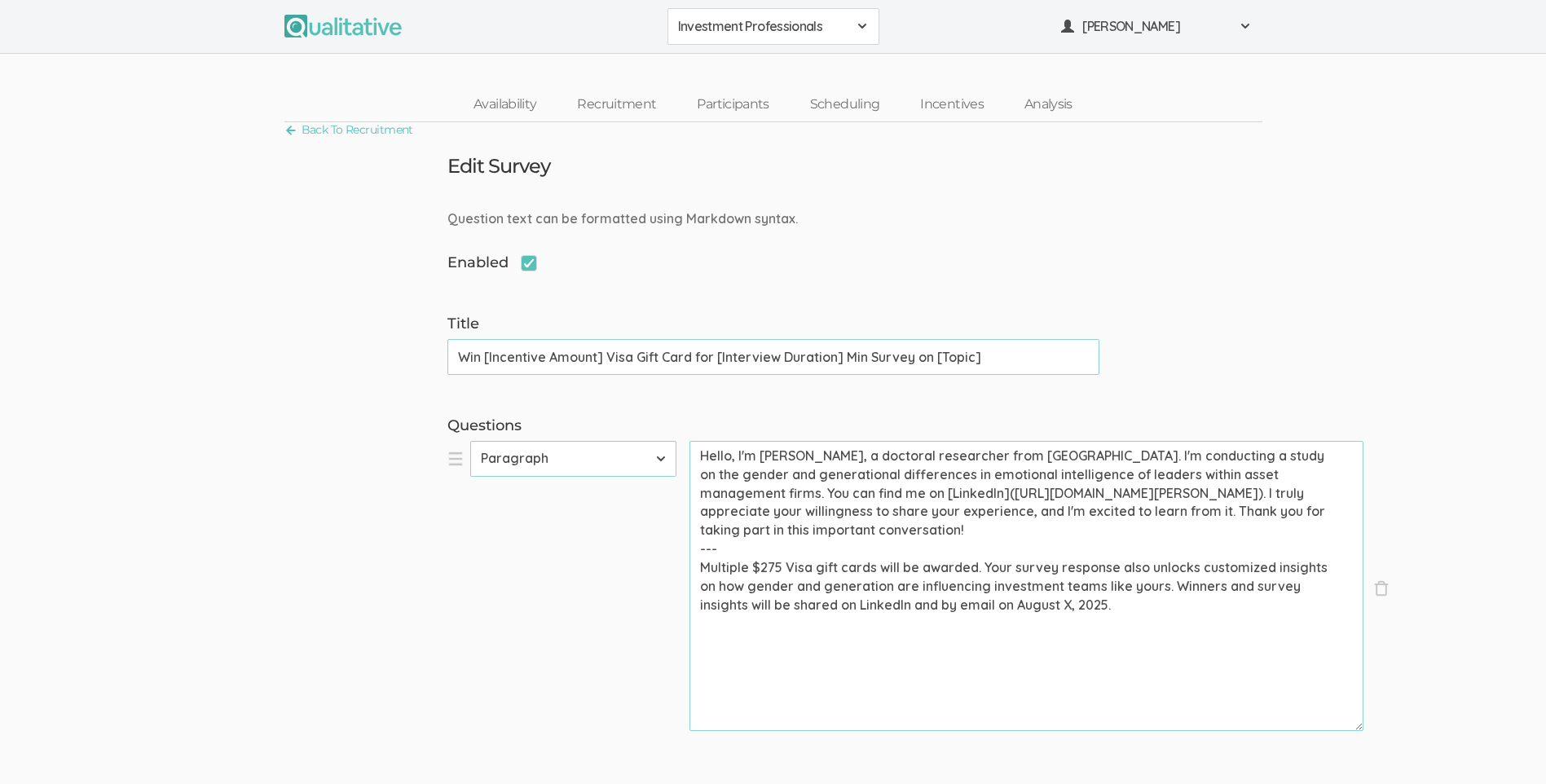 click on "Hello, I'm Vanessa Gower, a doctoral researcher from Liberty University. I'm conducting a study on the gender and generational differences in emotional intelligence of leaders within asset management firms. You can find me on [LinkedIn](https://www.linkedin.com/in/vanessa-gower-4871a8239/). I truly appreciate your willingness to share your experience, and I'm excited to learn from it. Thank you for taking part in this important conversation!
---
Multiple $275 Visa gift cards will be awarded. Your survey response also unlocks customized insights on how gender and generation are influencing investment teams like yours. Winners and survey insights will be shared on LinkedIn and by email on August X, 2025." at bounding box center (1026, 586) 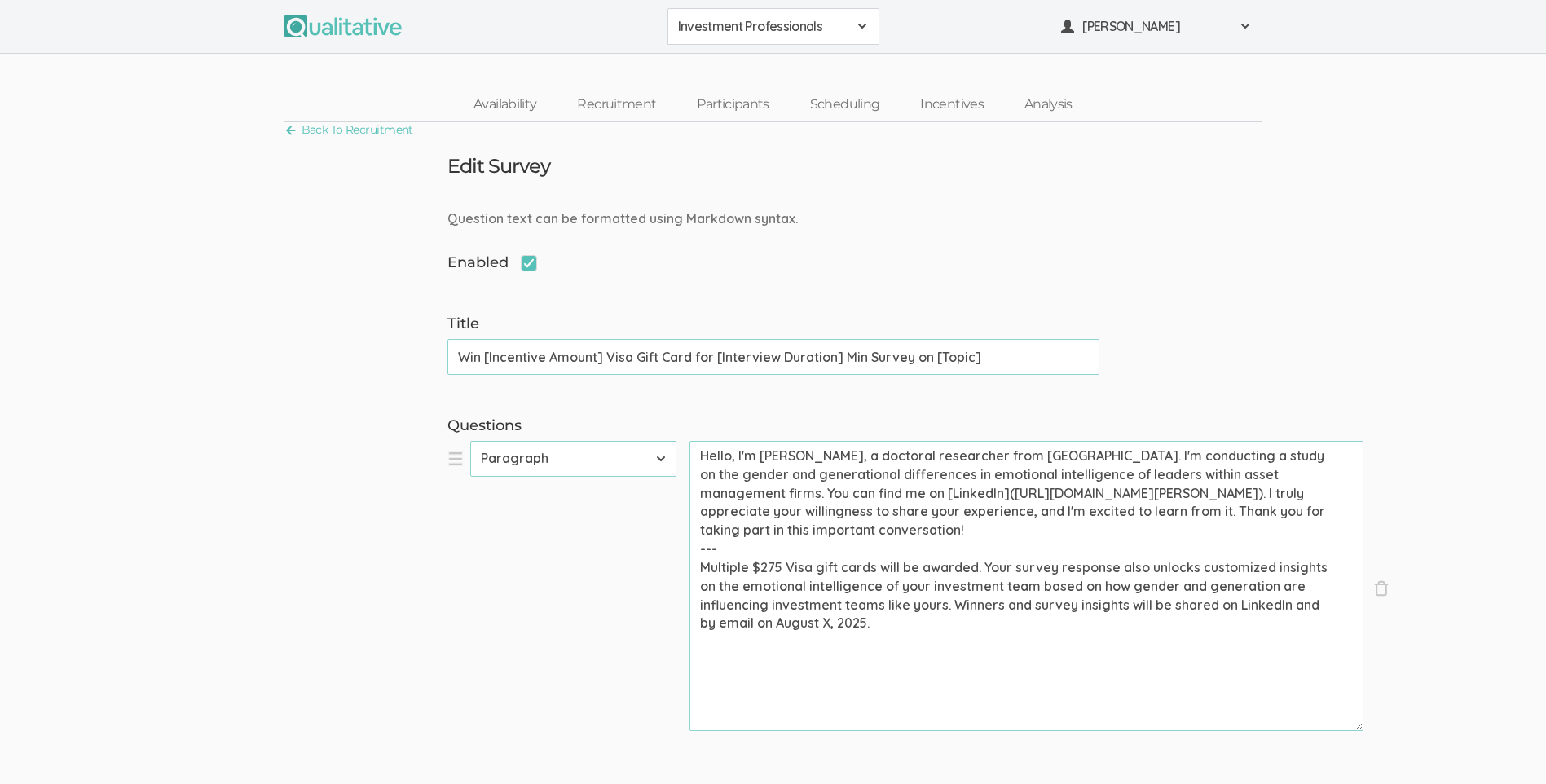 drag, startPoint x: 1126, startPoint y: 584, endPoint x: 1100, endPoint y: 590, distance: 26.68333 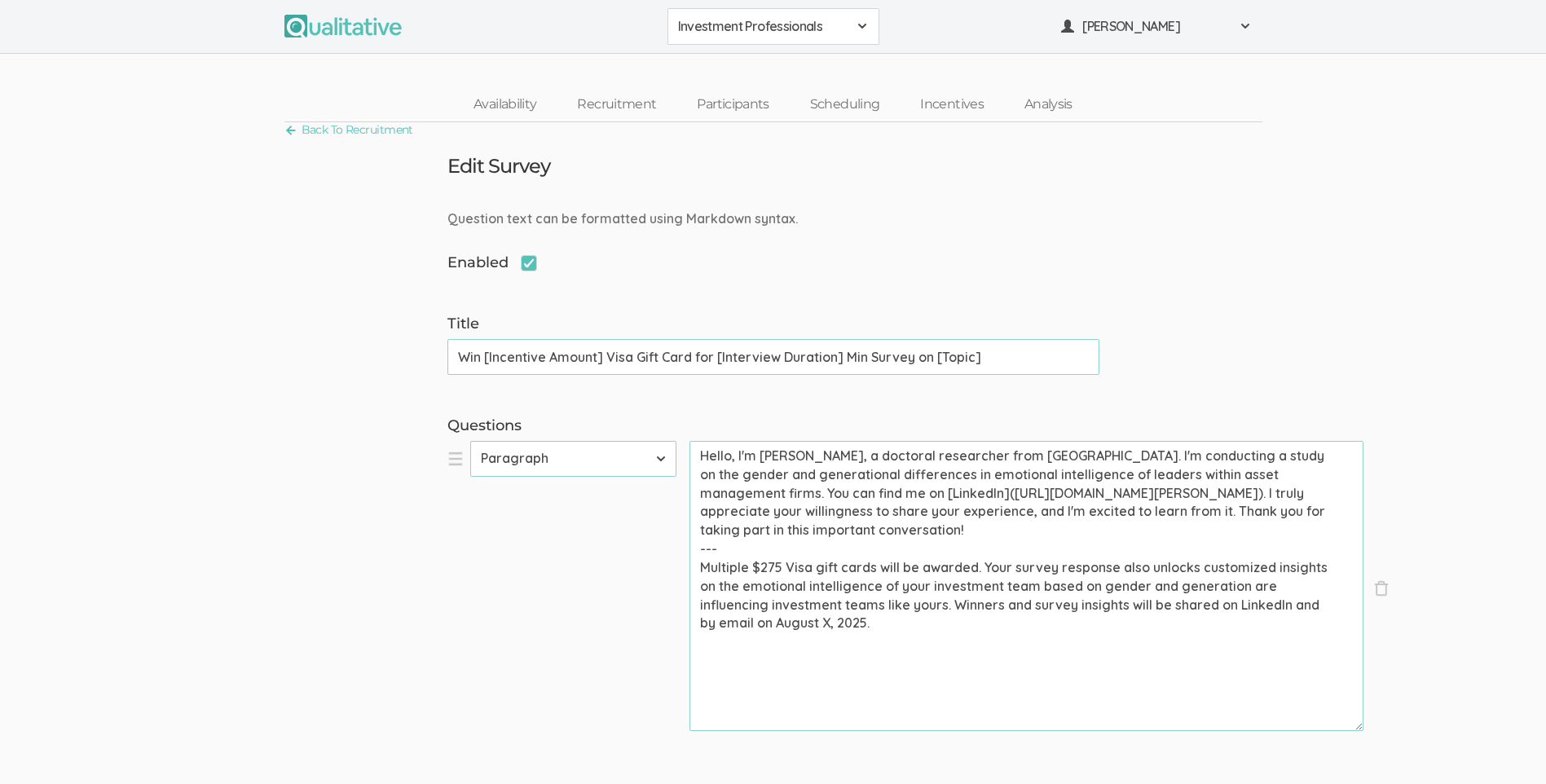 drag, startPoint x: 942, startPoint y: 603, endPoint x: 1248, endPoint y: 590, distance: 306.276 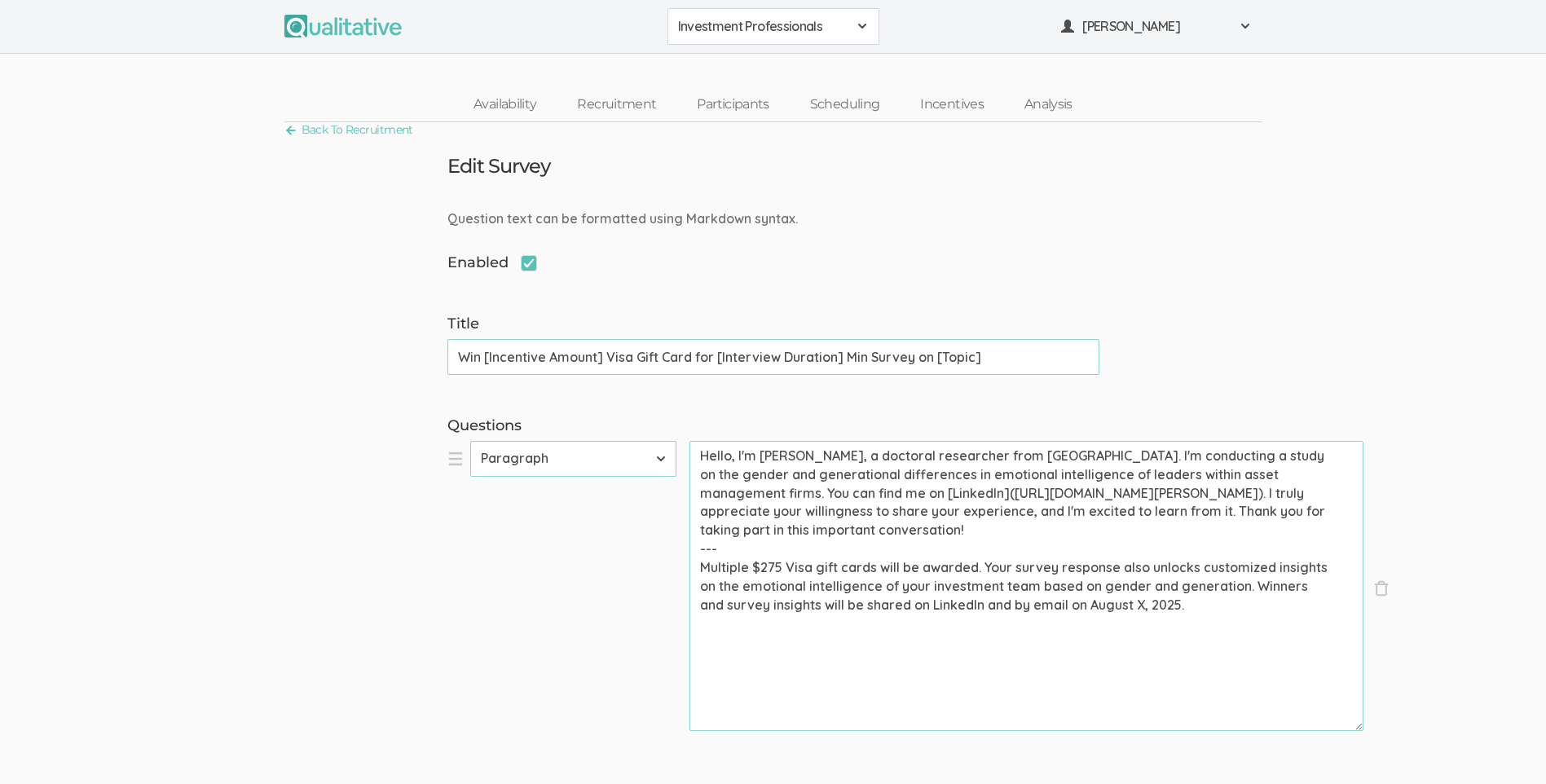 click on "Hello, I'm Vanessa Gower, a doctoral researcher from Liberty University. I'm conducting a study on the gender and generational differences in emotional intelligence of leaders within asset management firms. You can find me on [LinkedIn](https://www.linkedin.com/in/vanessa-gower-4871a8239/). I truly appreciate your willingness to share your experience, and I'm excited to learn from it. Thank you for taking part in this important conversation!
---
Multiple $275 Visa gift cards will be awarded. Your survey response also unlocks customized insights on the emotional intelligence of your investment team based on gender and generation. Winners and survey insights will be shared on LinkedIn and by email on August X, 2025." at bounding box center [1026, 586] 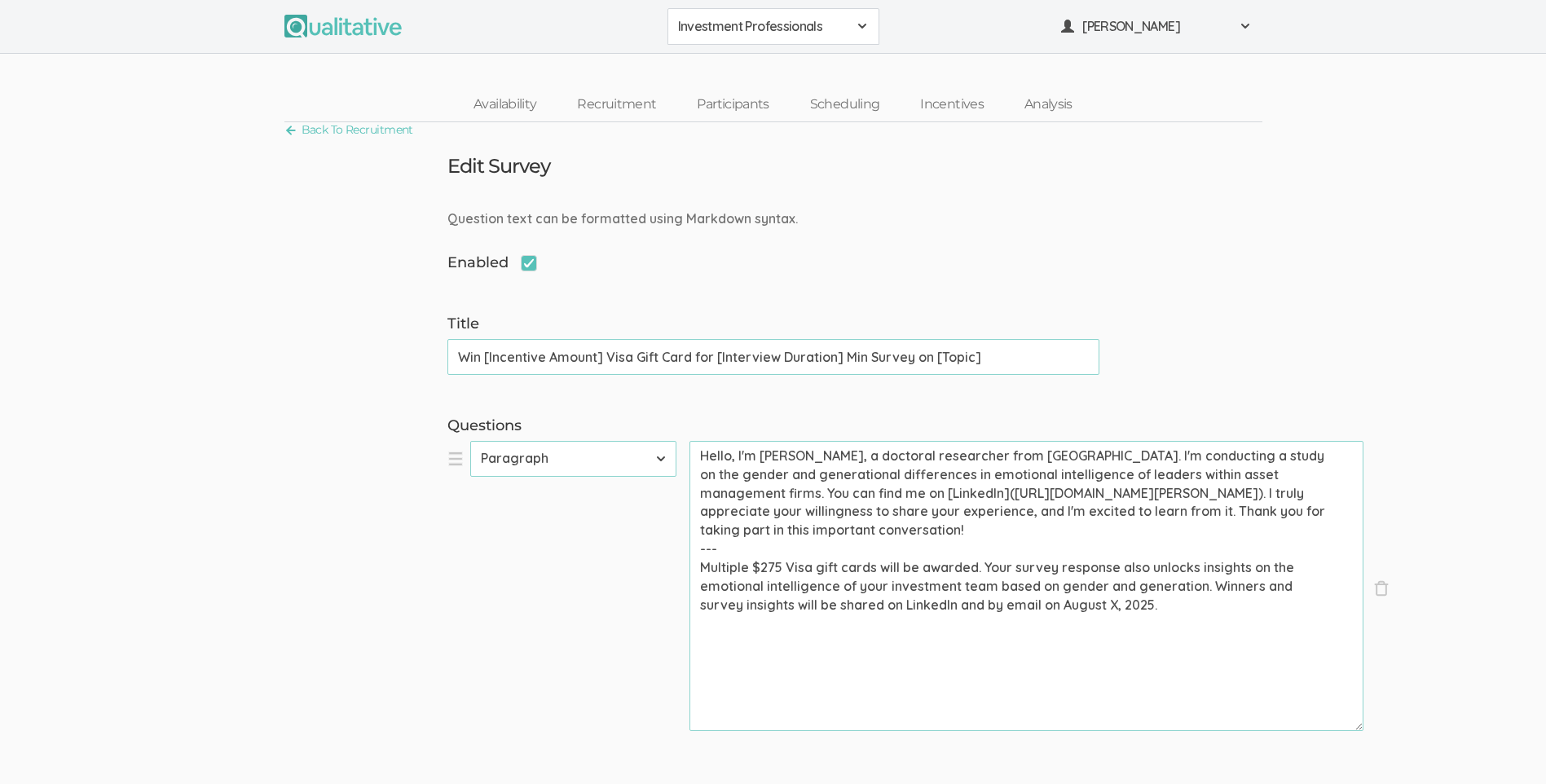 drag, startPoint x: 1245, startPoint y: 566, endPoint x: 1196, endPoint y: 562, distance: 49.162994 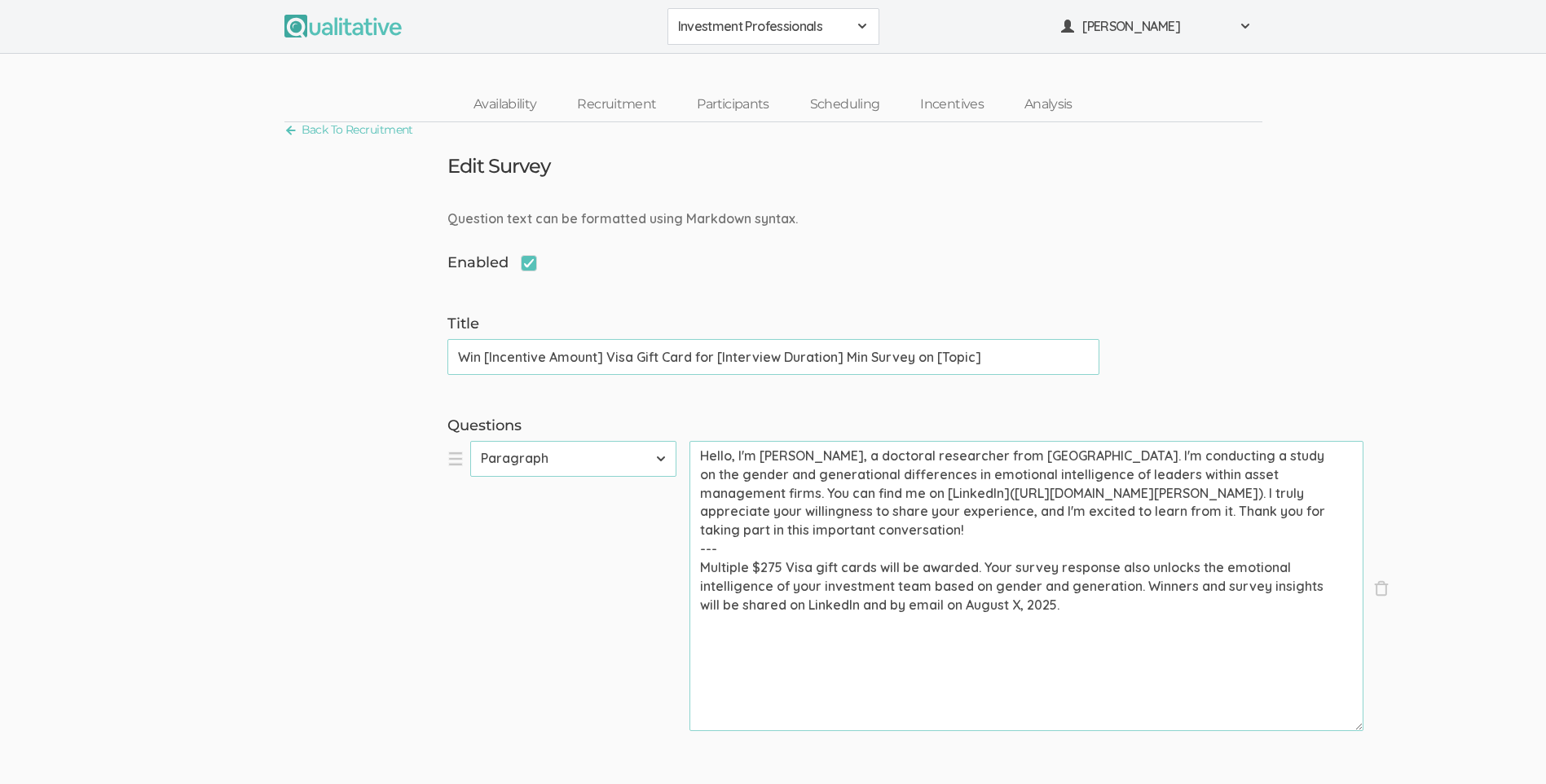 click on "Hello, I'm Vanessa Gower, a doctoral researcher from Liberty University. I'm conducting a study on the gender and generational differences in emotional intelligence of leaders within asset management firms. You can find me on [LinkedIn](https://www.linkedin.com/in/vanessa-gower-4871a8239/). I truly appreciate your willingness to share your experience, and I'm excited to learn from it. Thank you for taking part in this important conversation!
---
Multiple $275 Visa gift cards will be awarded. Your survey response also unlocks the emotional intelligence of your investment team based on gender and generation. Winners and survey insights will be shared on LinkedIn and by email on August X, 2025." at bounding box center [1026, 586] 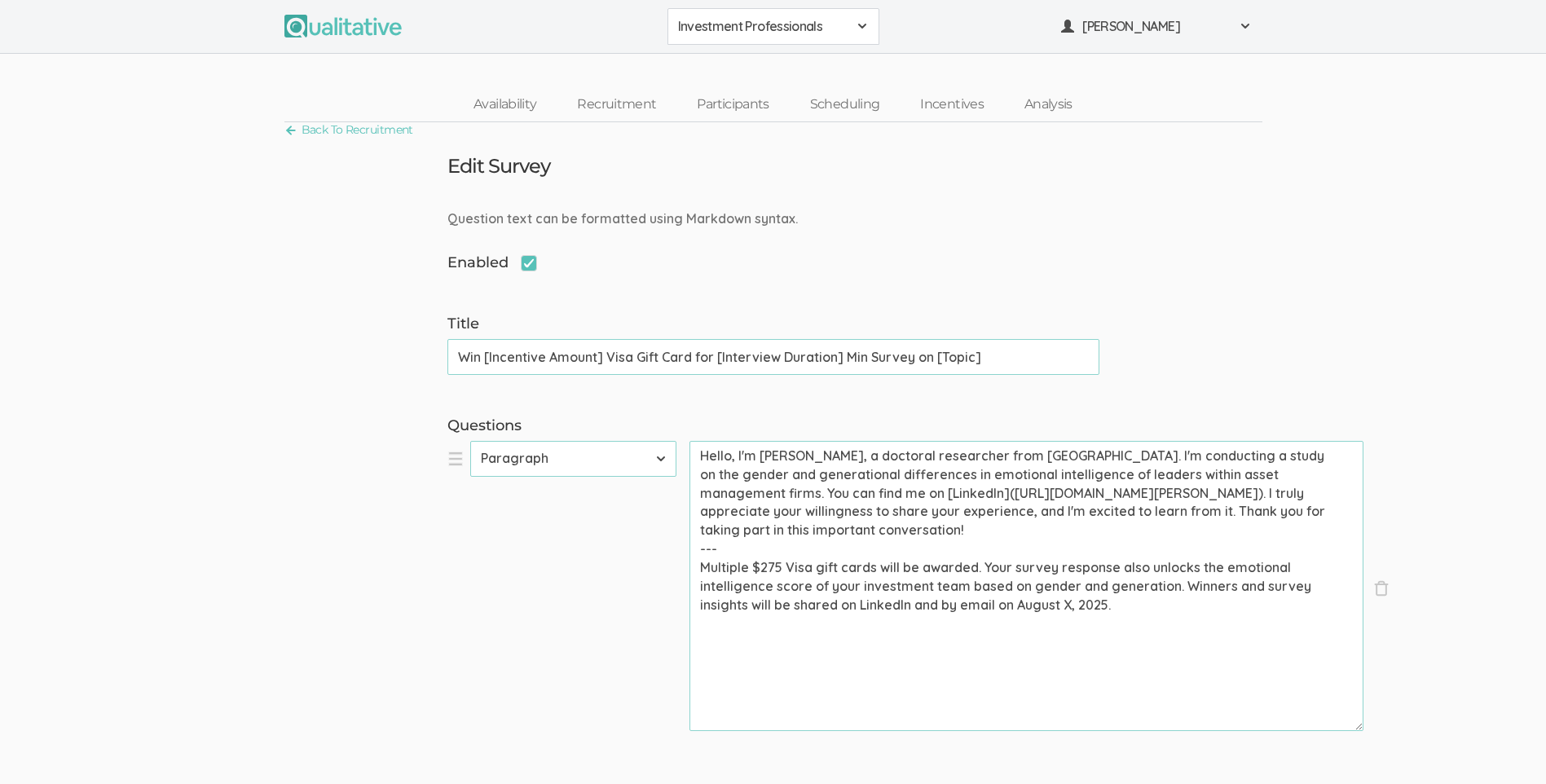 click on "Hello, I'm Vanessa Gower, a doctoral researcher from Liberty University. I'm conducting a study on the gender and generational differences in emotional intelligence of leaders within asset management firms. You can find me on [LinkedIn](https://www.linkedin.com/in/vanessa-gower-4871a8239/). I truly appreciate your willingness to share your experience, and I'm excited to learn from it. Thank you for taking part in this important conversation!
---
Multiple $275 Visa gift cards will be awarded. Your survey response also unlocks the emotional intelligence score of your investment team based on gender and generation. Winners and survey insights will be shared on LinkedIn and by email on August X, 2025." at bounding box center (1026, 586) 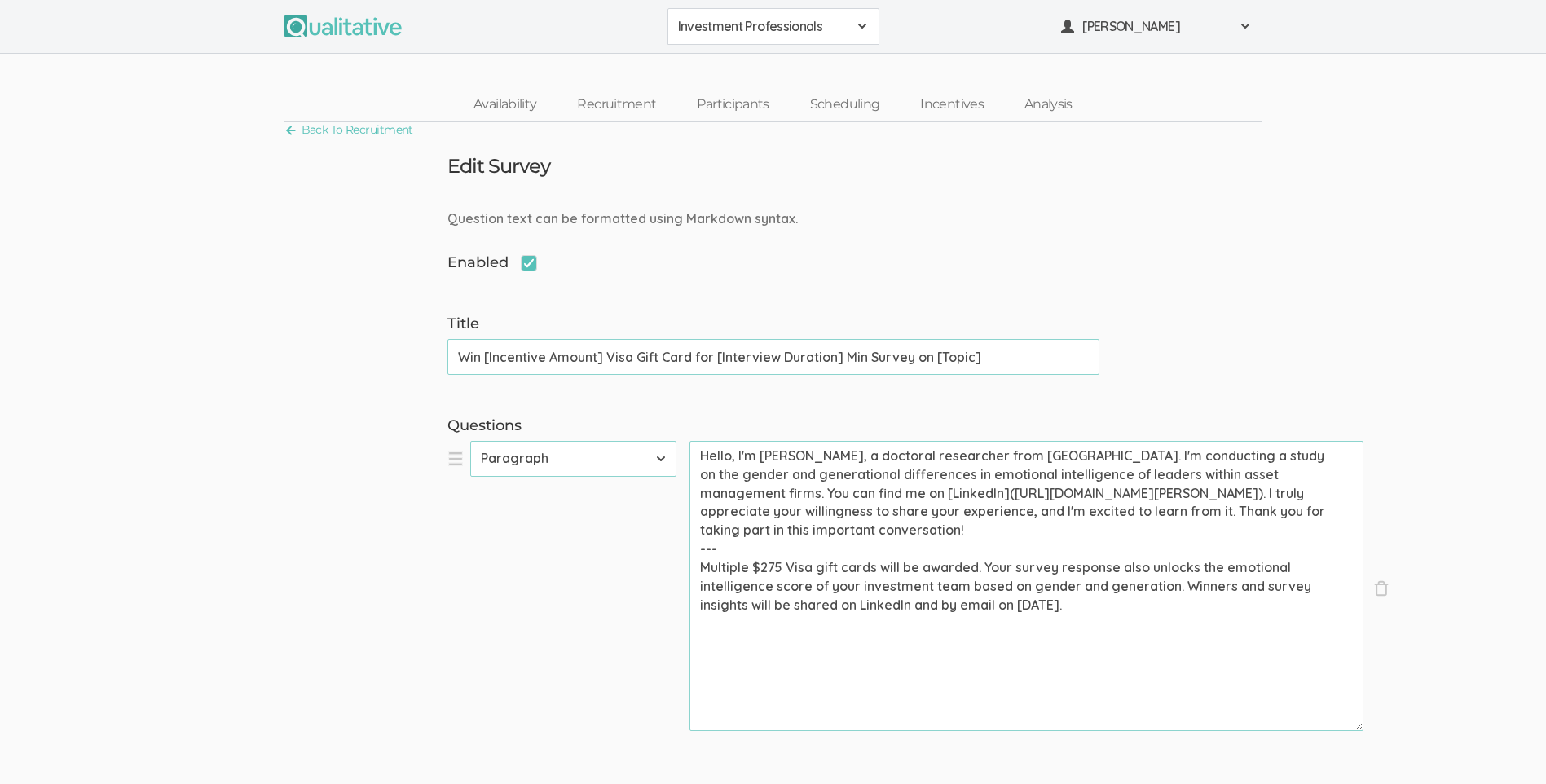 click on "Hello, I'm Vanessa Gower, a doctoral researcher from Liberty University. I'm conducting a study on the gender and generational differences in emotional intelligence of leaders within asset management firms. You can find me on [LinkedIn](https://www.linkedin.com/in/vanessa-gower-4871a8239/). I truly appreciate your willingness to share your experience, and I'm excited to learn from it. Thank you for taking part in this important conversation!
---
Multiple $275 Visa gift cards will be awarded. Your survey response also unlocks the emotional intelligence score of your investment team based on gender and generation. Winners and survey insights will be shared on LinkedIn and by email on August 31, 2025." at bounding box center [1026, 586] 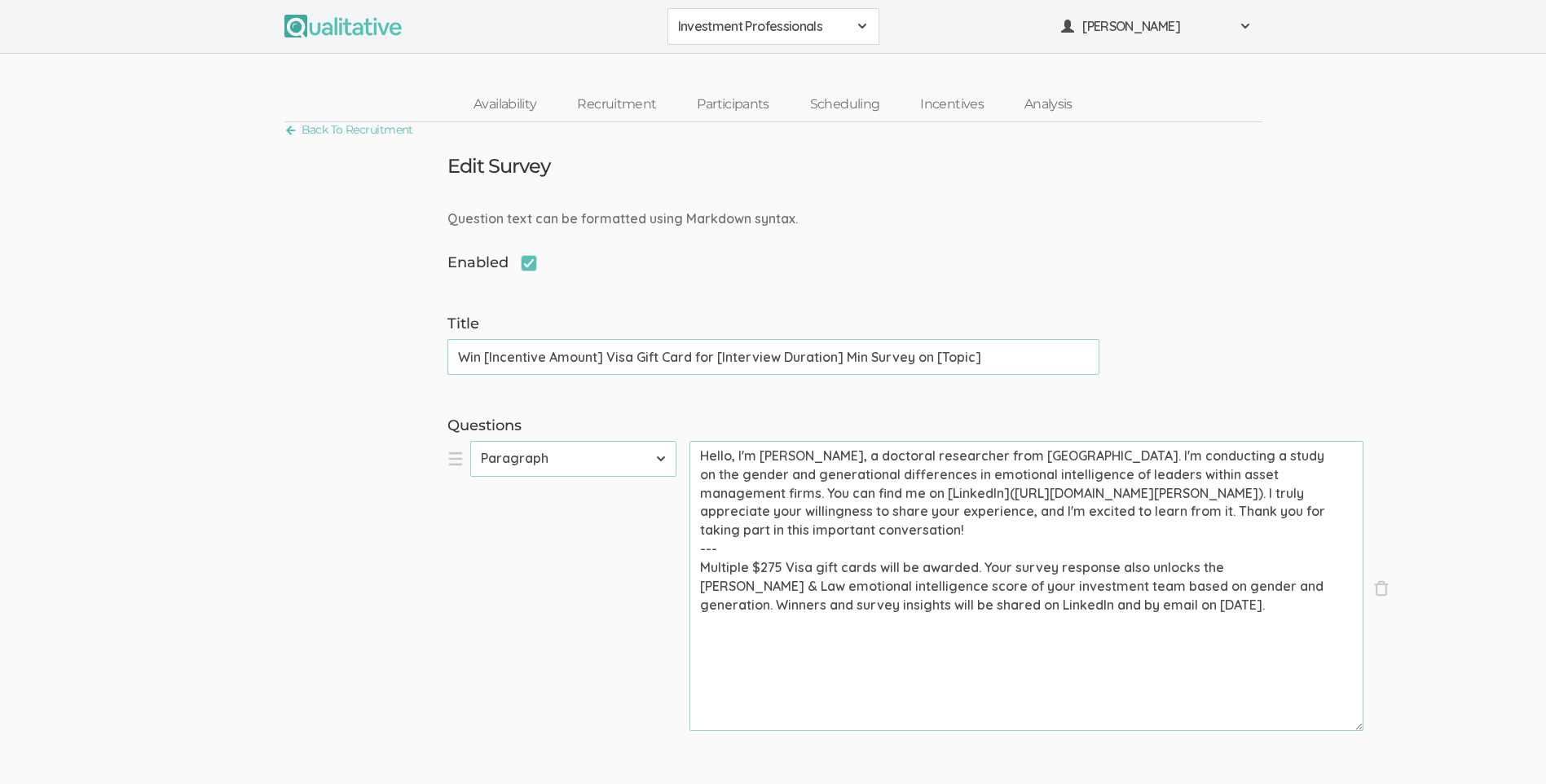 drag, startPoint x: 869, startPoint y: 584, endPoint x: 896, endPoint y: 599, distance: 30.88689 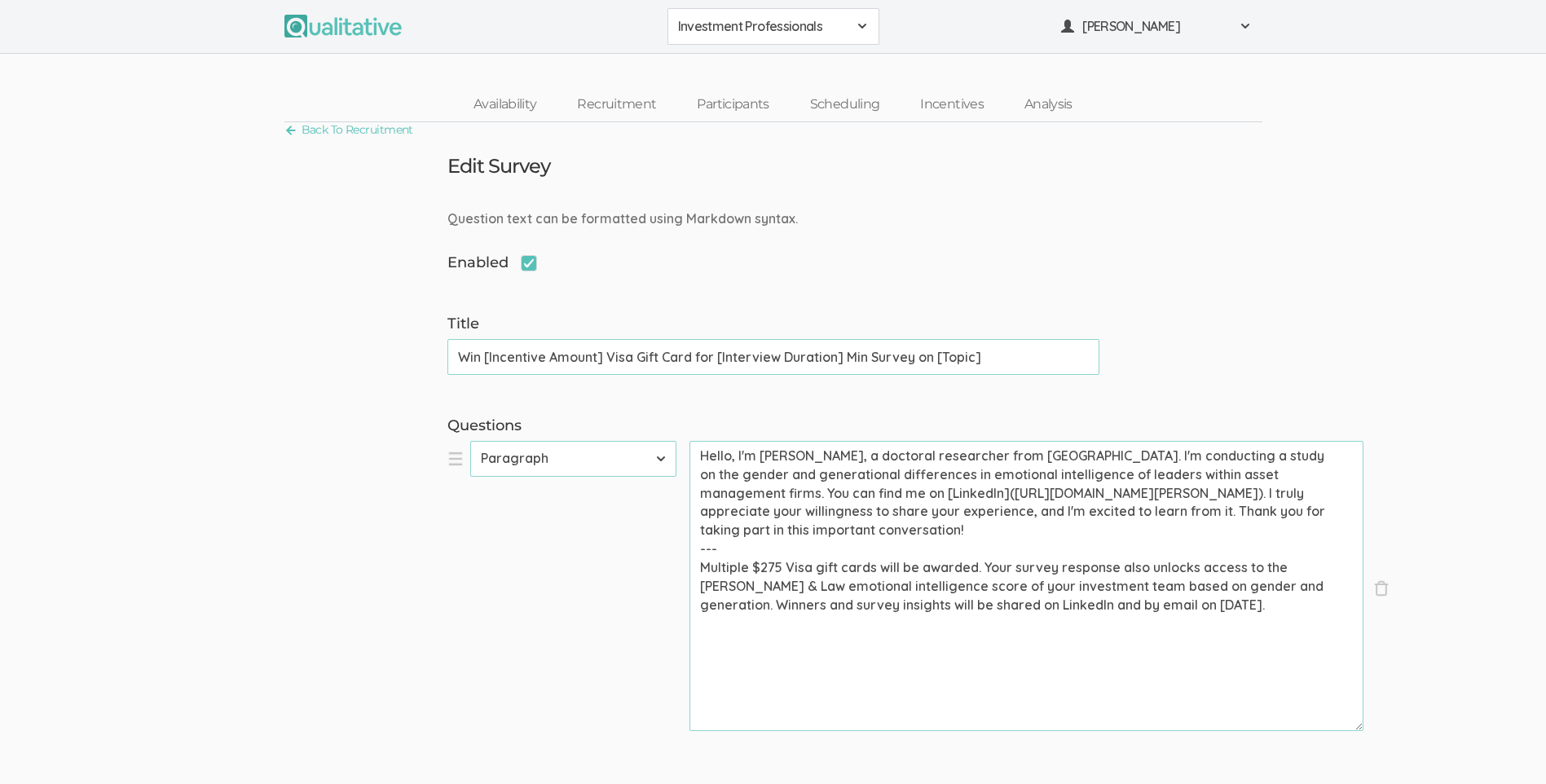 drag, startPoint x: 965, startPoint y: 589, endPoint x: 935, endPoint y: 588, distance: 30.016662 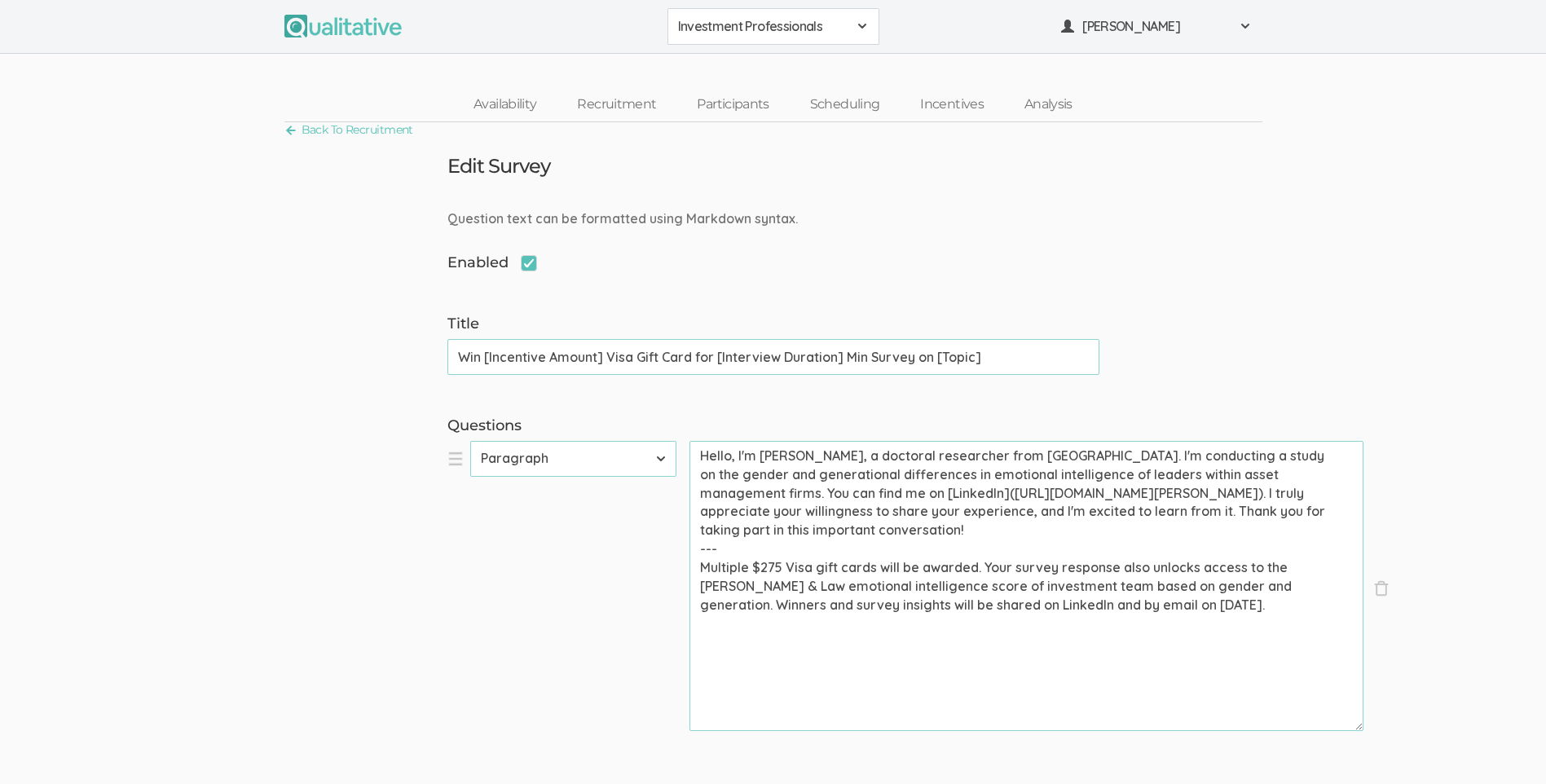 click on "Hello, I'm Vanessa Gower, a doctoral researcher from Liberty University. I'm conducting a study on the gender and generational differences in emotional intelligence of leaders within asset management firms. You can find me on [LinkedIn](https://www.linkedin.com/in/vanessa-gower-4871a8239/). I truly appreciate your willingness to share your experience, and I'm excited to learn from it. Thank you for taking part in this important conversation!
---
Multiple $275 Visa gift cards will be awarded. Your survey response also unlocks access to the Wong & Law emotional intelligence score of investment team based on gender and generation. Winners and survey insights will be shared on LinkedIn and by email on August 31, 2025." at bounding box center (1026, 586) 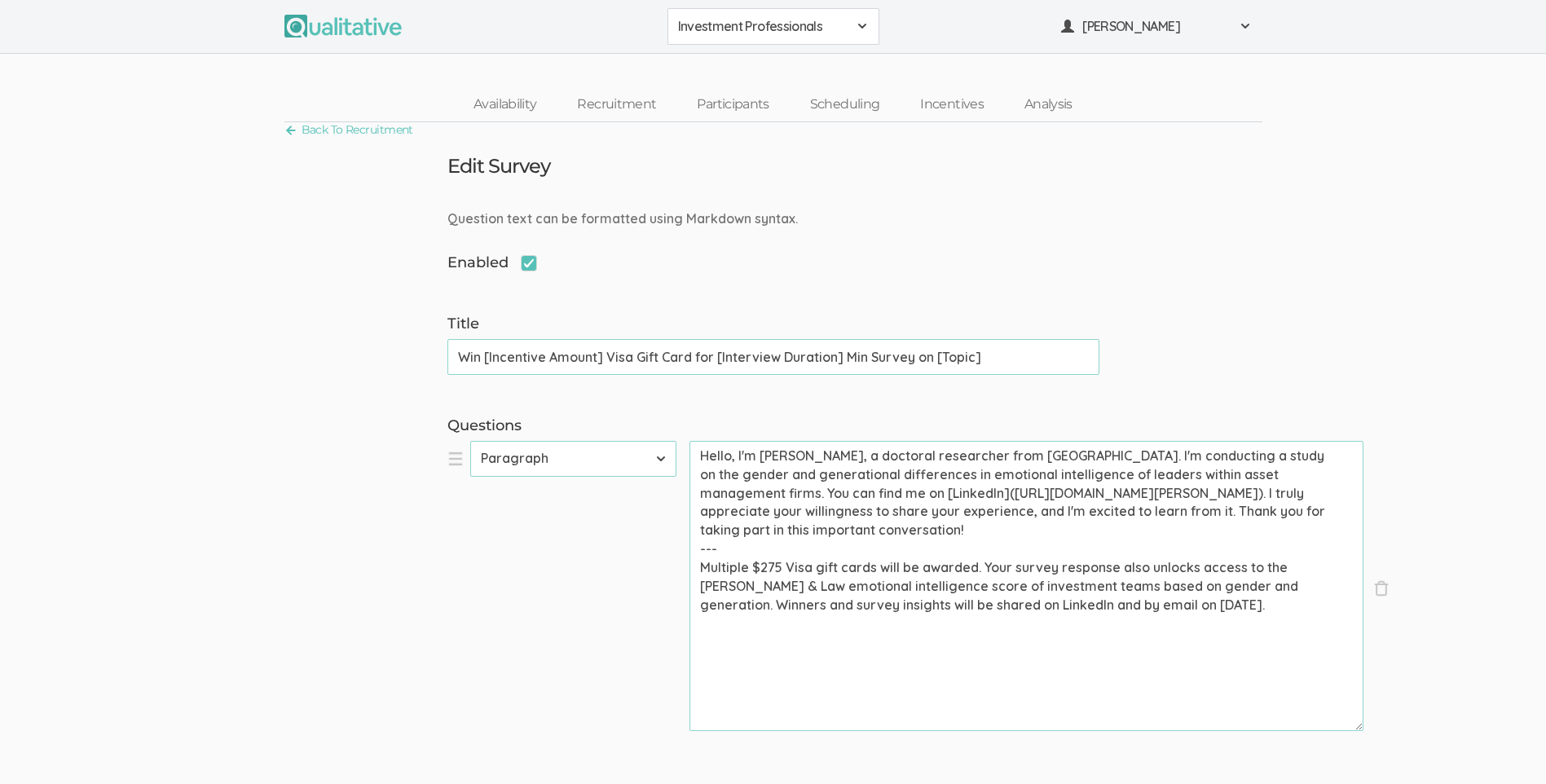 drag, startPoint x: 1252, startPoint y: 585, endPoint x: 1284, endPoint y: 691, distance: 110.72488 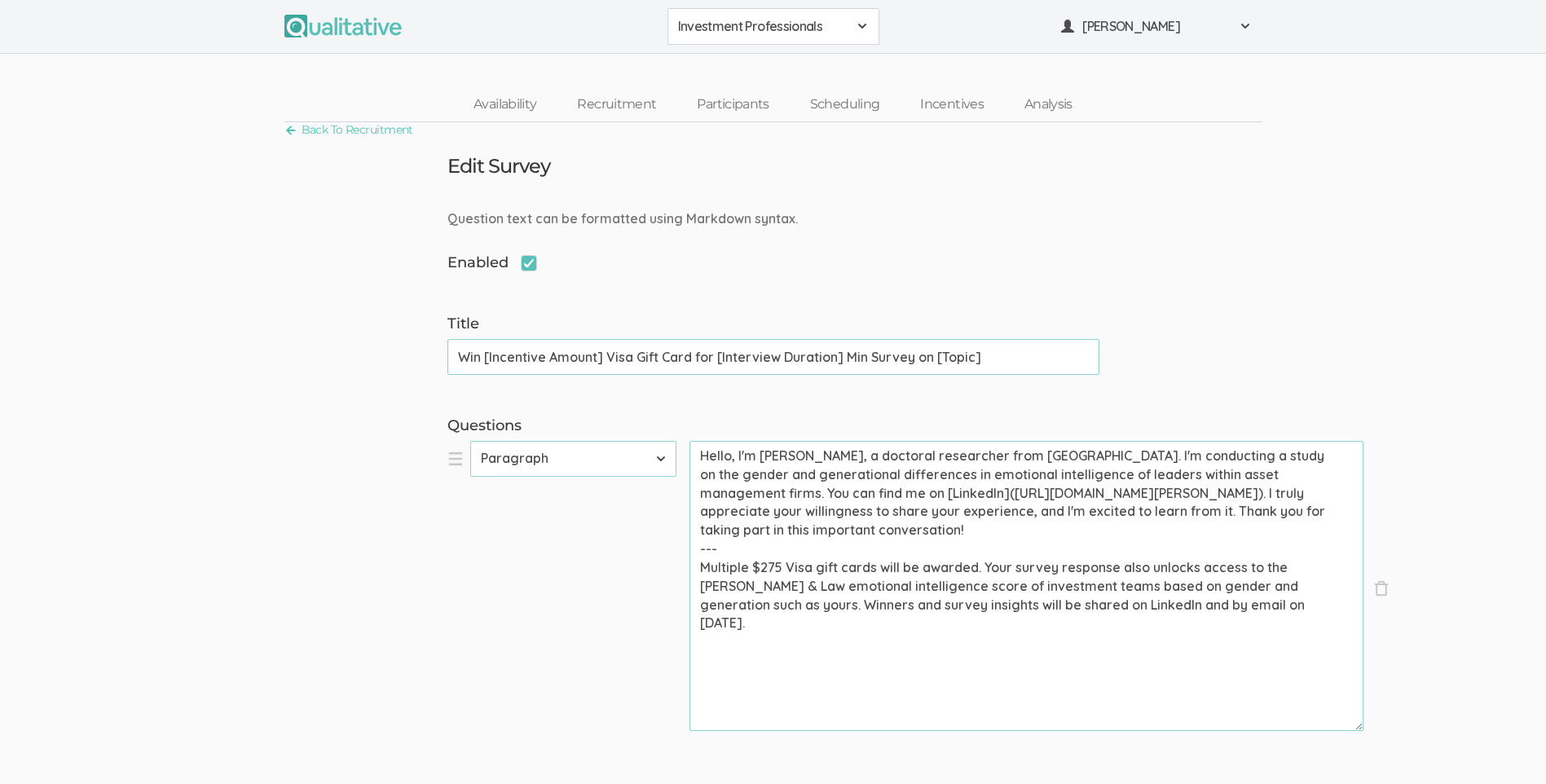 drag, startPoint x: 932, startPoint y: 585, endPoint x: 918, endPoint y: 584, distance: 14.035669 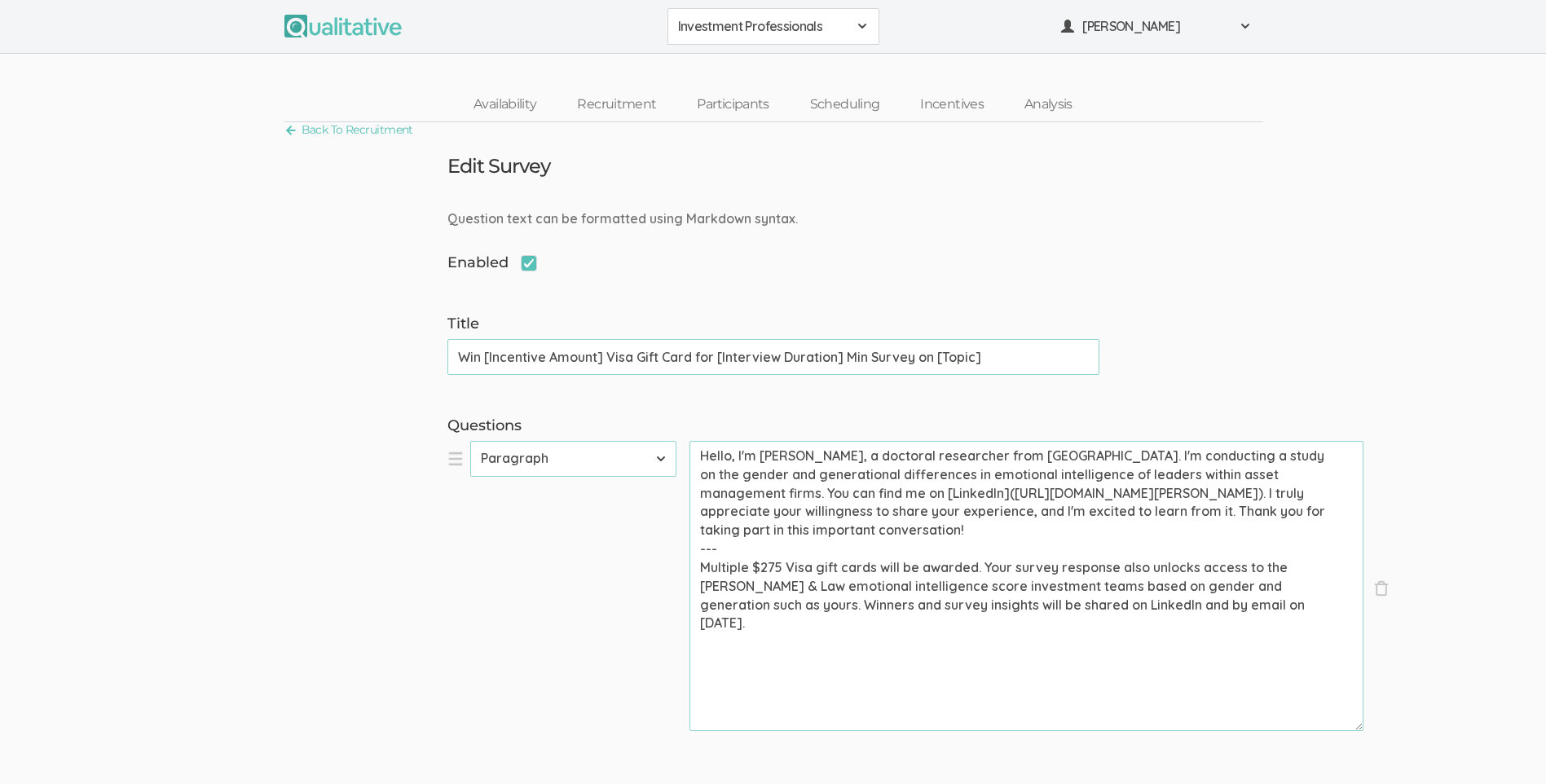click on "Hello, I'm Vanessa Gower, a doctoral researcher from Liberty University. I'm conducting a study on the gender and generational differences in emotional intelligence of leaders within asset management firms. You can find me on [LinkedIn](https://www.linkedin.com/in/vanessa-gower-4871a8239/). I truly appreciate your willingness to share your experience, and I'm excited to learn from it. Thank you for taking part in this important conversation!
---
Multiple $275 Visa gift cards will be awarded. Your survey response also unlocks access to the Wong & Law emotional intelligence score investment teams based on gender and generation such as yours. Winners and survey insights will be shared on LinkedIn and by email on August 31, 2025." at bounding box center (1026, 586) 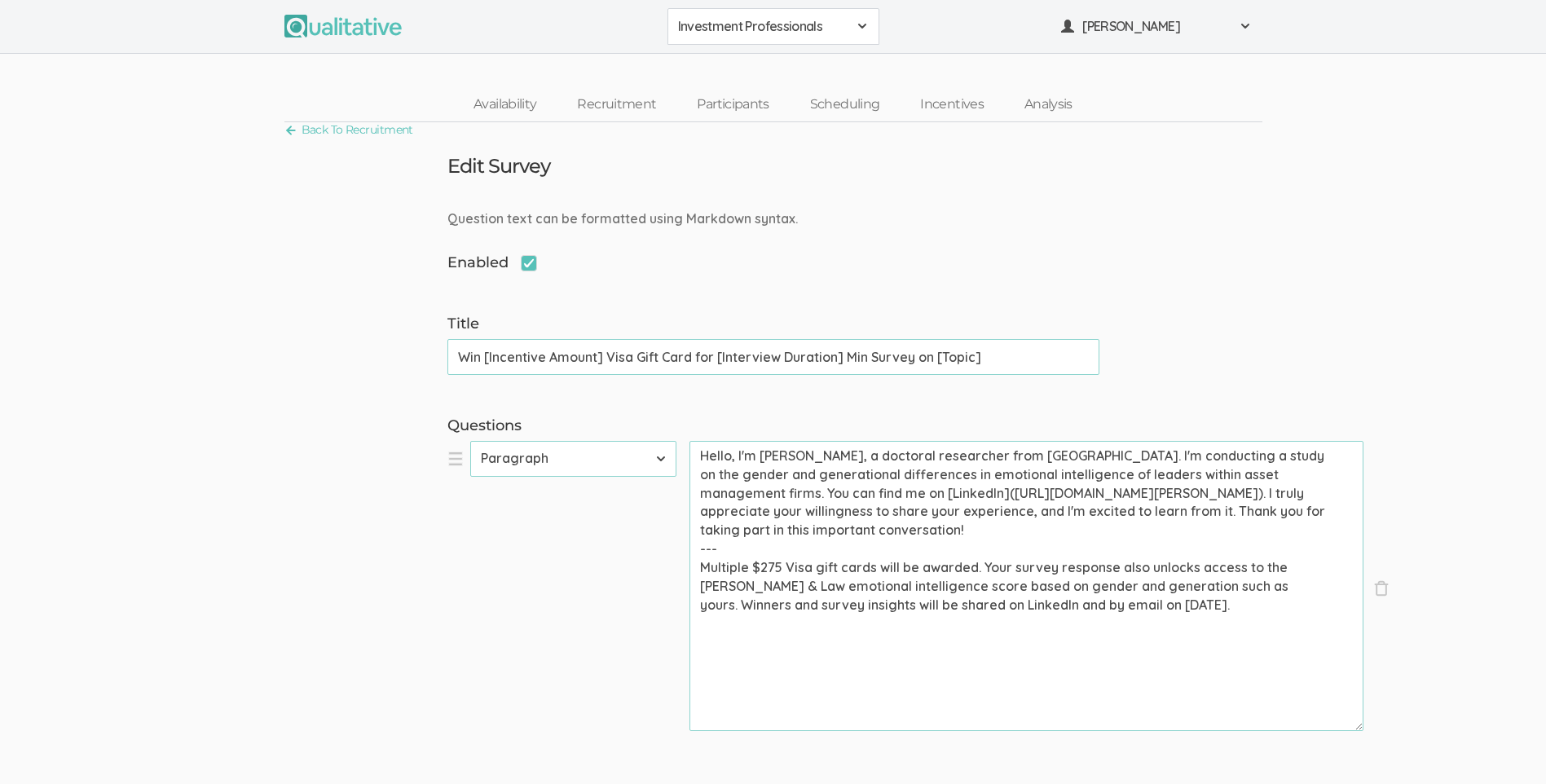 drag, startPoint x: 1171, startPoint y: 588, endPoint x: 1125, endPoint y: 591, distance: 46.09772 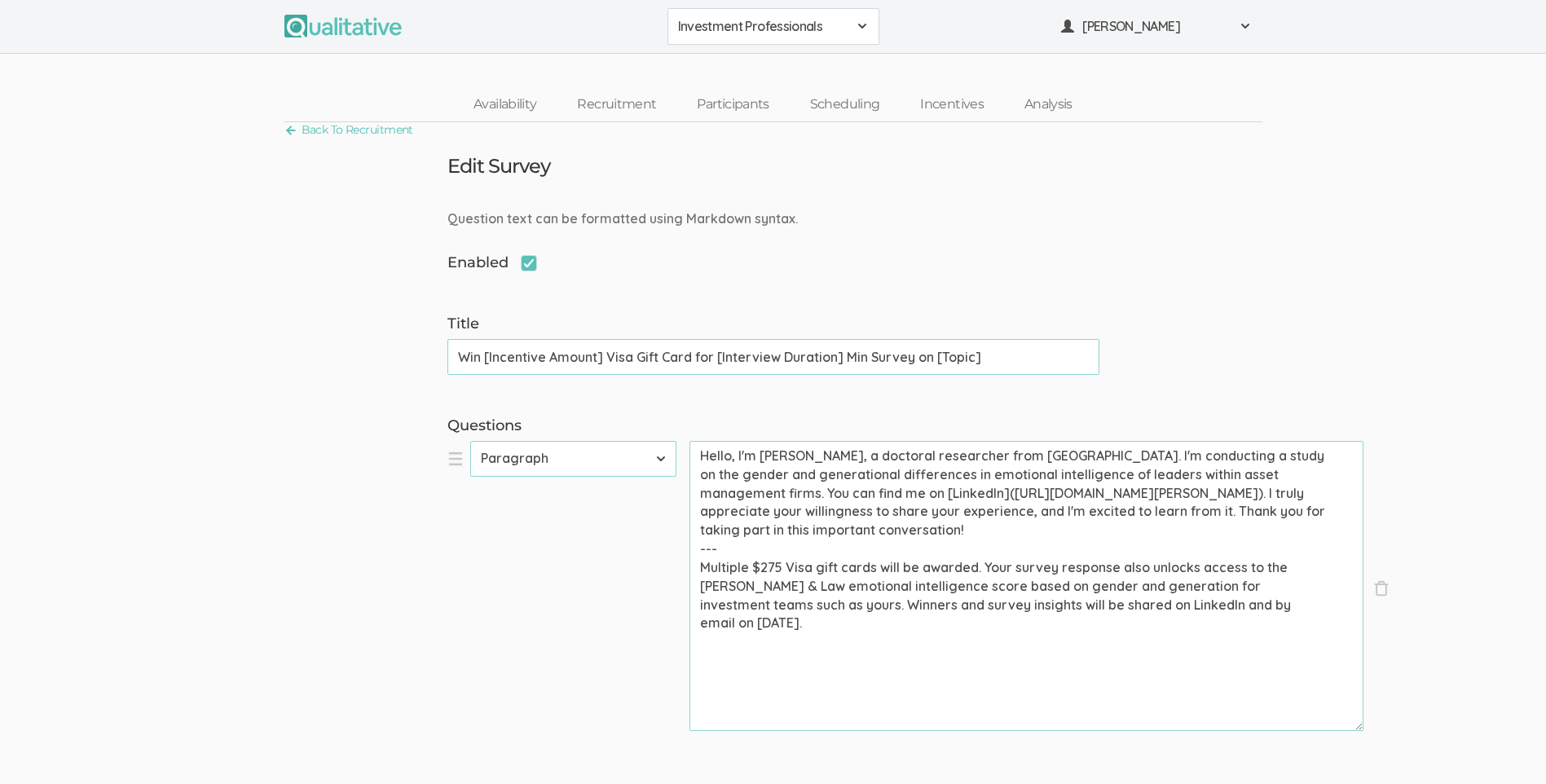 click on "Hello, I'm Vanessa Gower, a doctoral researcher from Liberty University. I'm conducting a study on the gender and generational differences in emotional intelligence of leaders within asset management firms. You can find me on [LinkedIn](https://www.linkedin.com/in/vanessa-gower-4871a8239/). I truly appreciate your willingness to share your experience, and I'm excited to learn from it. Thank you for taking part in this important conversation!
---
Multiple $275 Visa gift cards will be awarded. Your survey response also unlocks access to the Wong & Law emotional intelligence score based on gender and generation for investment teams such as yours. Winners and survey insights will be shared on LinkedIn and by email on August 31, 2025." at bounding box center (1026, 586) 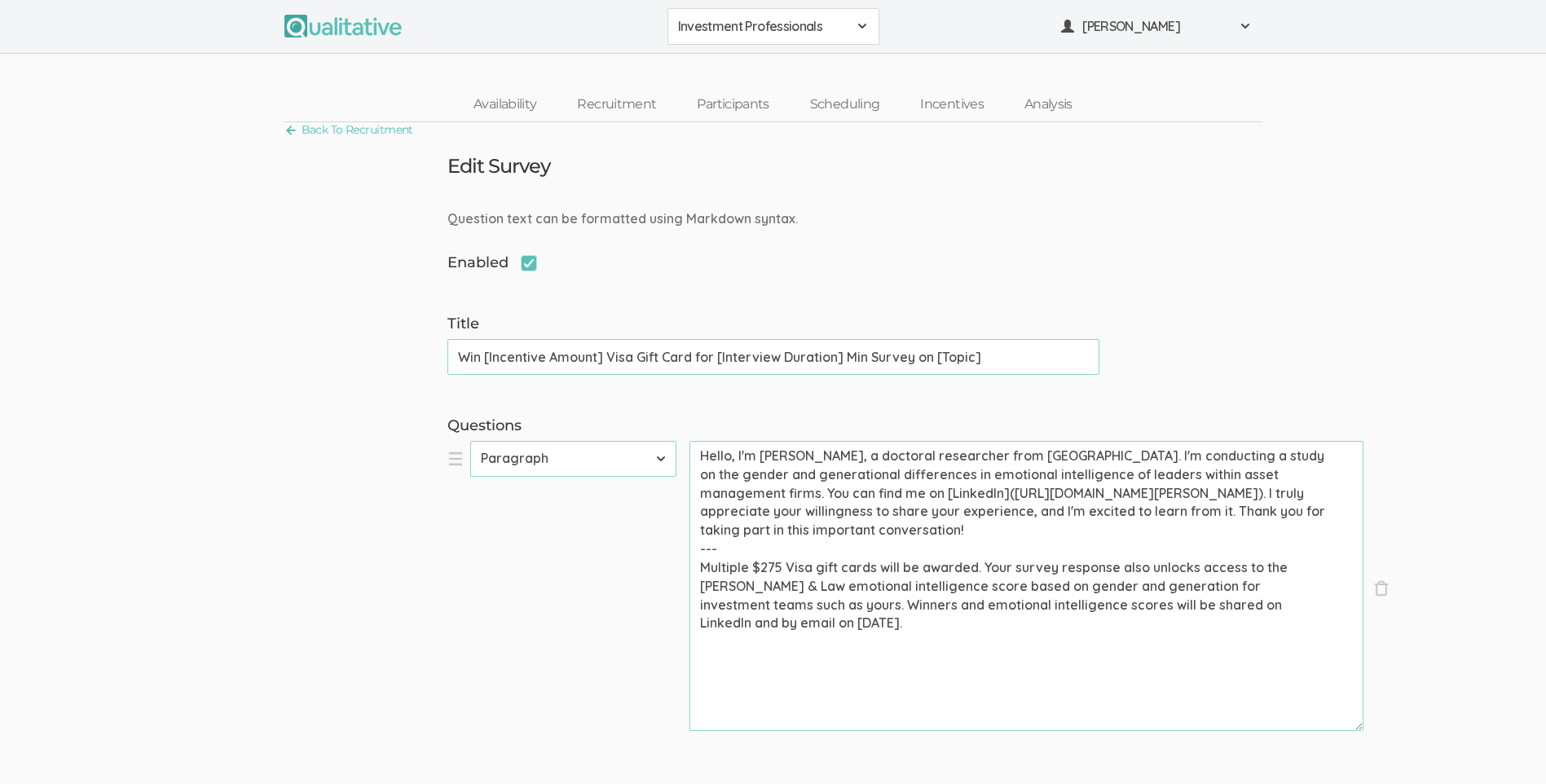click on "Hello, I'm Vanessa Gower, a doctoral researcher from Liberty University. I'm conducting a study on the gender and generational differences in emotional intelligence of leaders within asset management firms. You can find me on [LinkedIn](https://www.linkedin.com/in/vanessa-gower-4871a8239/). I truly appreciate your willingness to share your experience, and I'm excited to learn from it. Thank you for taking part in this important conversation!
---
Multiple $275 Visa gift cards will be awarded. Your survey response also unlocks access to the Wong & Law emotional intelligence score based on gender and generation for investment teams such as yours. Winners and emotional intelligence scores will be shared on LinkedIn and by email on August 31, 2025." at bounding box center [1026, 586] 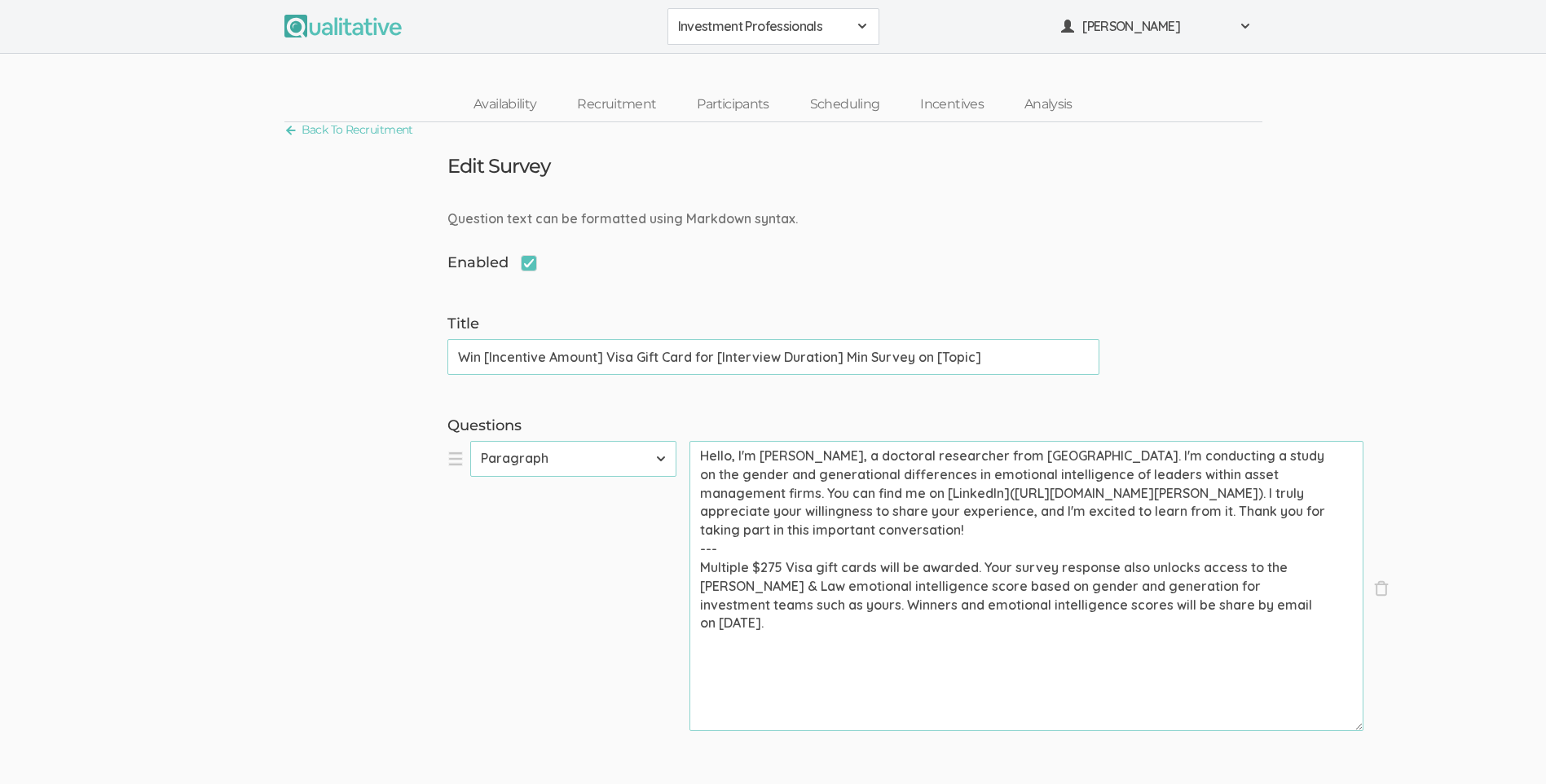 drag, startPoint x: 1138, startPoint y: 605, endPoint x: 1046, endPoint y: 610, distance: 92.13577 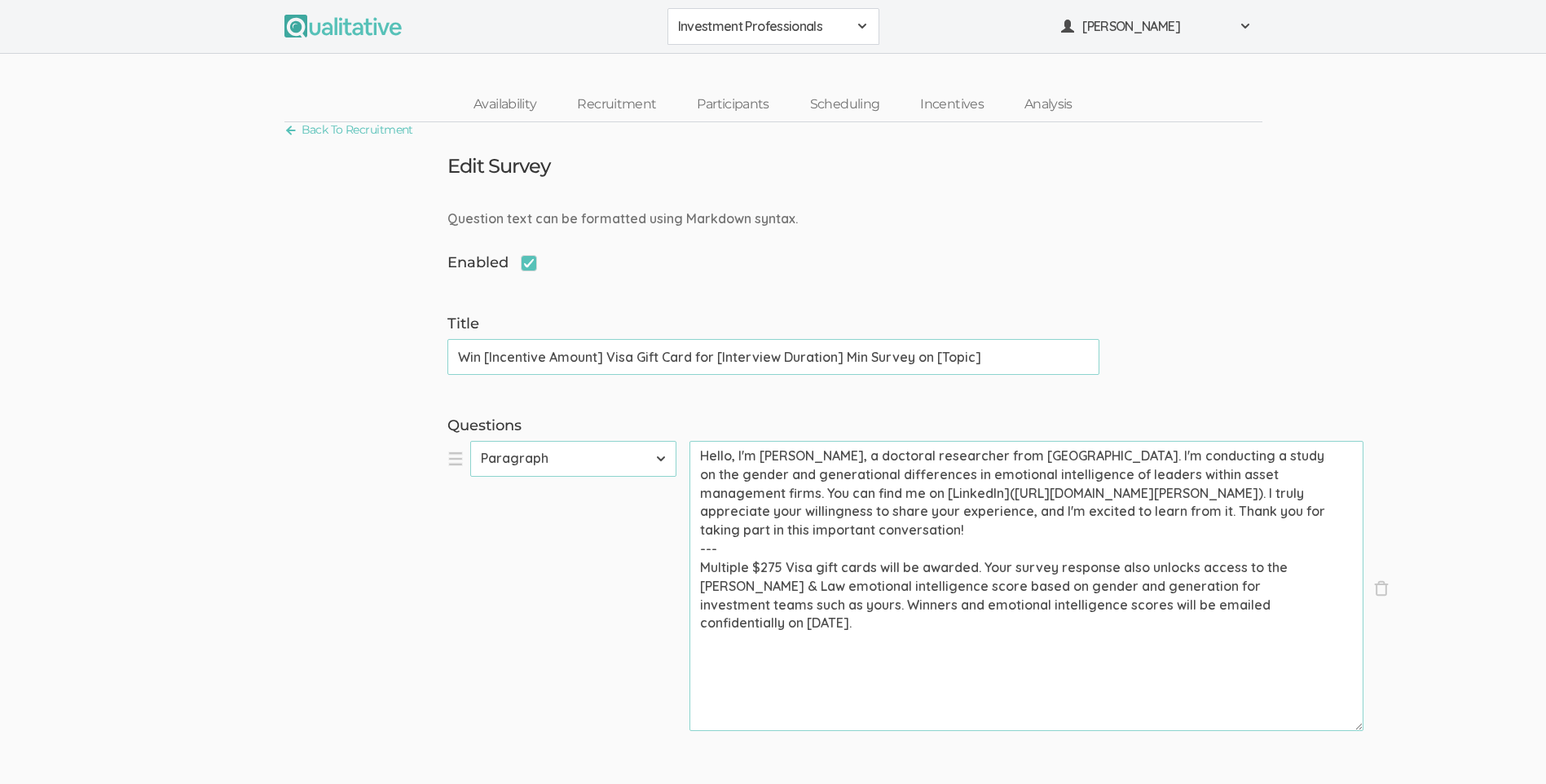 click on "Hello, I'm Vanessa Gower, a doctoral researcher from Liberty University. I'm conducting a study on the gender and generational differences in emotional intelligence of leaders within asset management firms. You can find me on [LinkedIn](https://www.linkedin.com/in/vanessa-gower-4871a8239/). I truly appreciate your willingness to share your experience, and I'm excited to learn from it. Thank you for taking part in this important conversation!
---
Multiple $275 Visa gift cards will be awarded. Your survey response also unlocks access to the Wong & Law emotional intelligence score based on gender and generation for investment teams such as yours. Winners and emotional intelligence scores will be emailed confidentially on August 31, 2025." at bounding box center (1026, 586) 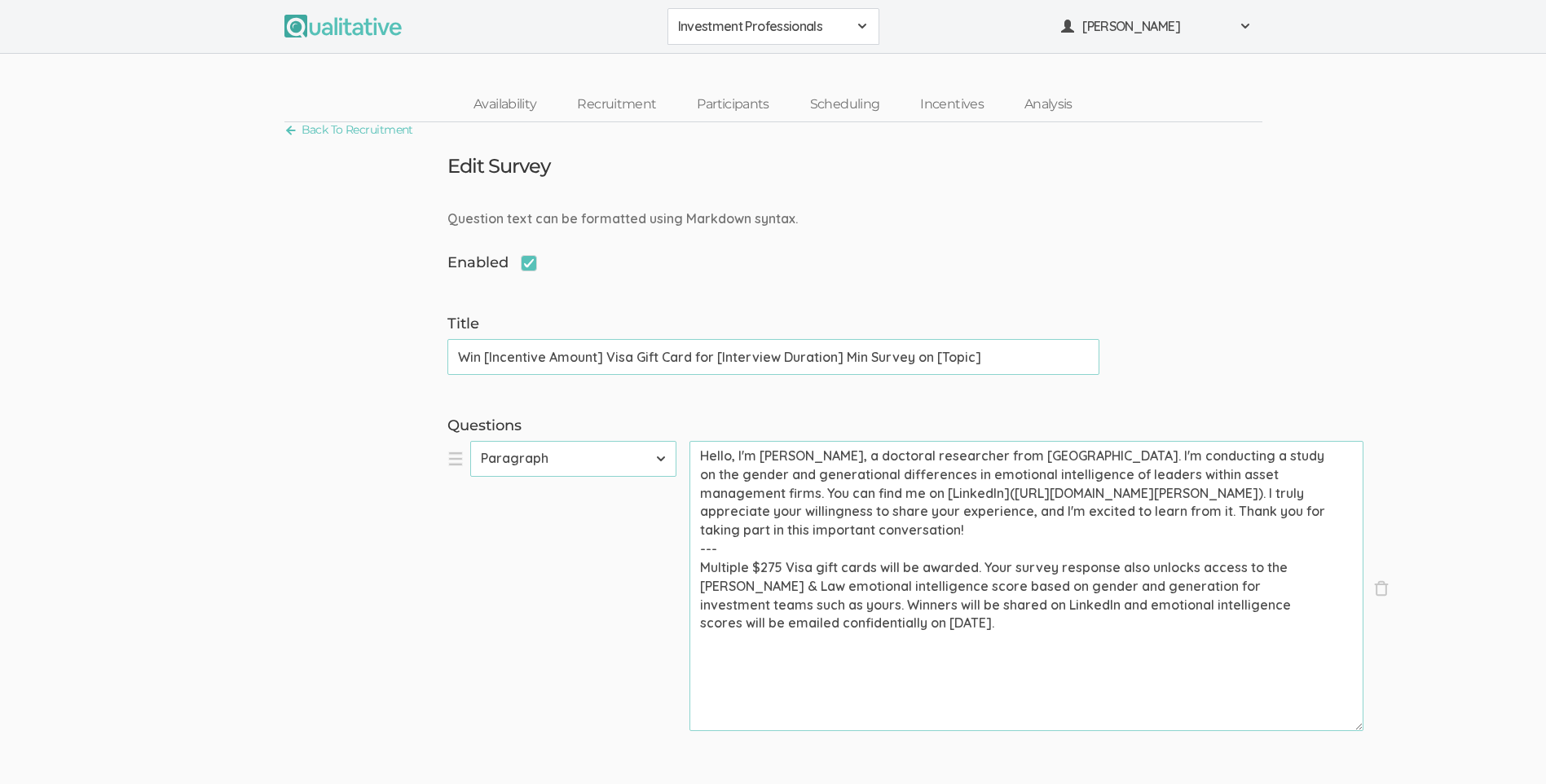 click on "Hello, I'm Vanessa Gower, a doctoral researcher from Liberty University. I'm conducting a study on the gender and generational differences in emotional intelligence of leaders within asset management firms. You can find me on [LinkedIn](https://www.linkedin.com/in/vanessa-gower-4871a8239/). I truly appreciate your willingness to share your experience, and I'm excited to learn from it. Thank you for taking part in this important conversation!
---
Multiple $275 Visa gift cards will be awarded. Your survey response also unlocks access to the Wong & Law emotional intelligence score based on gender and generation for investment teams such as yours. Winners will be shared on LinkedIn and emotional intelligence scores will be emailed confidentially on August 31, 2025." at bounding box center [1026, 586] 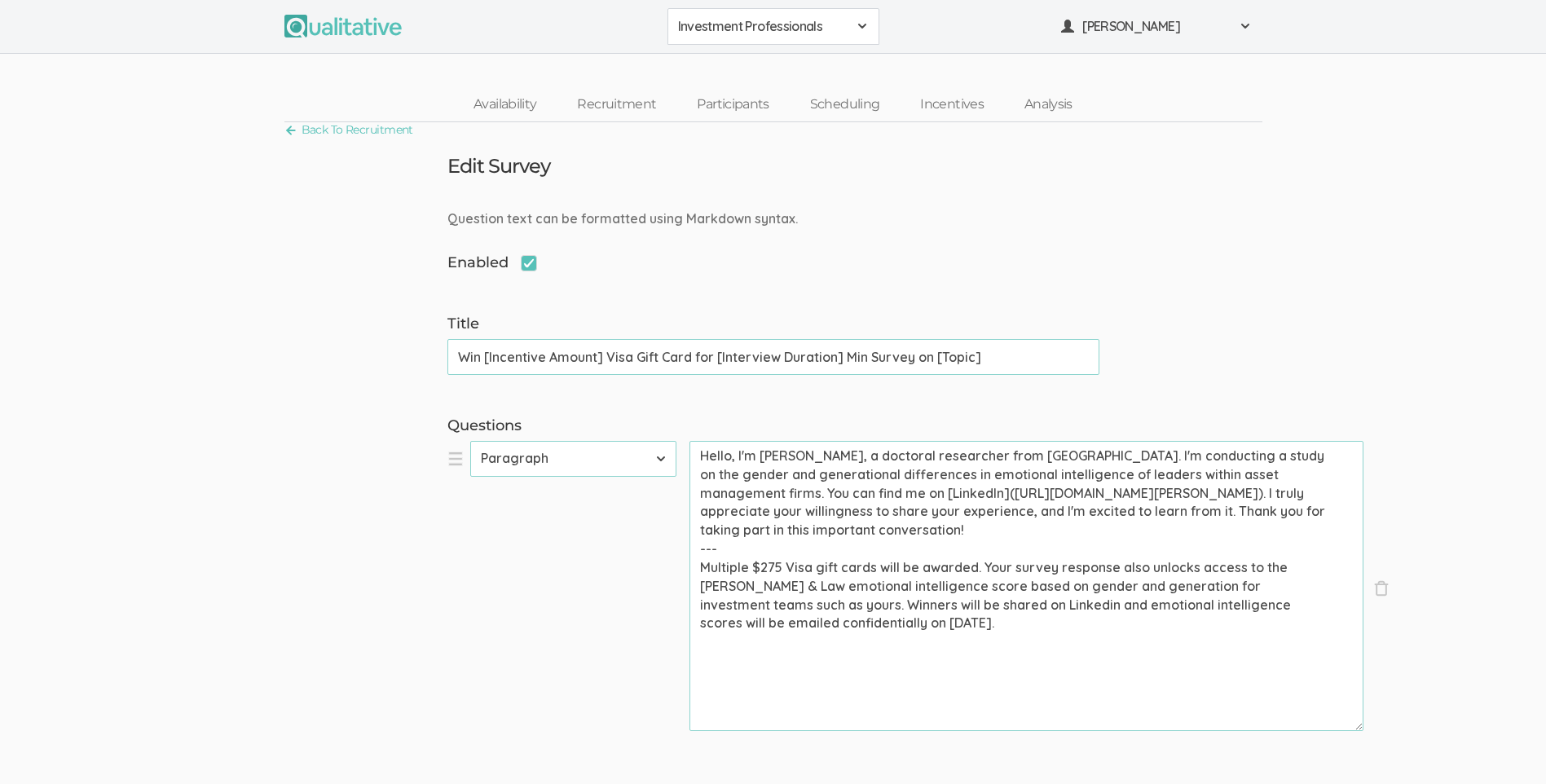 click on "Hello, I'm Vanessa Gower, a doctoral researcher from Liberty University. I'm conducting a study on the gender and generational differences in emotional intelligence of leaders within asset management firms. You can find me on [LinkedIn](https://www.linkedin.com/in/vanessa-gower-4871a8239/). I truly appreciate your willingness to share your experience, and I'm excited to learn from it. Thank you for taking part in this important conversation!
---
Multiple $275 Visa gift cards will be awarded. Your survey response also unlocks access to the Wong & Law emotional intelligence score based on gender and generation for investment teams such as yours. Winners will be shared on Linkedin and emotional intelligence scores will be emailed confidentially on August 31, 2025." at bounding box center (1026, 586) 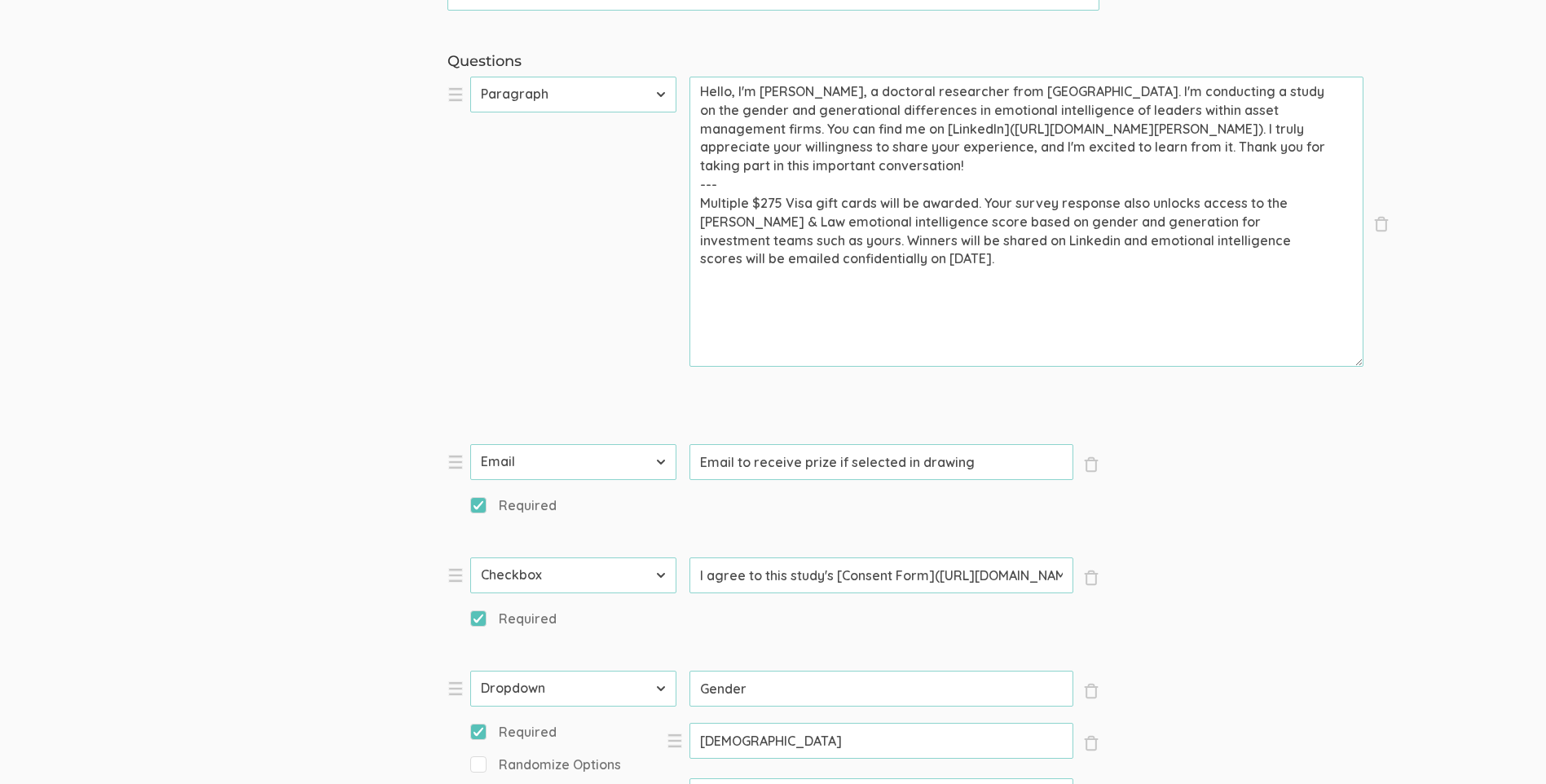 scroll, scrollTop: 407, scrollLeft: 0, axis: vertical 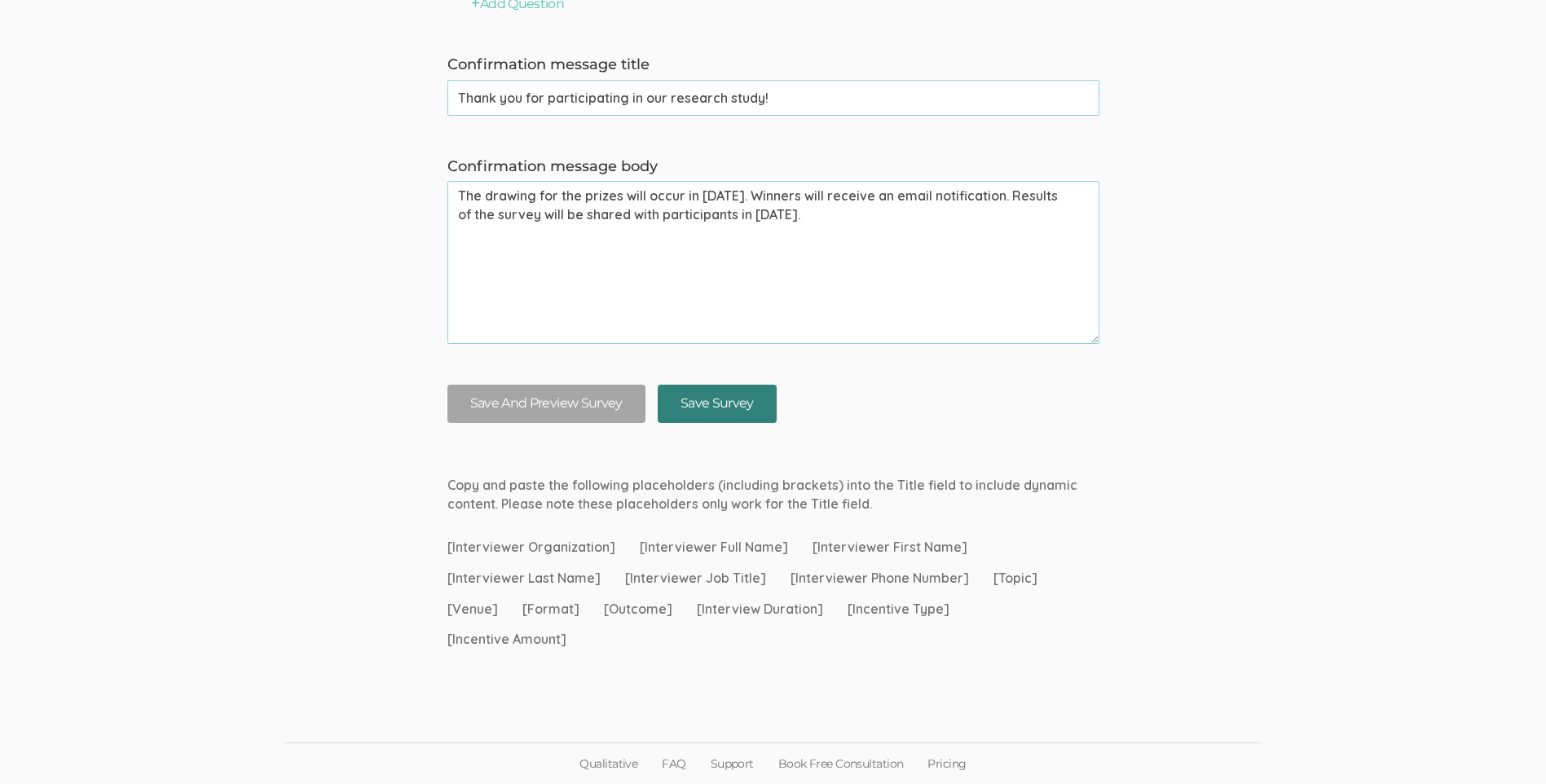 type on "Hello, I'm Vanessa Gower, a doctoral researcher from Liberty University. I'm conducting a study on the gender and generational differences in emotional intelligence of leaders within asset management firms. You can find me on [LinkedIn](https://www.linkedin.com/in/vanessa-gower-4871a8239/). I truly appreciate your willingness to share your experience, and I'm excited to learn from it. Thank you for taking part in this important conversation!
---
Multiple $275 Visa gift cards will be awarded. Your survey response also unlocks access to the Wong & Law emotional intelligence score based on gender and generation for investment teams such as yours. Winners will be shared on Linkedin and emotional intelligence scores will be emailed confidentially on August 31, 2025." 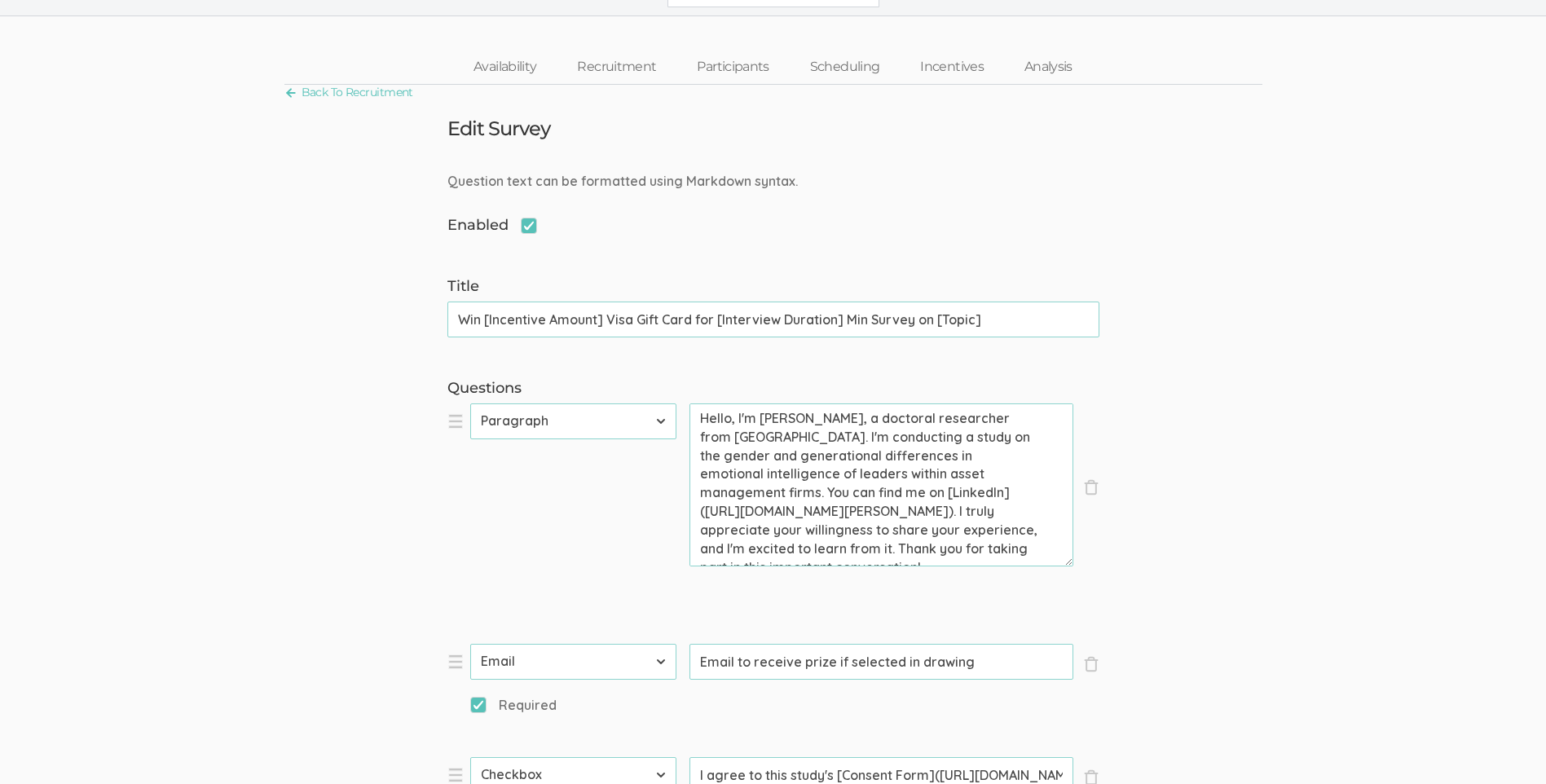 scroll, scrollTop: 0, scrollLeft: 0, axis: both 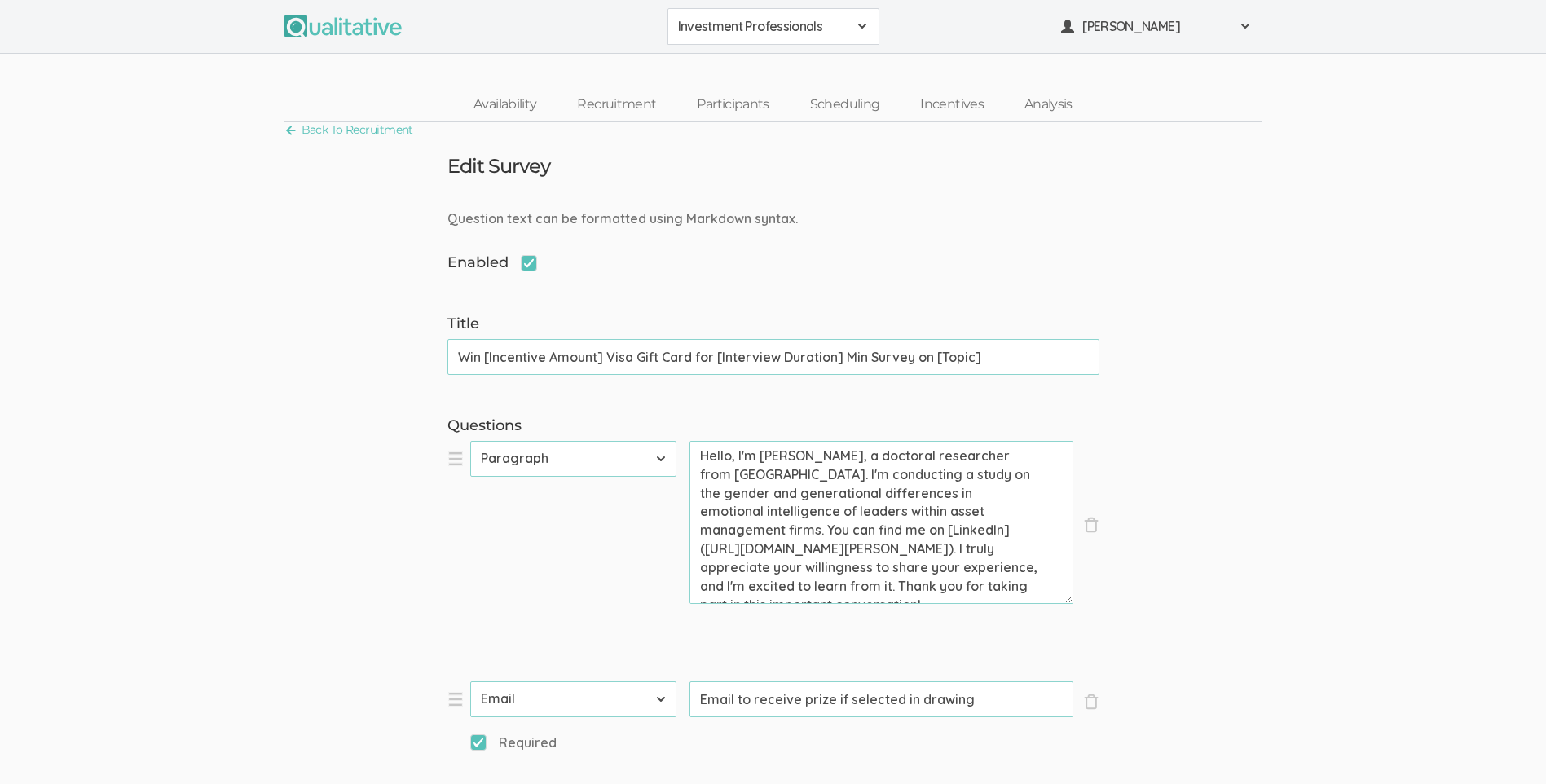 drag, startPoint x: 700, startPoint y: 490, endPoint x: 824, endPoint y: 525, distance: 128.84487 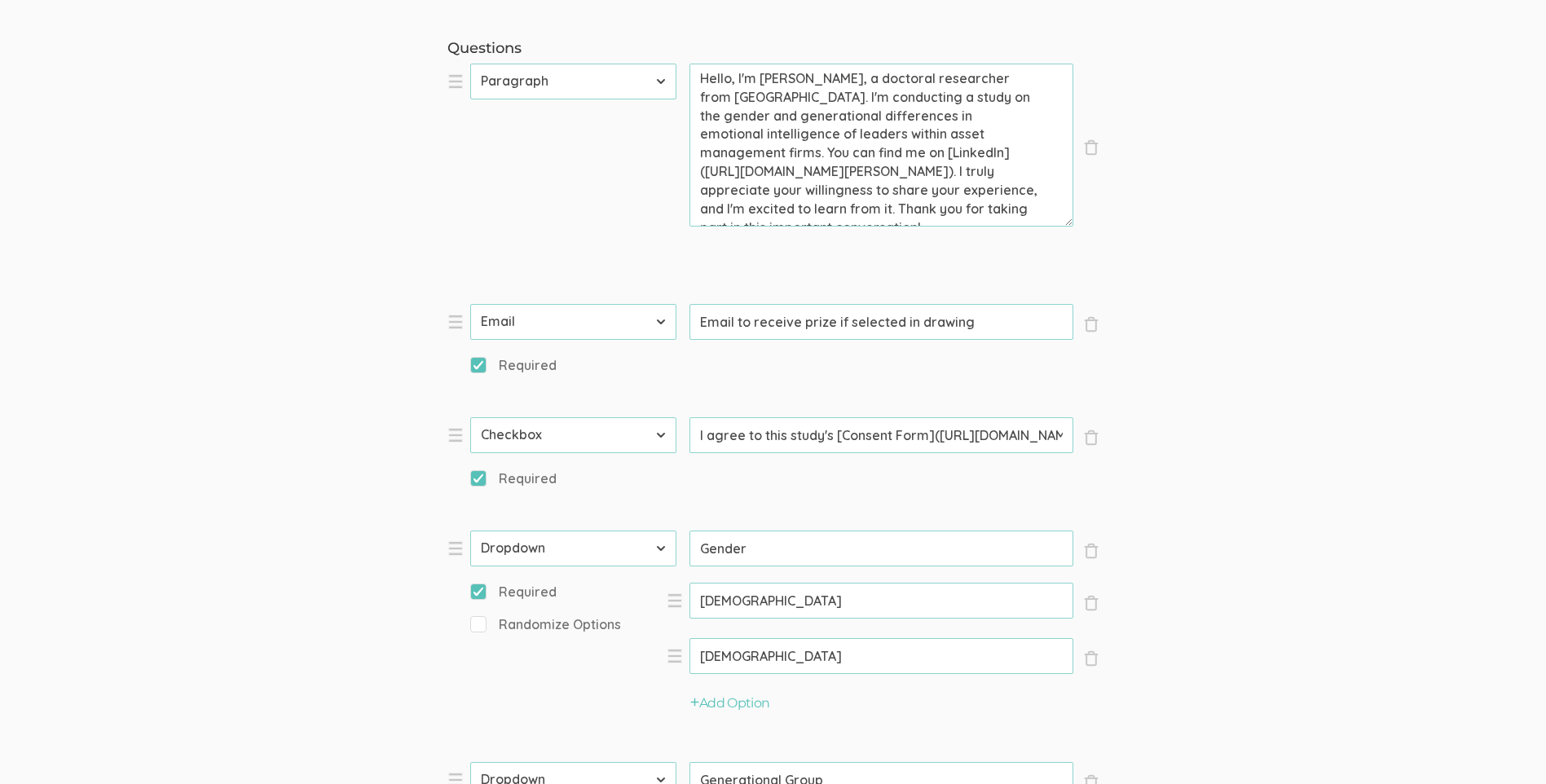 scroll, scrollTop: 0, scrollLeft: 0, axis: both 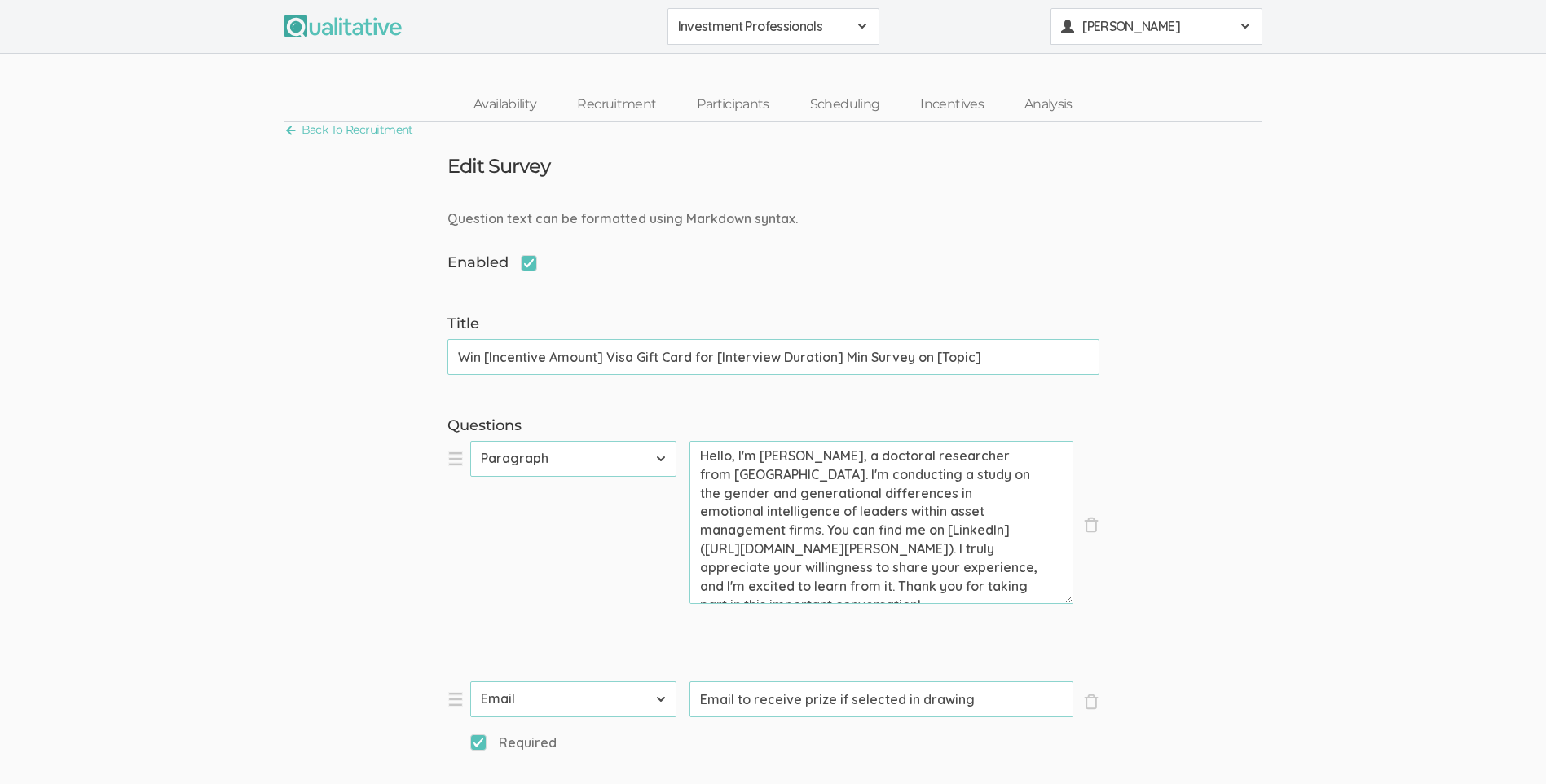 click on "Vanessa Gower" at bounding box center (1156, 26) 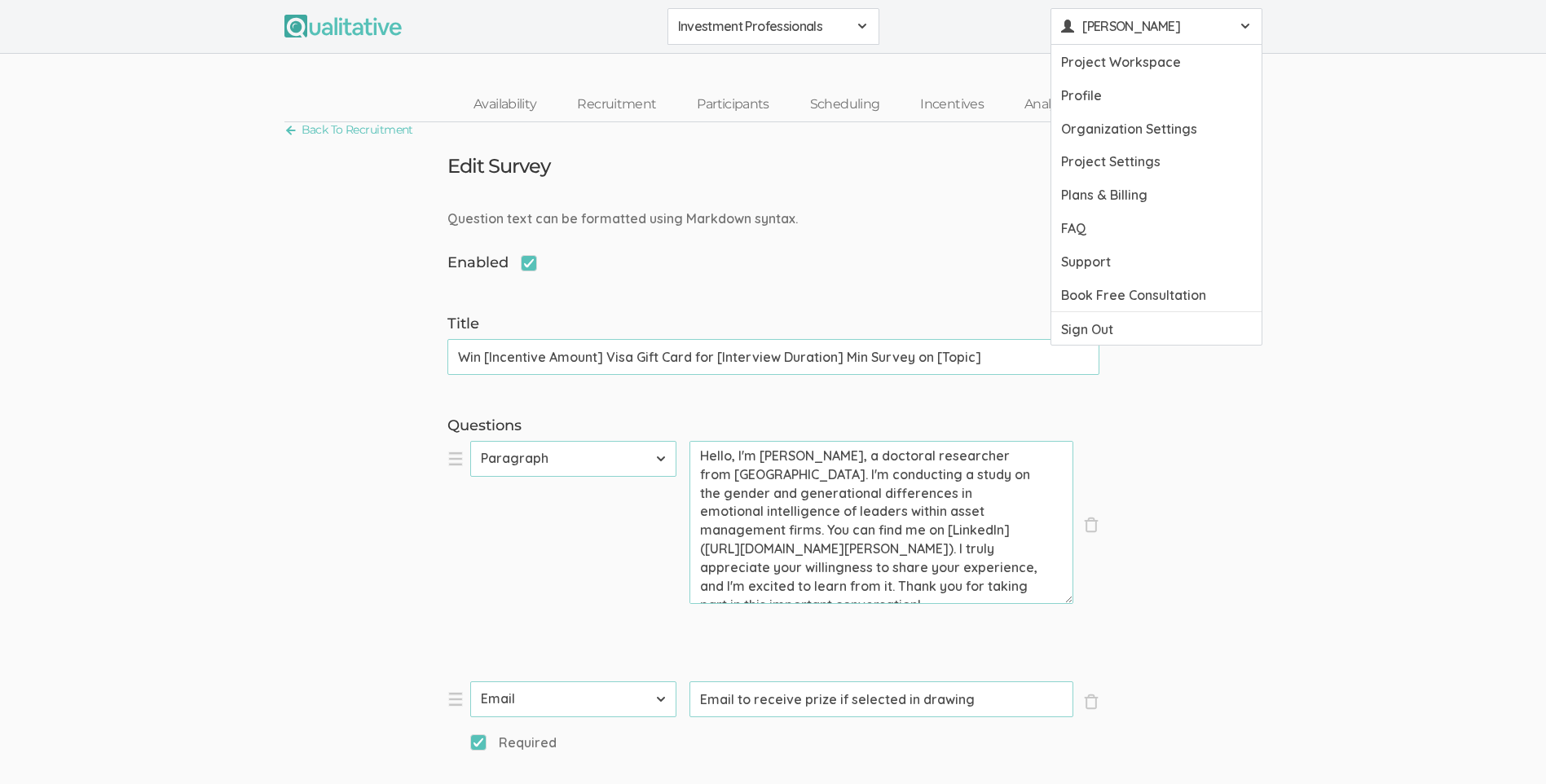 click on "Question text can be formatted using Markdown syntax.   Enabled Title   Win [Incentive Amount] Visa Gift Card for [Interview Duration] Min Survey on [Topic]   (success) Questions × Close Type First Name Last Name Email Phone Number LinkedIn Profile URL Country State Short Text Long Text Number Dropdown Checkbox Paragraph Prompt   × Close Type First Name Last Name Email Phone Number LinkedIn Profile URL Country State Short Text Long Text Number Dropdown Checkbox Paragraph Prompt   Email to receive prize if selected in drawing   (success)   Required × Close Type First Name Last Name Email Phone Number LinkedIn Profile URL Country State Short Text Long Text Number Dropdown Checkbox Paragraph Prompt   I agree to this study's [Consent Form](https://1drv.ms/b/c/e09a093cf0582284/EXyFrFdsEbRIoqfWBPonOhcB_10UeWg8ntgs_YY01JwWUg?e=L4gPe6)   (success)   Required × Close Type First Name Last Name Email Phone Number LinkedIn Profile URL Country State Short Text Long Text Number Dropdown Checkbox Paragraph Prompt" at bounding box center [773, 5161] 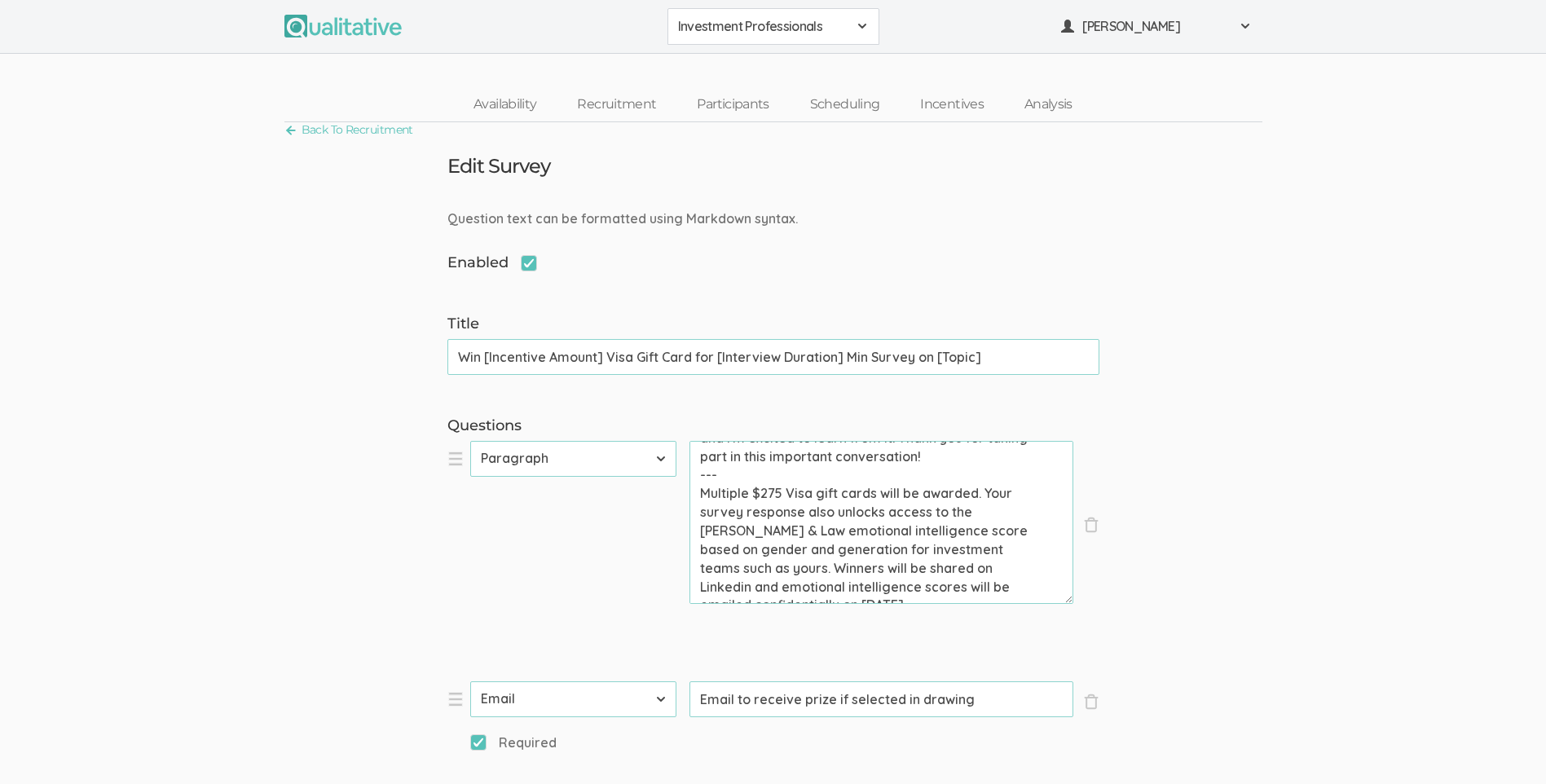 scroll, scrollTop: 183, scrollLeft: 0, axis: vertical 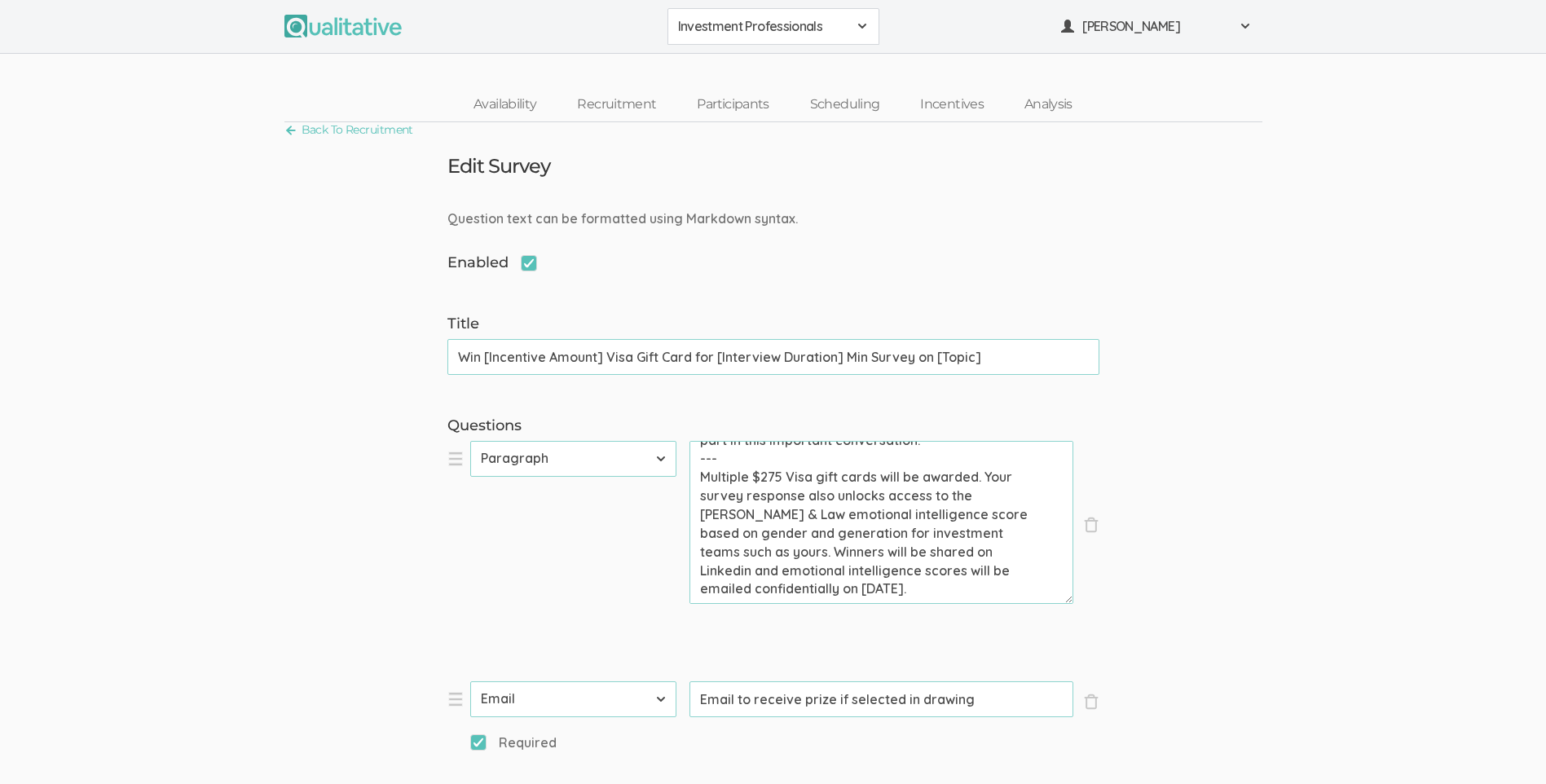 click on "Question text can be formatted using Markdown syntax.   Enabled Title   Win [Incentive Amount] Visa Gift Card for [Interview Duration] Min Survey on [Topic]   (success) Questions × Close Type First Name Last Name Email Phone Number LinkedIn Profile URL Country State Short Text Long Text Number Dropdown Checkbox Paragraph Prompt   × Close Type First Name Last Name Email Phone Number LinkedIn Profile URL Country State Short Text Long Text Number Dropdown Checkbox Paragraph Prompt   Email to receive prize if selected in drawing   (success)   Required × Close Type First Name Last Name Email Phone Number LinkedIn Profile URL Country State Short Text Long Text Number Dropdown Checkbox Paragraph Prompt   I agree to this study's [Consent Form](https://1drv.ms/b/c/e09a093cf0582284/EXyFrFdsEbRIoqfWBPonOhcB_10UeWg8ntgs_YY01JwWUg?e=L4gPe6)   (success)   Required × Close Type First Name Last Name Email Phone Number LinkedIn Profile URL Country State Short Text Long Text Number Dropdown Checkbox Paragraph Prompt" at bounding box center [773, 5161] 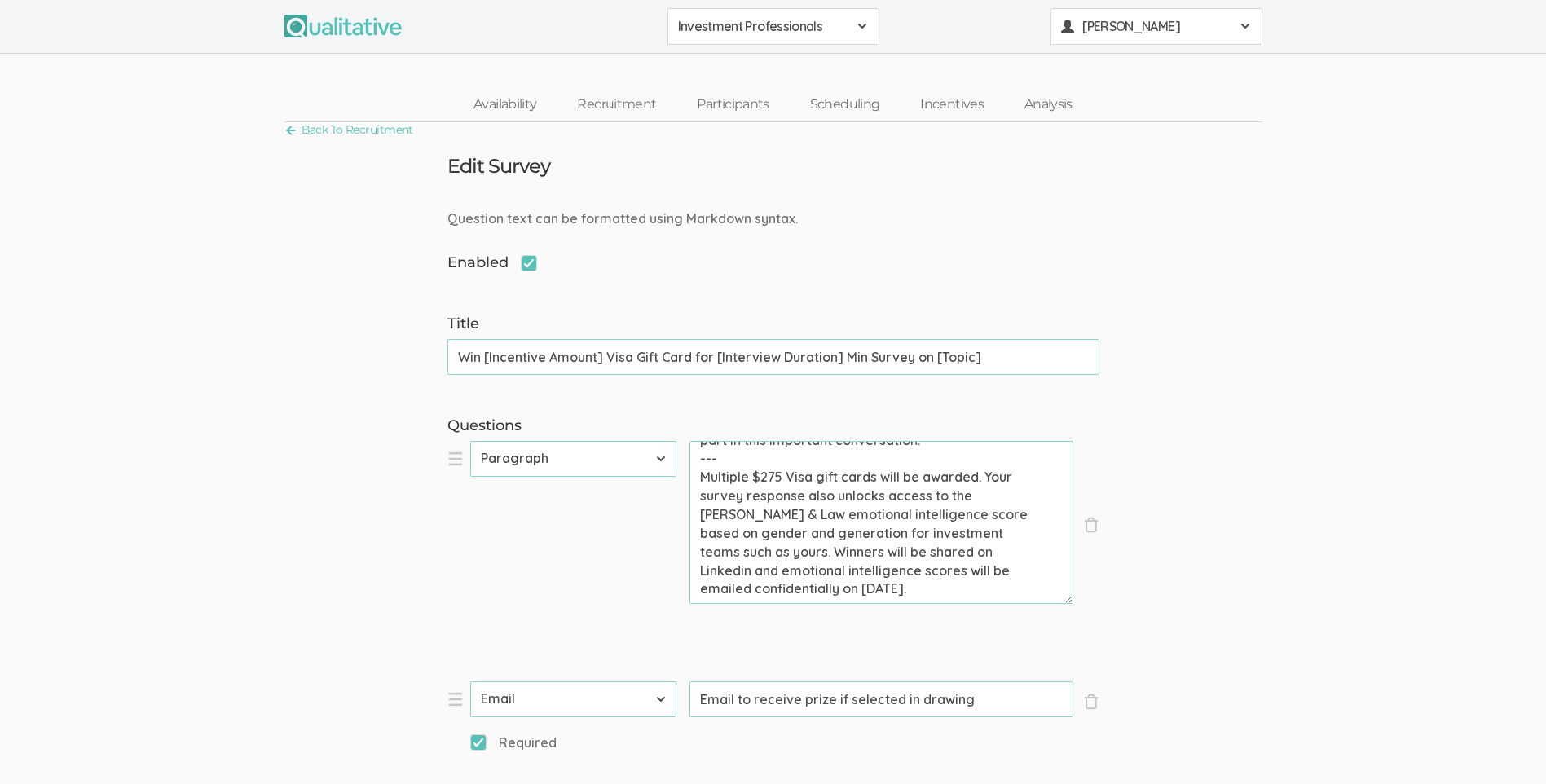 click on "Vanessa Gower" at bounding box center [1156, 26] 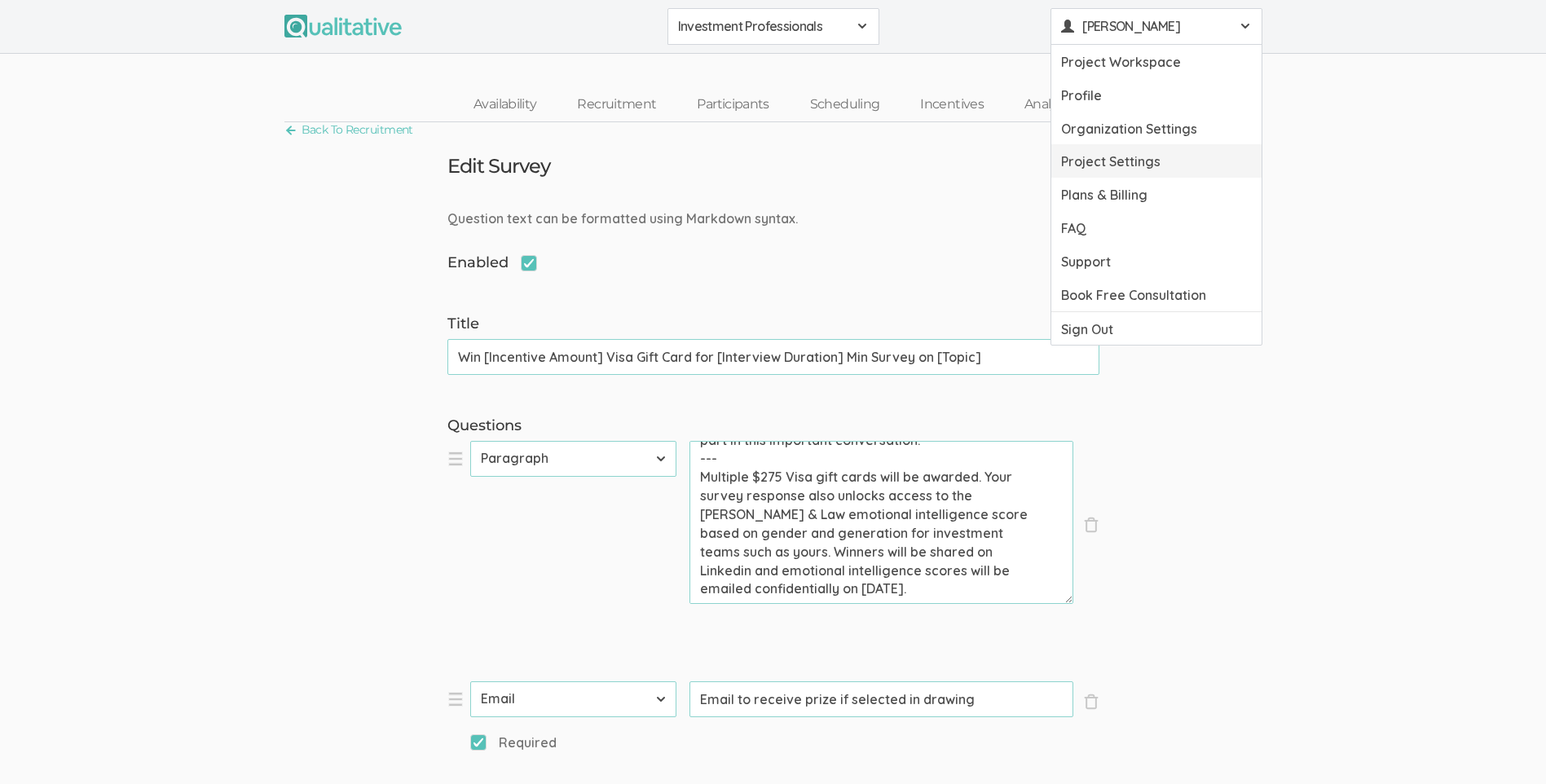 click on "Project Settings" at bounding box center [1156, 161] 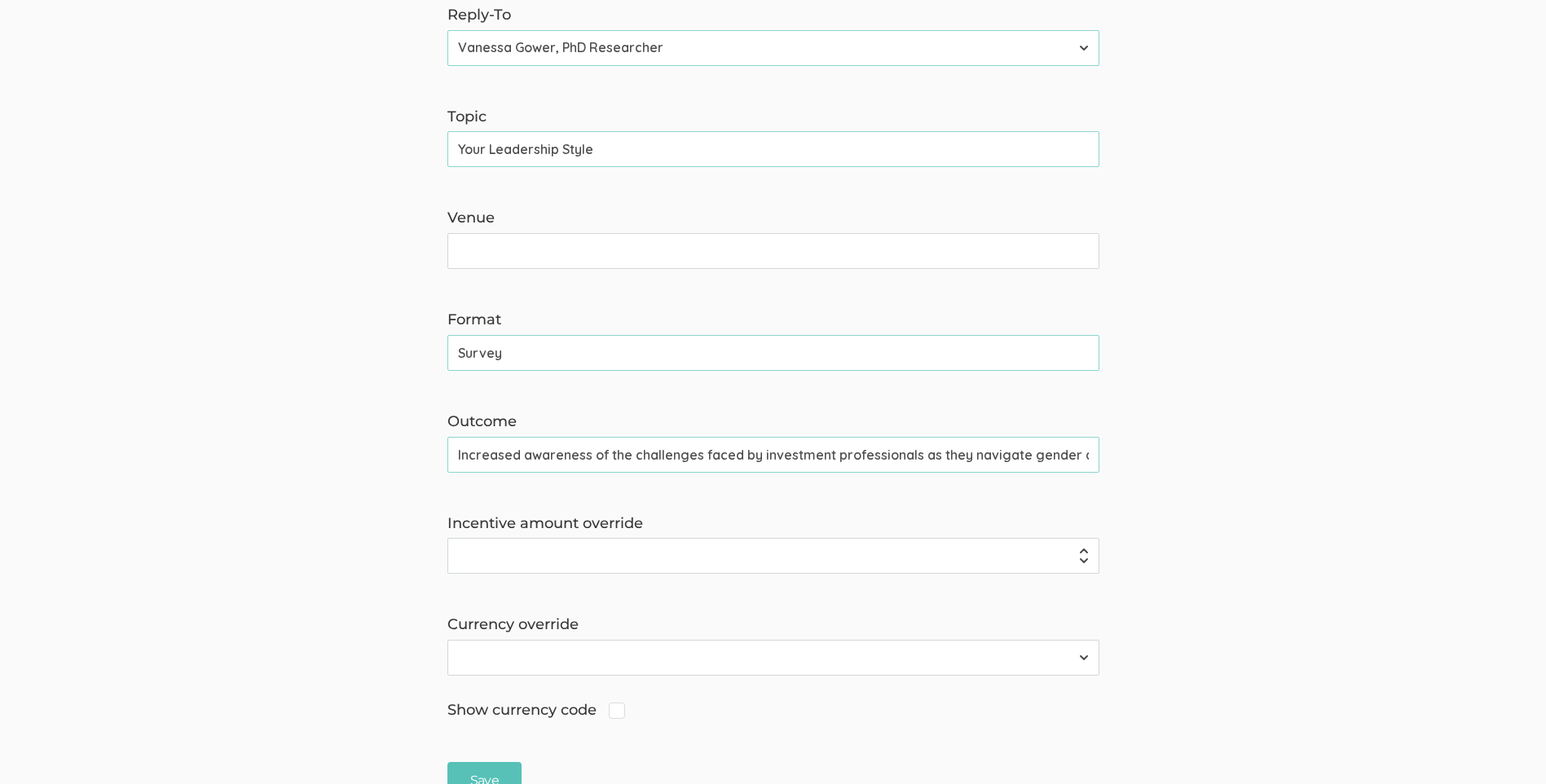 scroll, scrollTop: 489, scrollLeft: 0, axis: vertical 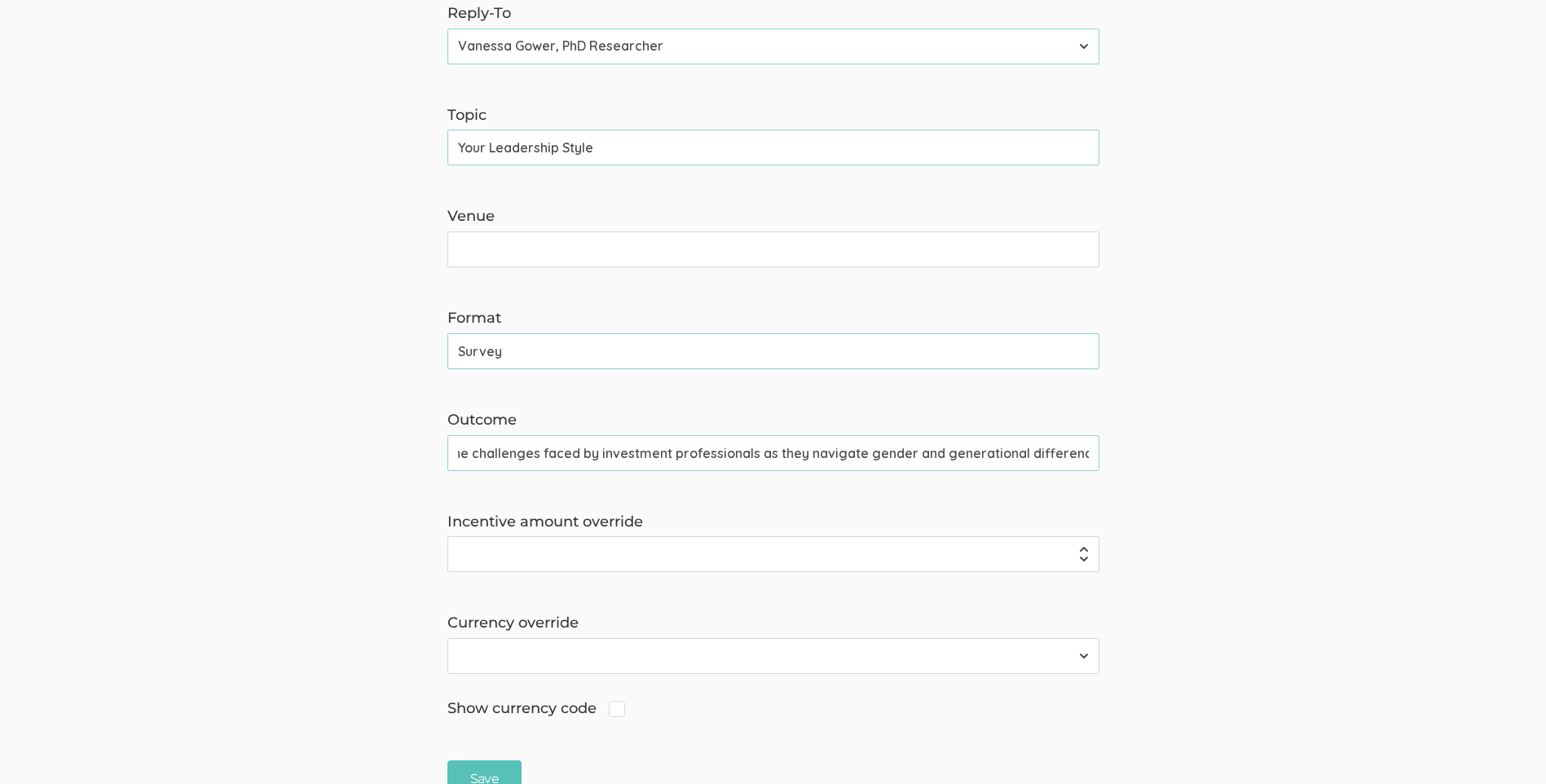 drag, startPoint x: 456, startPoint y: 454, endPoint x: 1206, endPoint y: 460, distance: 750.024 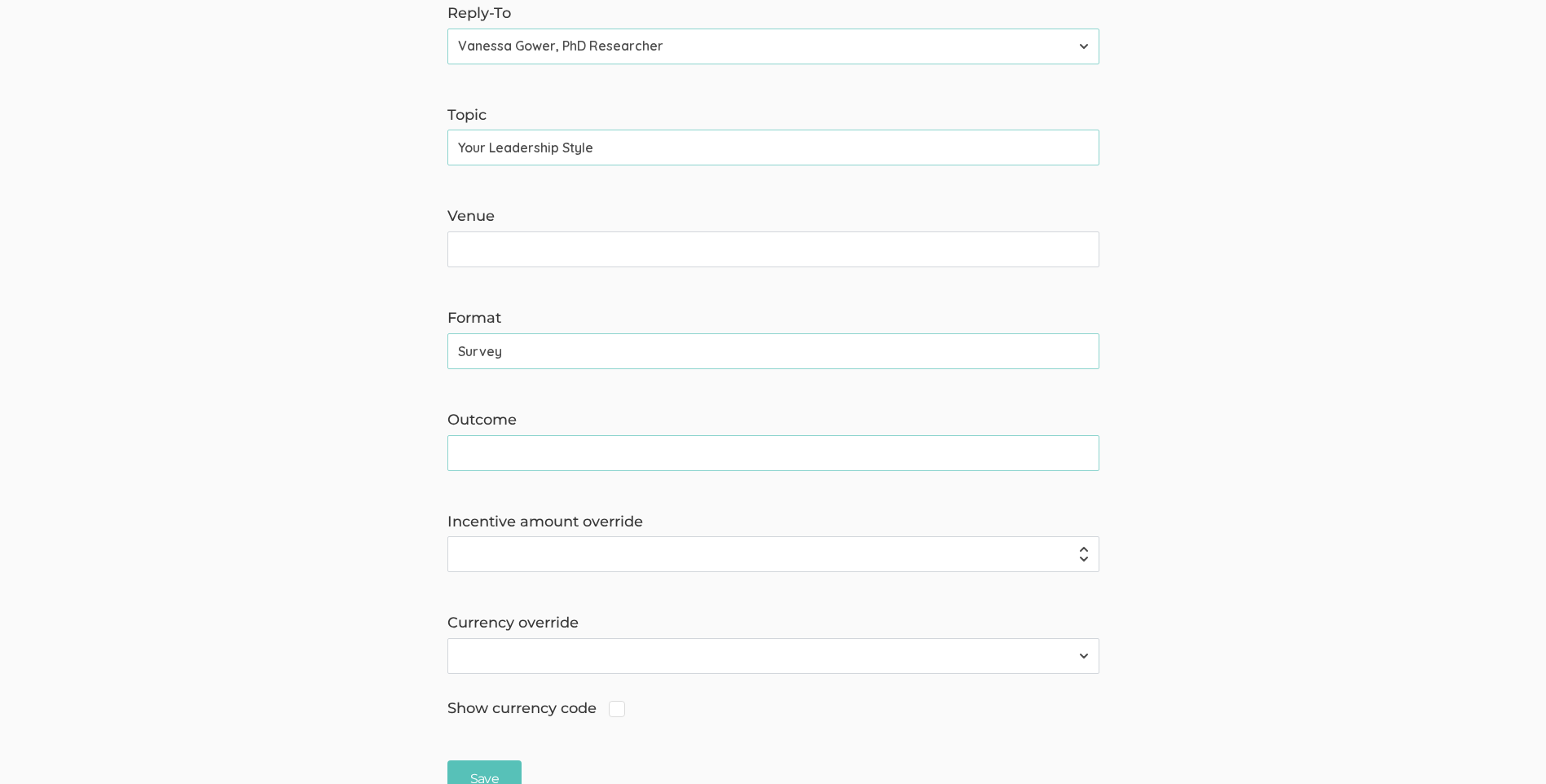 scroll, scrollTop: 0, scrollLeft: 0, axis: both 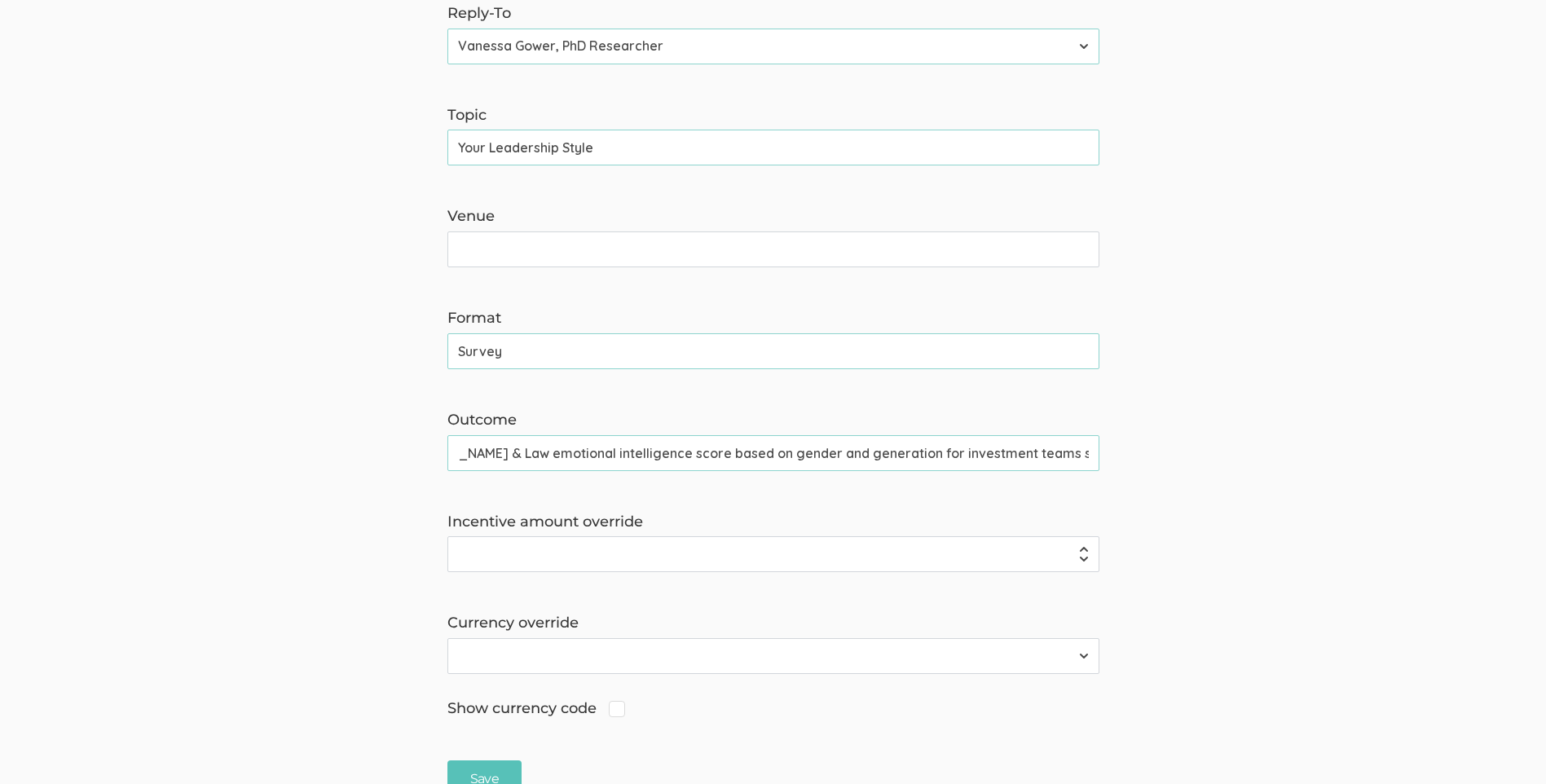 click on "Multiple $275 Visa gift cards will be awarded. Your survey response also unlocks access to the Wong & Law emotional intelligence score based on gender and generation for investment teams such as yours." at bounding box center [773, 453] 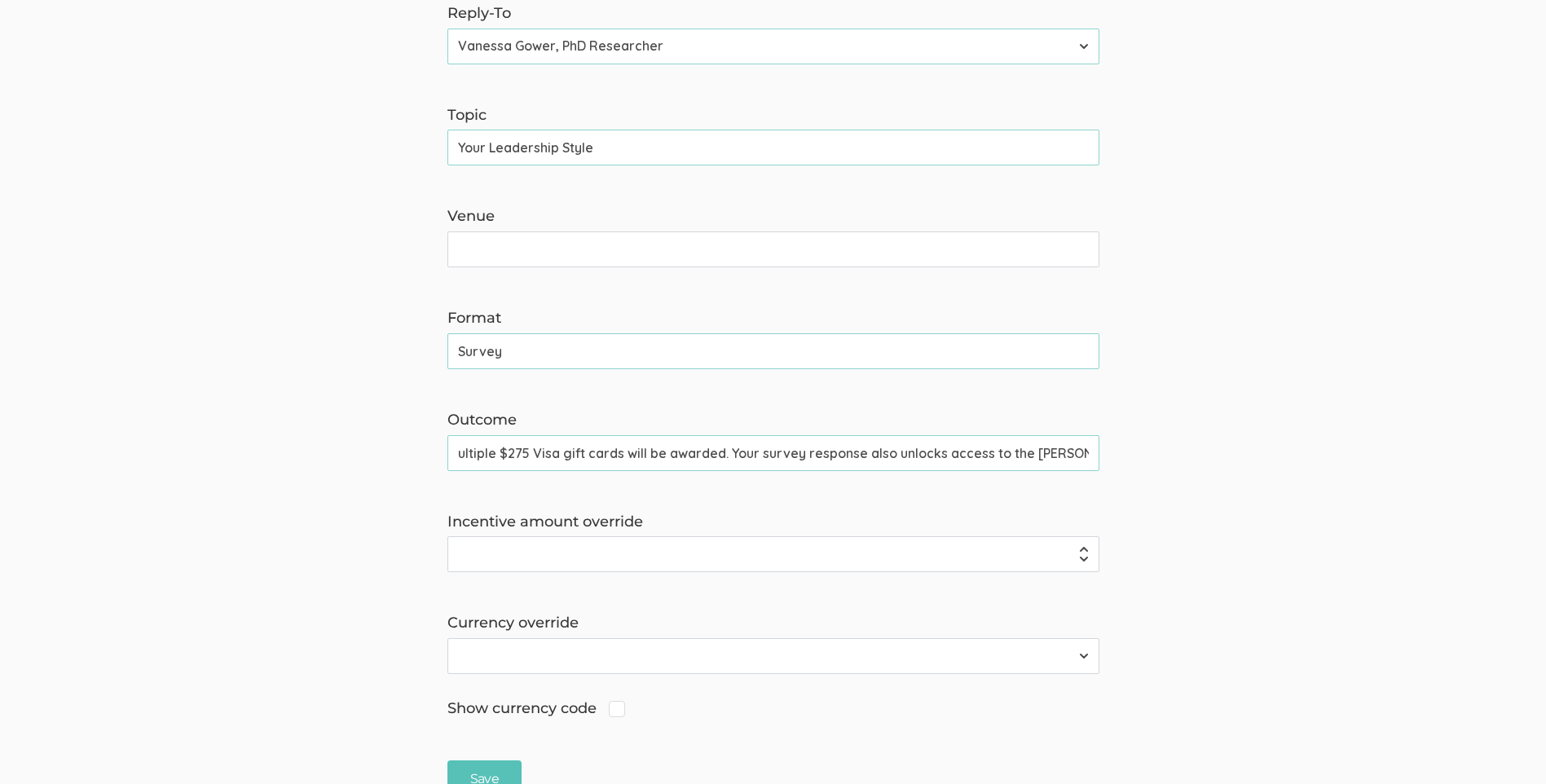 scroll, scrollTop: 0, scrollLeft: 0, axis: both 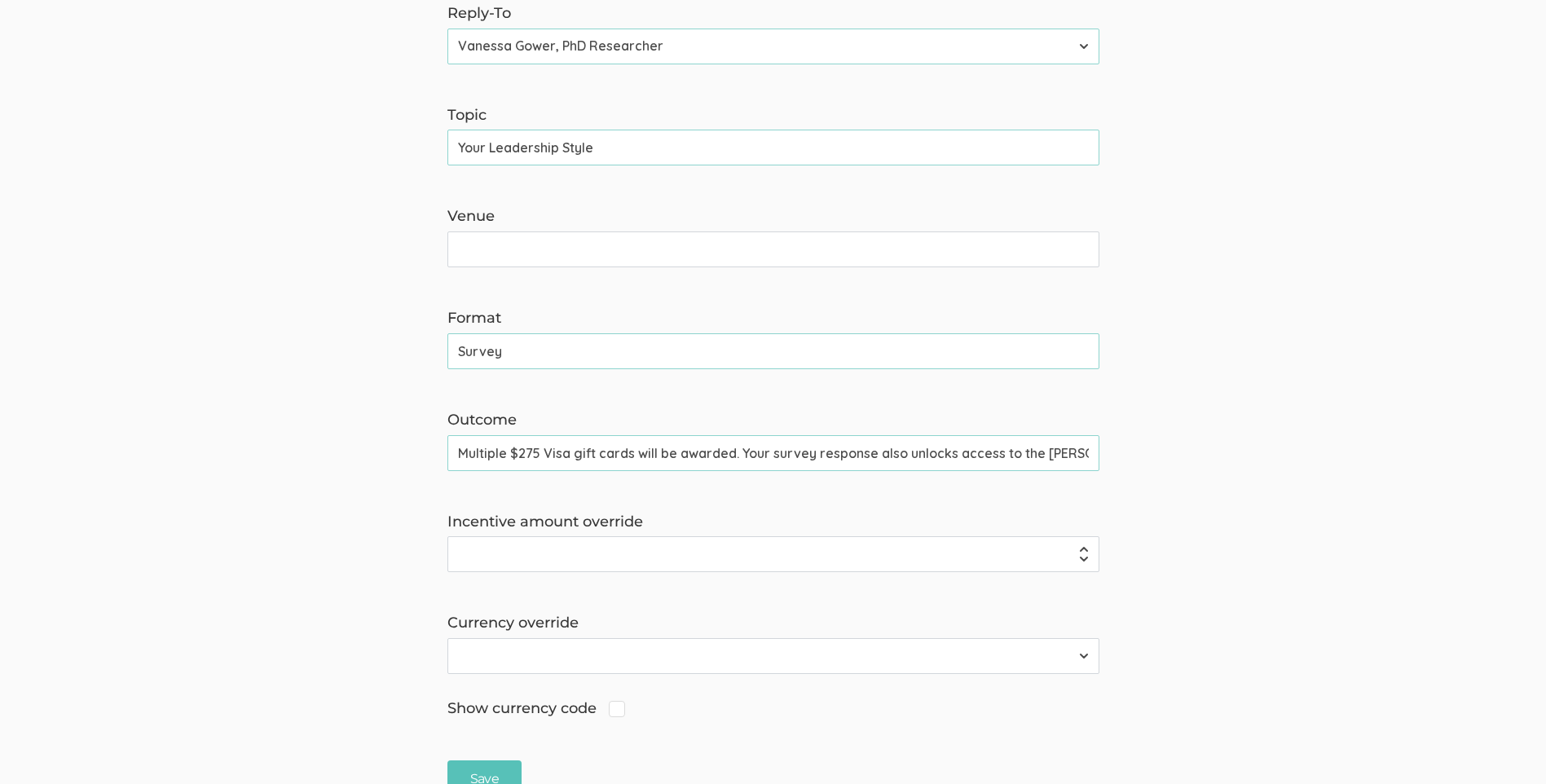 drag, startPoint x: 455, startPoint y: 453, endPoint x: 736, endPoint y: 451, distance: 281.0071 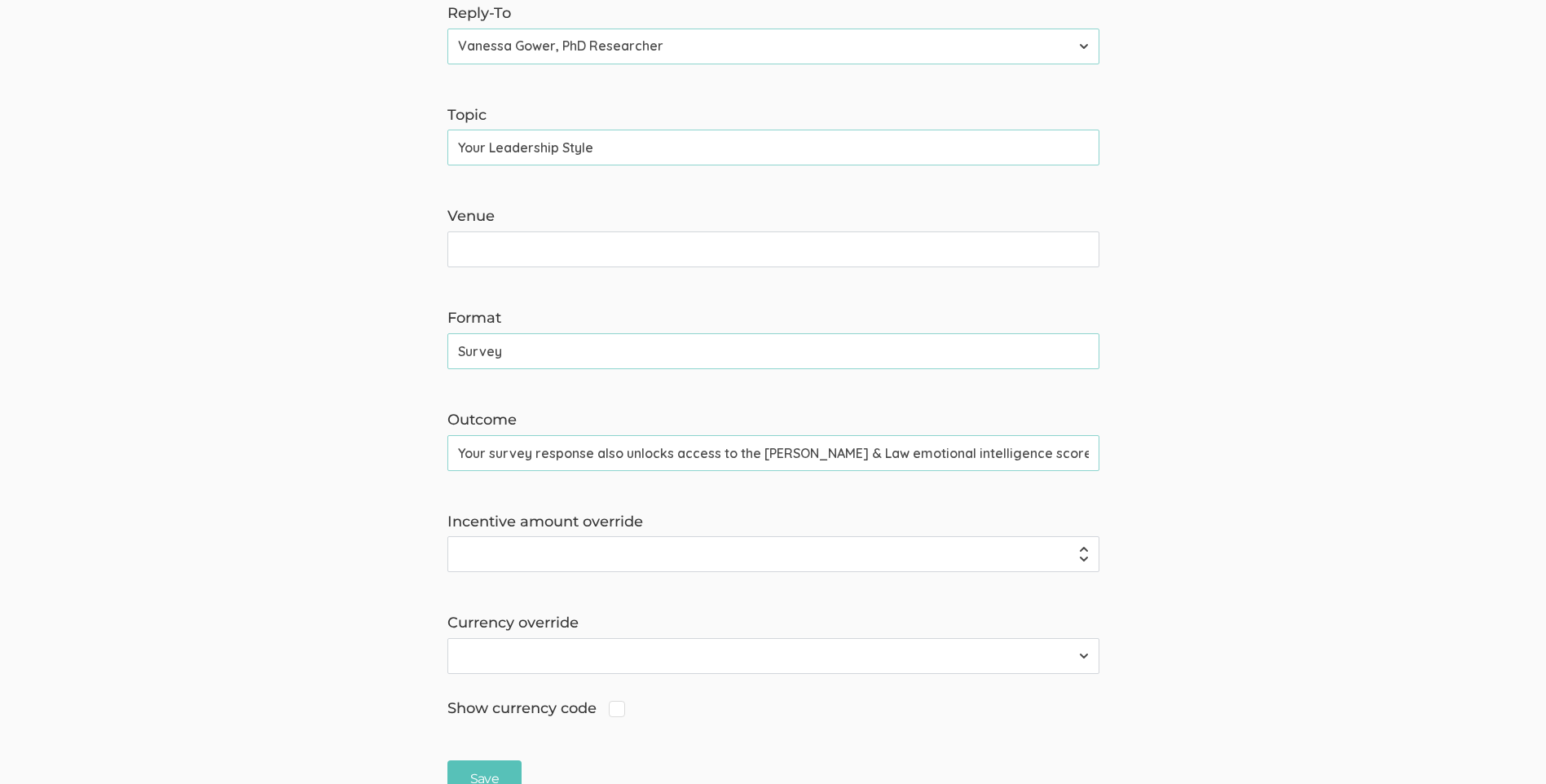 drag, startPoint x: 733, startPoint y: 452, endPoint x: 449, endPoint y: 455, distance: 284.0158 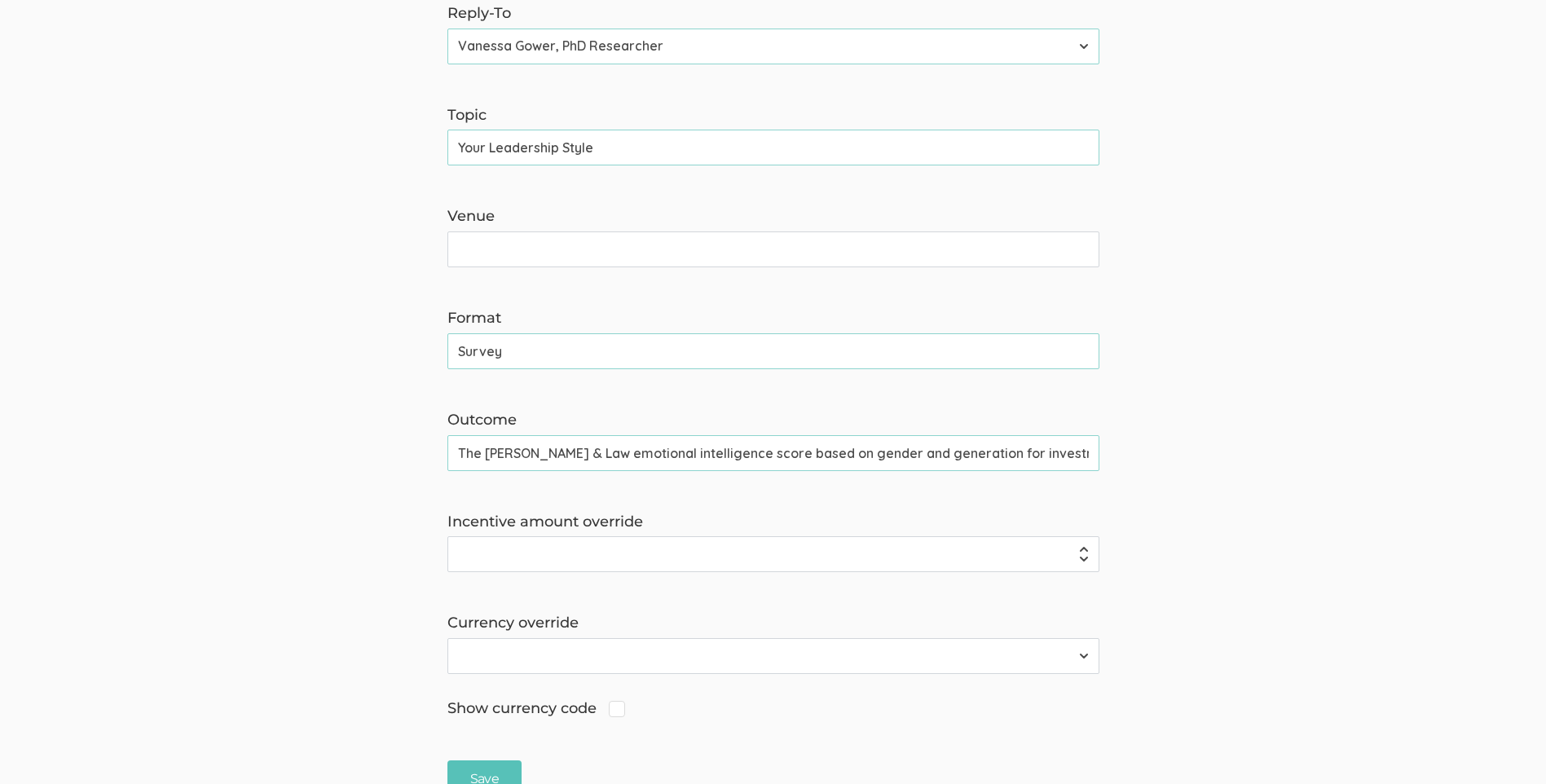click on "The Wong & Law emotional intelligence score based on gender and generation for investment teams such as yours." at bounding box center [773, 453] 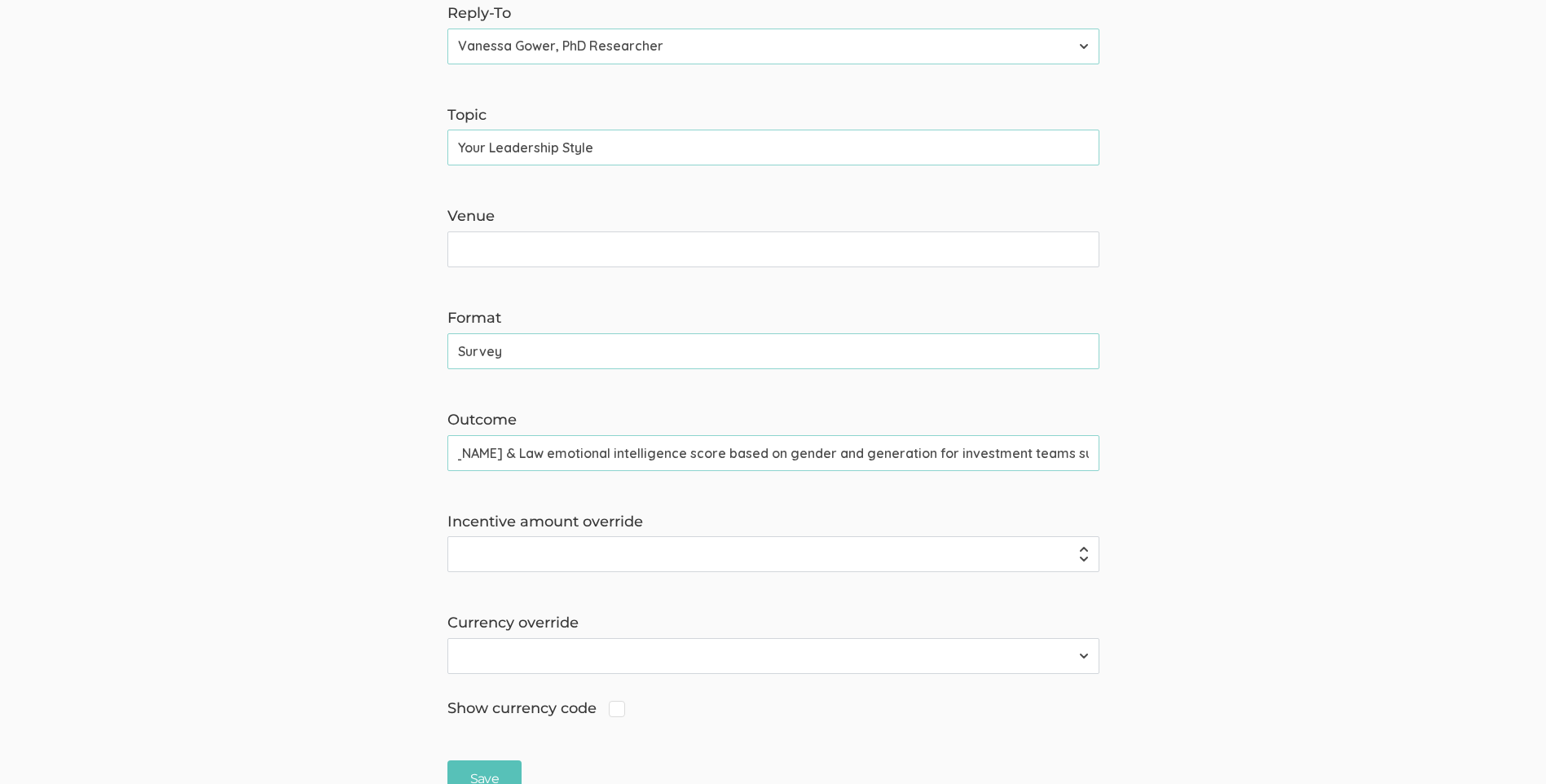 scroll, scrollTop: 0, scrollLeft: 92, axis: horizontal 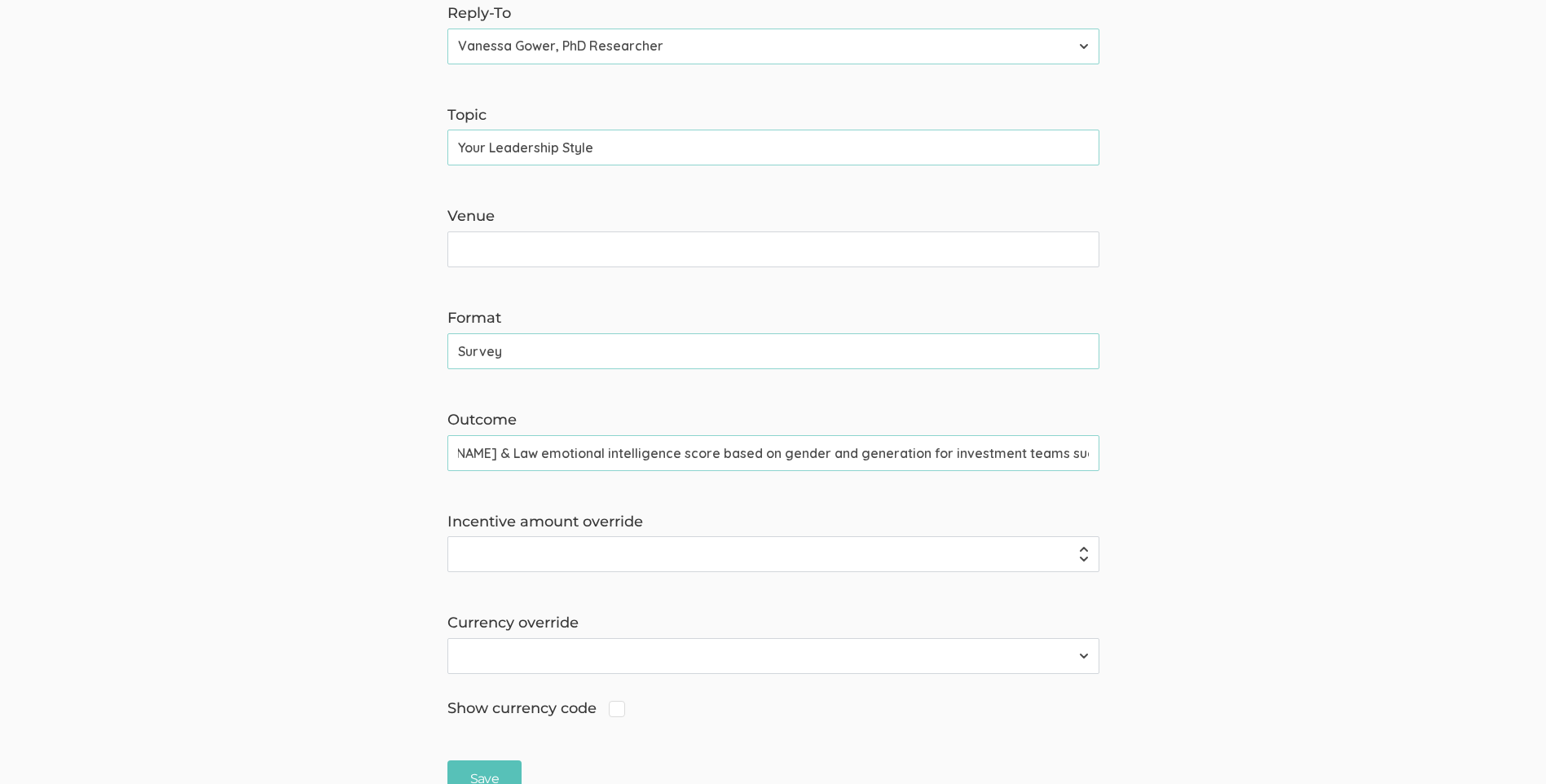 click on "The Wong & Law emotional intelligence score based on gender and generation for investment teams such as yours." at bounding box center [773, 453] 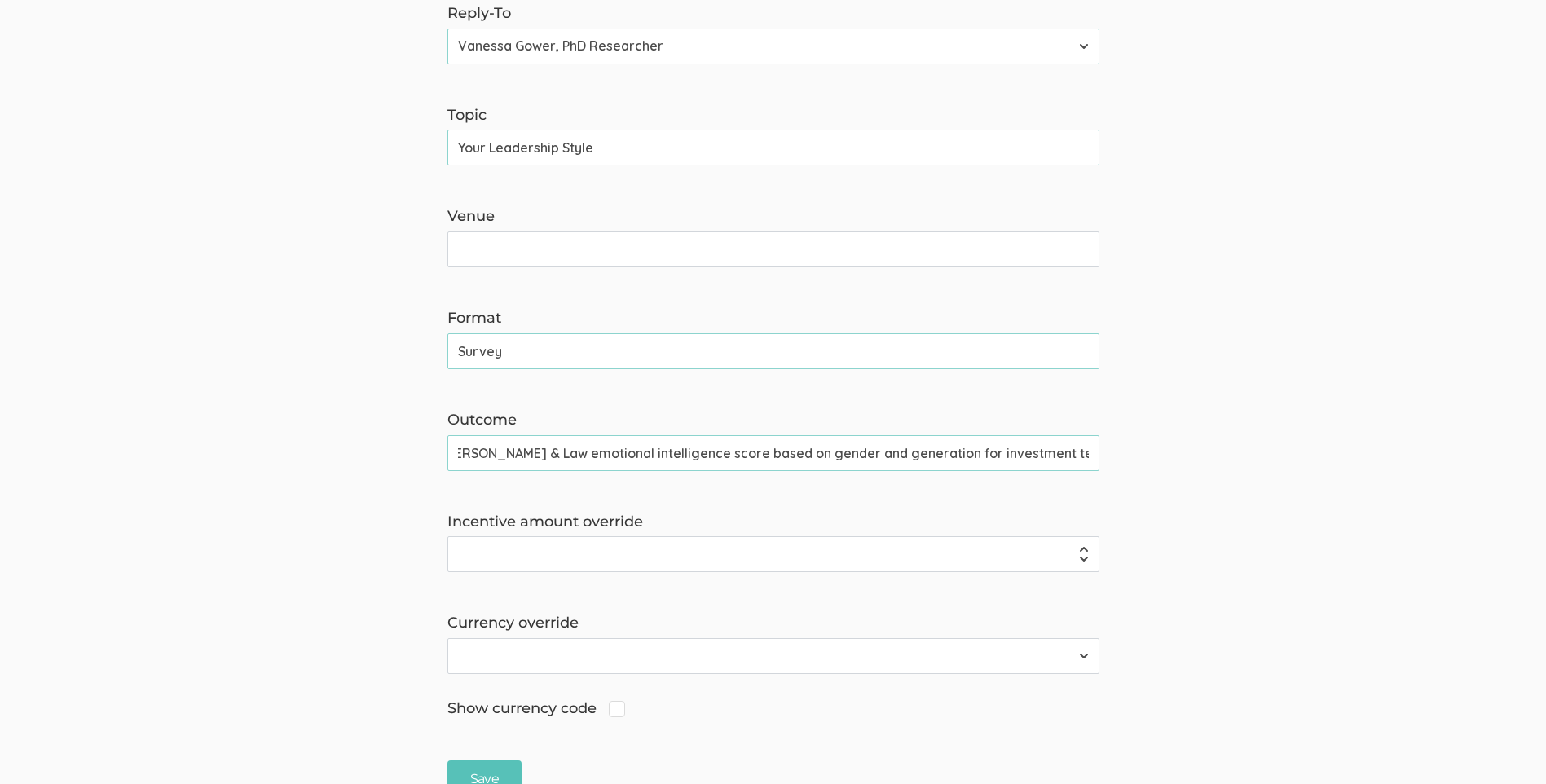 scroll, scrollTop: 0, scrollLeft: 0, axis: both 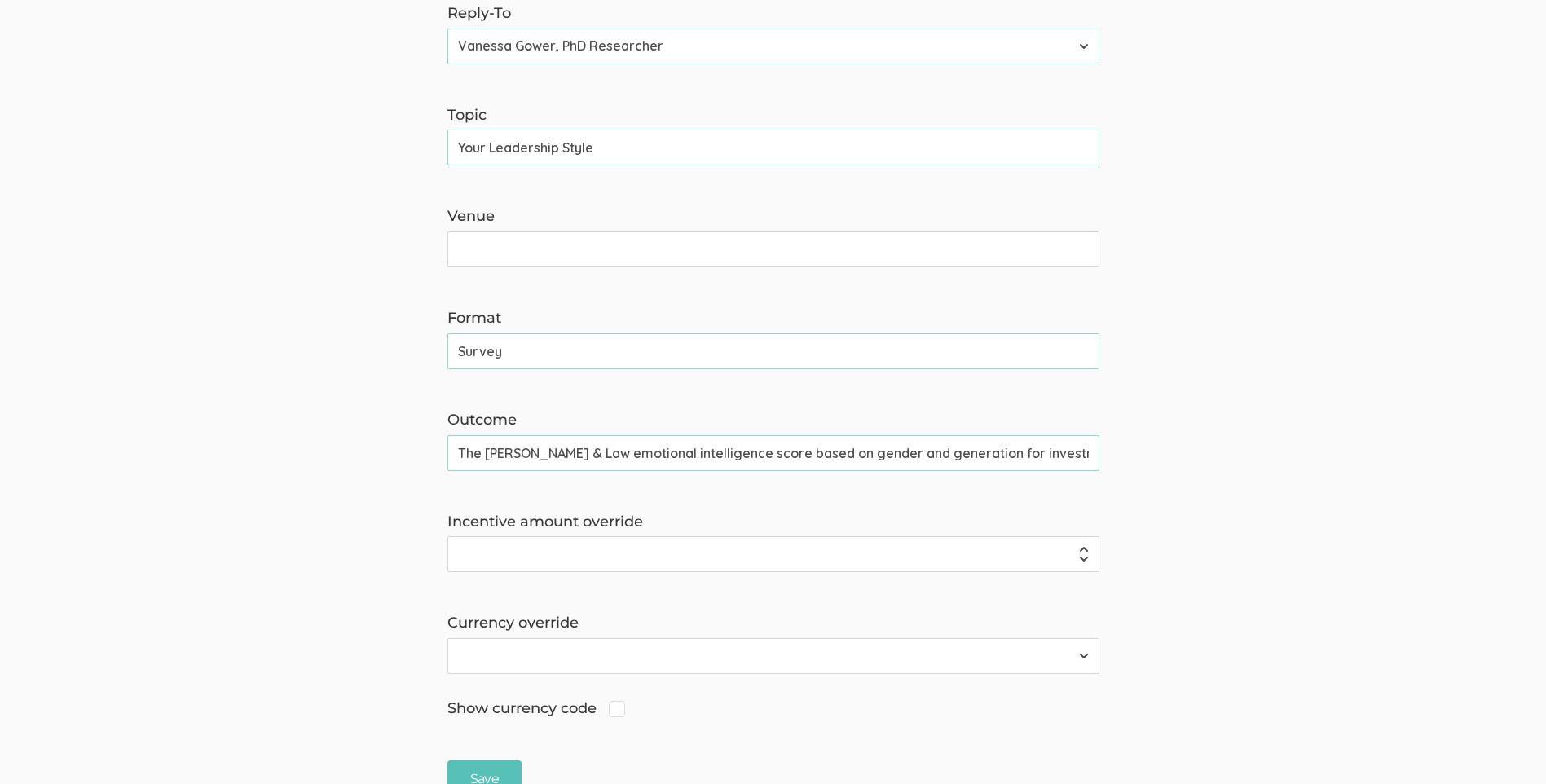 type on "The Wong & Law emotional intelligence score based on gender and generation for investment teams such as yours." 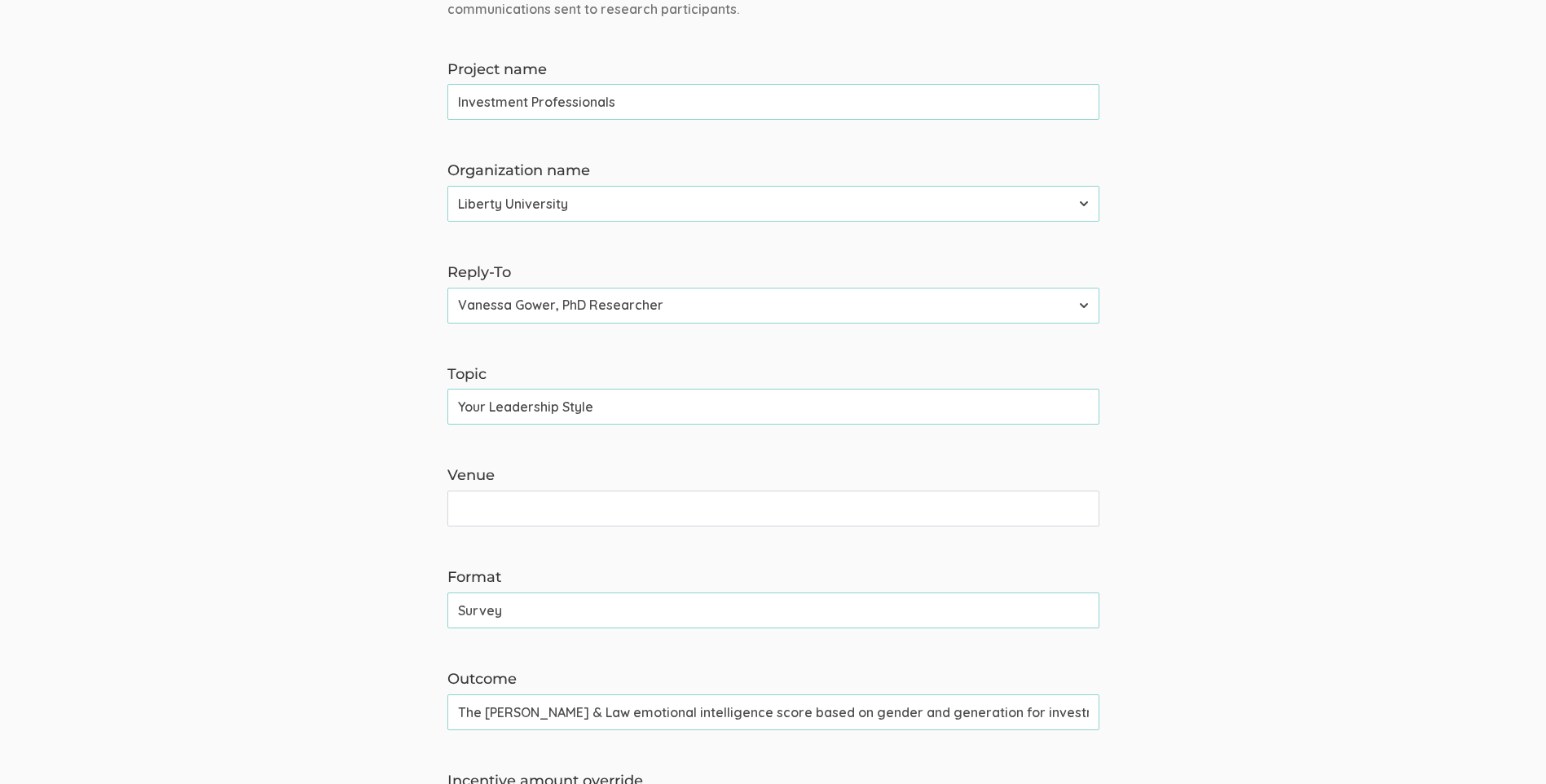 scroll, scrollTop: 0, scrollLeft: 0, axis: both 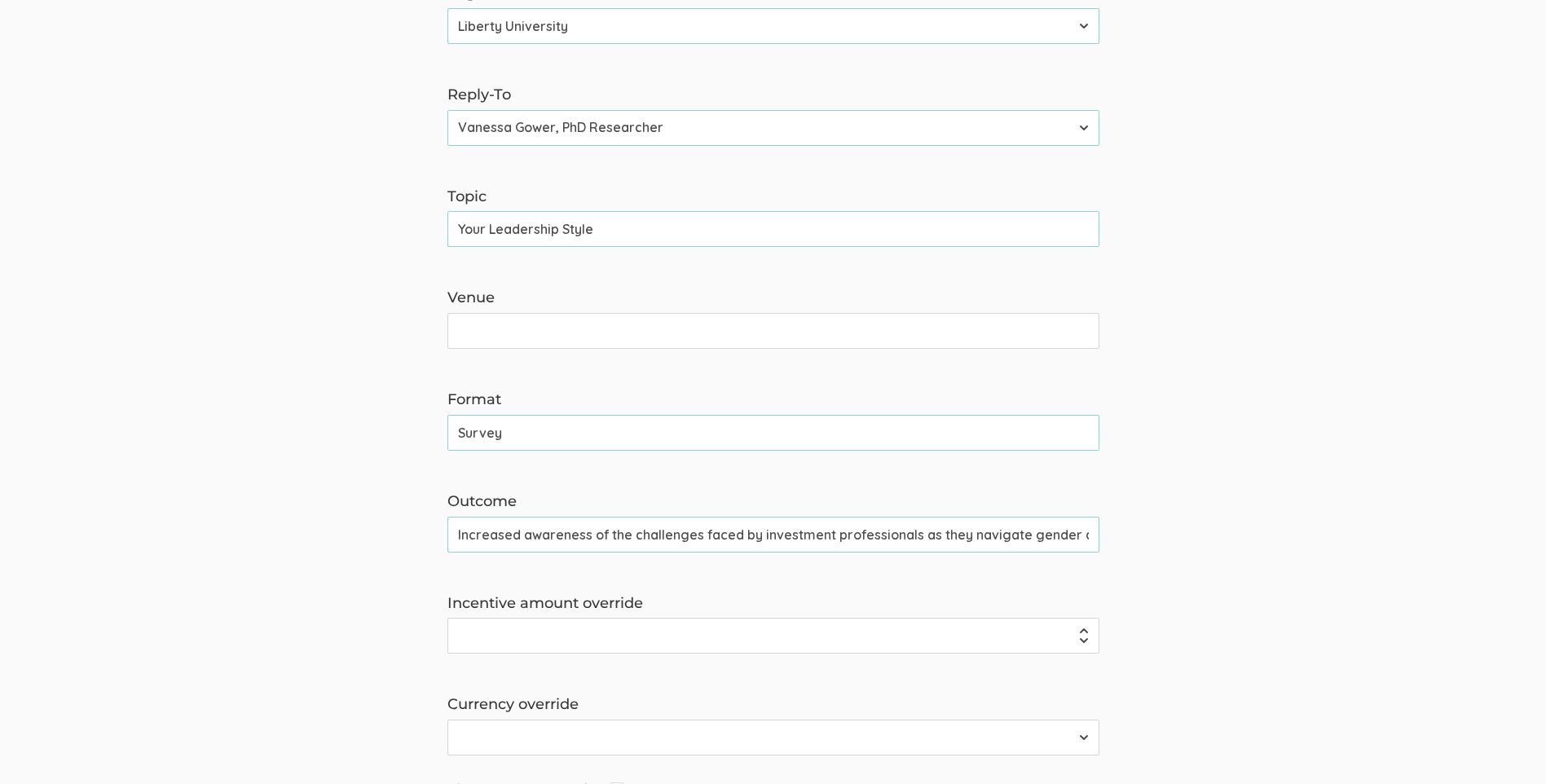click on "Increased awareness of the challenges faced by investment professionals as they navigate gender and generational differences" at bounding box center [773, 535] 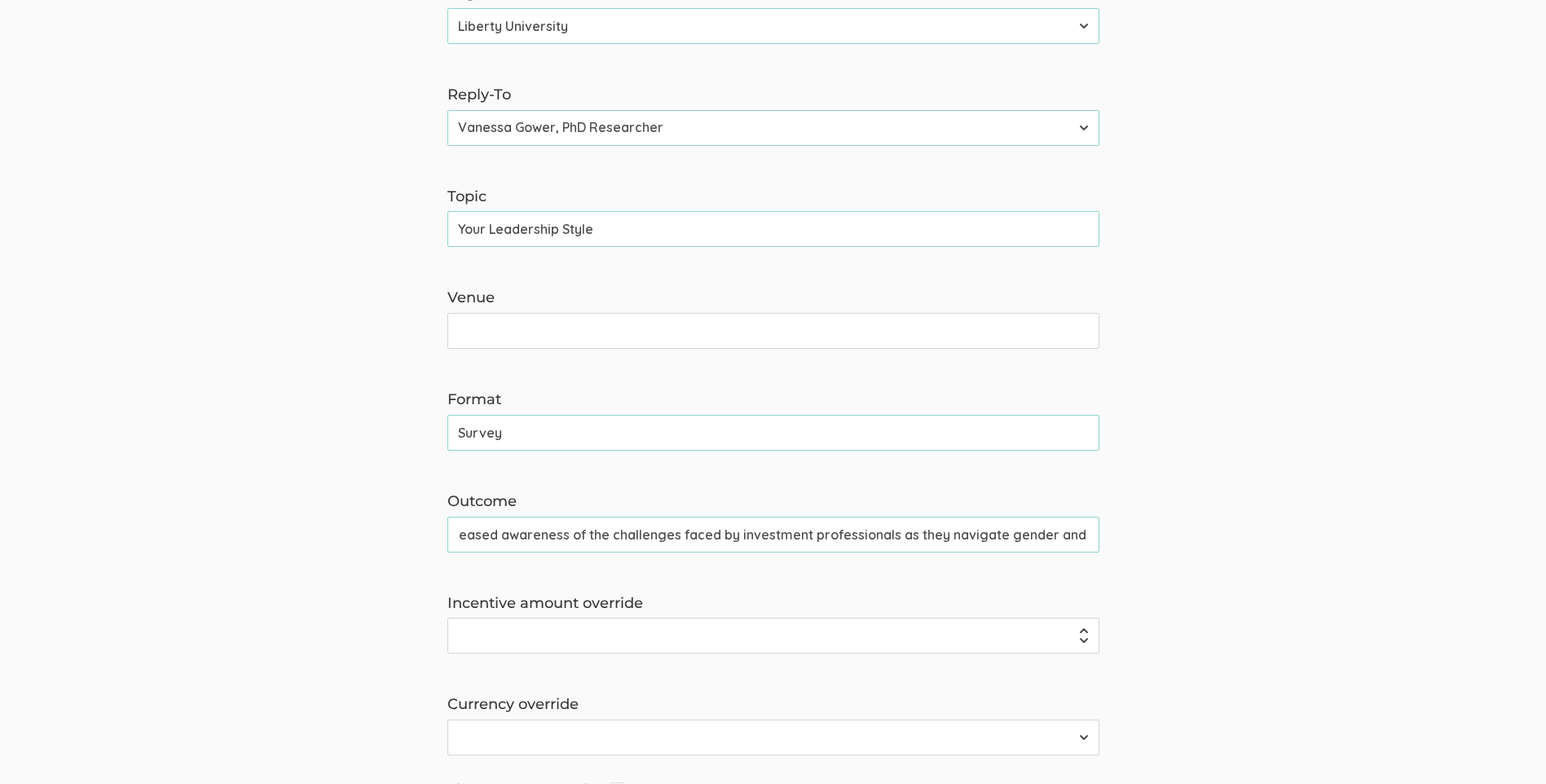 scroll, scrollTop: 0, scrollLeft: 0, axis: both 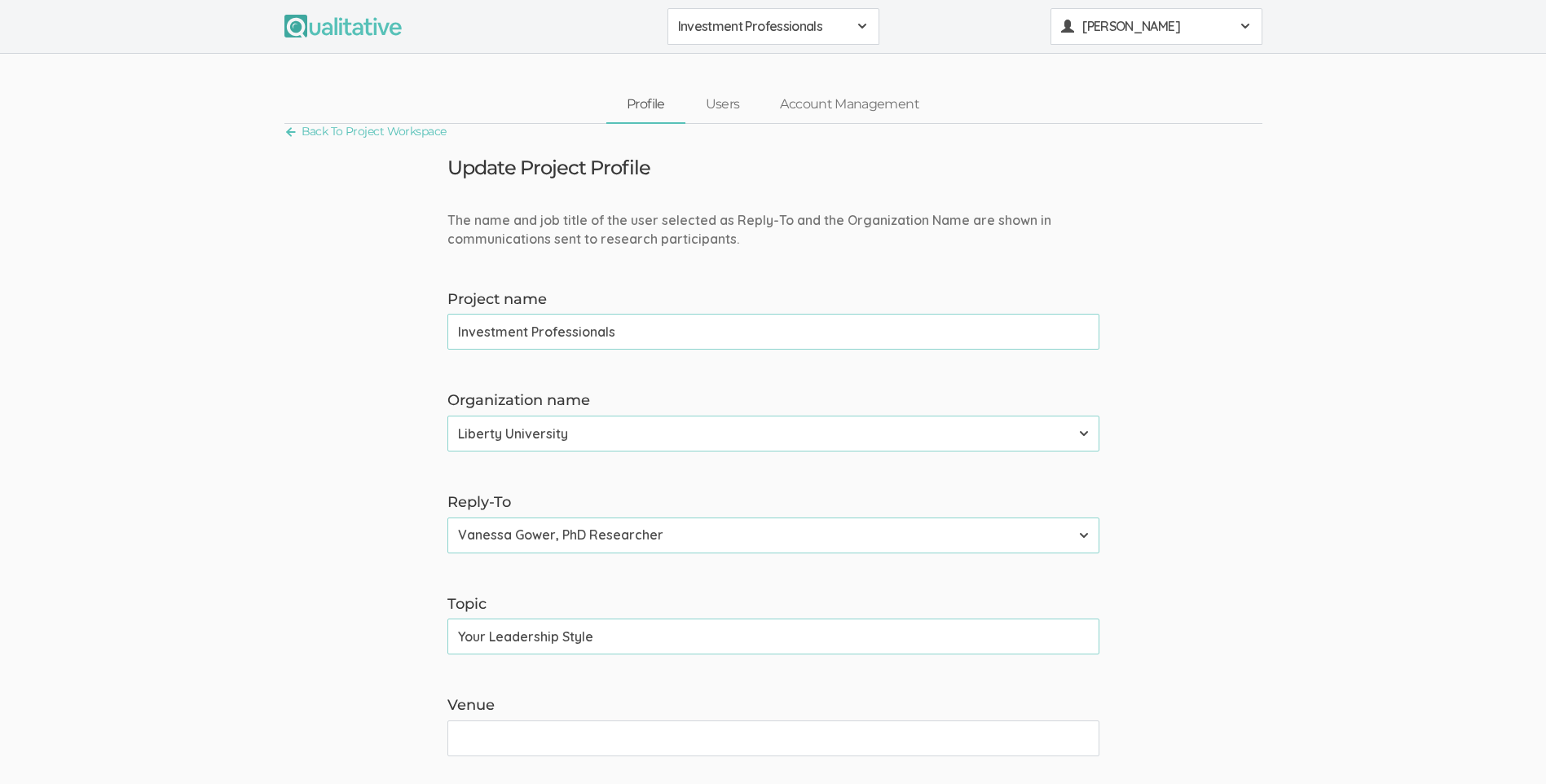 click on "Vanessa Gower" at bounding box center [1156, 26] 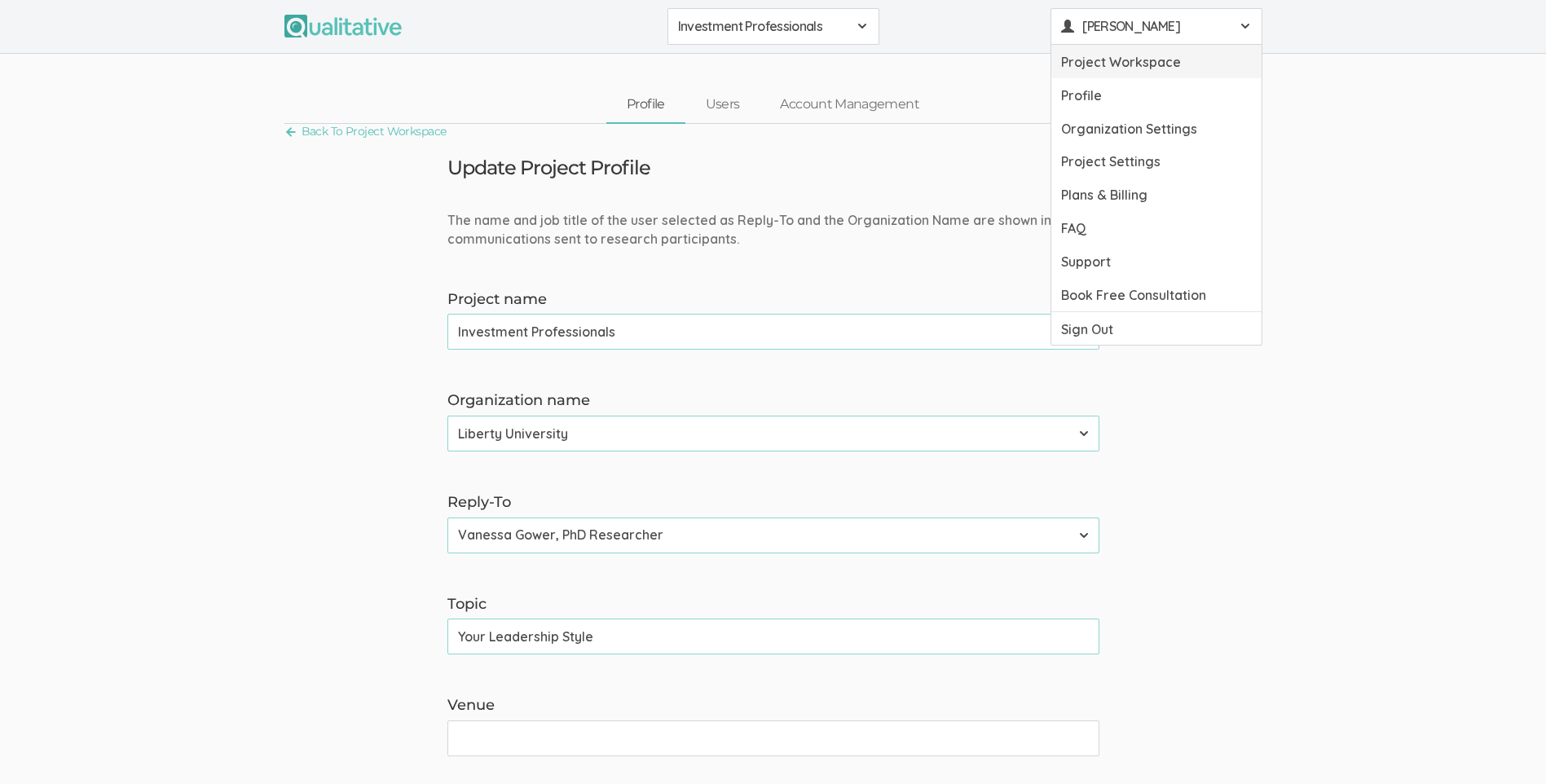 click on "Project Workspace" at bounding box center (1156, 61) 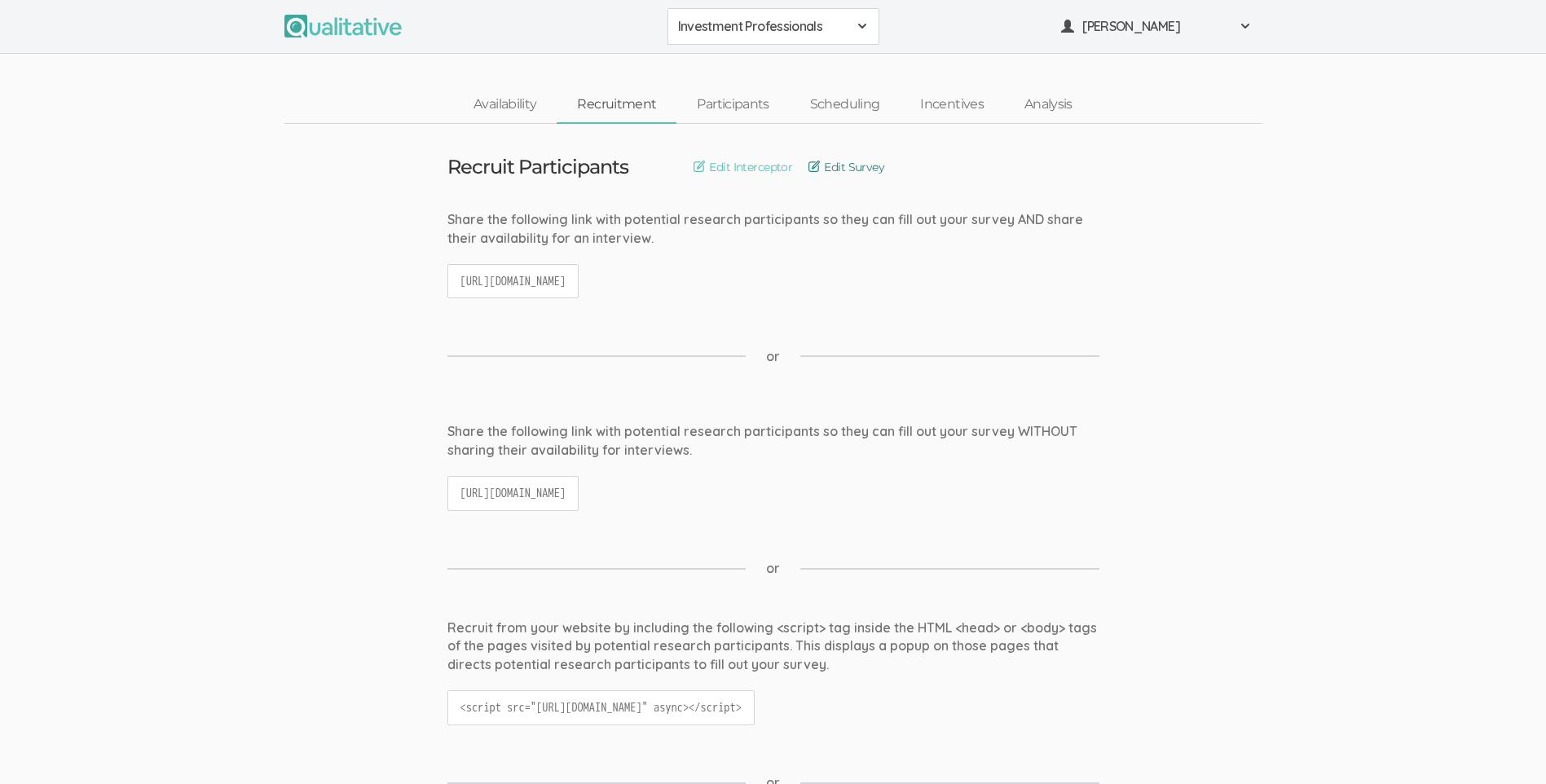 click on "Edit Survey" at bounding box center (846, 167) 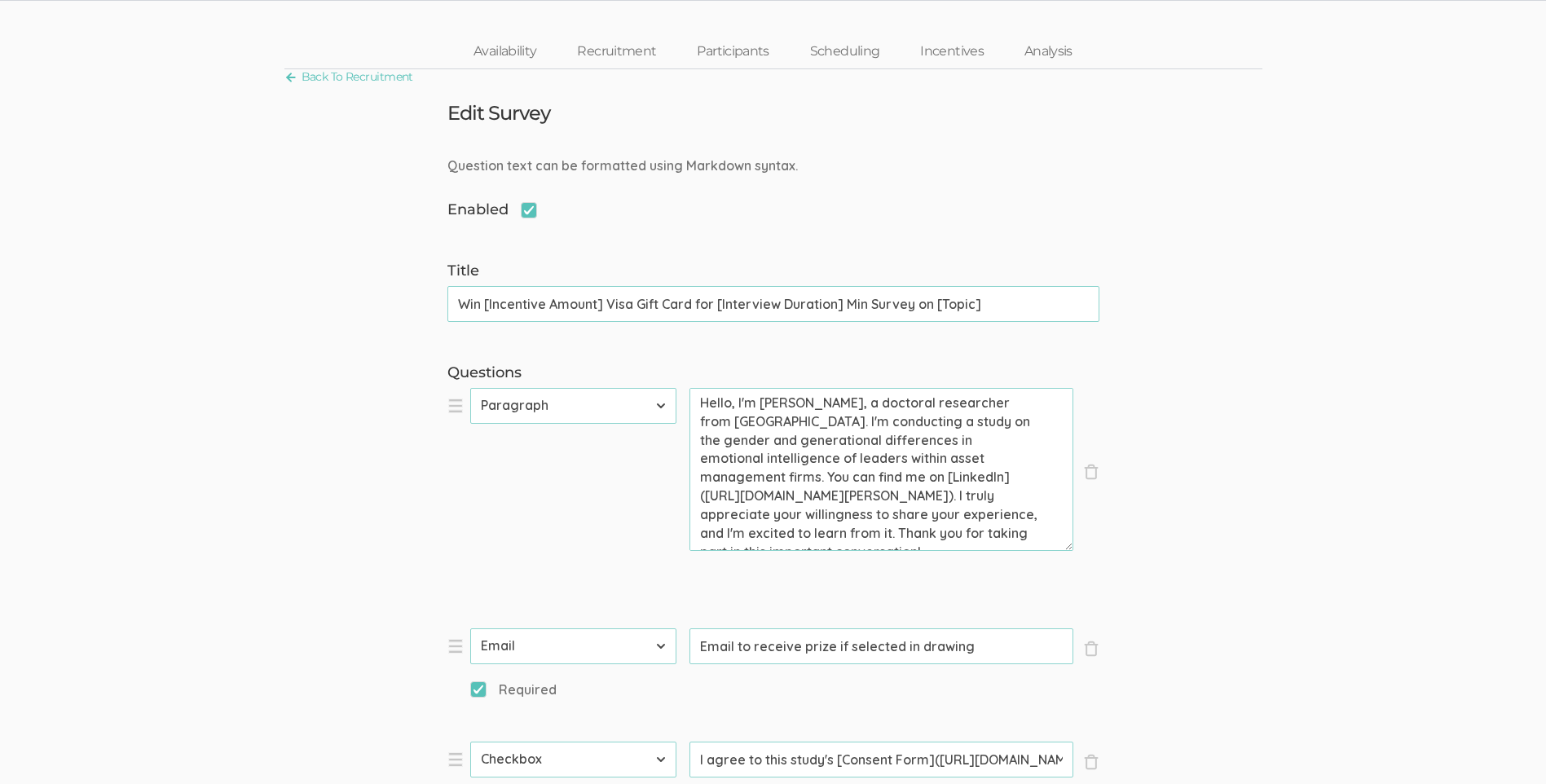 scroll, scrollTop: 81, scrollLeft: 0, axis: vertical 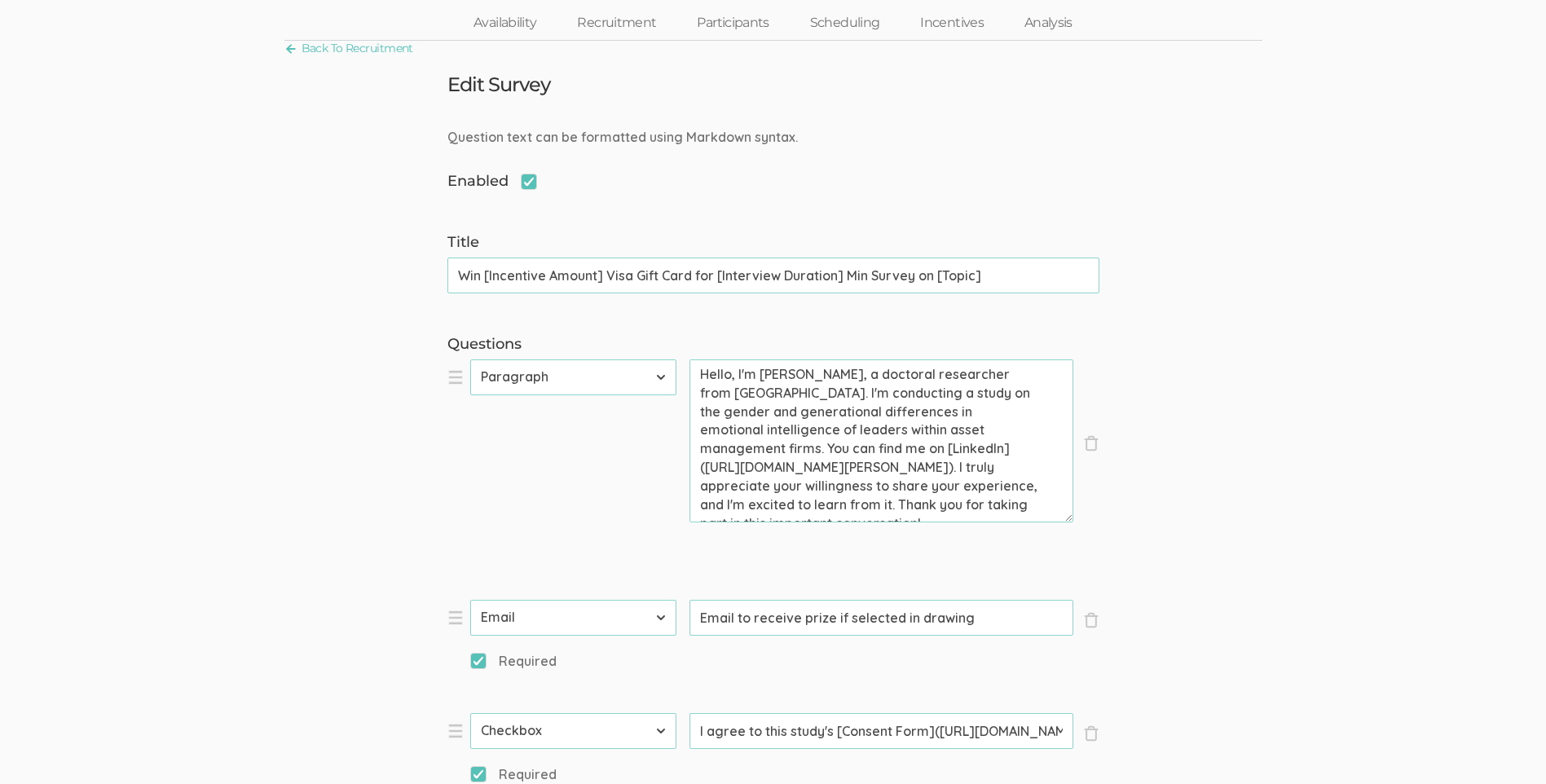 click on "Hello, I'm Vanessa Gower, a doctoral researcher from Liberty University. I'm conducting a study on the gender and generational differences in emotional intelligence of leaders within asset management firms. You can find me on [LinkedIn](https://www.linkedin.com/in/vanessa-gower-4871a8239/). I truly appreciate your willingness to share your experience, and I'm excited to learn from it. Thank you for taking part in this important conversation!
---
Multiple $275 Visa gift cards will be awarded. Your survey response also unlocks access to the Wong & Law emotional intelligence score based on gender and generation for investment teams such as yours. Winners will be shared on Linkedin and emotional intelligence scores will be emailed confidentially on August 31, 2025." at bounding box center (881, 441) 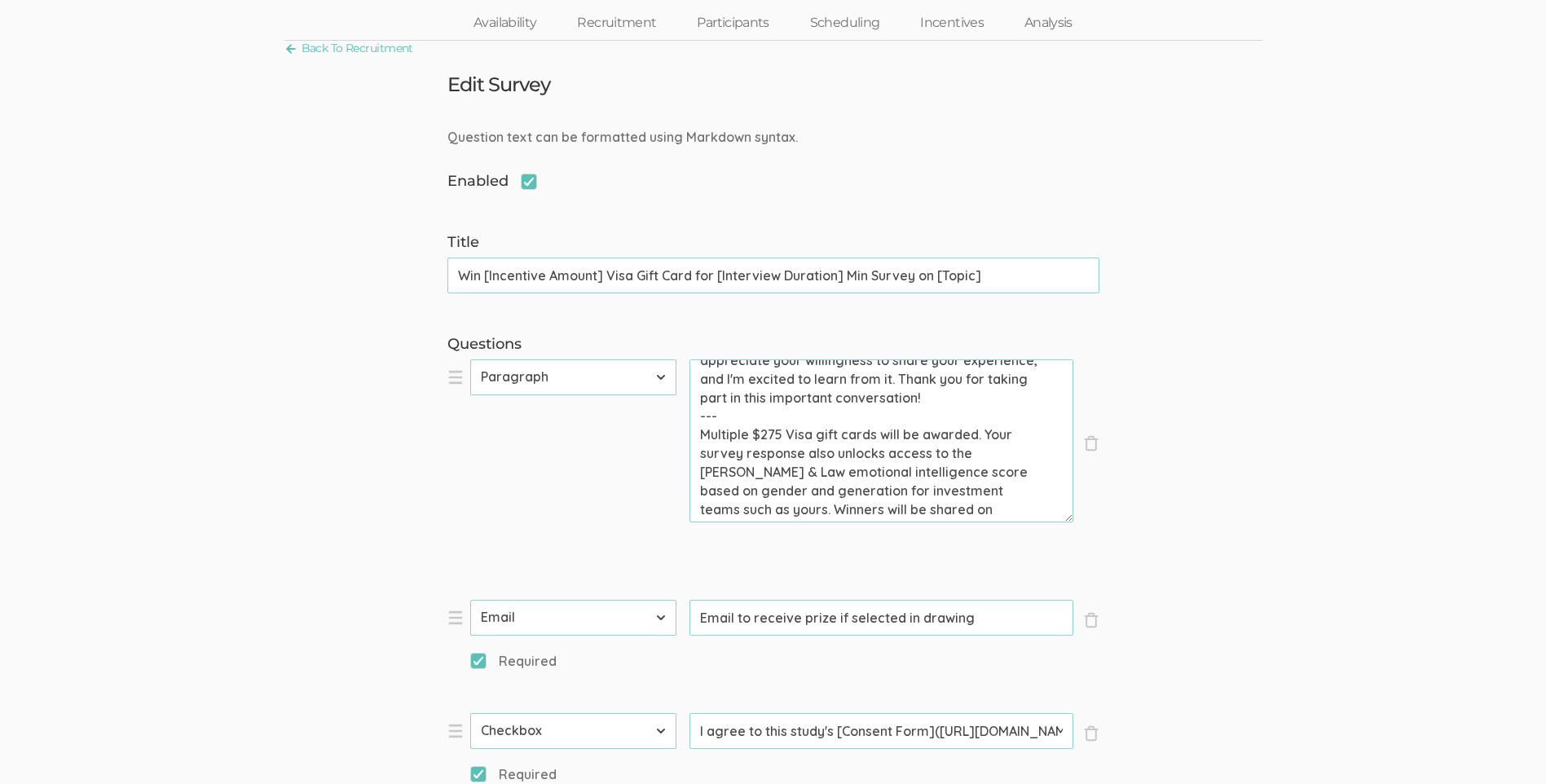 scroll, scrollTop: 163, scrollLeft: 0, axis: vertical 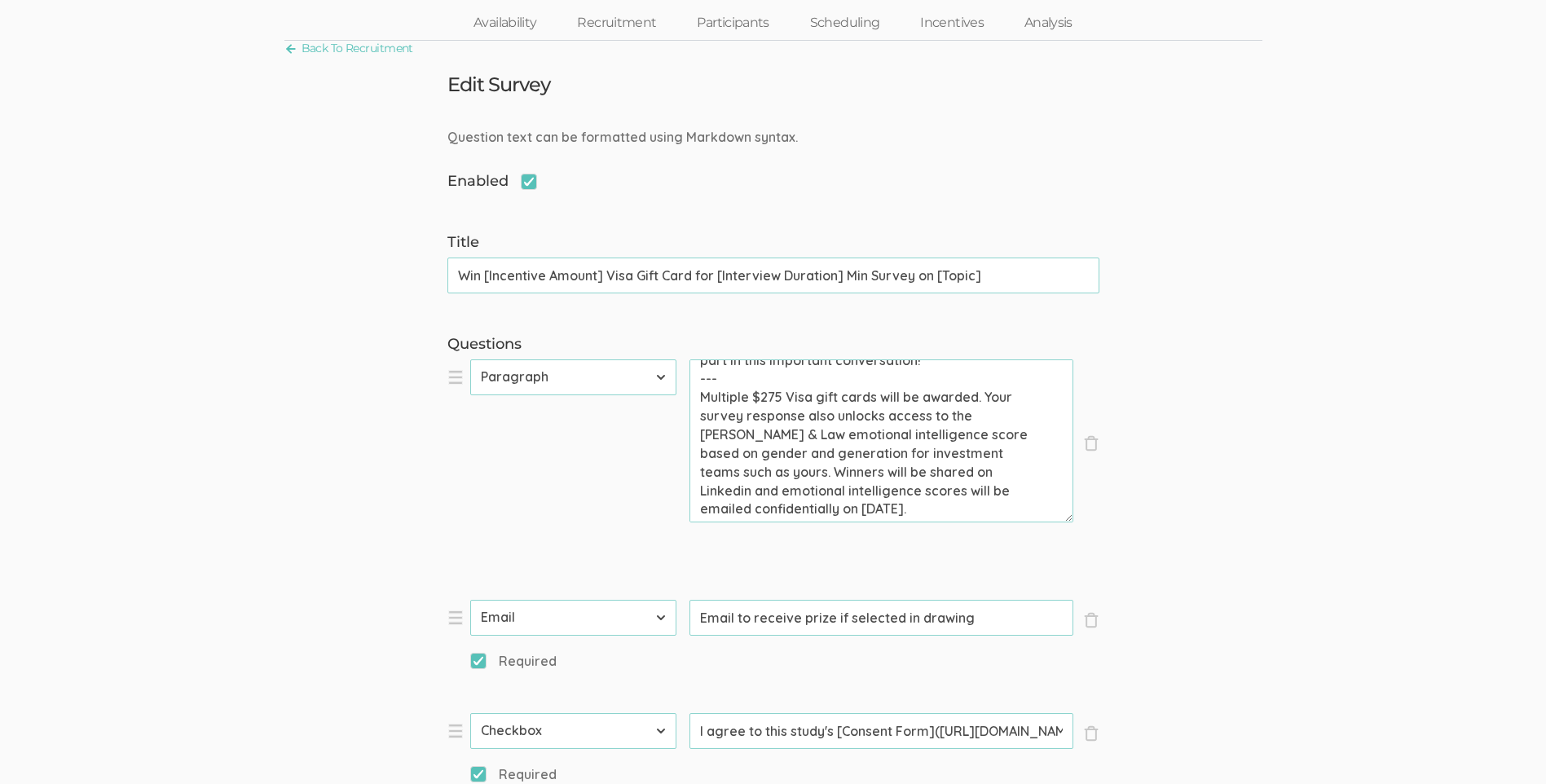 click on "Hello, I'm Vanessa Gower, a doctoral researcher from Liberty University. I'm conducting a study on the gender and generational differences in emotional intelligence of leaders within asset management firms. You can find me on [LinkedIn](https://www.linkedin.com/in/vanessa-gower-4871a8239/). I truly appreciate your willingness to share your experience, and I'm excited to learn from it. Thank you for taking part in this important conversation!
---
Multiple $275 Visa gift cards will be awarded. Your survey response also unlocks access to the Wong & Law emotional intelligence score based on gender and generation for investment teams such as yours. Winners will be shared on Linkedin and emotional intelligence scores will be emailed confidentially on August 31, 2025." at bounding box center (881, 441) 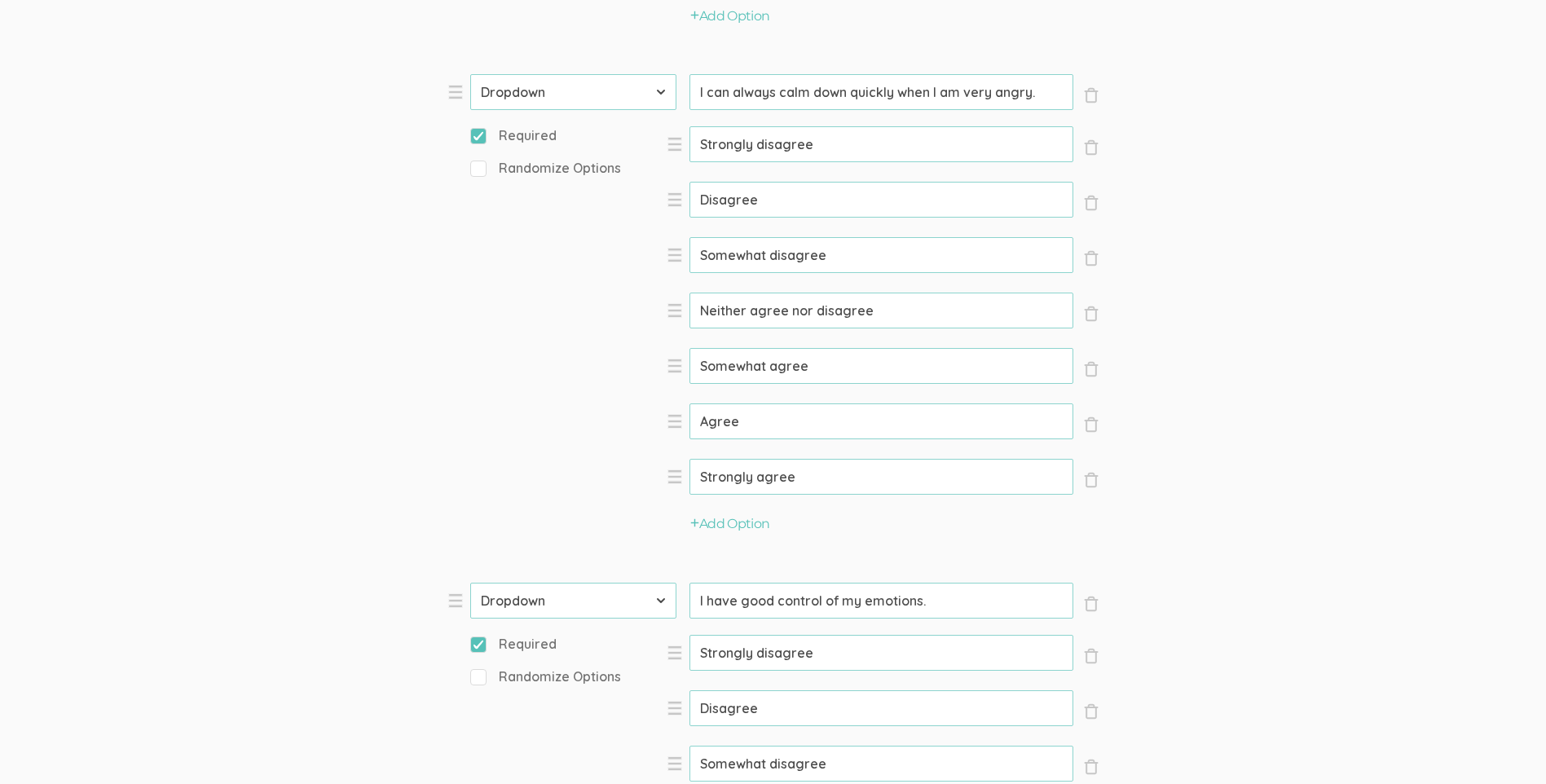 scroll, scrollTop: 9679, scrollLeft: 0, axis: vertical 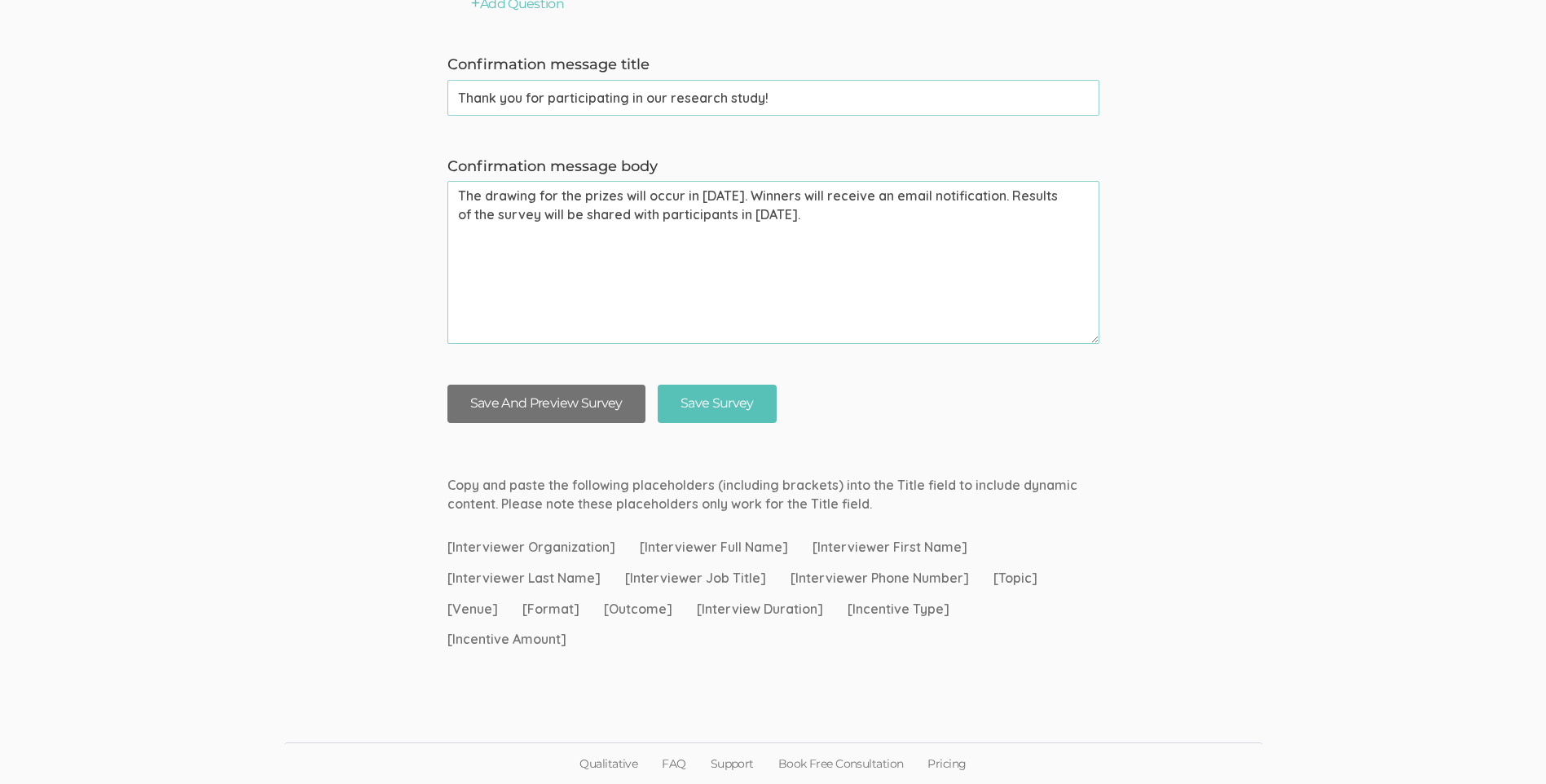 type on "Hello, I'm Vanessa Gower, a doctoral researcher from Liberty University. I'm conducting a study on the gender and generational differences in emotional intelligence of leaders within asset management firms. You can find me on [LinkedIn](https://www.linkedin.com/in/vanessa-gower-4871a8239/). I truly appreciate your willingness to share your experience, and I'm excited to learn from it. Thank you for taking part in this important conversation!
---
Multiple $275 Visa gift cards will be awarded. Your survey response also unlocks access to the Wong & Law emotional intelligence score based on gender and generation for investment teams such as yours. Winners will be shared on Linkedin and emotional intelligence scores will be emailed confidentially on August 31, 2025." 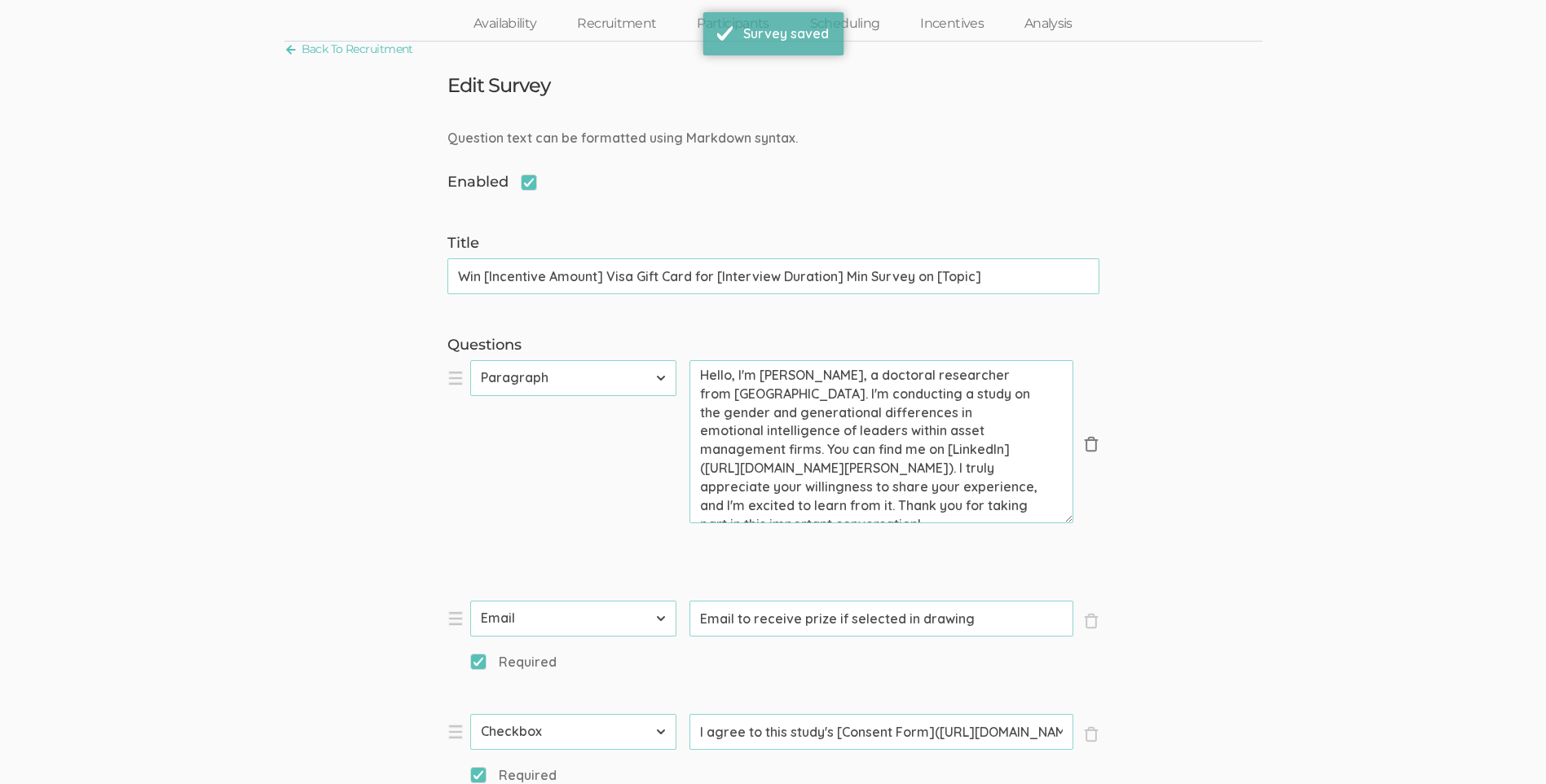 scroll, scrollTop: 81, scrollLeft: 0, axis: vertical 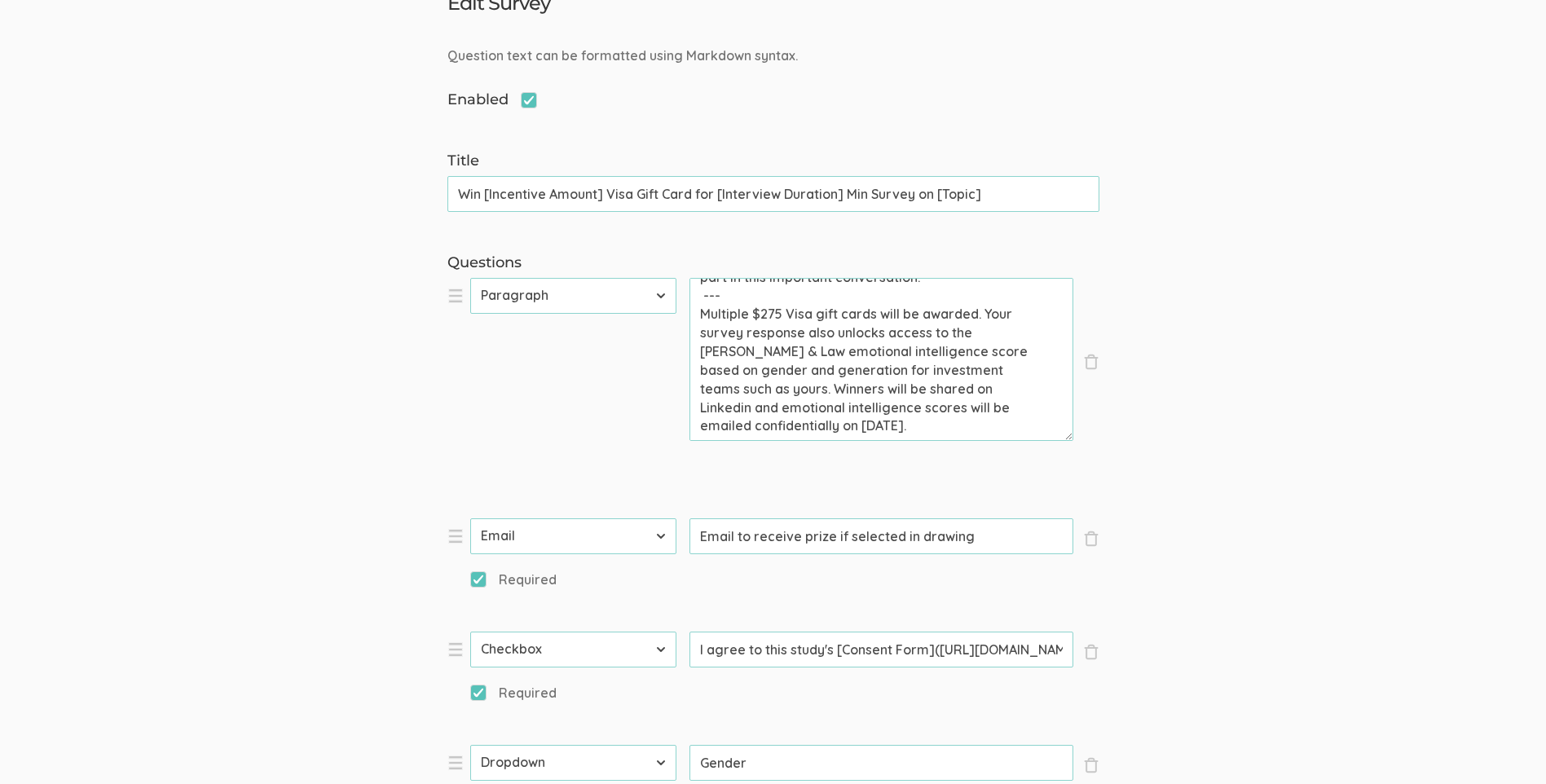 click on "Hello, I'm Vanessa Gower, a doctoral researcher from Liberty University. I'm conducting a study on the gender and generational differences in emotional intelligence of leaders within asset management firms. You can find me on [LinkedIn](https://www.linkedin.com/in/vanessa-gower-4871a8239/). I truly appreciate your willingness to share your experience, and I'm excited to learn from it. Thank you for taking part in this important conversation!
---
Multiple $275 Visa gift cards will be awarded. Your survey response also unlocks access to the Wong & Law emotional intelligence score based on gender and generation for investment teams such as yours. Winners will be shared on Linkedin and emotional intelligence scores will be emailed confidentially on August 31, 2025." at bounding box center (881, 359) 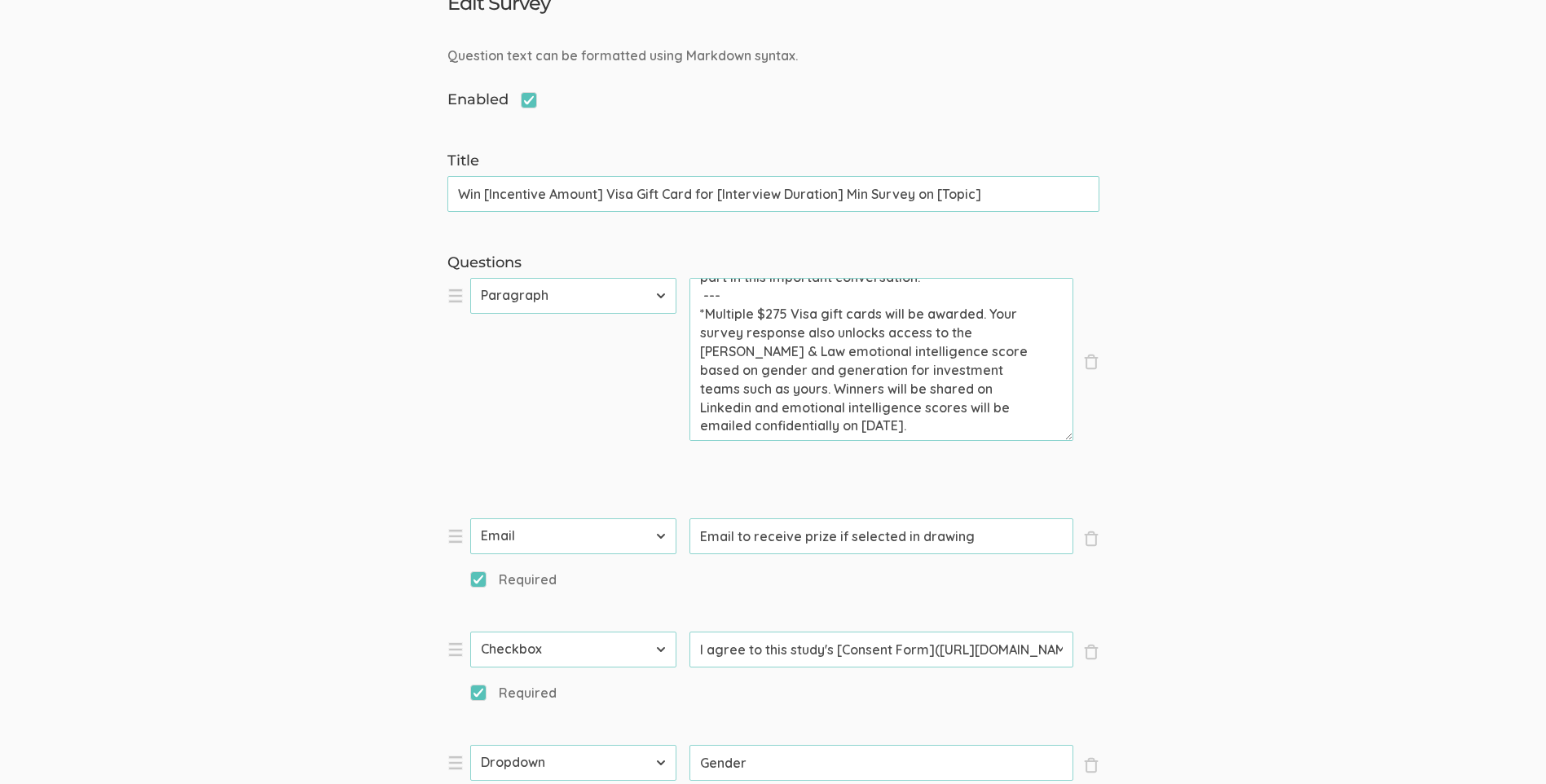 click on "Hello, I'm Vanessa Gower, a doctoral researcher from Liberty University. I'm conducting a study on the gender and generational differences in emotional intelligence of leaders within asset management firms. You can find me on [LinkedIn](https://www.linkedin.com/in/vanessa-gower-4871a8239/). I truly appreciate your willingness to share your experience, and I'm excited to learn from it. Thank you for taking part in this important conversation!
---
*Multiple $275 Visa gift cards will be awarded. Your survey response also unlocks access to the Wong & Law emotional intelligence score based on gender and generation for investment teams such as yours. Winners will be shared on Linkedin and emotional intelligence scores will be emailed confidentially on August 31, 2025." at bounding box center [881, 359] 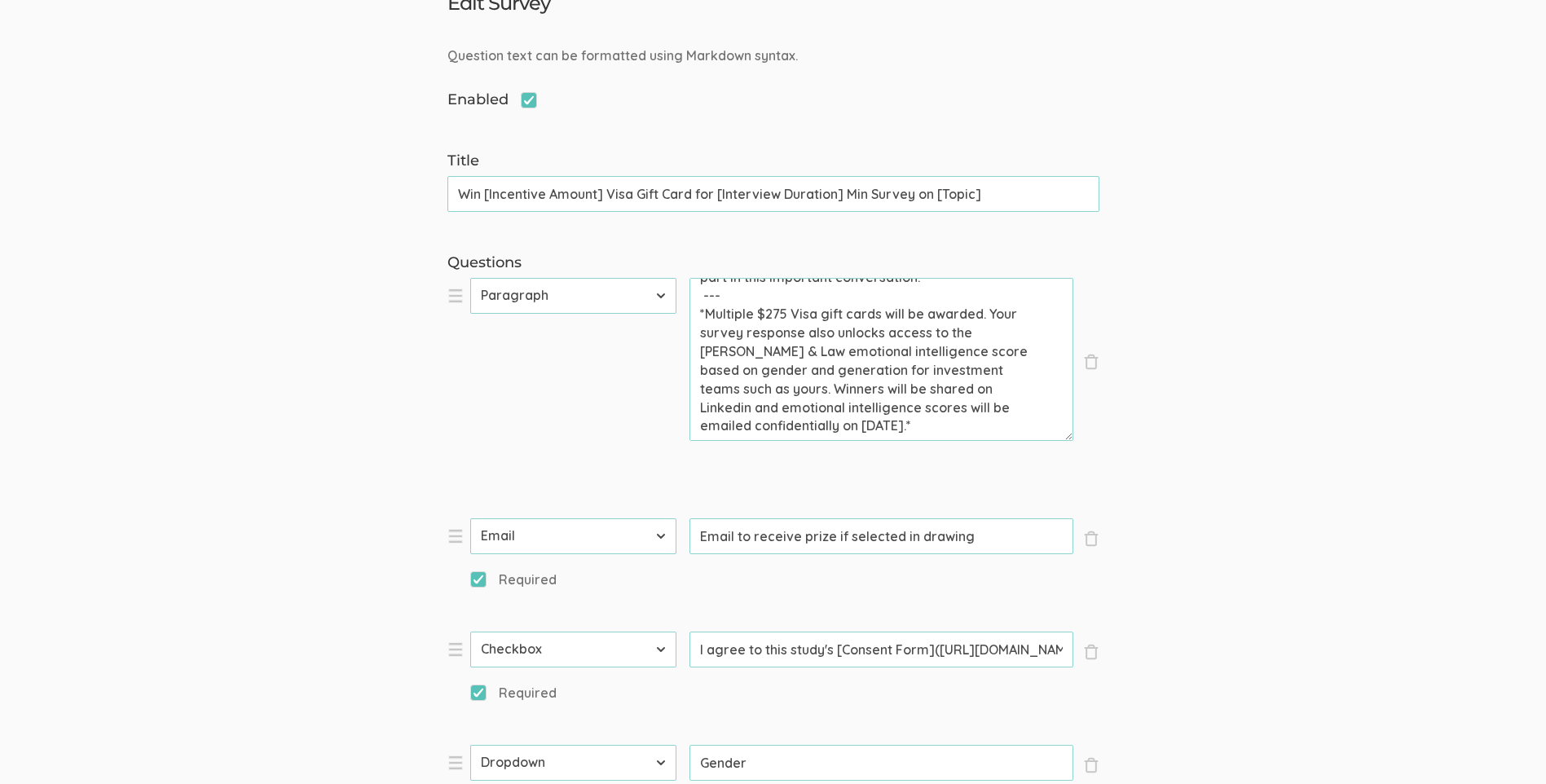 type on "Hello, I'm Vanessa Gower, a doctoral researcher from Liberty University. I'm conducting a study on the gender and generational differences in emotional intelligence of leaders within asset management firms. You can find me on [LinkedIn](https://www.linkedin.com/in/vanessa-gower-4871a8239/). I truly appreciate your willingness to share your experience, and I'm excited to learn from it. Thank you for taking part in this important conversation!
---
*Multiple $275 Visa gift cards will be awarded. Your survey response also unlocks access to the Wong & Law emotional intelligence score based on gender and generation for investment teams such as yours. Winners will be shared on Linkedin and emotional intelligence scores will be emailed confidentially on August 31, 2025.*" 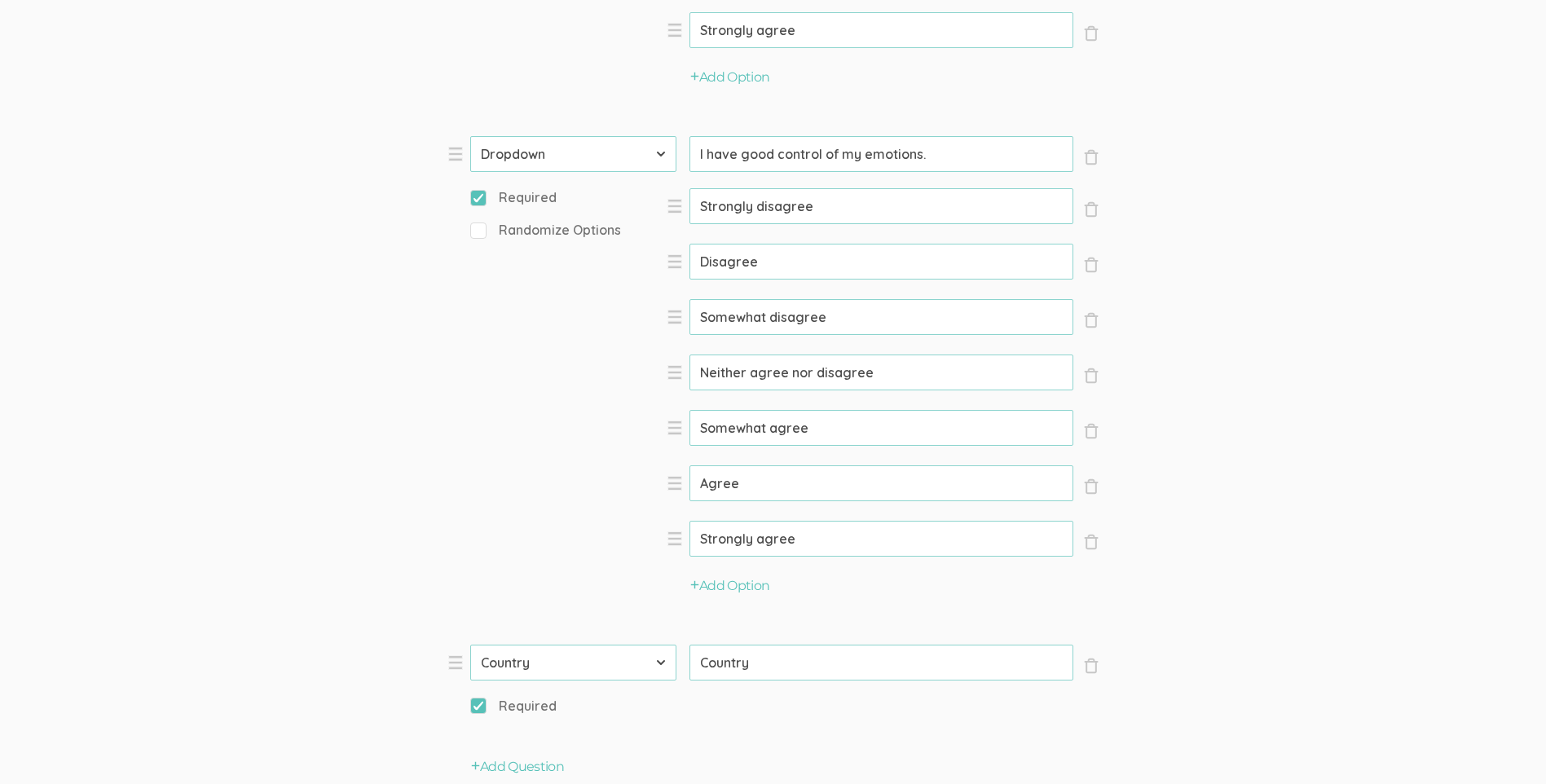 scroll, scrollTop: 9679, scrollLeft: 0, axis: vertical 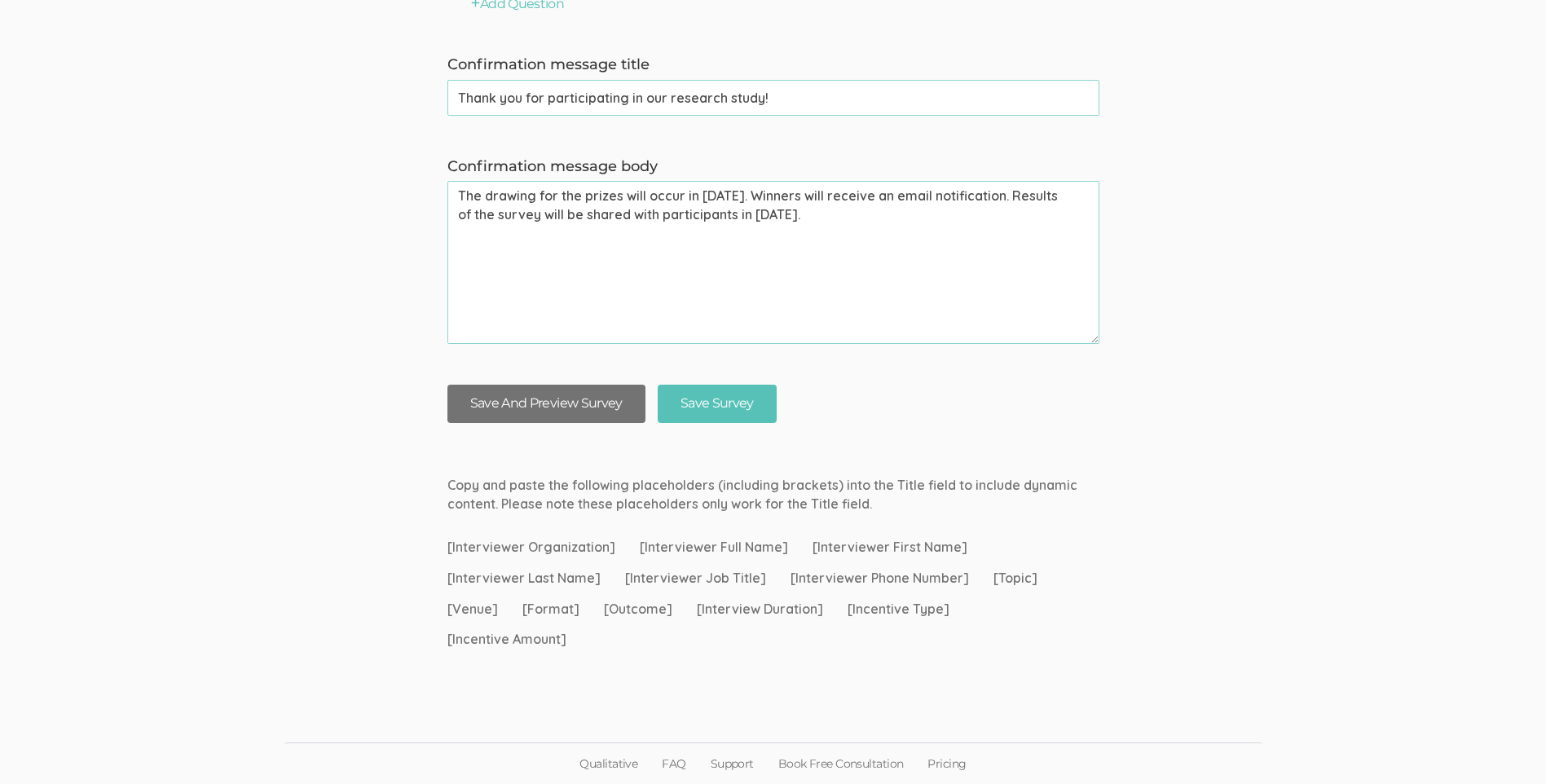 click on "Save And Preview Survey" at bounding box center [546, 403] 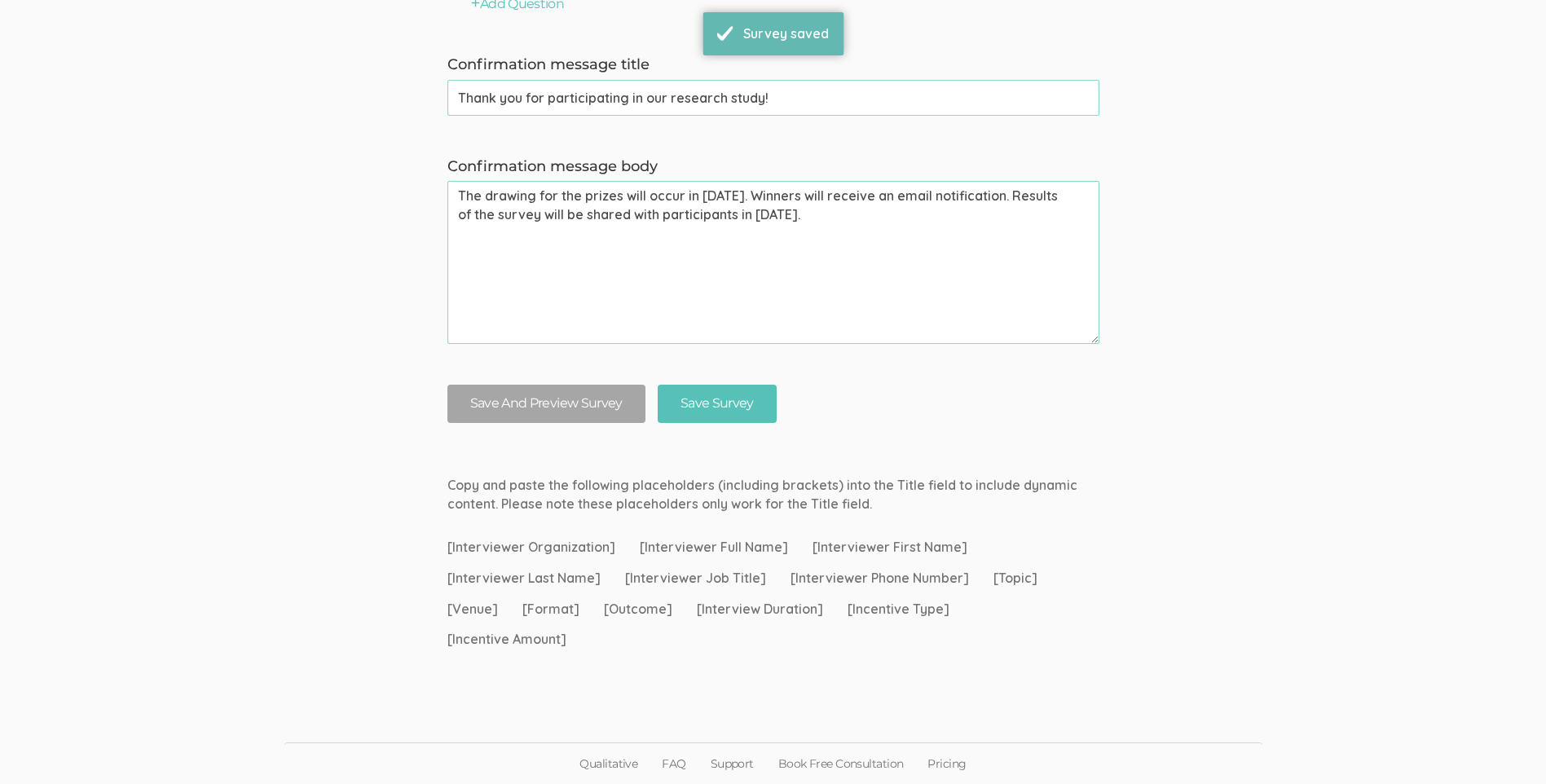 scroll, scrollTop: 0, scrollLeft: 0, axis: both 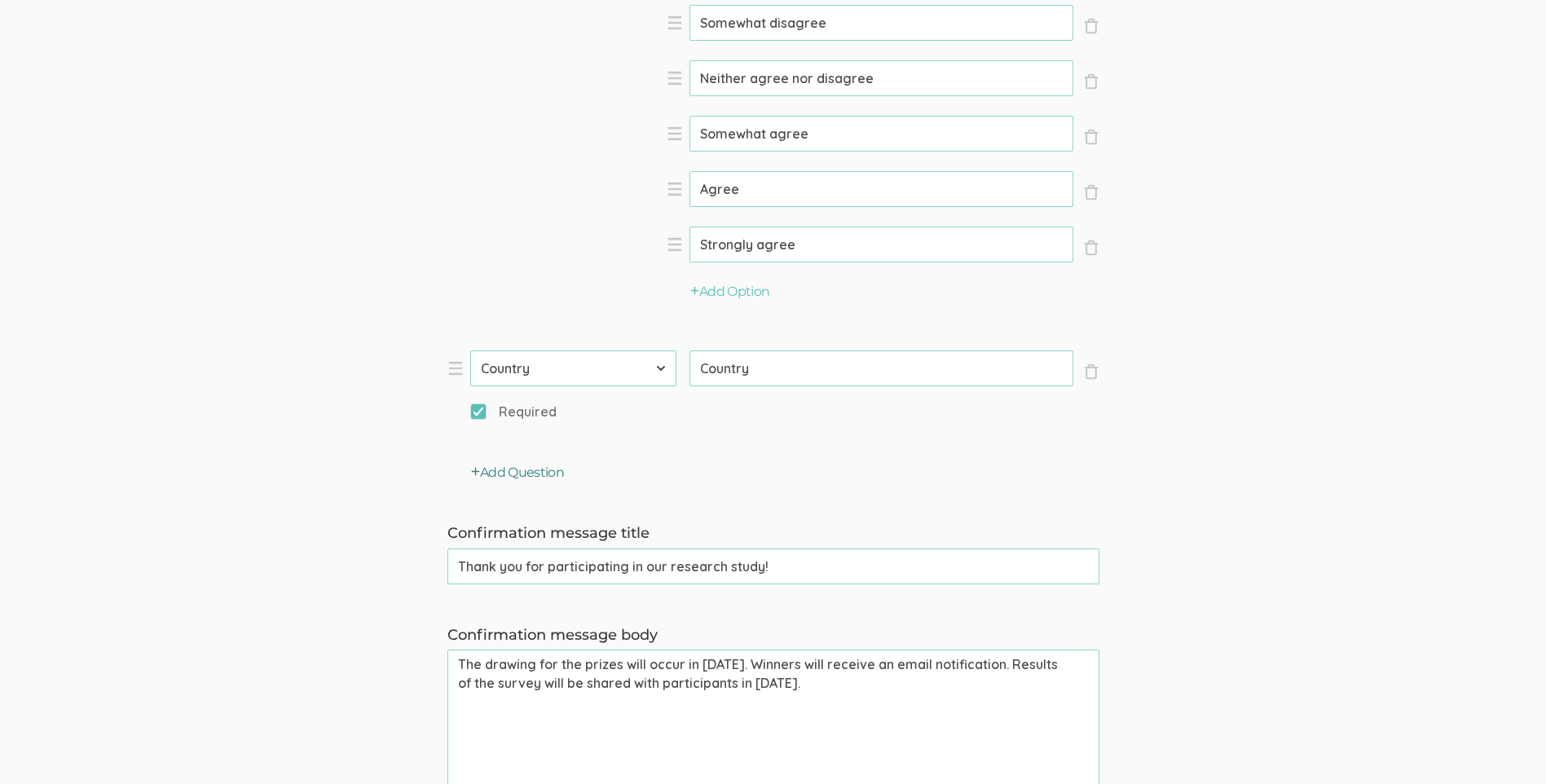 click on "Add Question" at bounding box center (518, 473) 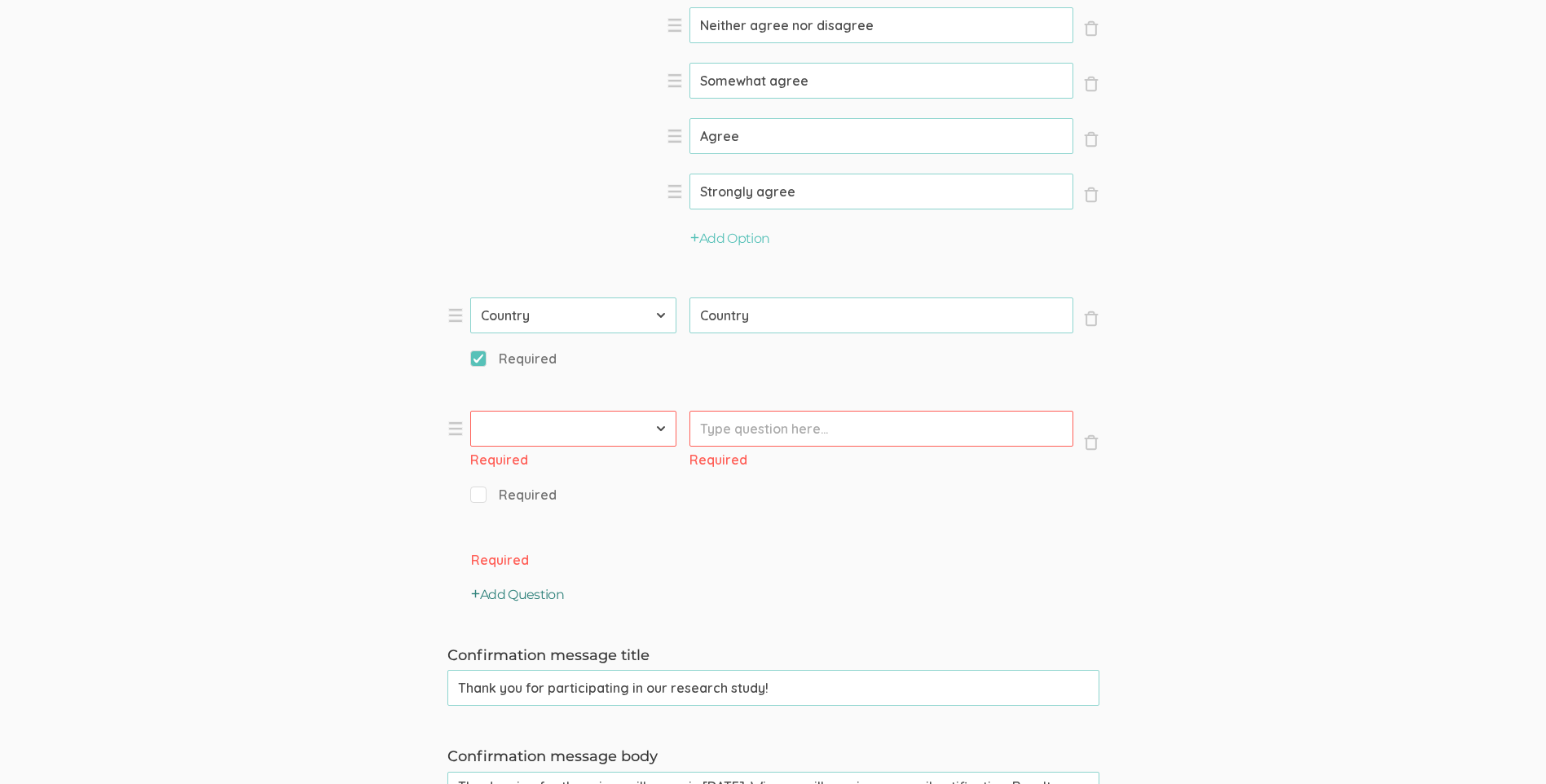 scroll, scrollTop: 9291, scrollLeft: 0, axis: vertical 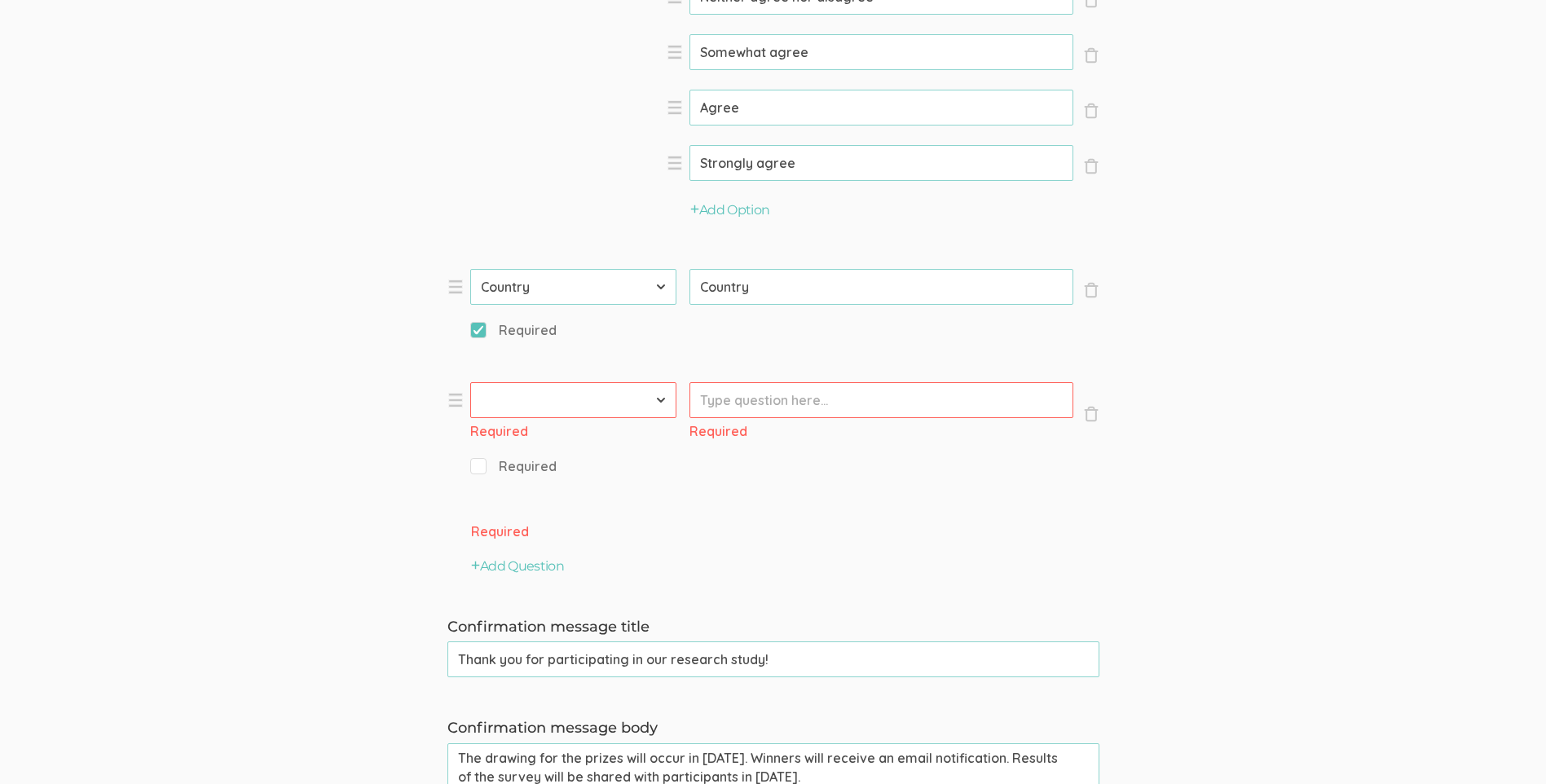 click on "First Name Last Name Email Phone Number LinkedIn Profile URL Country State Short Text Long Text Number Dropdown Checkbox Paragraph" at bounding box center (573, 400) 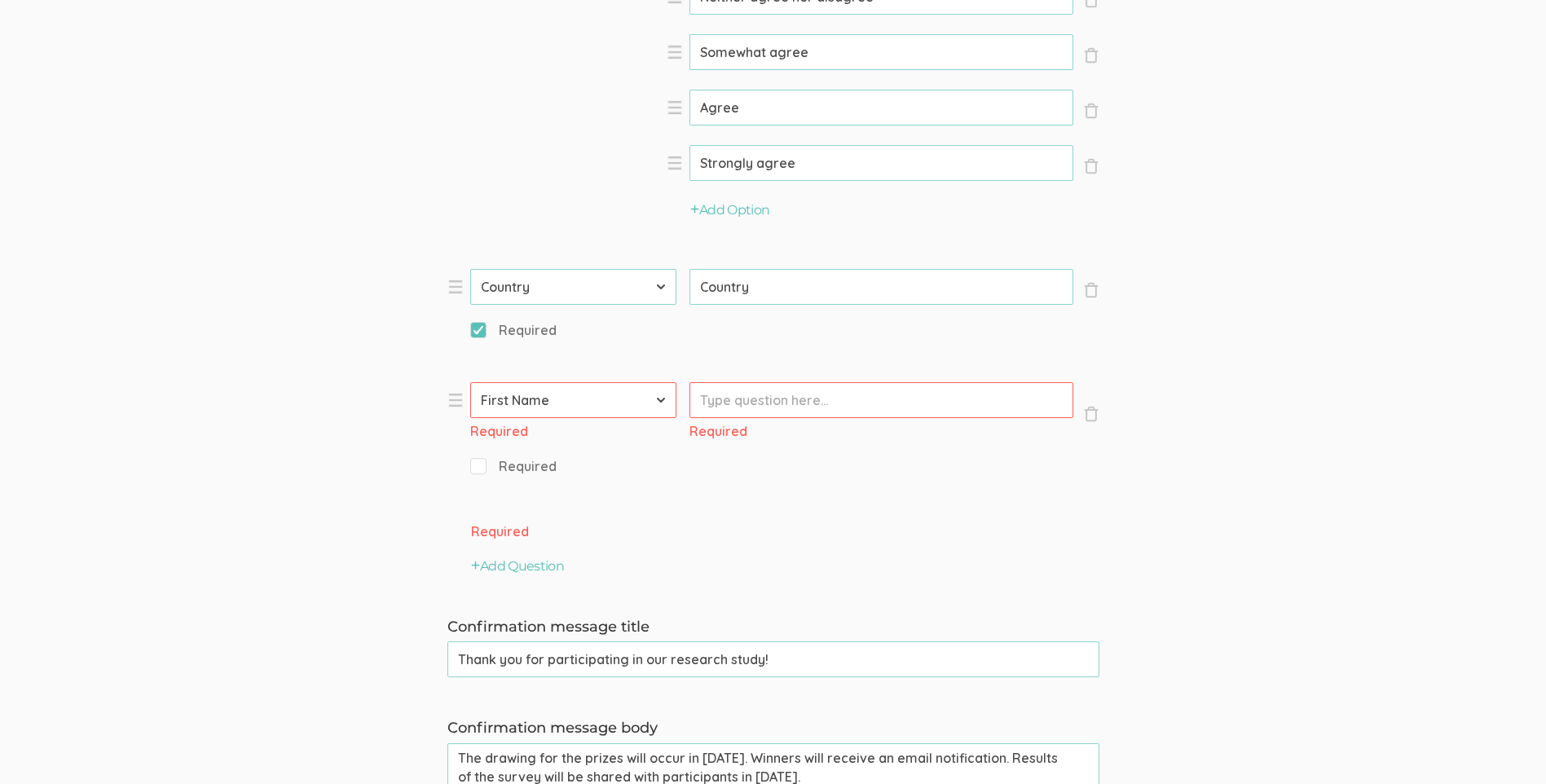 click on "First Name Last Name Email Phone Number LinkedIn Profile URL Country State Short Text Long Text Number Dropdown Checkbox Paragraph" at bounding box center (573, 400) 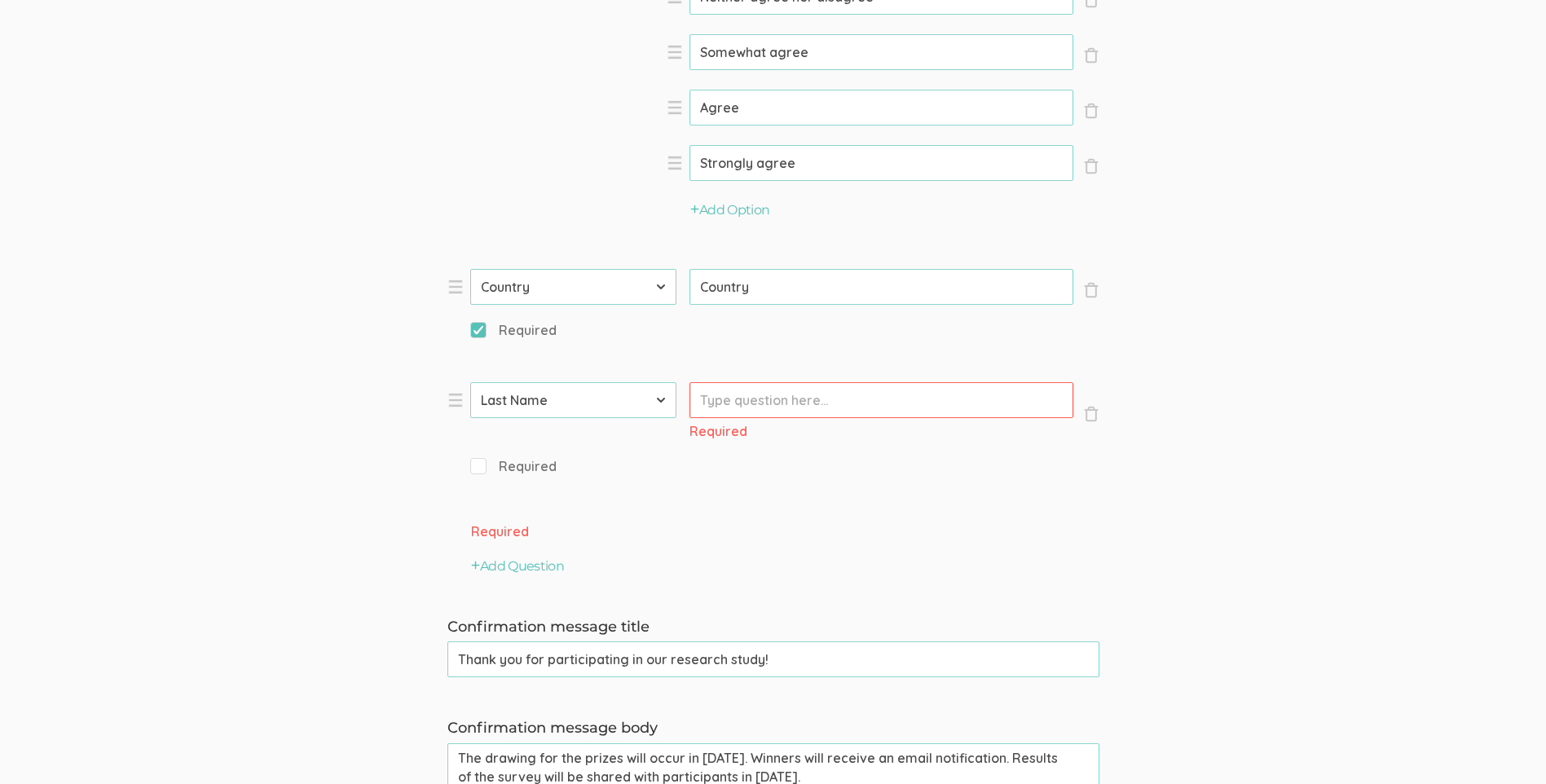 click on "Prompt" at bounding box center [881, 400] 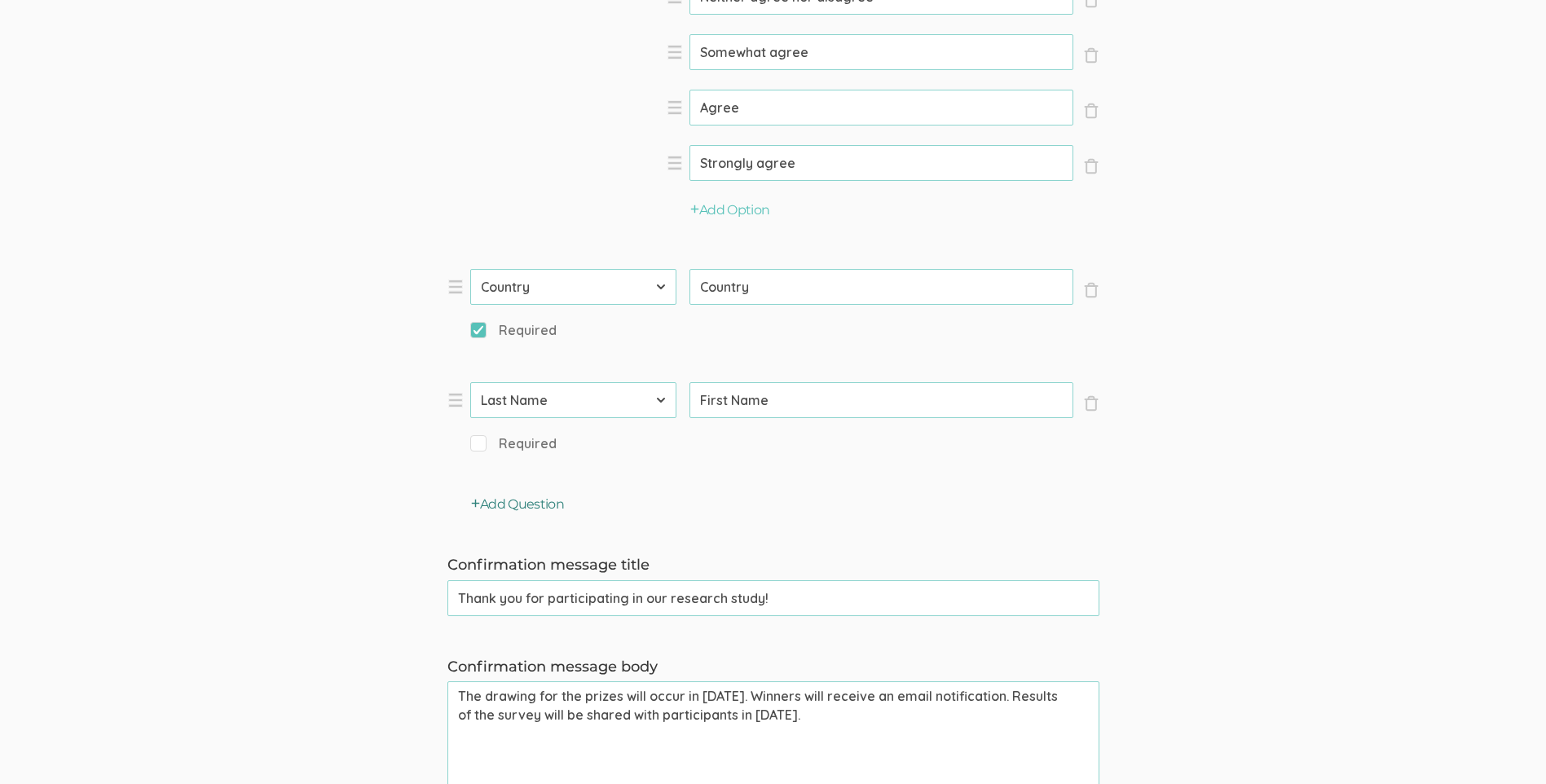 type on "First Name" 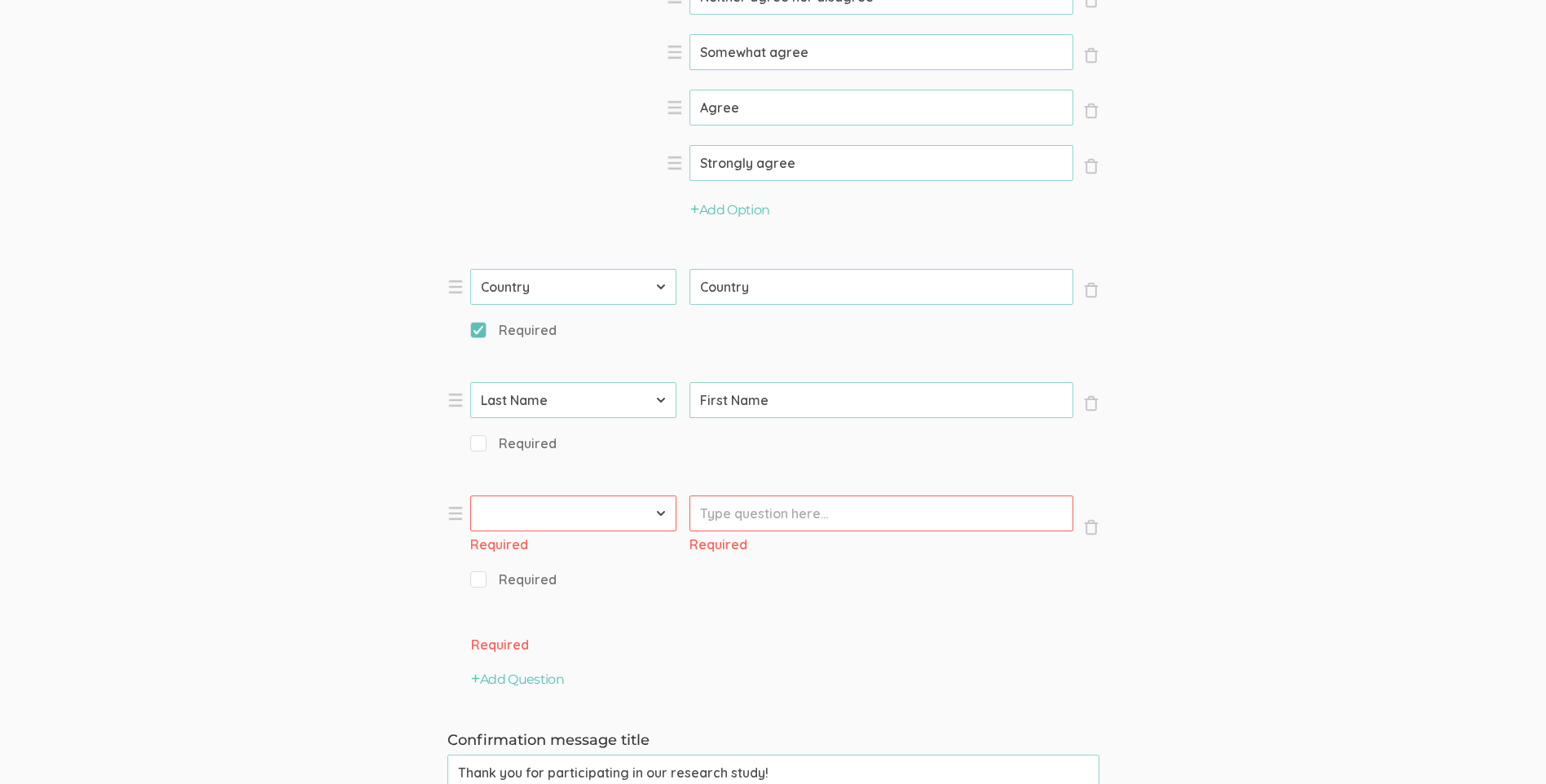 click on "First Name Last Name Email Phone Number LinkedIn Profile URL Country State Short Text Long Text Number Dropdown Checkbox Paragraph" at bounding box center (573, 513) 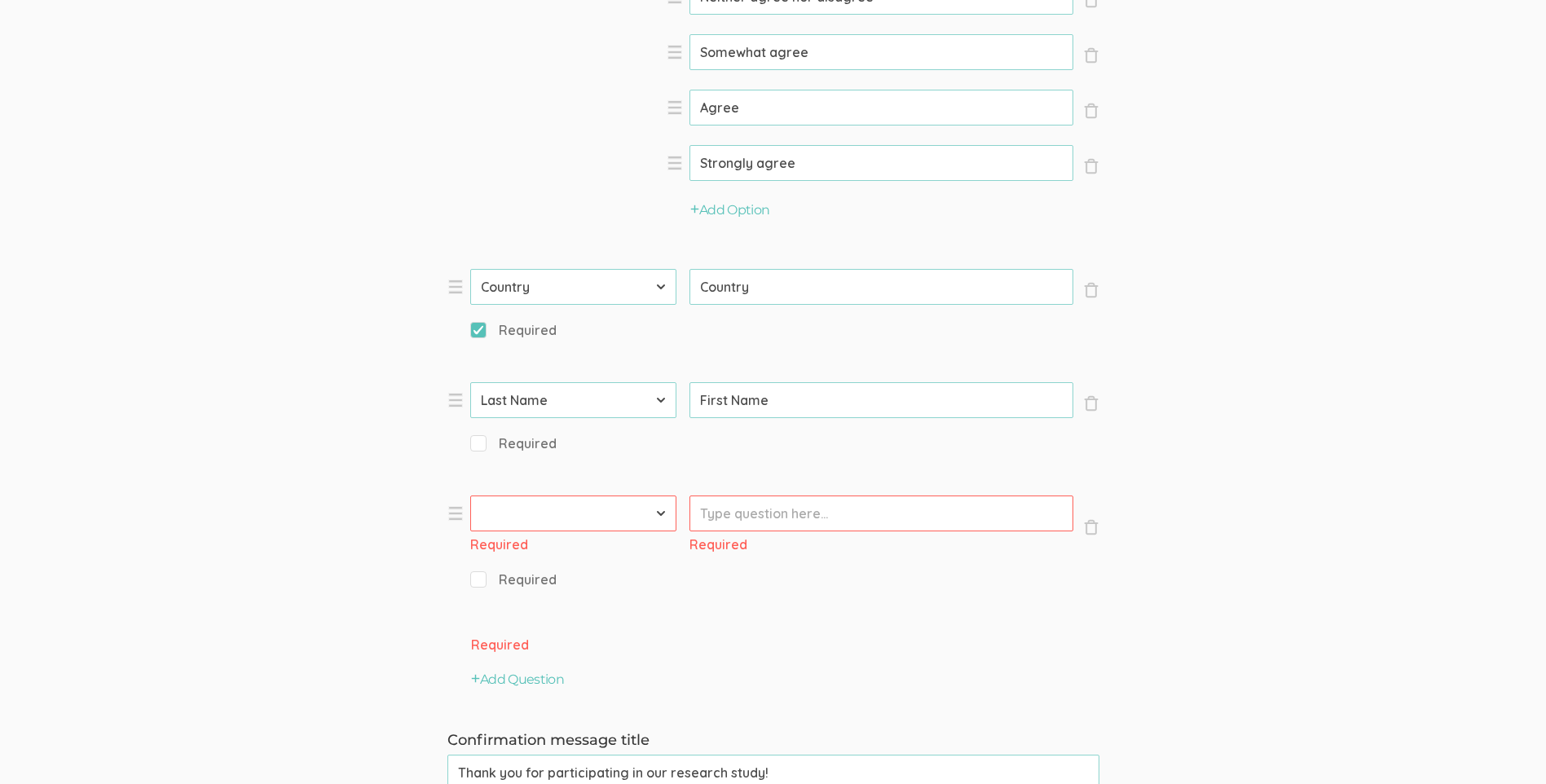 select on "1" 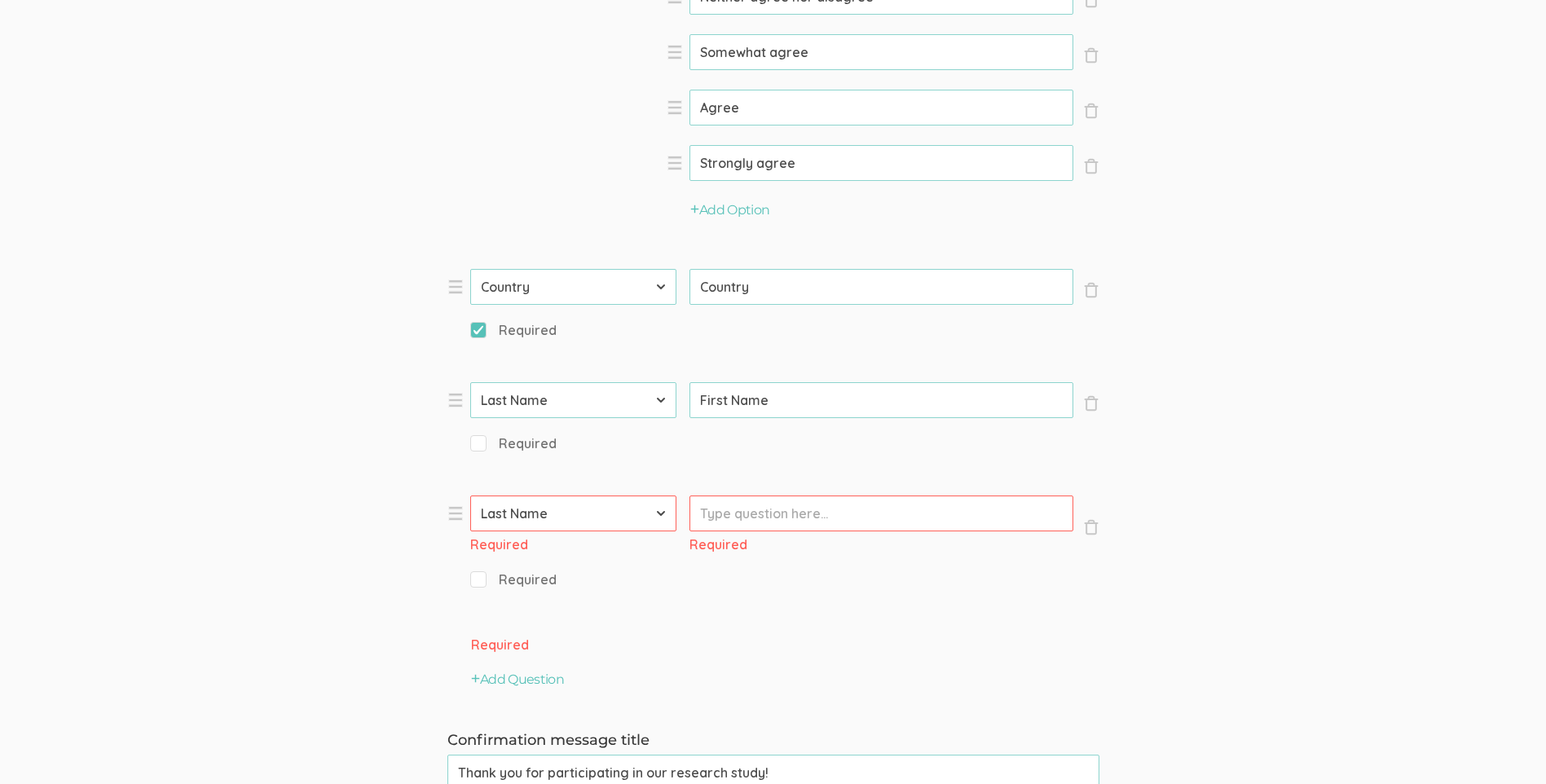 click on "First Name Last Name Email Phone Number LinkedIn Profile URL Country State Short Text Long Text Number Dropdown Checkbox Paragraph" at bounding box center (573, 513) 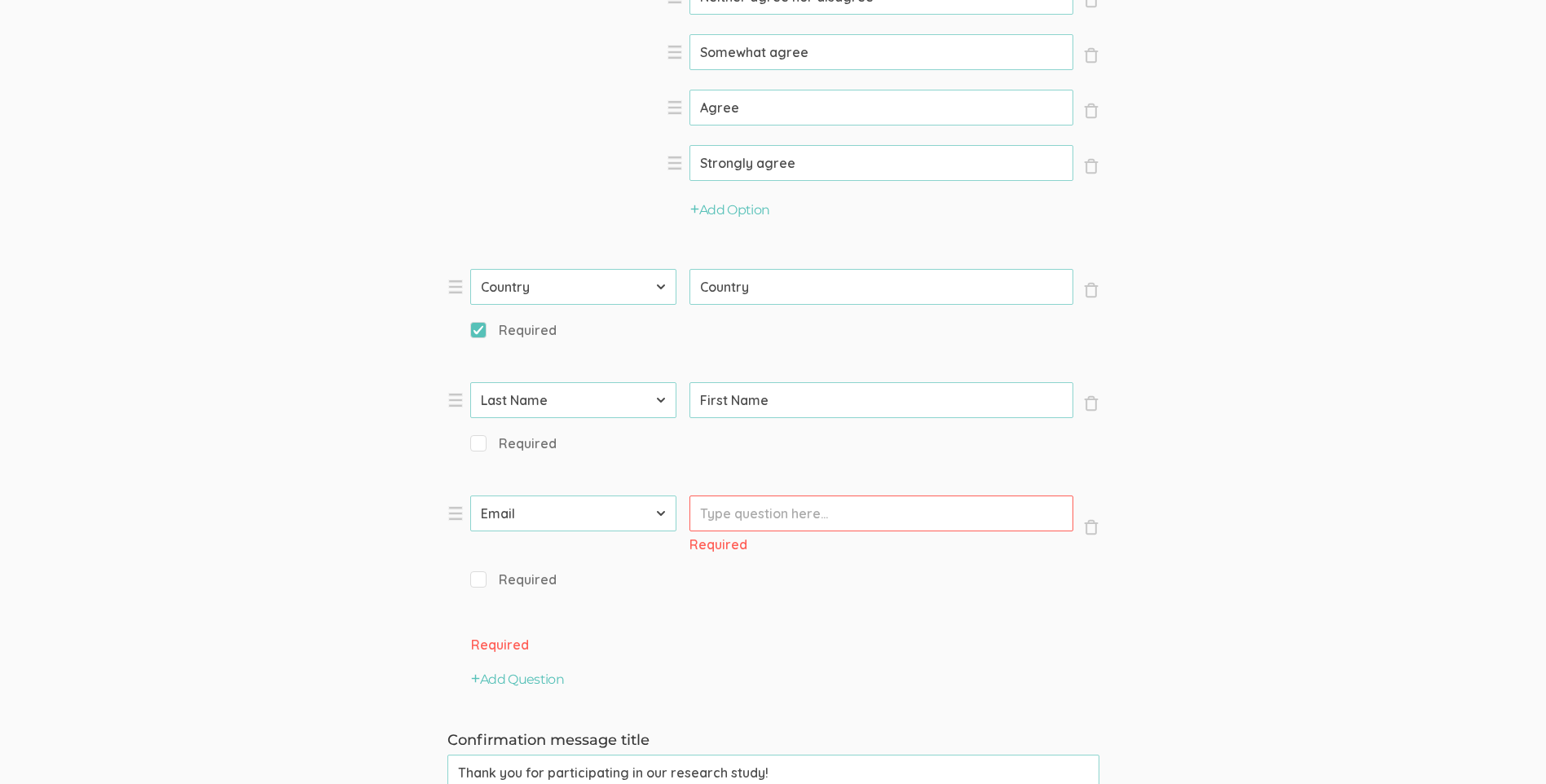 click on "Prompt" at bounding box center (881, 513) 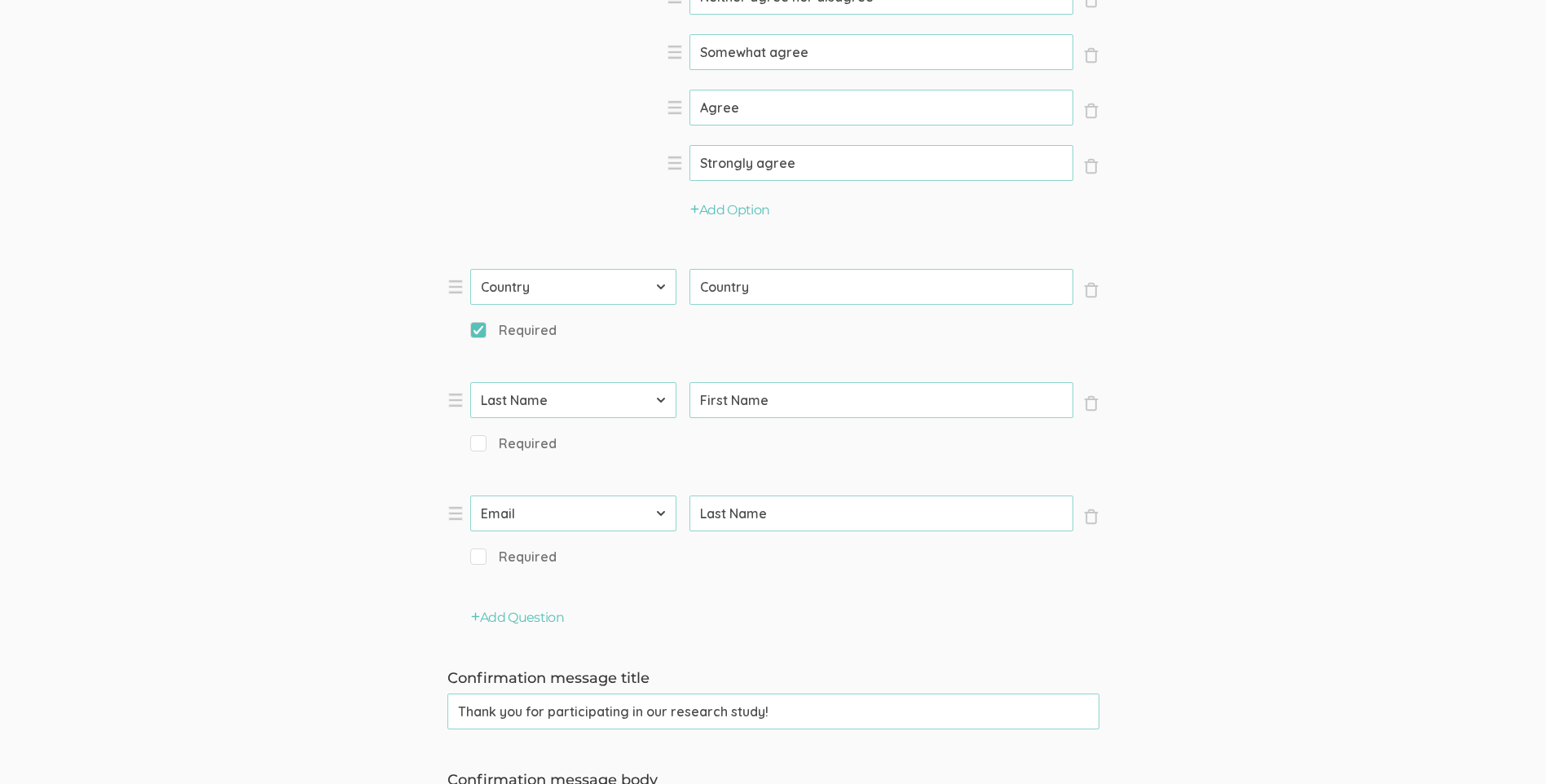 type on "Last Name" 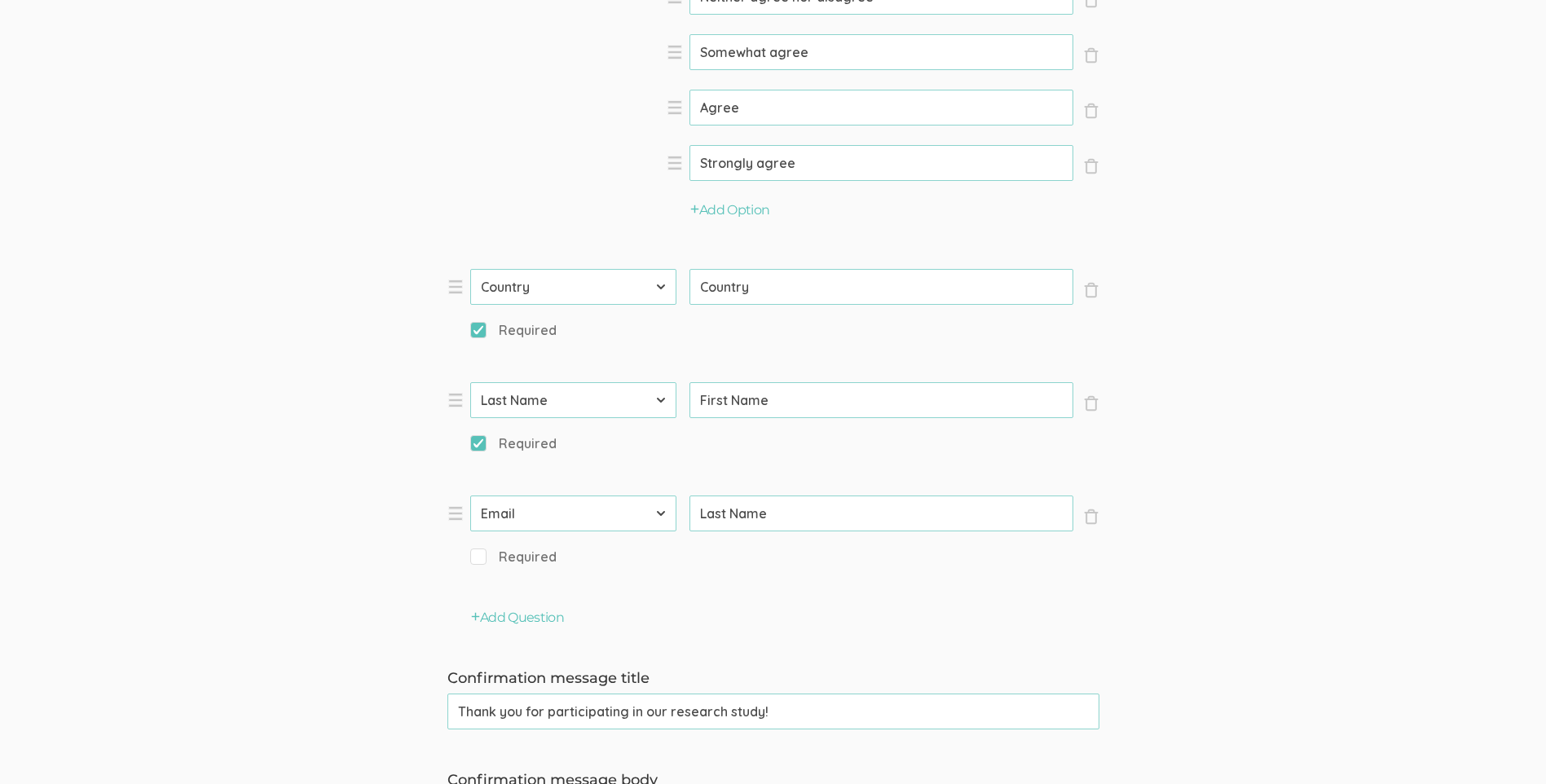 click on "Required" at bounding box center [475, 556] 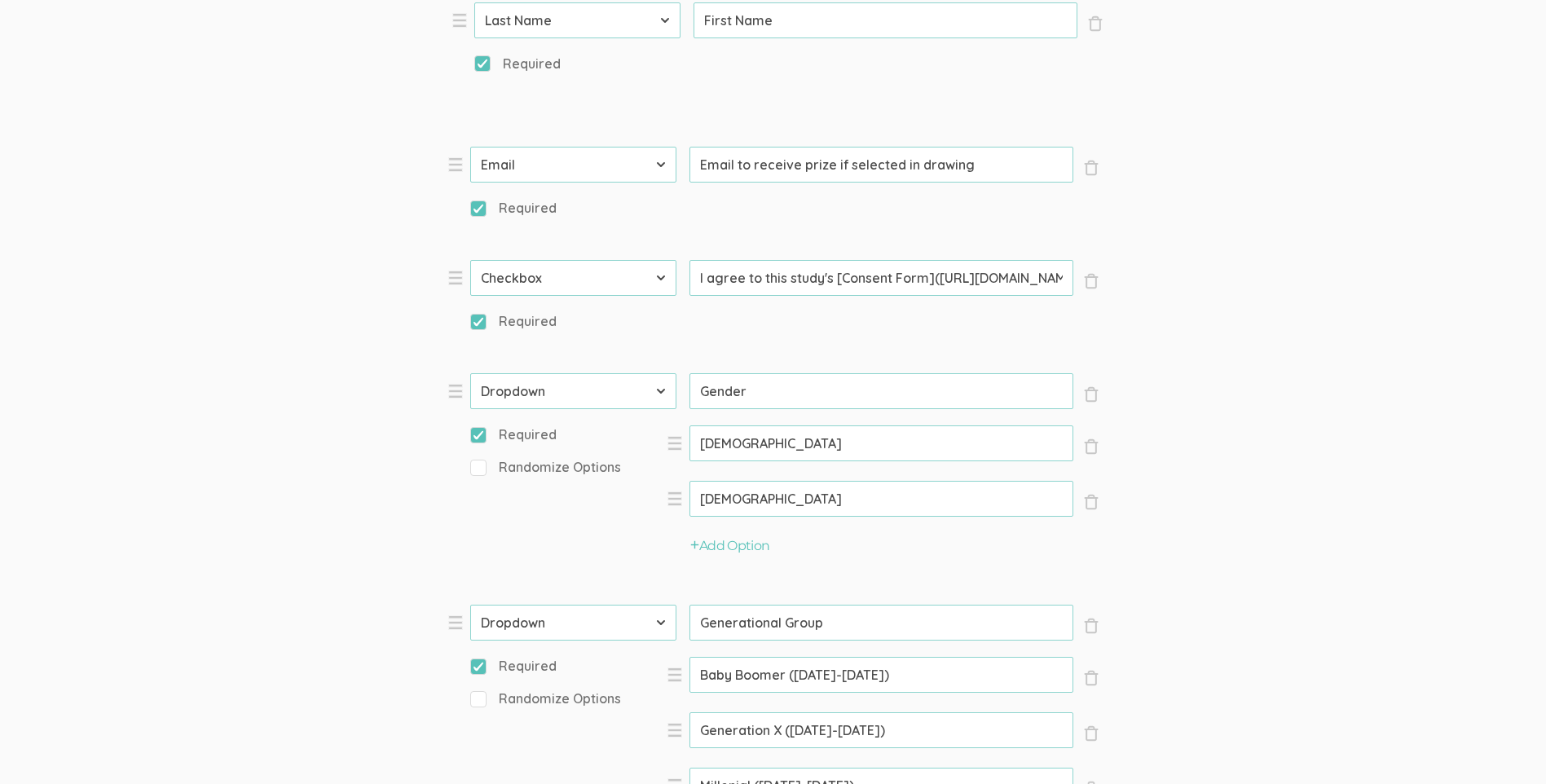 scroll, scrollTop: 568, scrollLeft: 0, axis: vertical 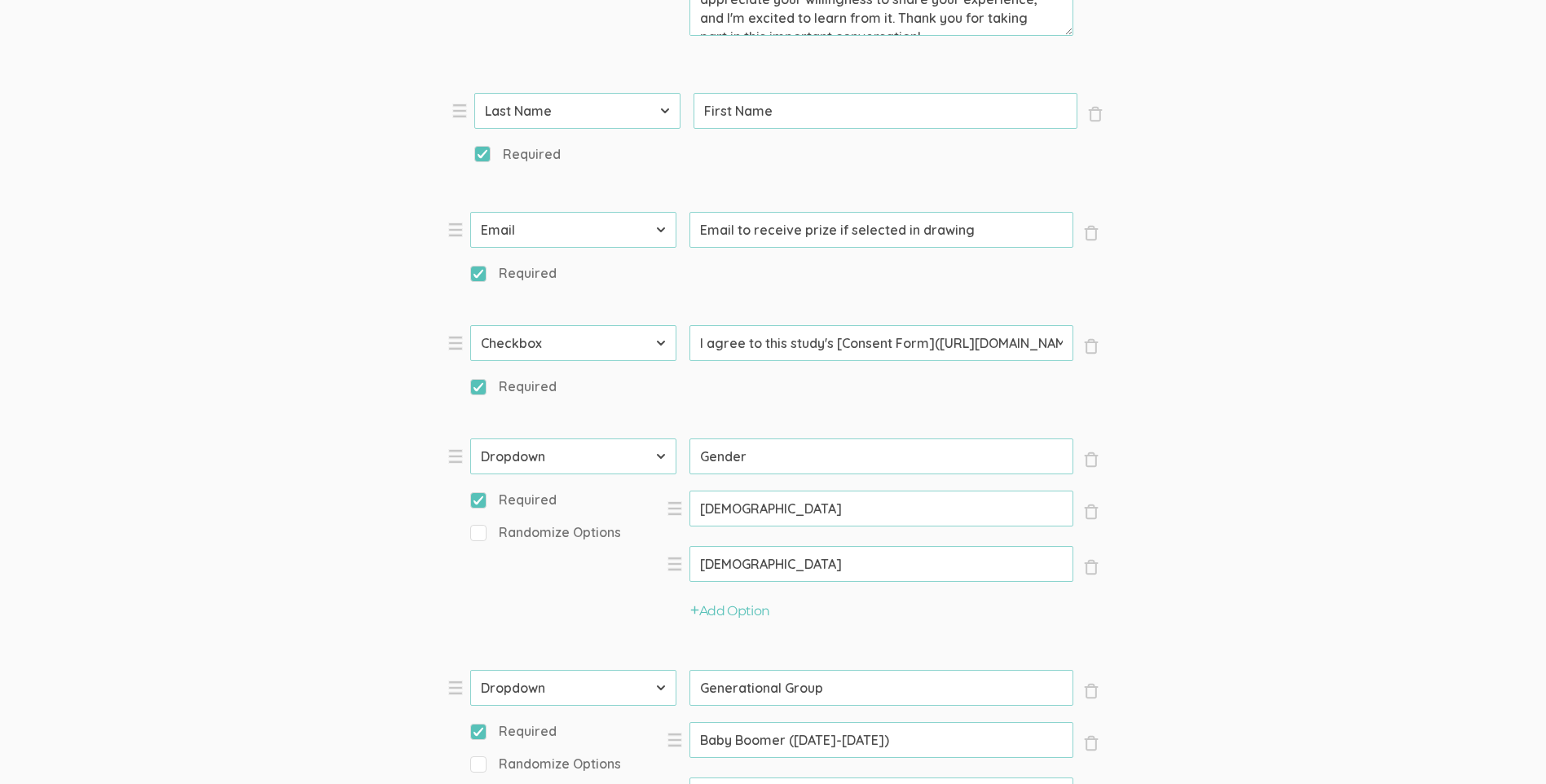 drag, startPoint x: 456, startPoint y: 403, endPoint x: 460, endPoint y: 113, distance: 290.02758 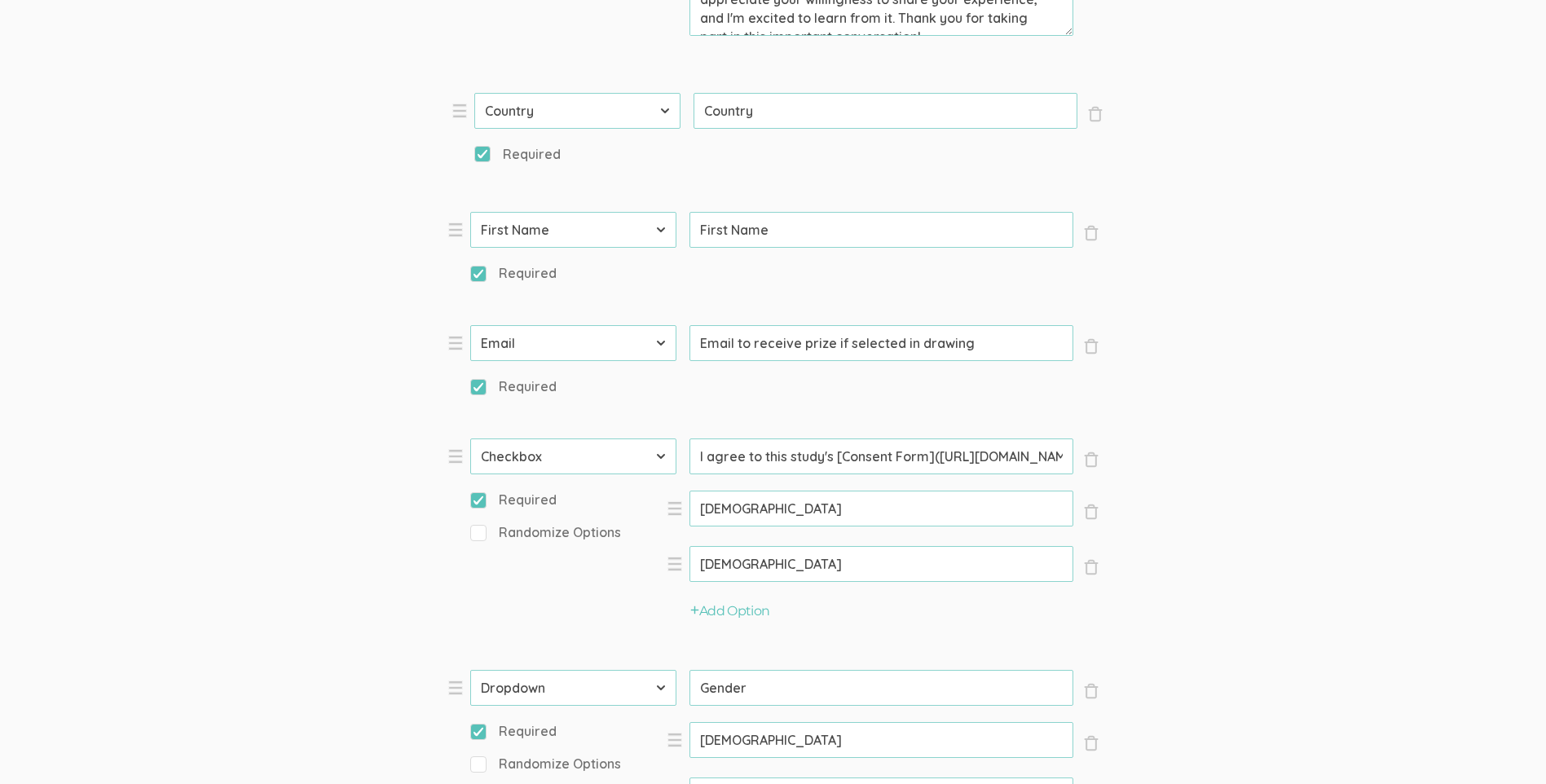 select on "0" 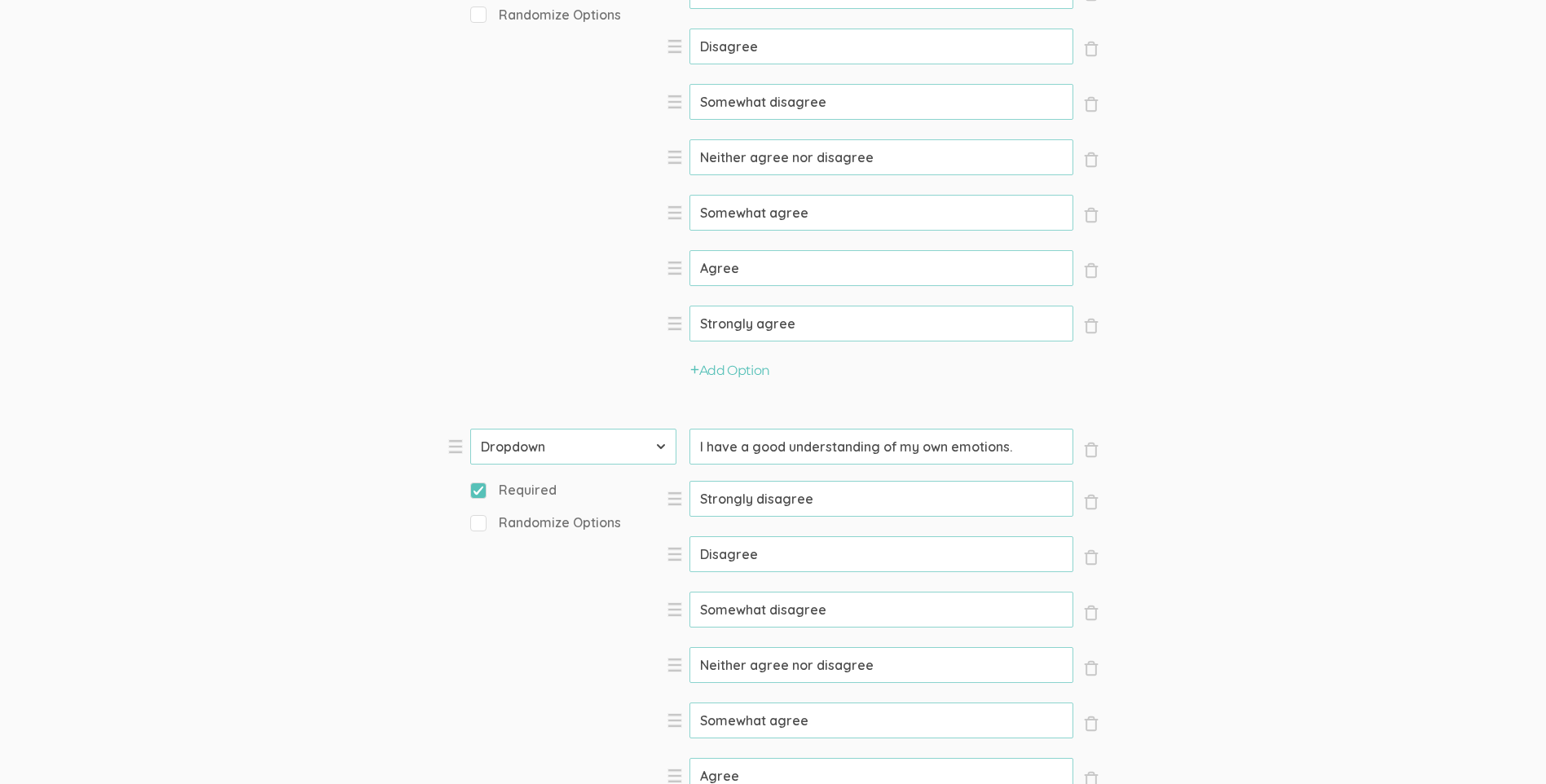 scroll, scrollTop: 9905, scrollLeft: 0, axis: vertical 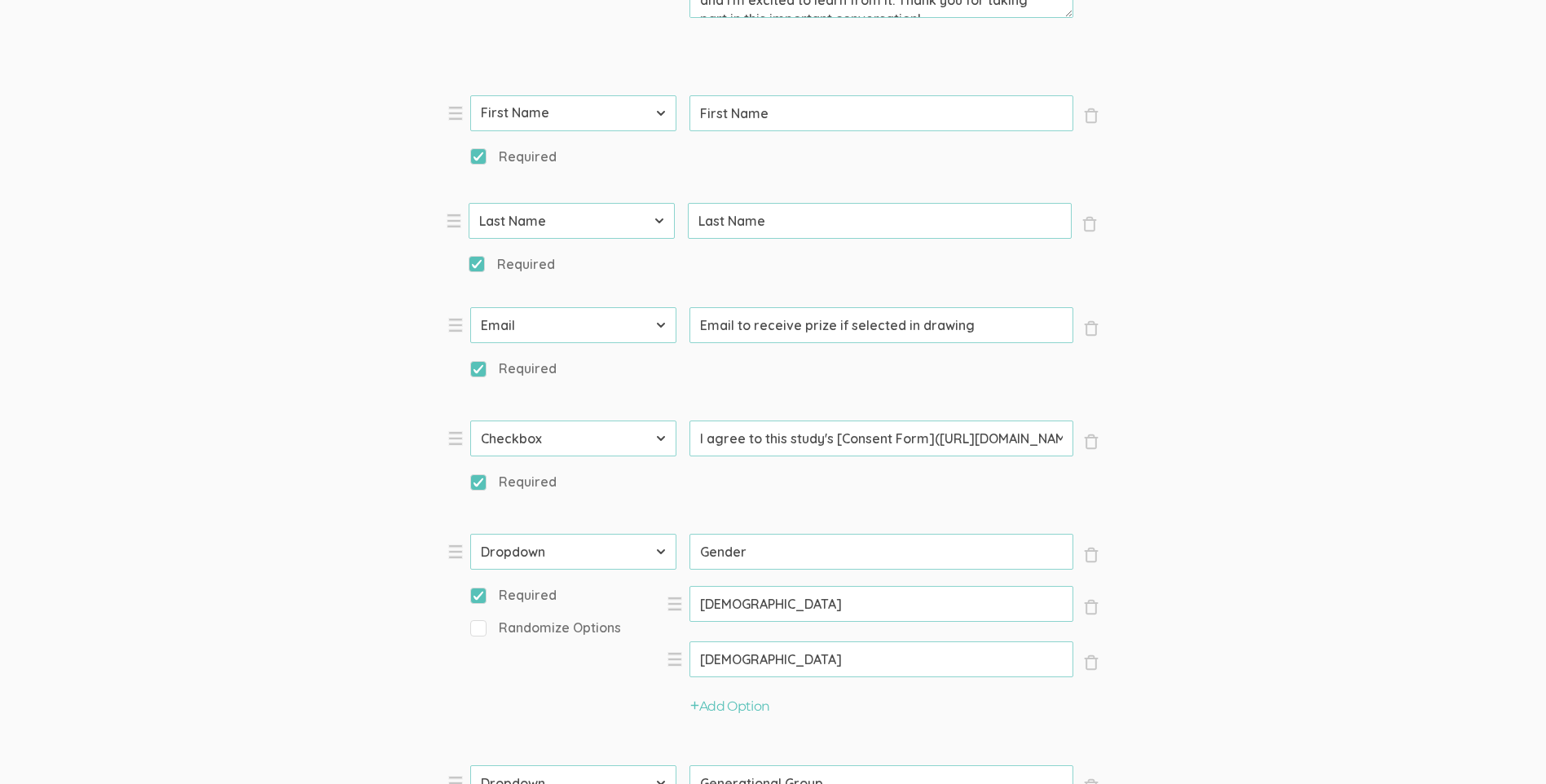 drag, startPoint x: 451, startPoint y: 475, endPoint x: 450, endPoint y: 226, distance: 249.00201 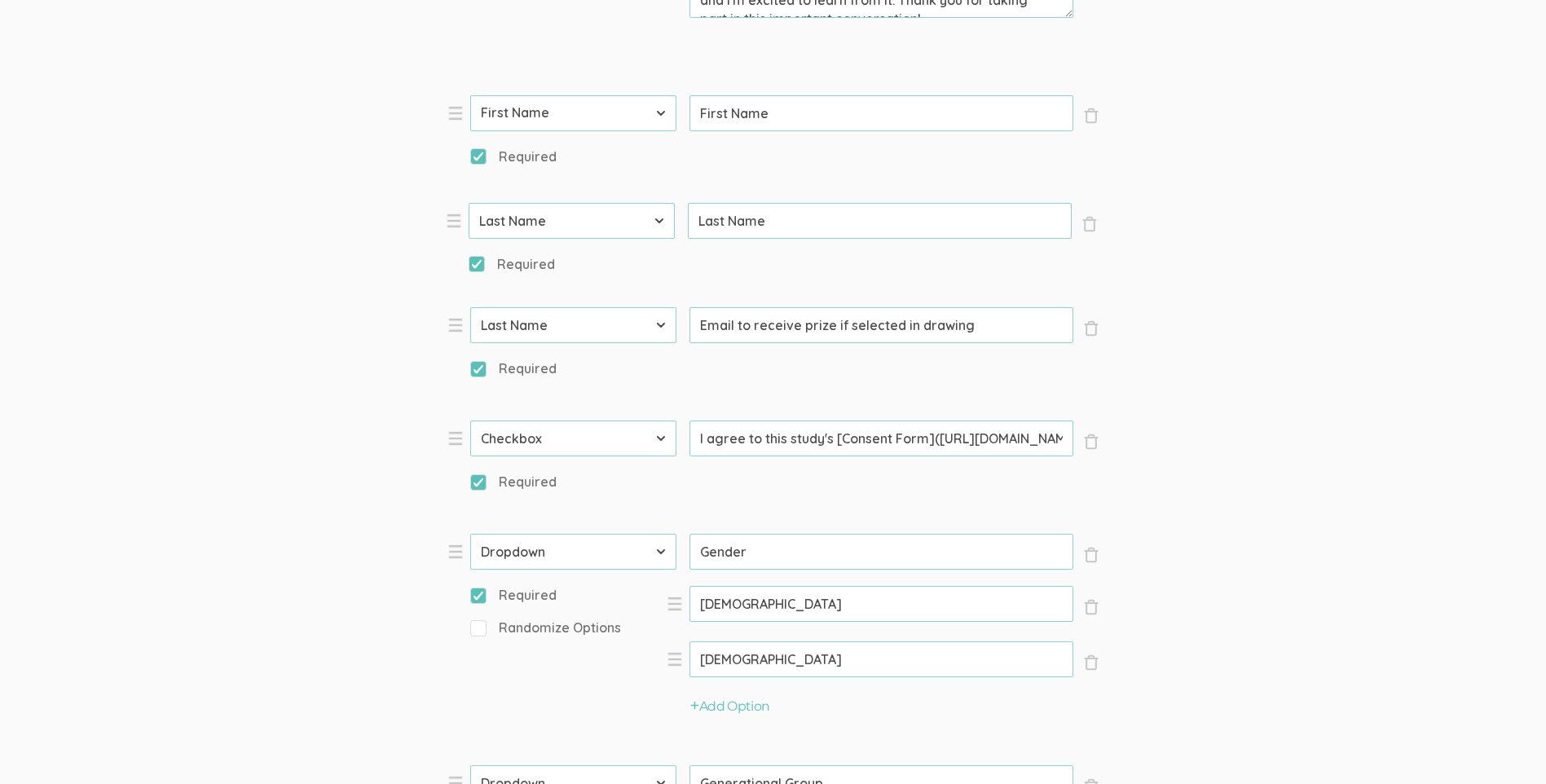 type on "Last Name" 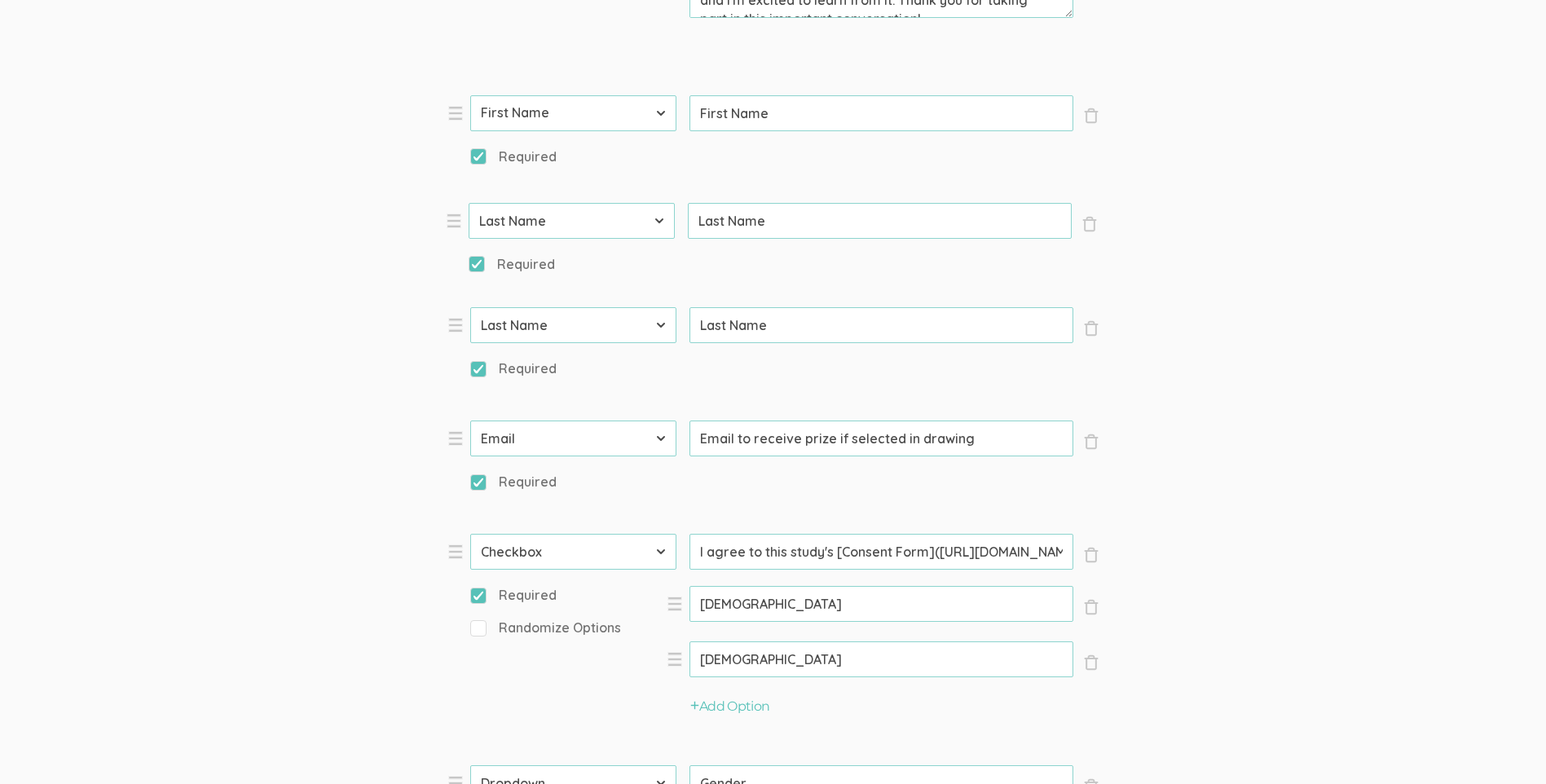 type on "I am a self-motivating person." 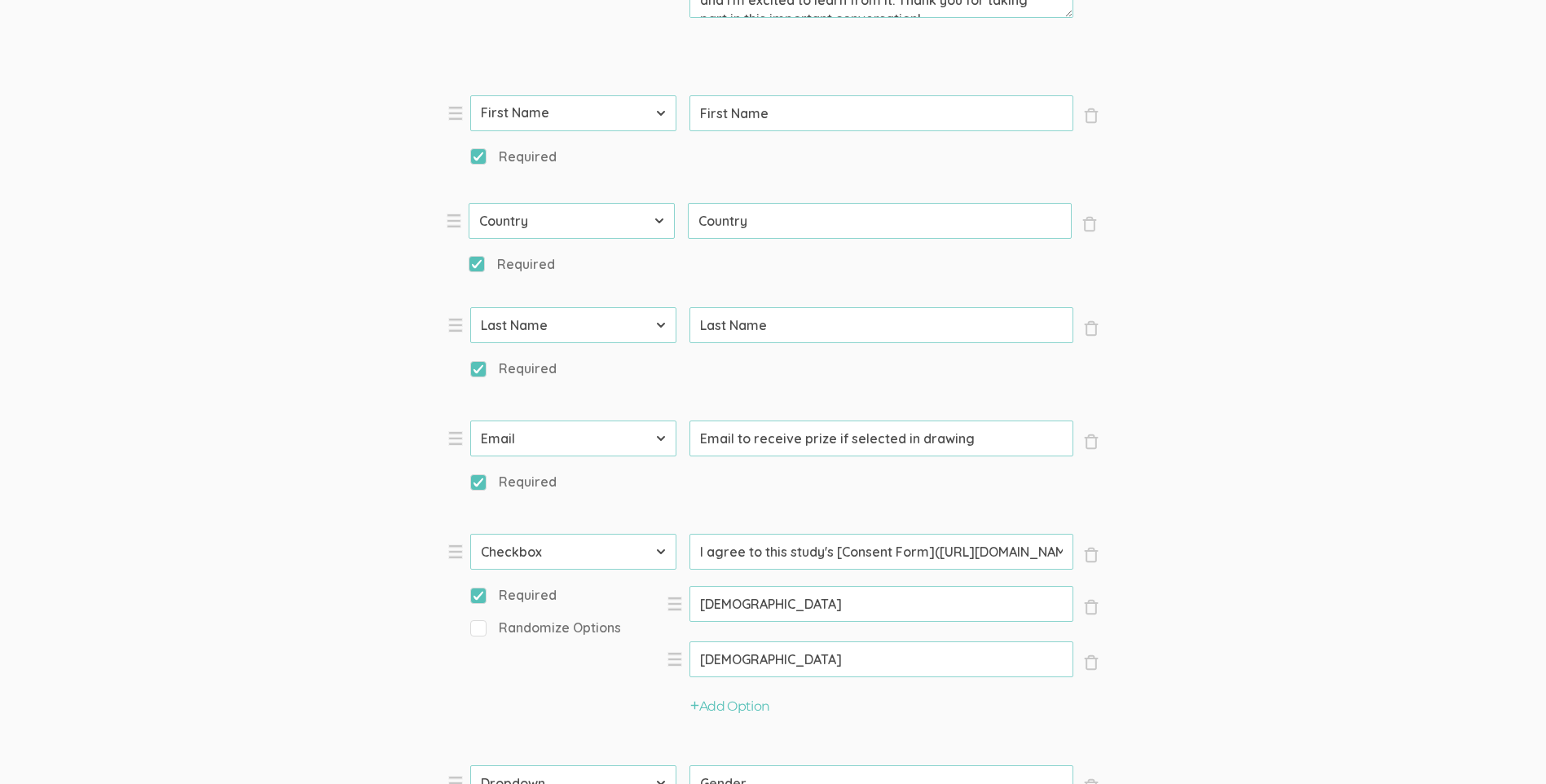 select on "0" 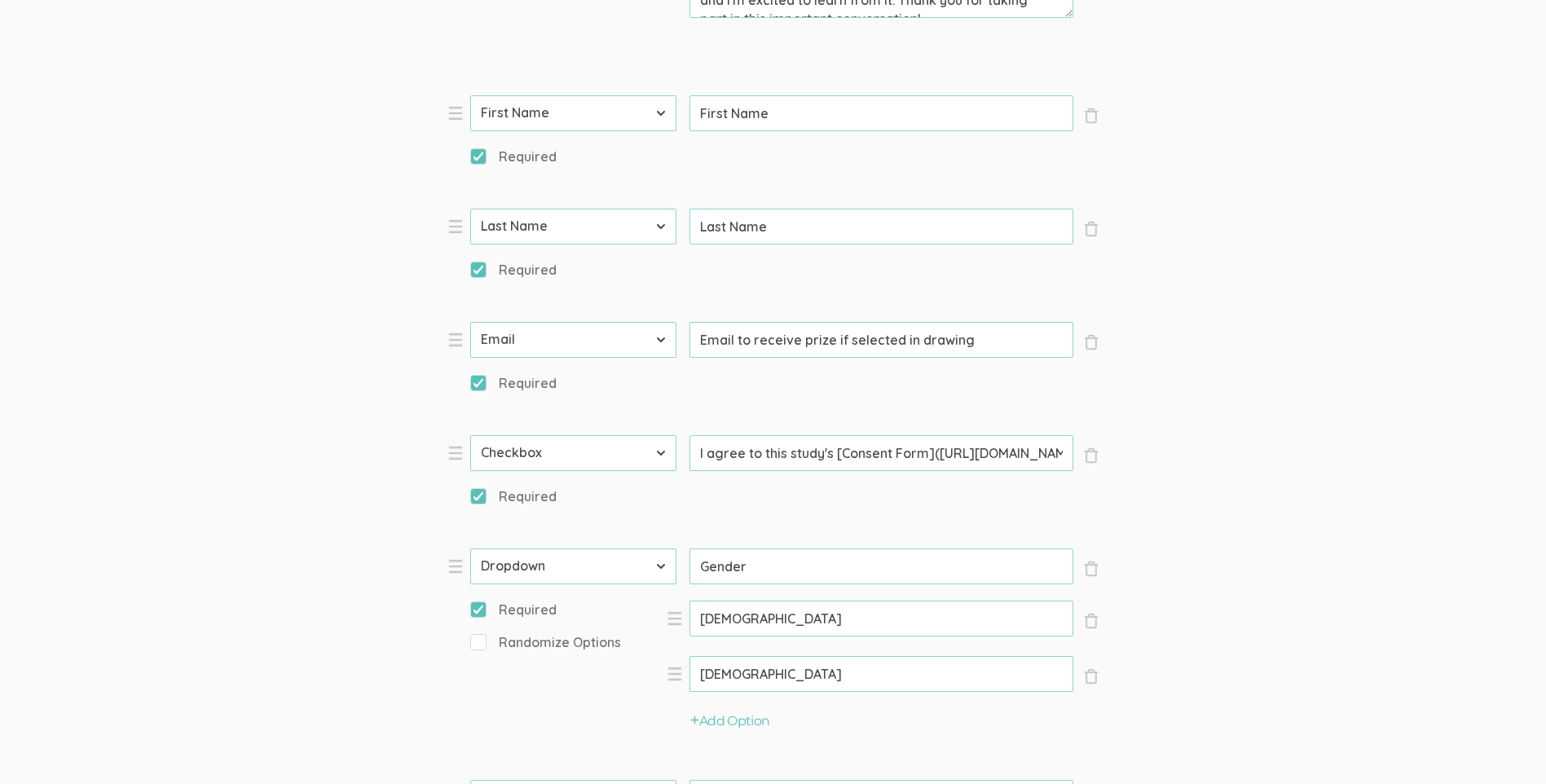 click on "Question text can be formatted using Markdown syntax.   Enabled Title   Win [Incentive Amount] Visa Gift Card for [Interview Duration] Min Survey on [Topic]   (success) Questions × Close Type First Name Last Name Email Phone Number LinkedIn Profile URL Country State Short Text Long Text Number Dropdown Checkbox Paragraph Prompt   × Close Type First Name Last Name Email Phone Number LinkedIn Profile URL Country State Short Text Long Text Number Dropdown Checkbox Paragraph Prompt   First Name   (success)   Required × Close Type First Name Last Name Email Phone Number LinkedIn Profile URL Country State Short Text Long Text Number Dropdown Checkbox Paragraph Prompt   Last Name   (success)   Required × Close Type First Name Last Name Email Phone Number LinkedIn Profile URL Country State Short Text Long Text Number Dropdown Checkbox Paragraph Prompt   Email to receive prize if selected in drawing   (success)   Required × Close Type First Name Last Name Email Phone Number LinkedIn Profile URL Country State" at bounding box center [773, 4689] 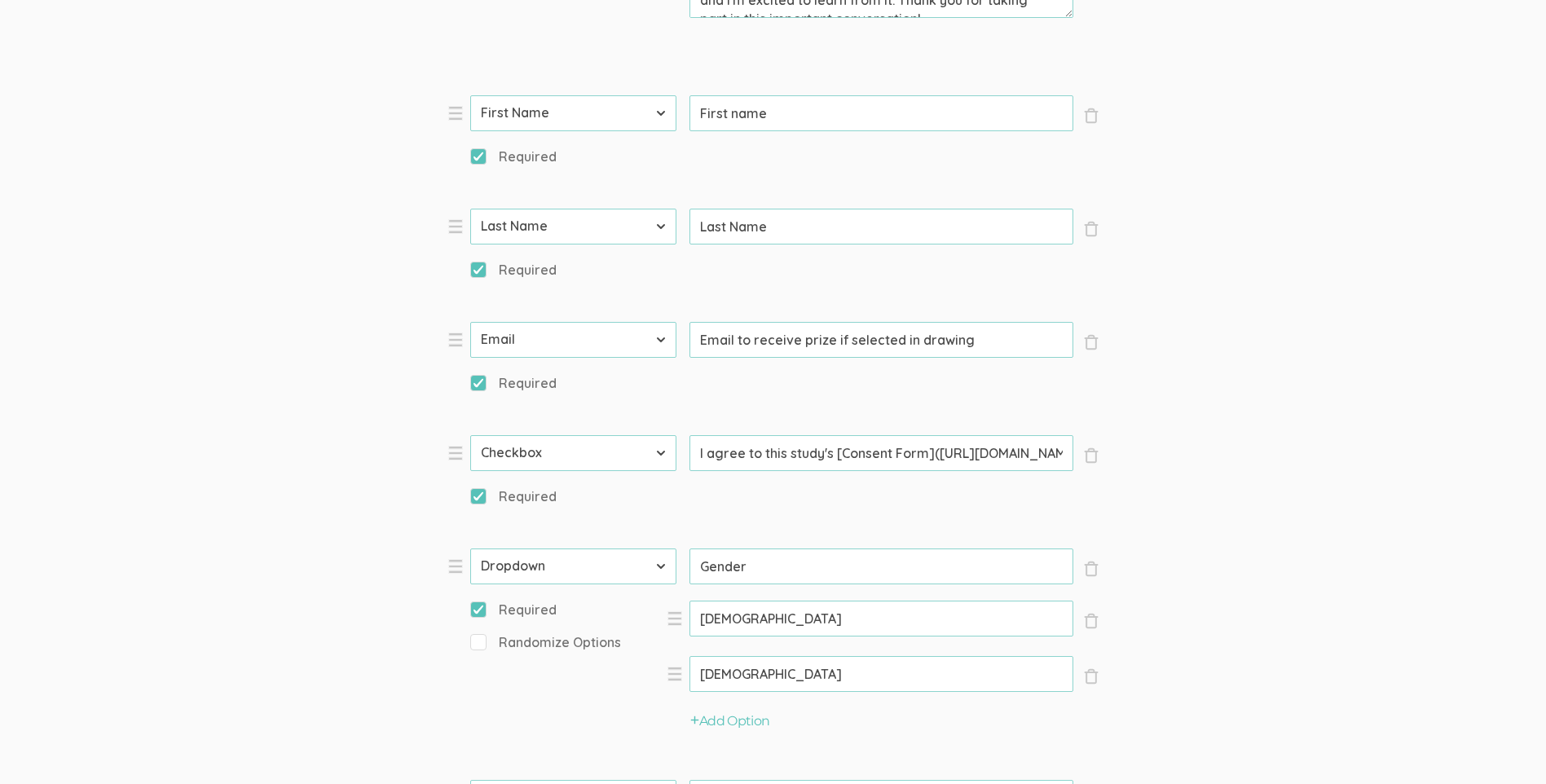 type on "First name" 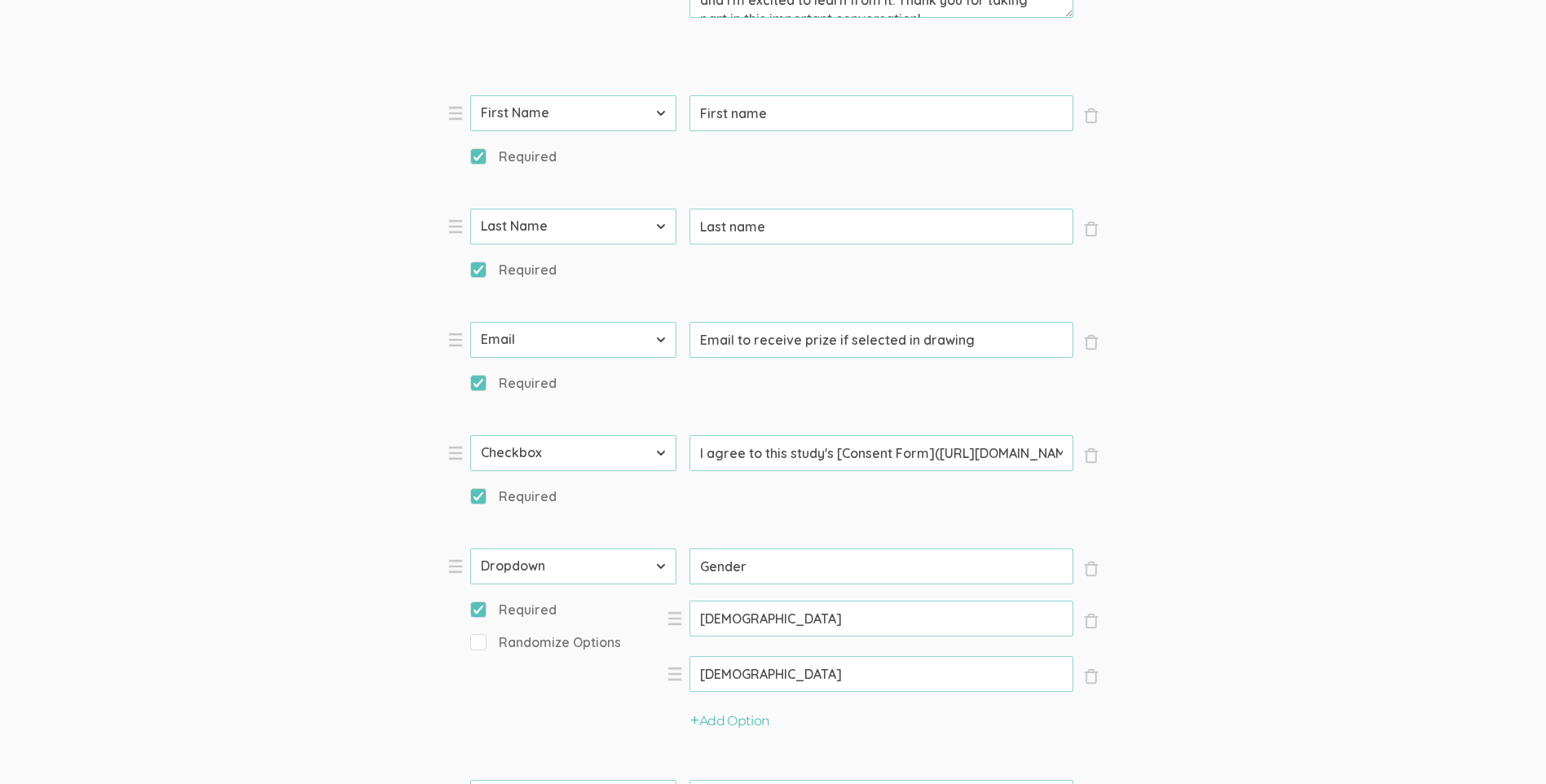type on "Last name" 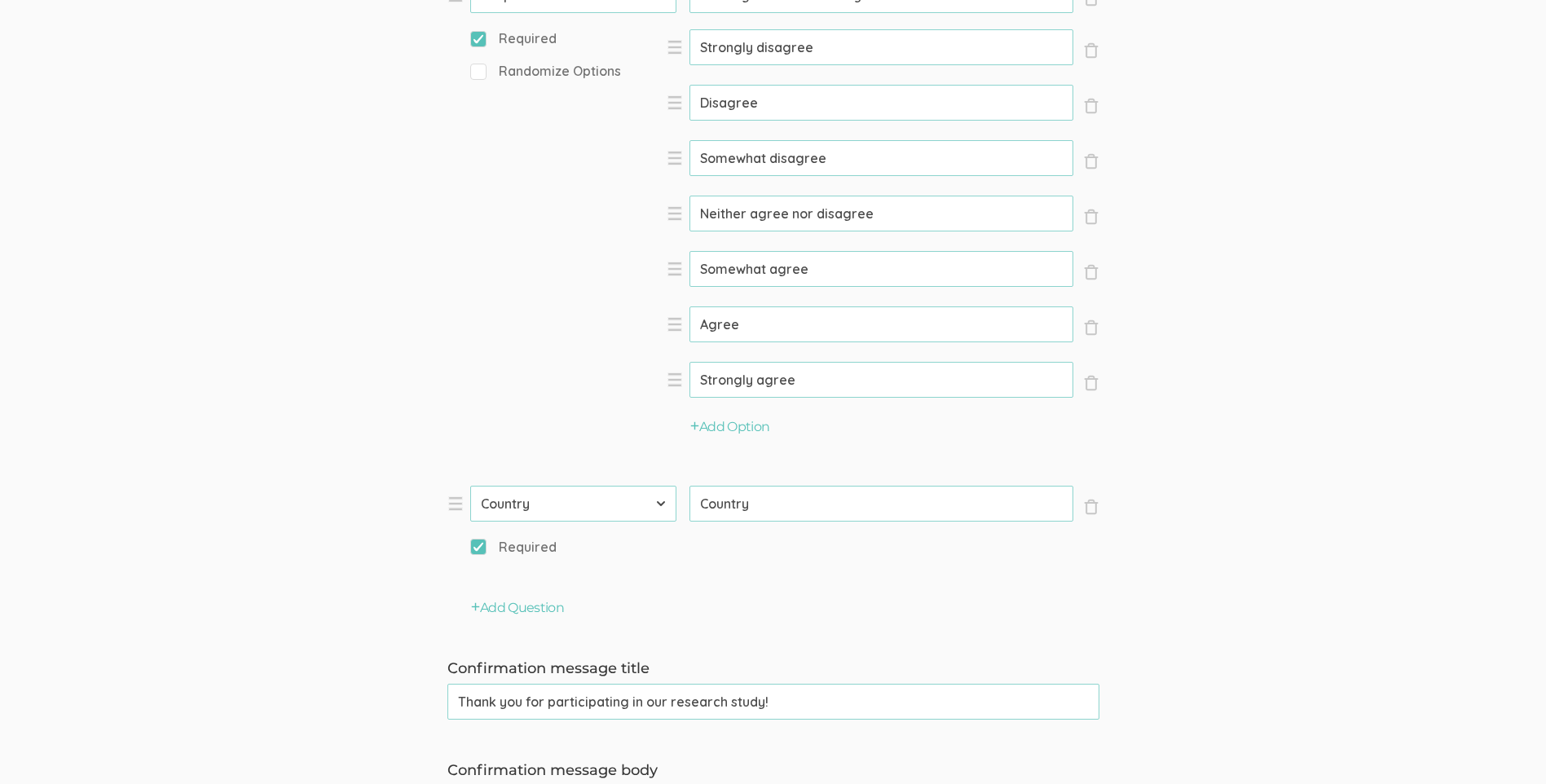 scroll, scrollTop: 9348, scrollLeft: 0, axis: vertical 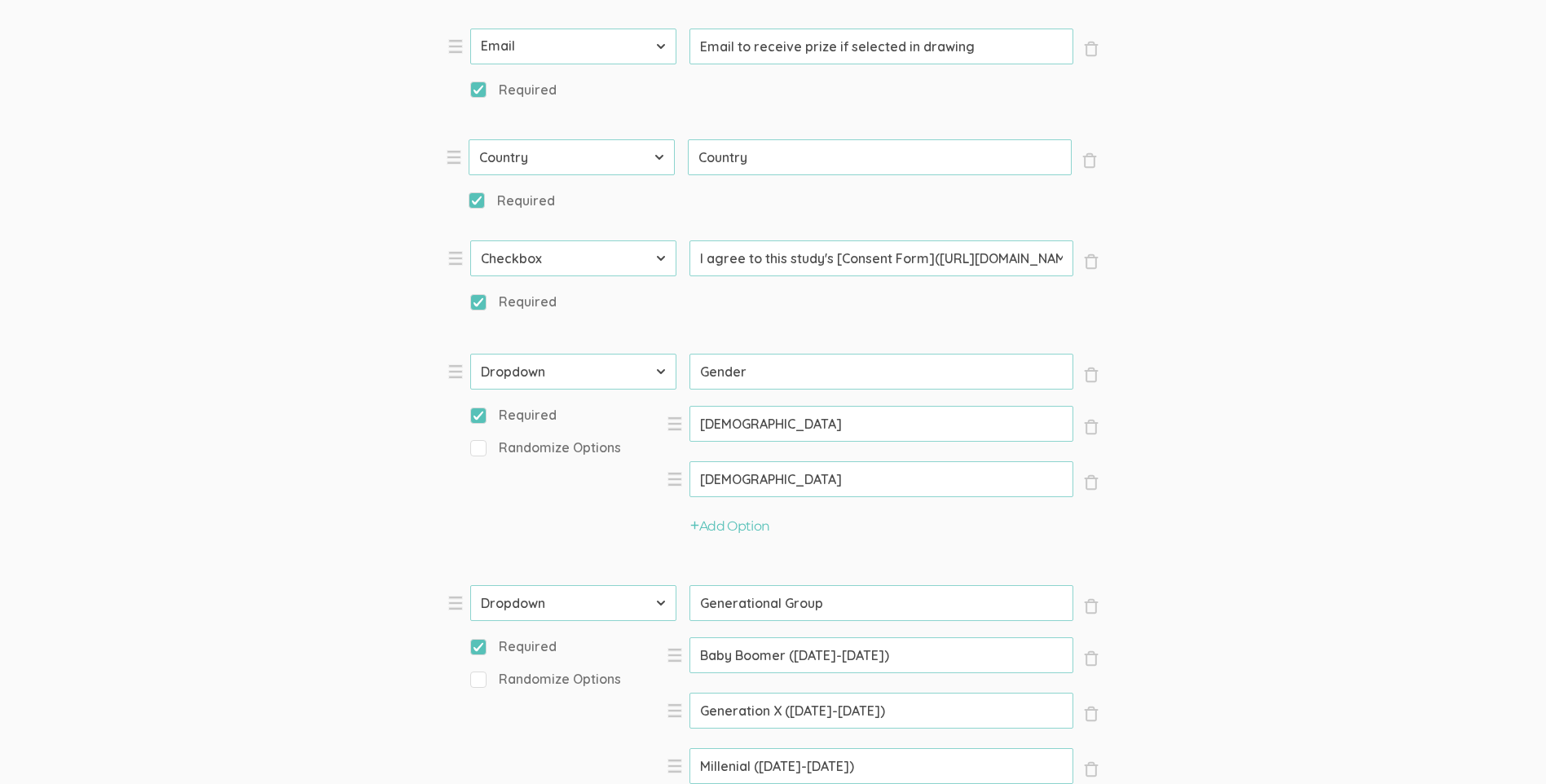 drag, startPoint x: 459, startPoint y: 456, endPoint x: 457, endPoint y: 156, distance: 300.00667 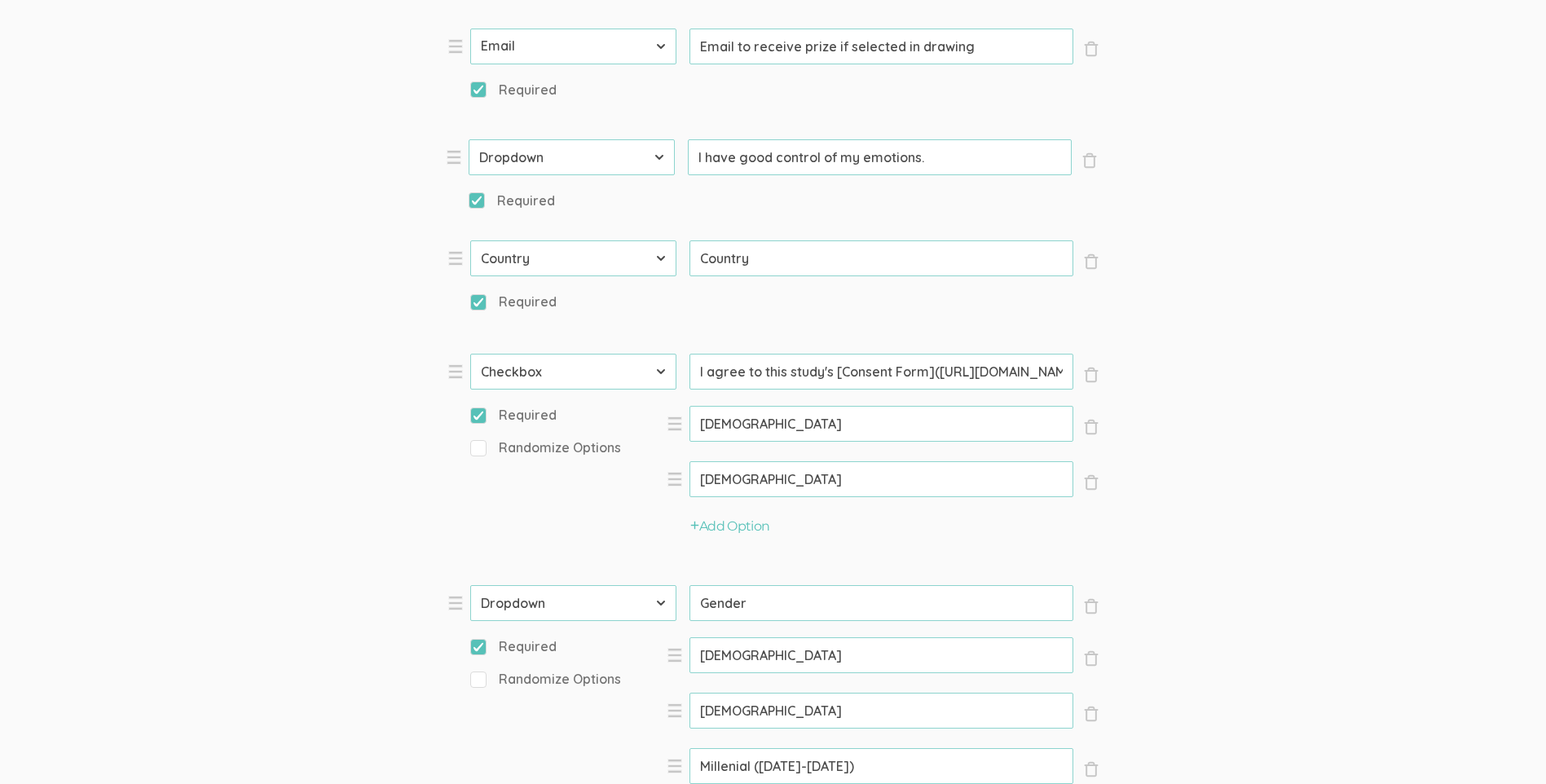 select on "0" 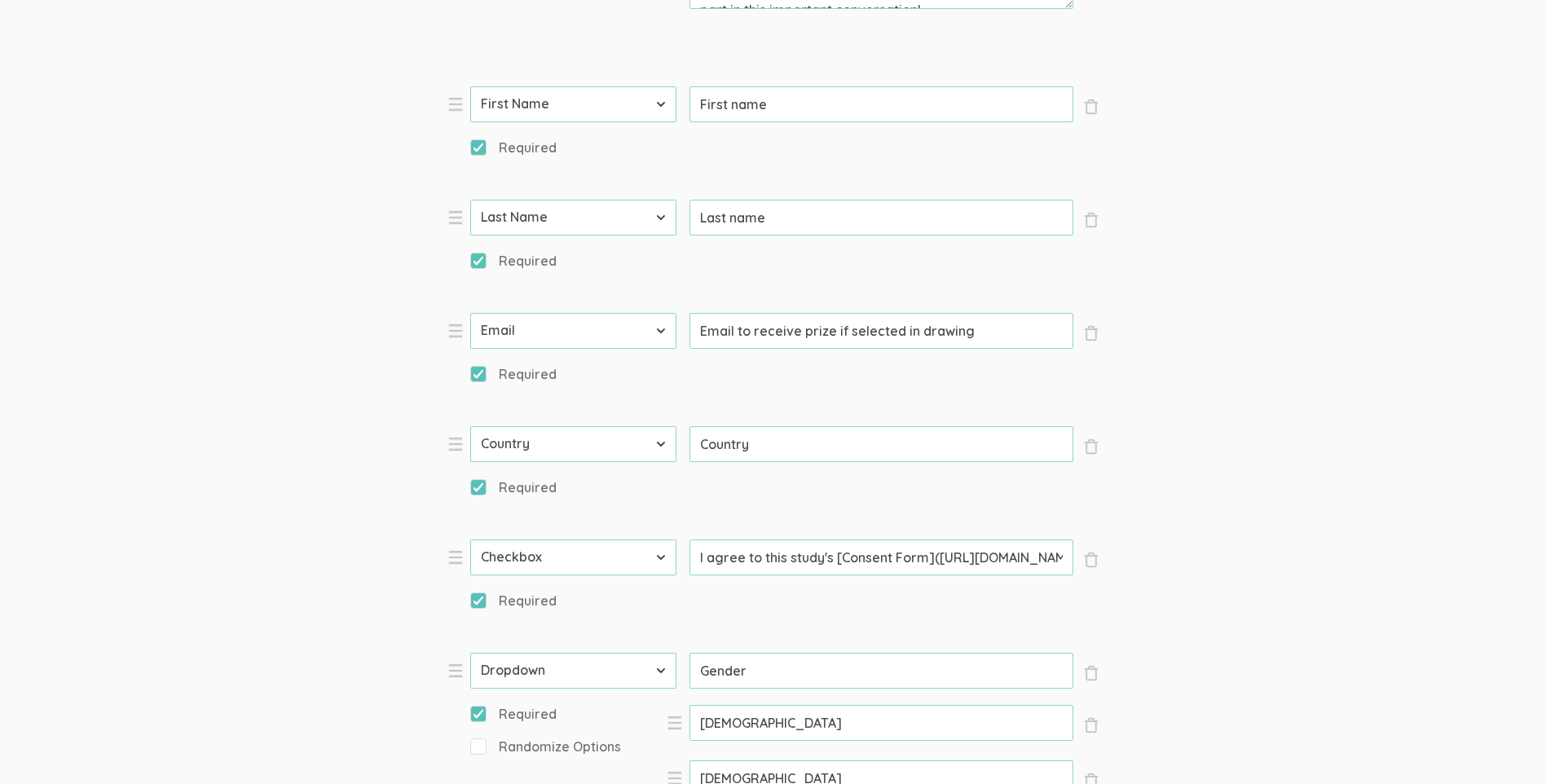 scroll, scrollTop: 635, scrollLeft: 0, axis: vertical 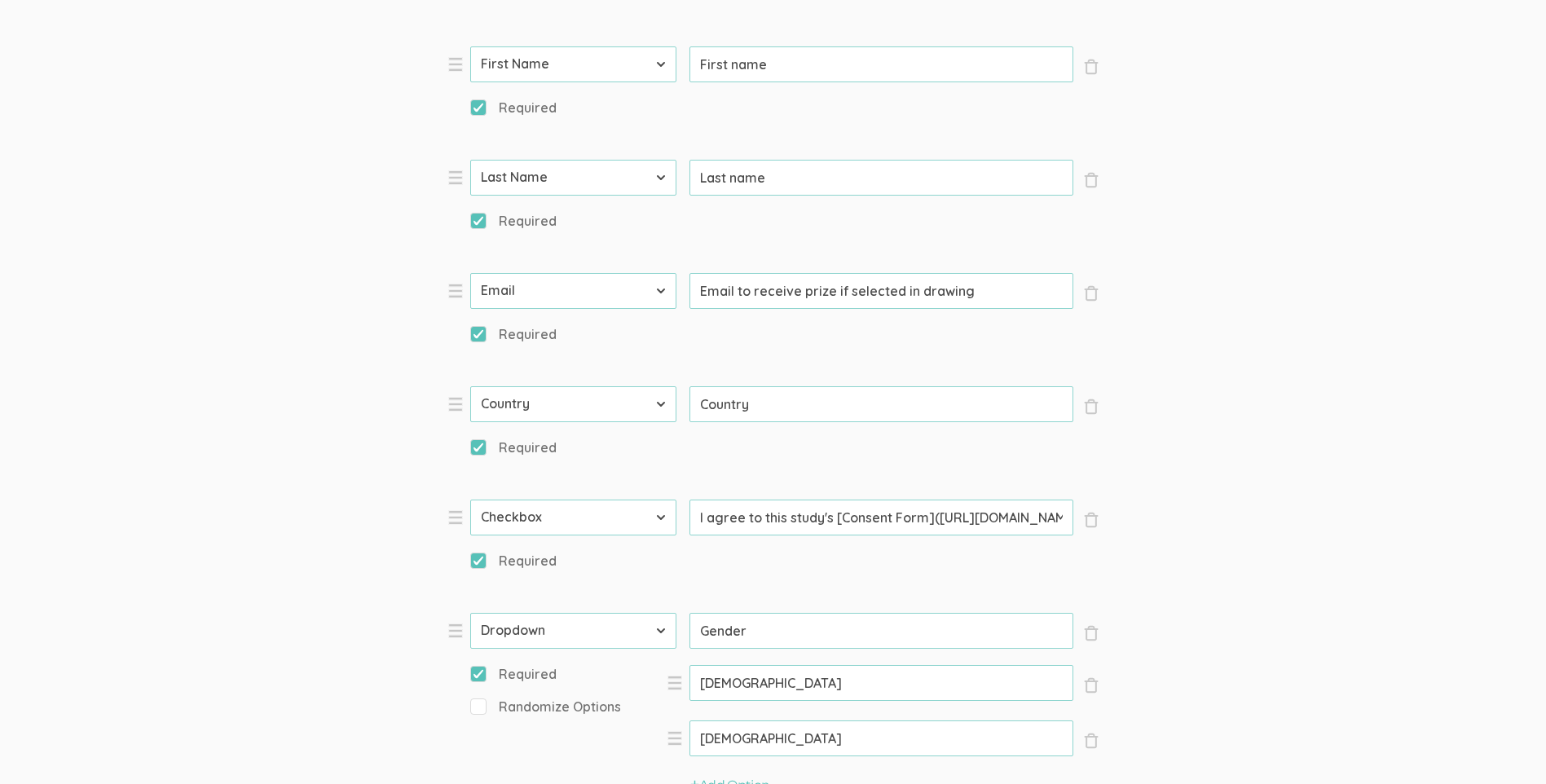 click on "Email to receive prize if selected in drawing" at bounding box center (881, 64) 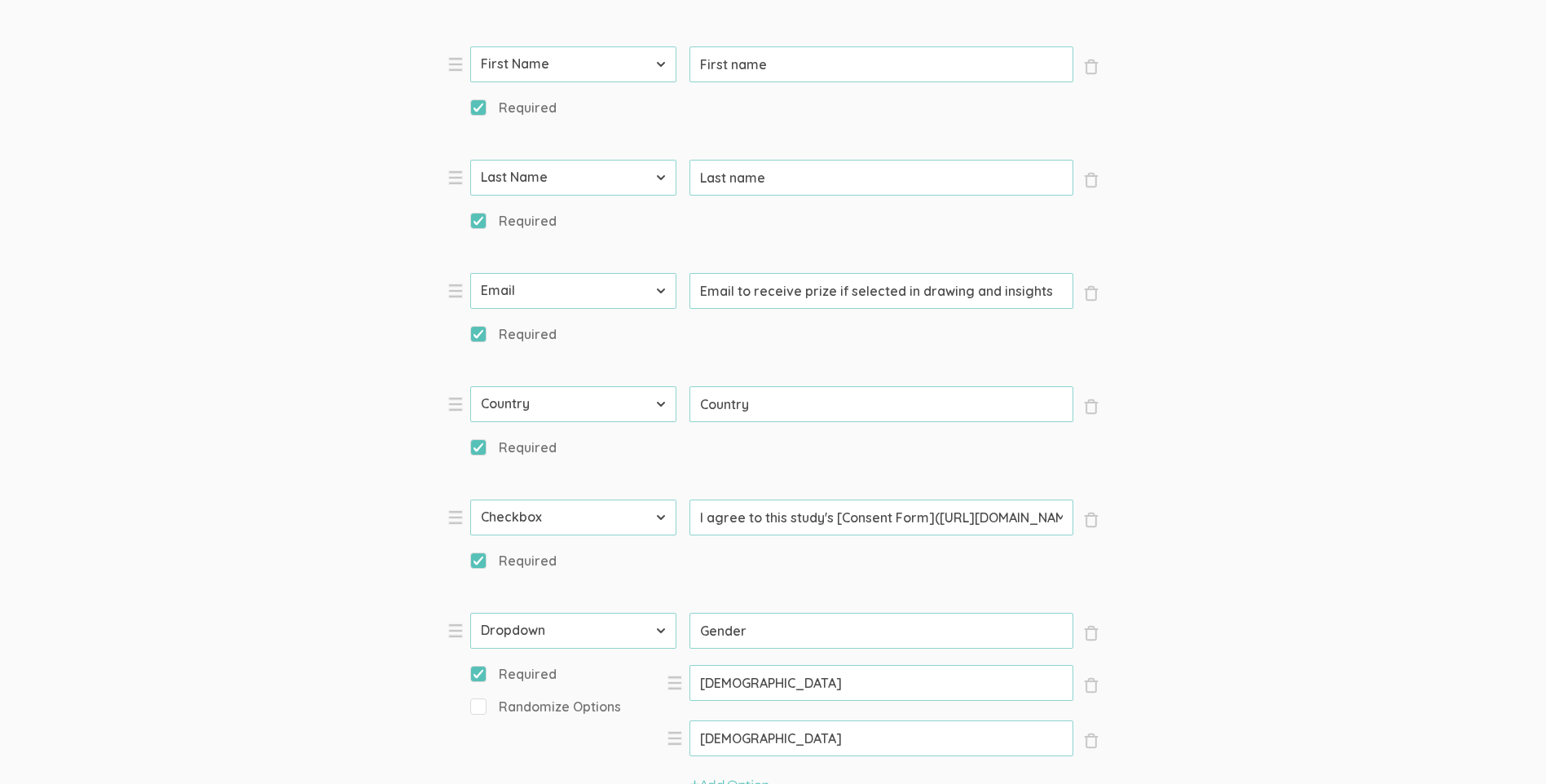 click on "Email to receive prize if selected in drawing and insights" at bounding box center [881, 64] 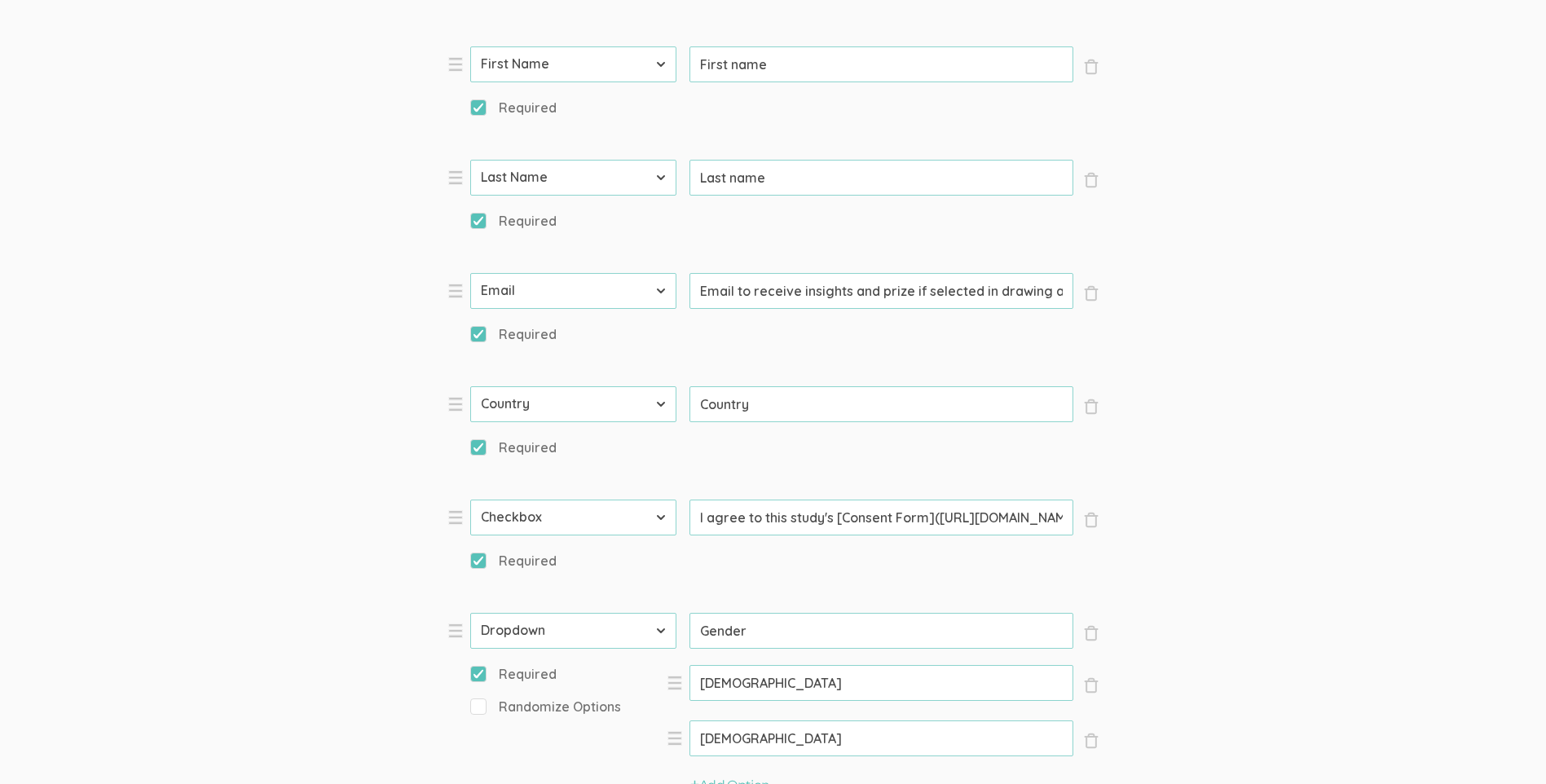 click on "Email to receive insights and prize if selected in drawing and insights" at bounding box center (881, 64) 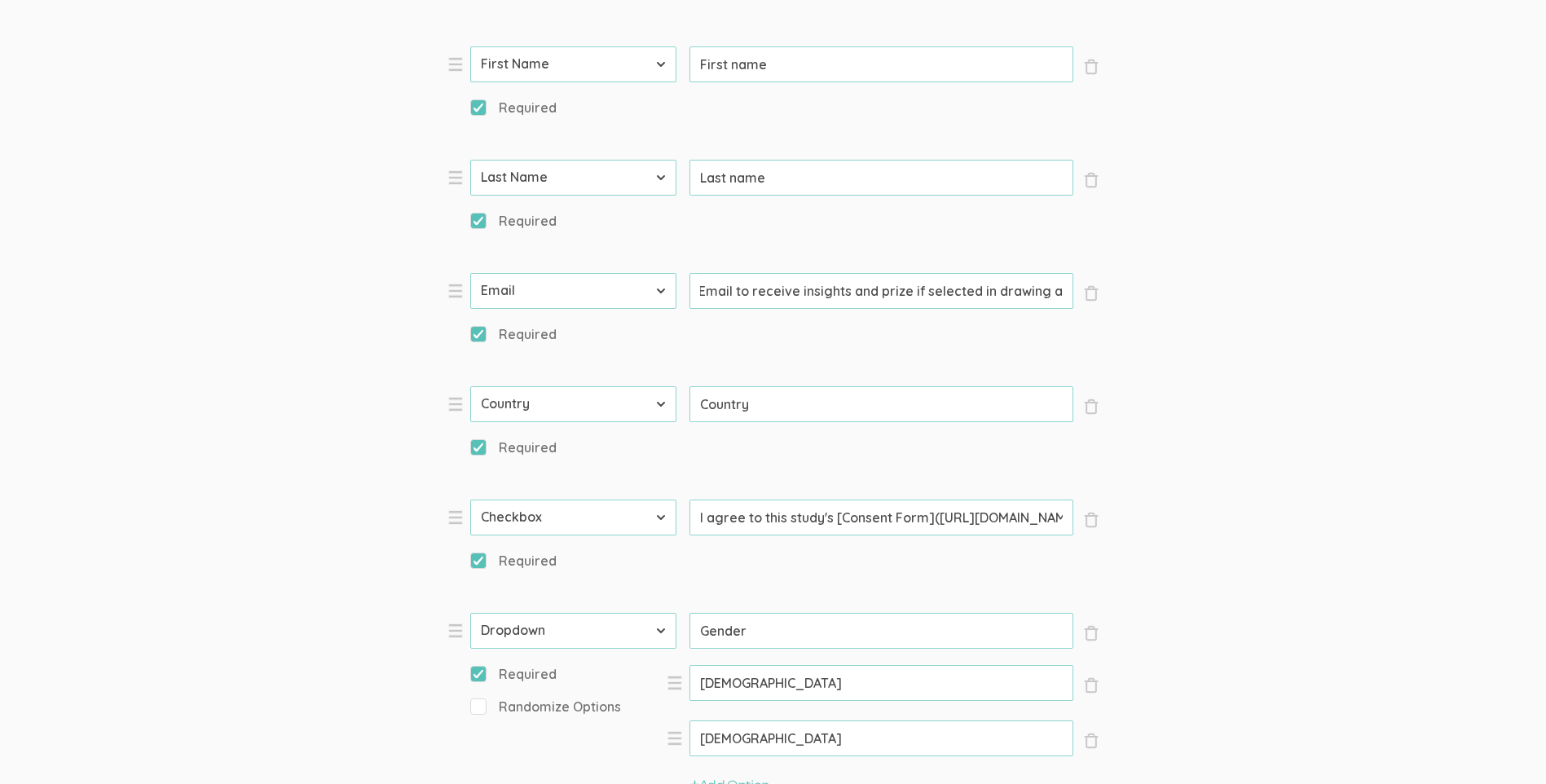 scroll, scrollTop: 0, scrollLeft: 0, axis: both 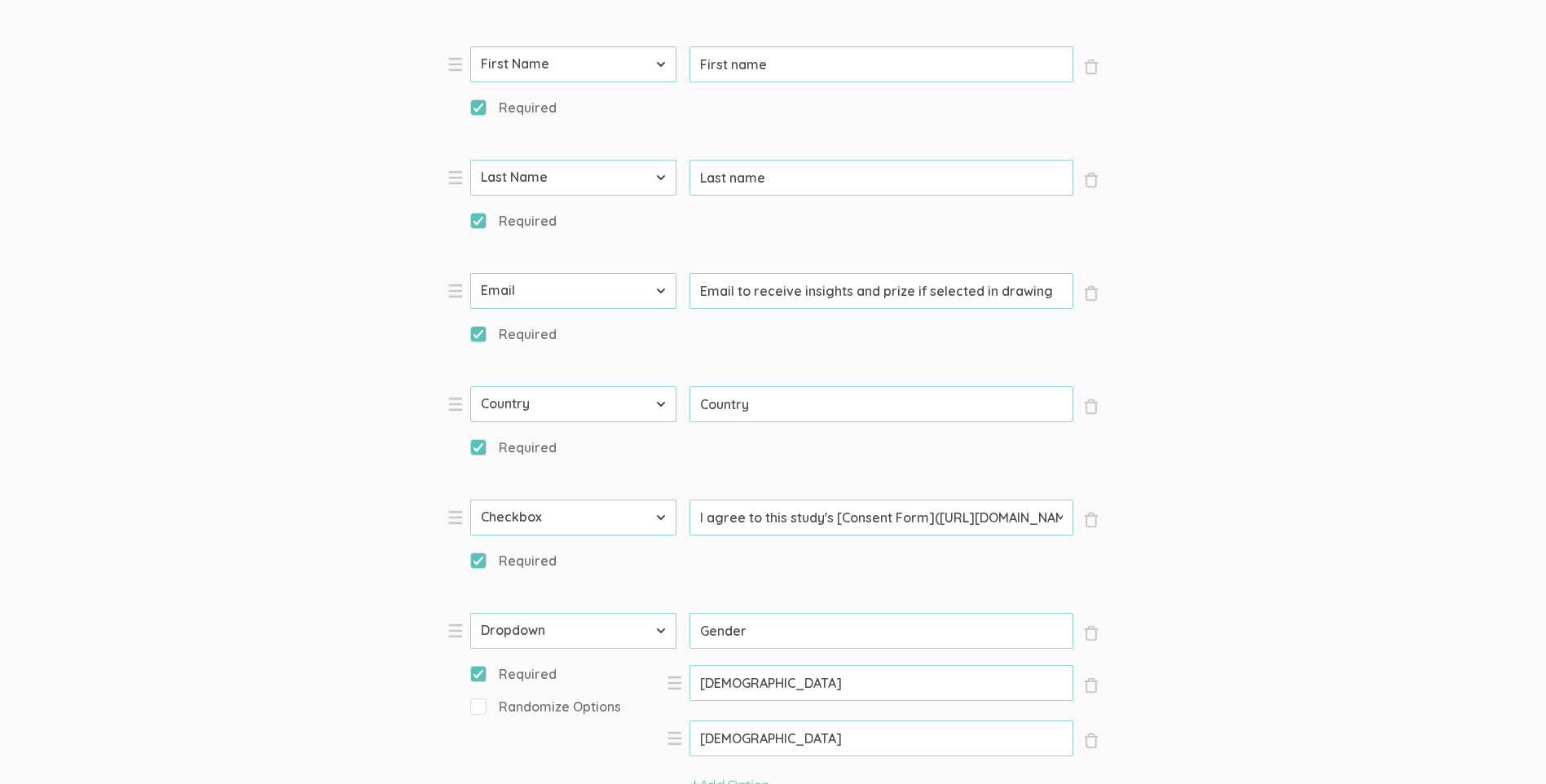 click on "Email to receive insights and prize if selected in drawing" at bounding box center [881, 64] 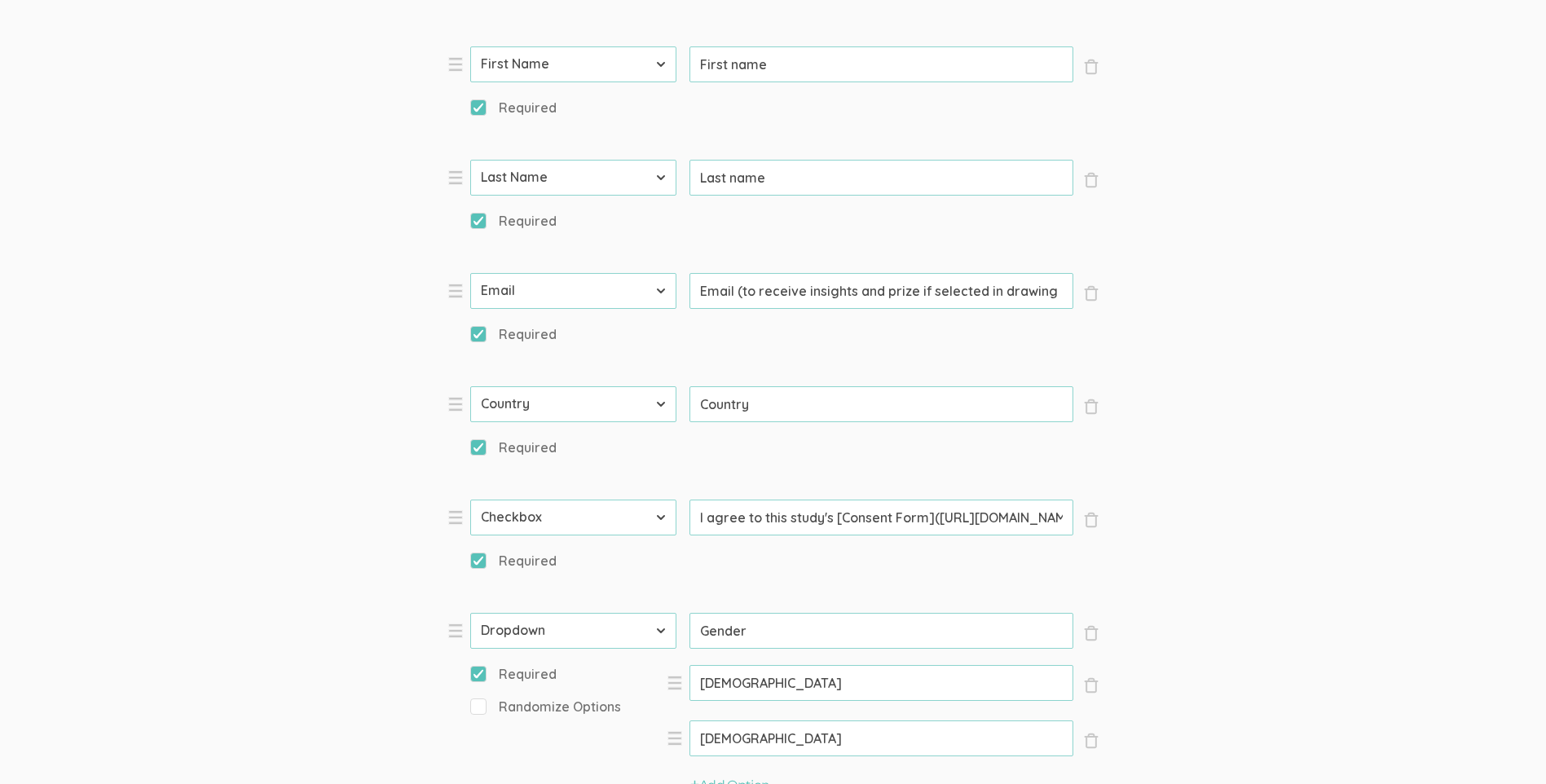 click on "Email (to receive insights and prize if selected in drawing" at bounding box center [881, 64] 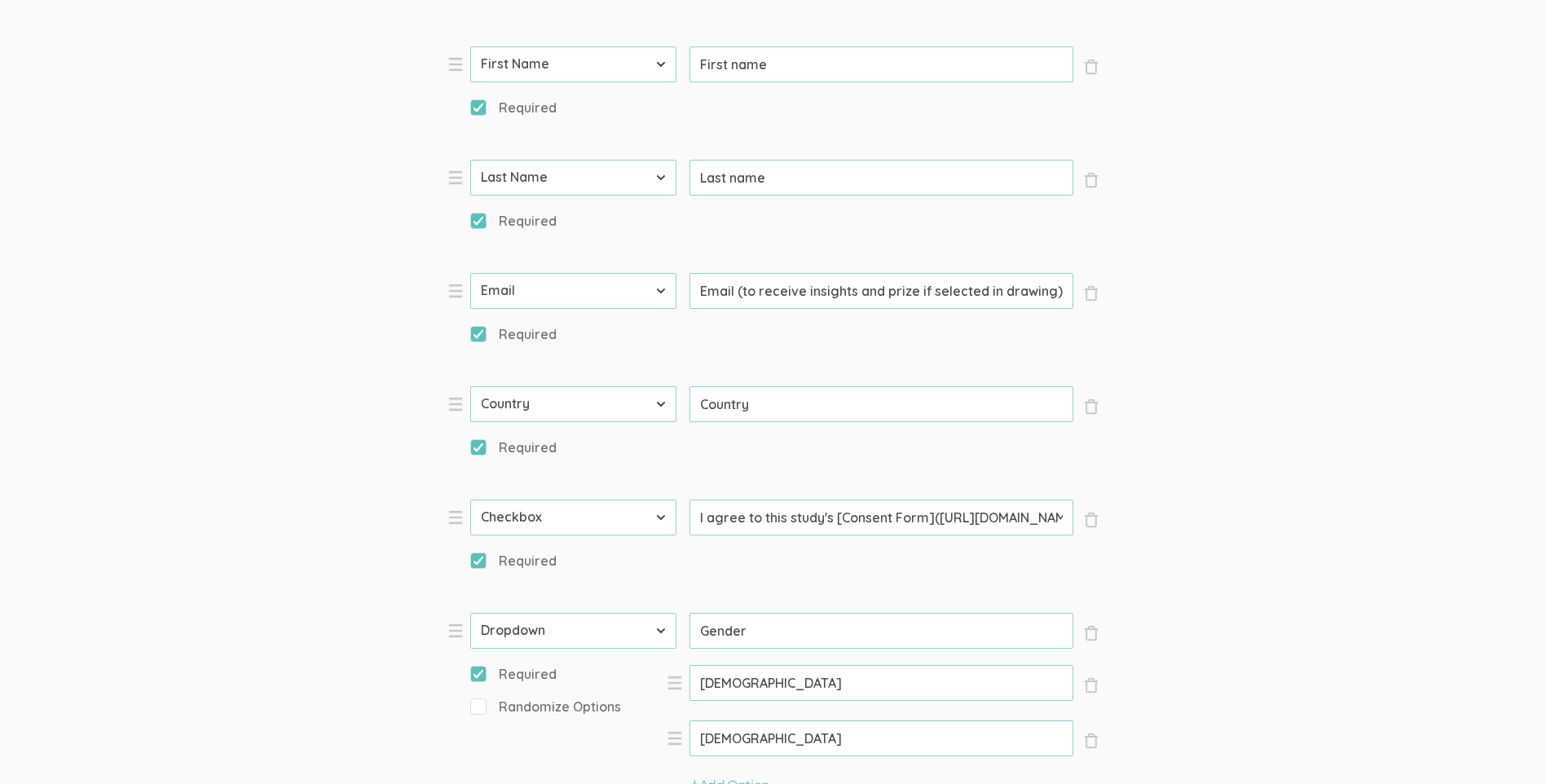 click on "Question text can be formatted using Markdown syntax.   Enabled Title   Win [Incentive Amount] Visa Gift Card for [Interview Duration] Min Survey on [Topic]   (success) Questions × Close Type First Name Last Name Email Phone Number LinkedIn Profile URL Country State Short Text Long Text Number Dropdown Checkbox Paragraph Prompt   × Close Type First Name Last Name Email Phone Number LinkedIn Profile URL Country State Short Text Long Text Number Dropdown Checkbox Paragraph Prompt   First name   (success)   Required × Close Type First Name Last Name Email Phone Number LinkedIn Profile URL Country State Short Text Long Text Number Dropdown Checkbox Paragraph Prompt   Last name   (success)   Required × Close Type First Name Last Name Email Phone Number LinkedIn Profile URL Country State Short Text Long Text Number Dropdown Checkbox Paragraph Prompt   Email (to receive insights and prize if selected in drawing)   (success)   Required × Close Type First Name Last Name Email Phone Number LinkedIn Profile URL" at bounding box center (773, 4640) 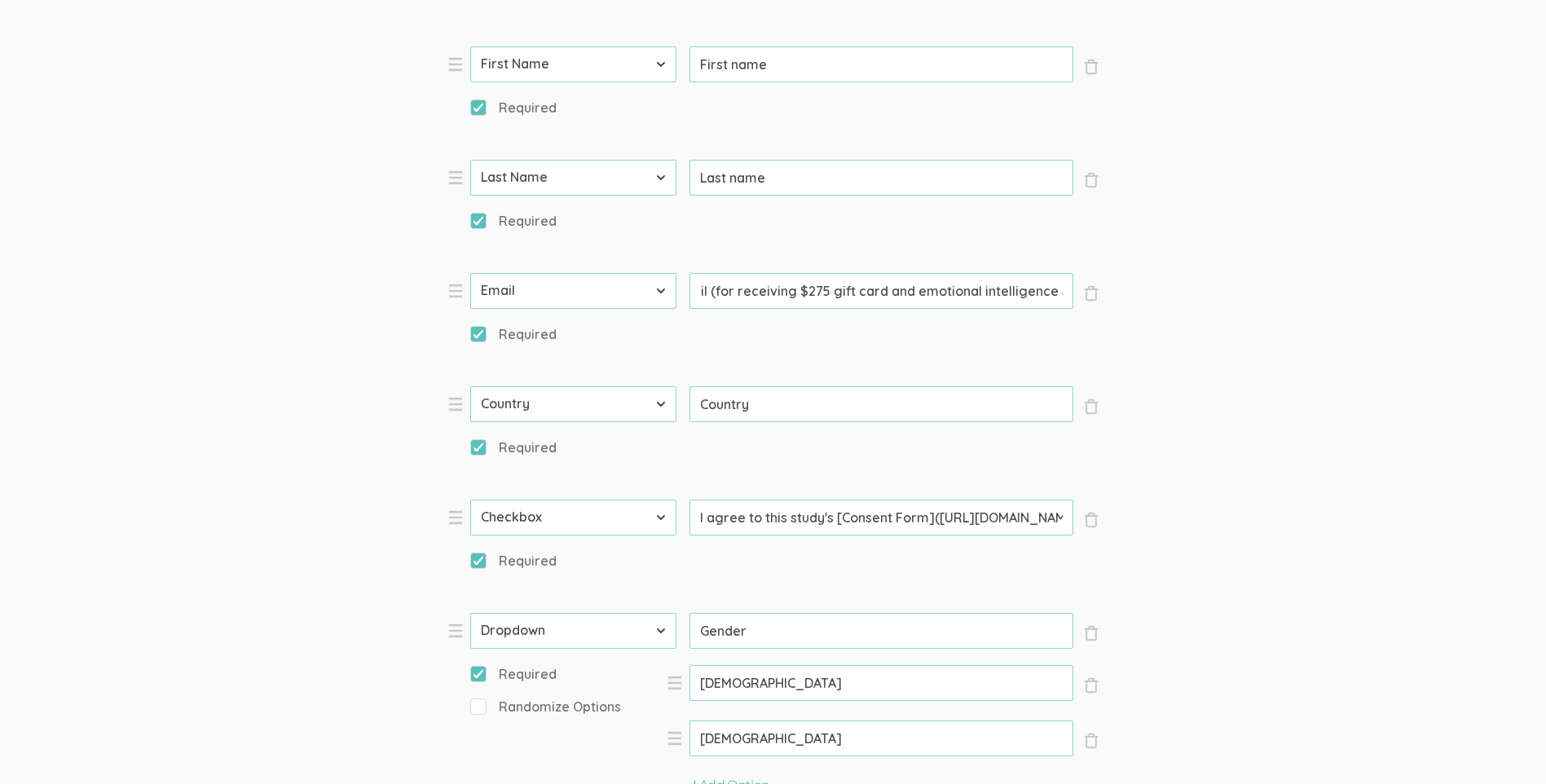 scroll, scrollTop: 0, scrollLeft: 0, axis: both 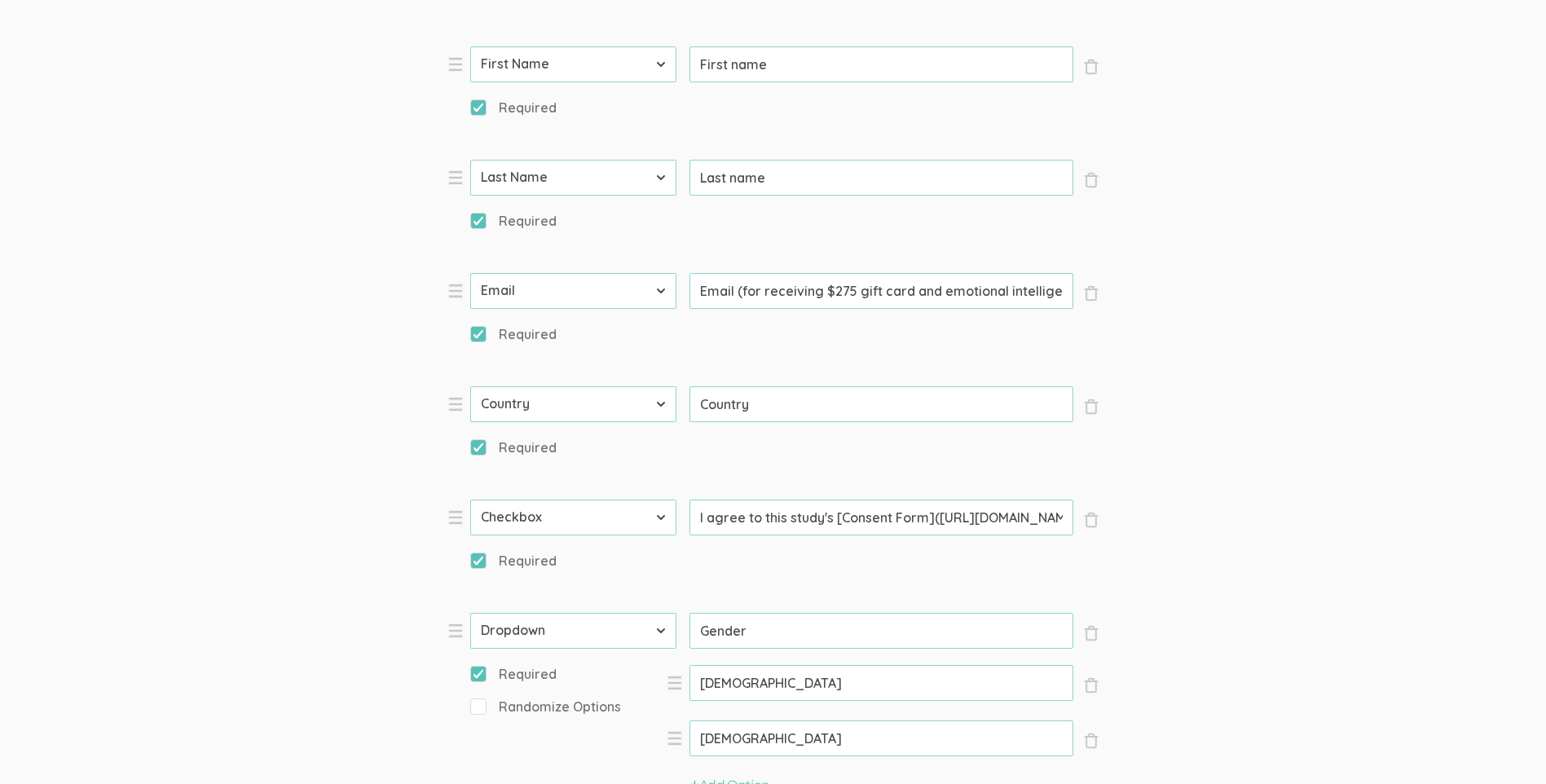 type on "Email (for receiving $275 gift card and emotional intelligence scores)" 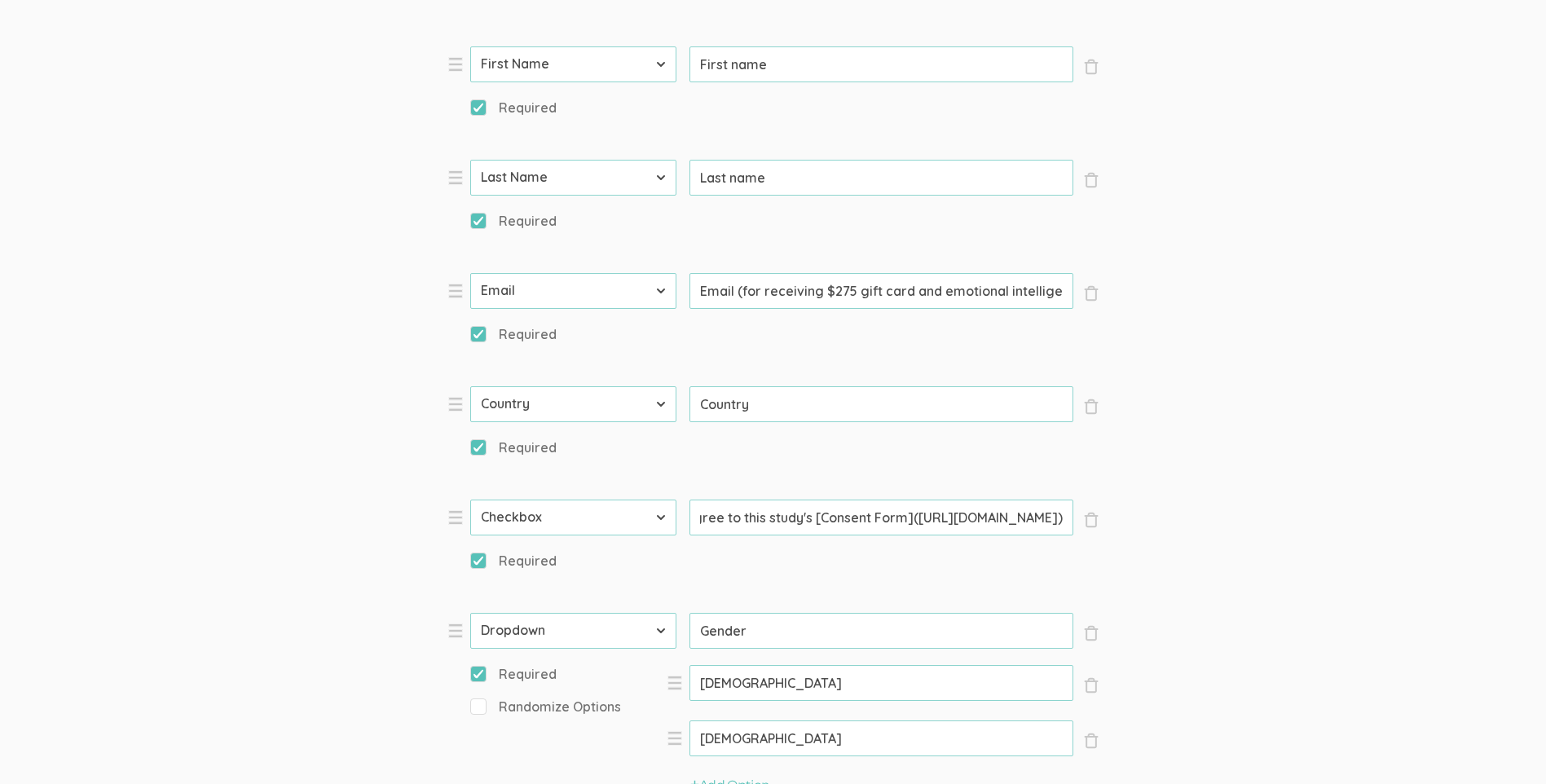 scroll, scrollTop: 0, scrollLeft: 565, axis: horizontal 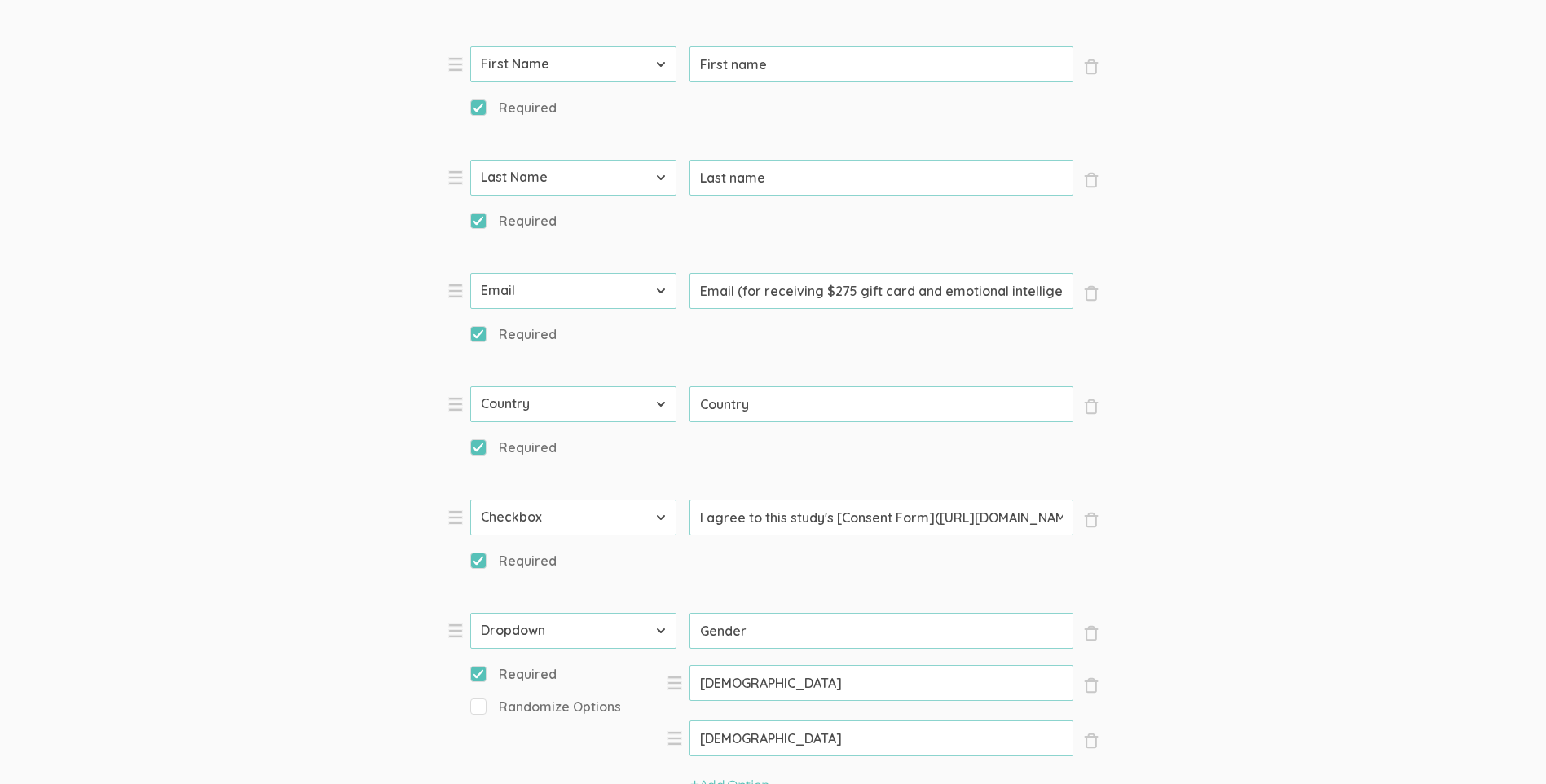 click on "Question text can be formatted using Markdown syntax.   Enabled Title   Win [Incentive Amount] Visa Gift Card for [Interview Duration] Min Survey on [Topic]   (success) Questions × Close Type First Name Last Name Email Phone Number LinkedIn Profile URL Country State Short Text Long Text Number Dropdown Checkbox Paragraph Prompt   × Close Type First Name Last Name Email Phone Number LinkedIn Profile URL Country State Short Text Long Text Number Dropdown Checkbox Paragraph Prompt   First name   (success)   Required × Close Type First Name Last Name Email Phone Number LinkedIn Profile URL Country State Short Text Long Text Number Dropdown Checkbox Paragraph Prompt   Last name   (success)   Required × Close Type First Name Last Name Email Phone Number LinkedIn Profile URL Country State Short Text Long Text Number Dropdown Checkbox Paragraph Prompt   Email (for receiving $275 gift card and emotional intelligence scores)   (success)   Required × Close Type First Name Last Name Email Phone Number Country State" at bounding box center (773, 4640) 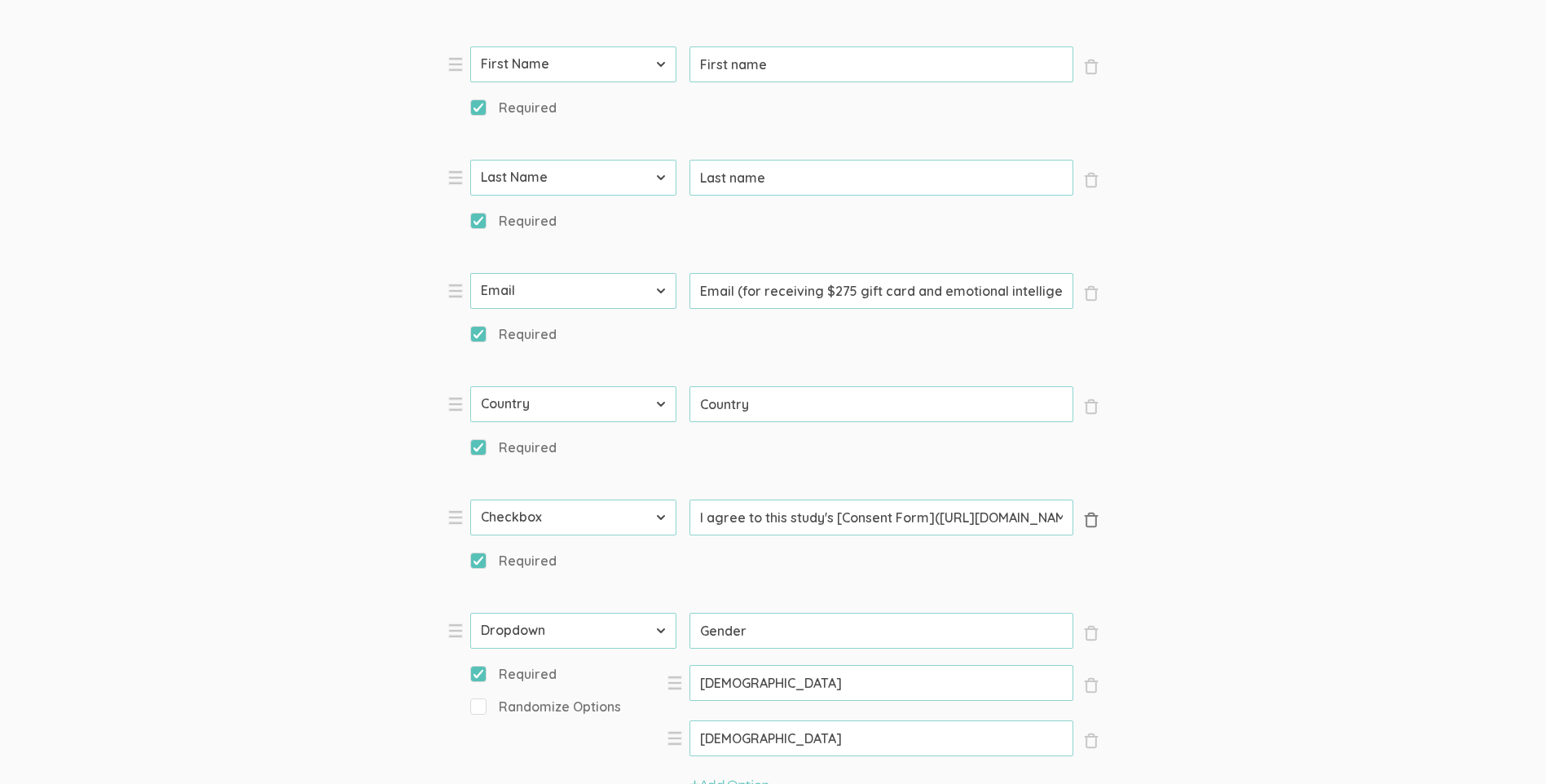 click on "×" at bounding box center (1091, 520) 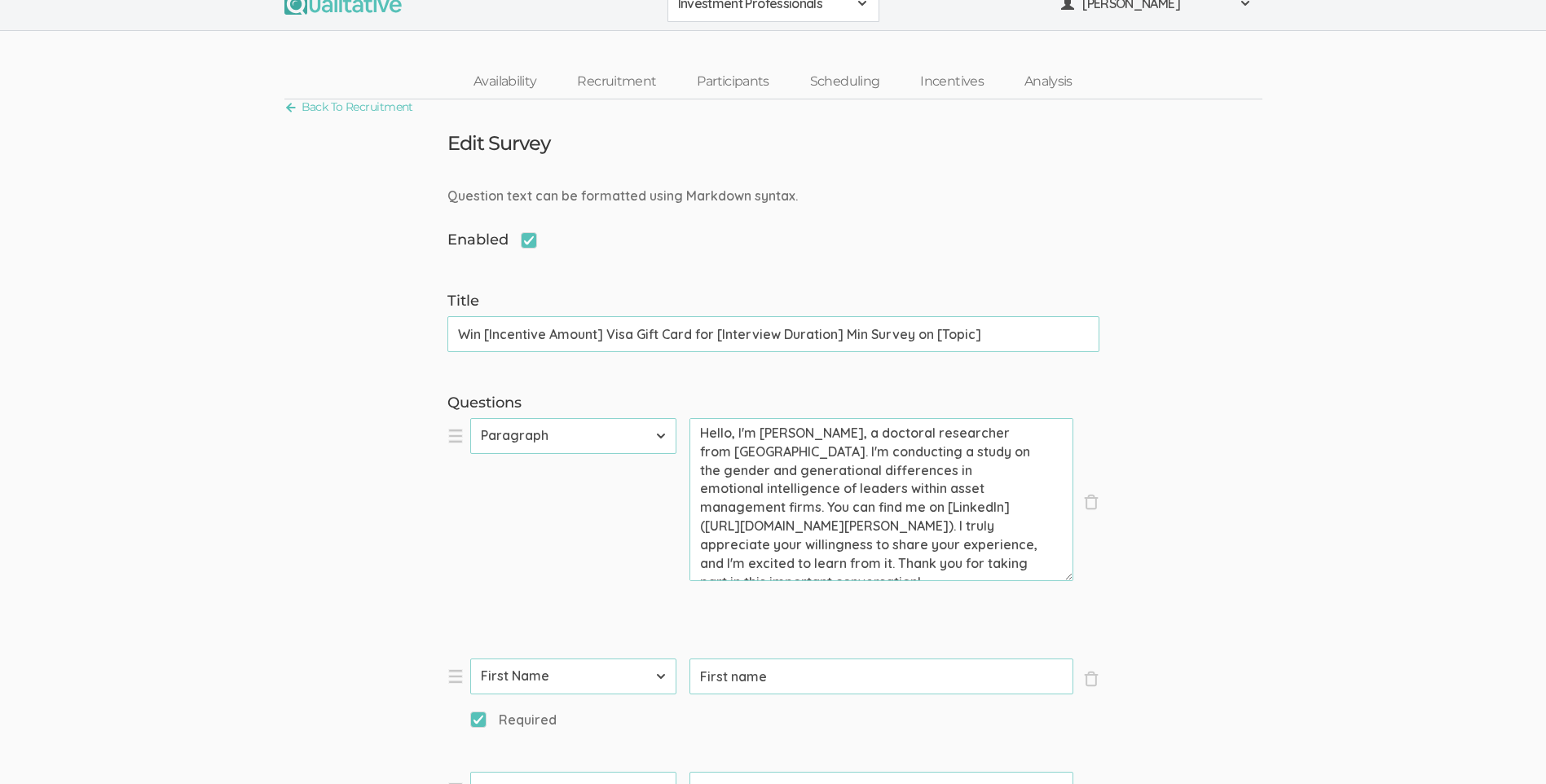 scroll, scrollTop: 0, scrollLeft: 0, axis: both 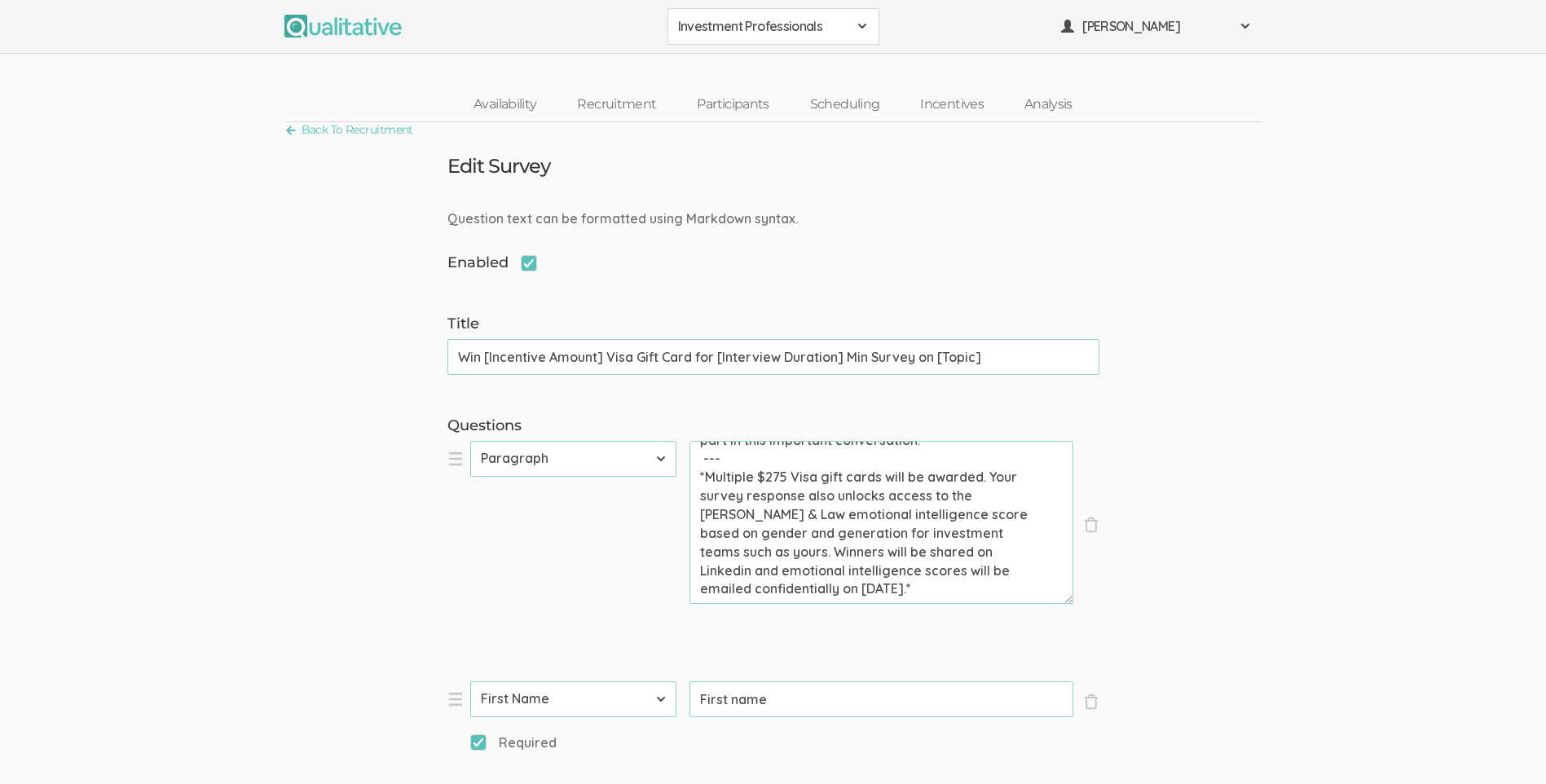 click on "Hello, I'm Vanessa Gower, a doctoral researcher from Liberty University. I'm conducting a study on the gender and generational differences in emotional intelligence of leaders within asset management firms. You can find me on [LinkedIn](https://www.linkedin.com/in/vanessa-gower-4871a8239/). I truly appreciate your willingness to share your experience, and I'm excited to learn from it. Thank you for taking part in this important conversation!
---
*Multiple $275 Visa gift cards will be awarded. Your survey response also unlocks access to the Wong & Law emotional intelligence score based on gender and generation for investment teams such as yours. Winners will be shared on Linkedin and emotional intelligence scores will be emailed confidentially on August 31, 2025.*" at bounding box center [881, 522] 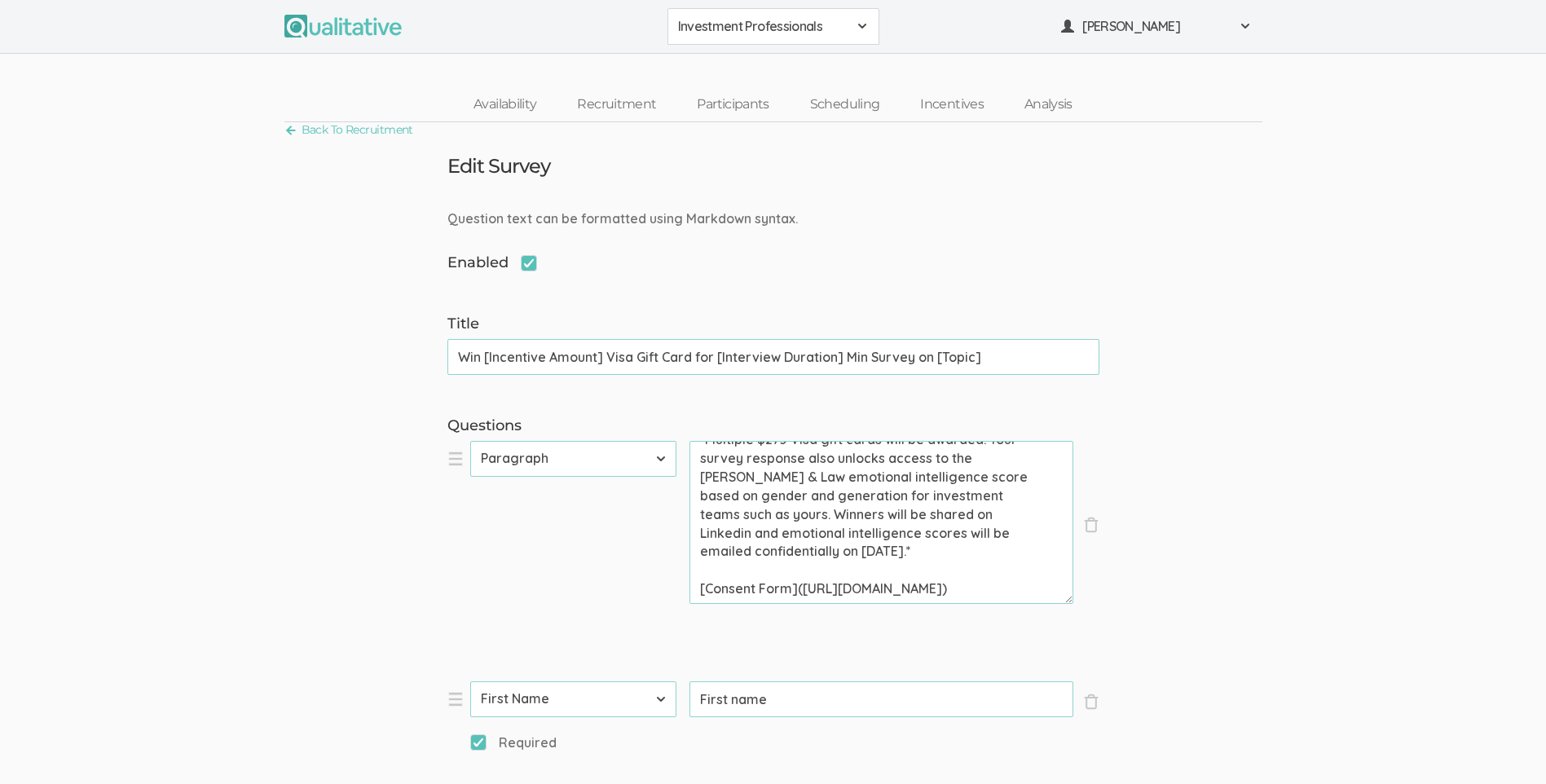 scroll, scrollTop: 271, scrollLeft: 0, axis: vertical 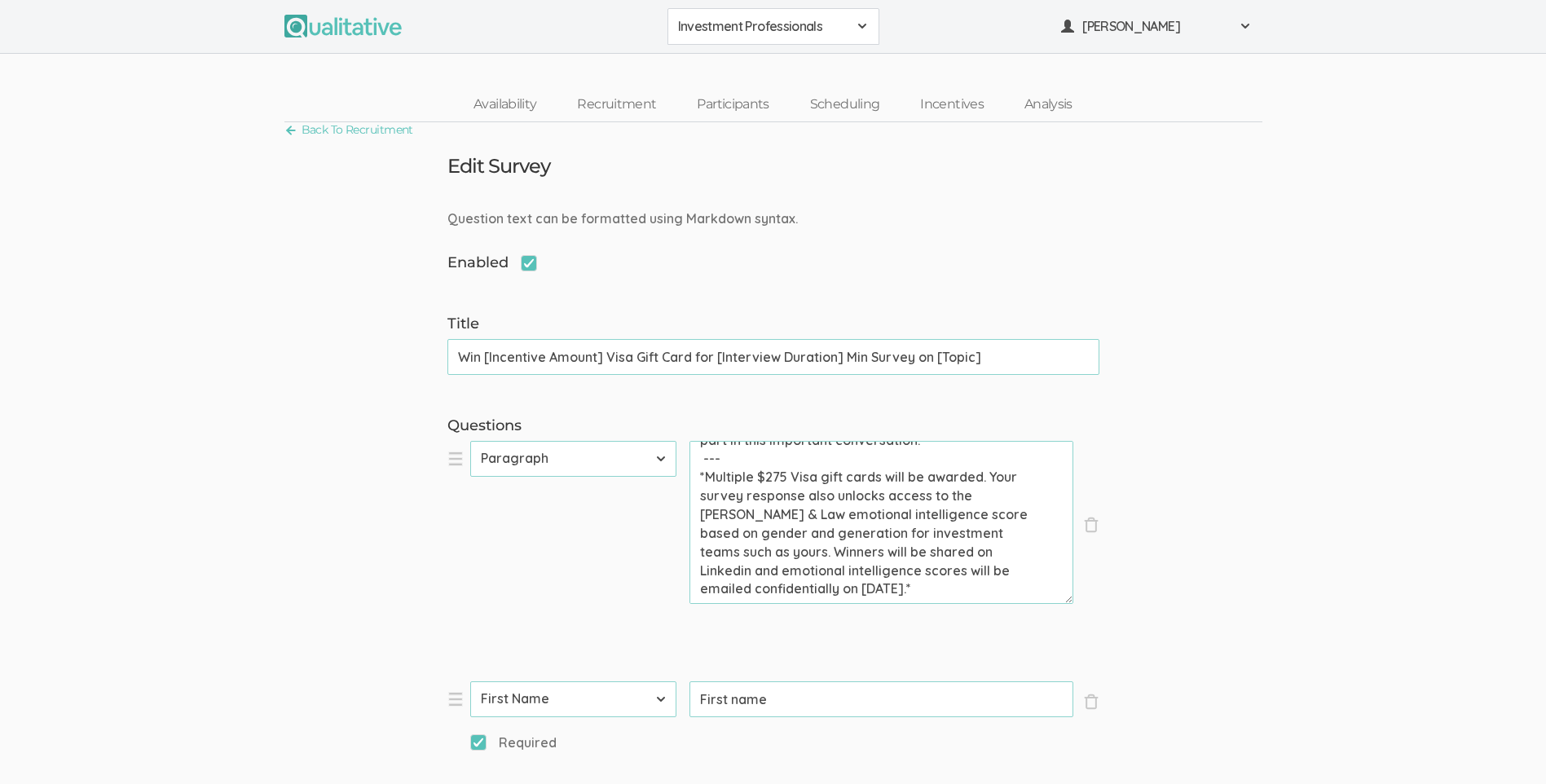 type on "Hello, I'm Vanessa Gower, a doctoral researcher from Liberty University. I'm conducting a study on the gender and generational differences in emotional intelligence of leaders within asset management firms. You can find me on [LinkedIn](https://www.linkedin.com/in/vanessa-gower-4871a8239/). I truly appreciate your willingness to share your experience, and I'm excited to learn from it. Thank you for taking part in this important conversation!
---
*Multiple $275 Visa gift cards will be awarded. Your survey response also unlocks access to the Wong & Law emotional intelligence score based on gender and generation for investment teams such as yours. Winners will be shared on Linkedin and emotional intelligence scores will be emailed confidentially on August 31, 2025.*" 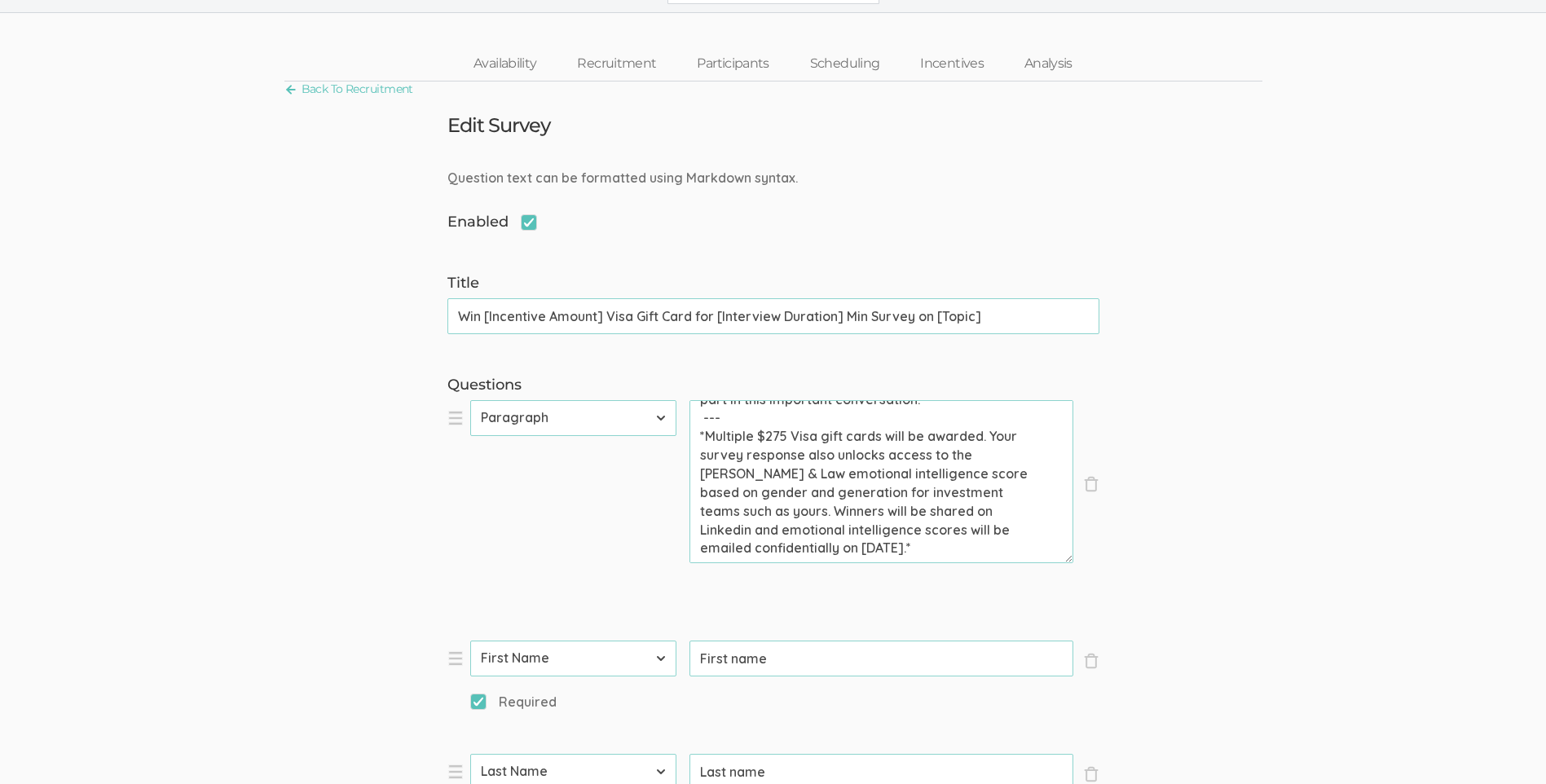 scroll, scrollTop: 0, scrollLeft: 0, axis: both 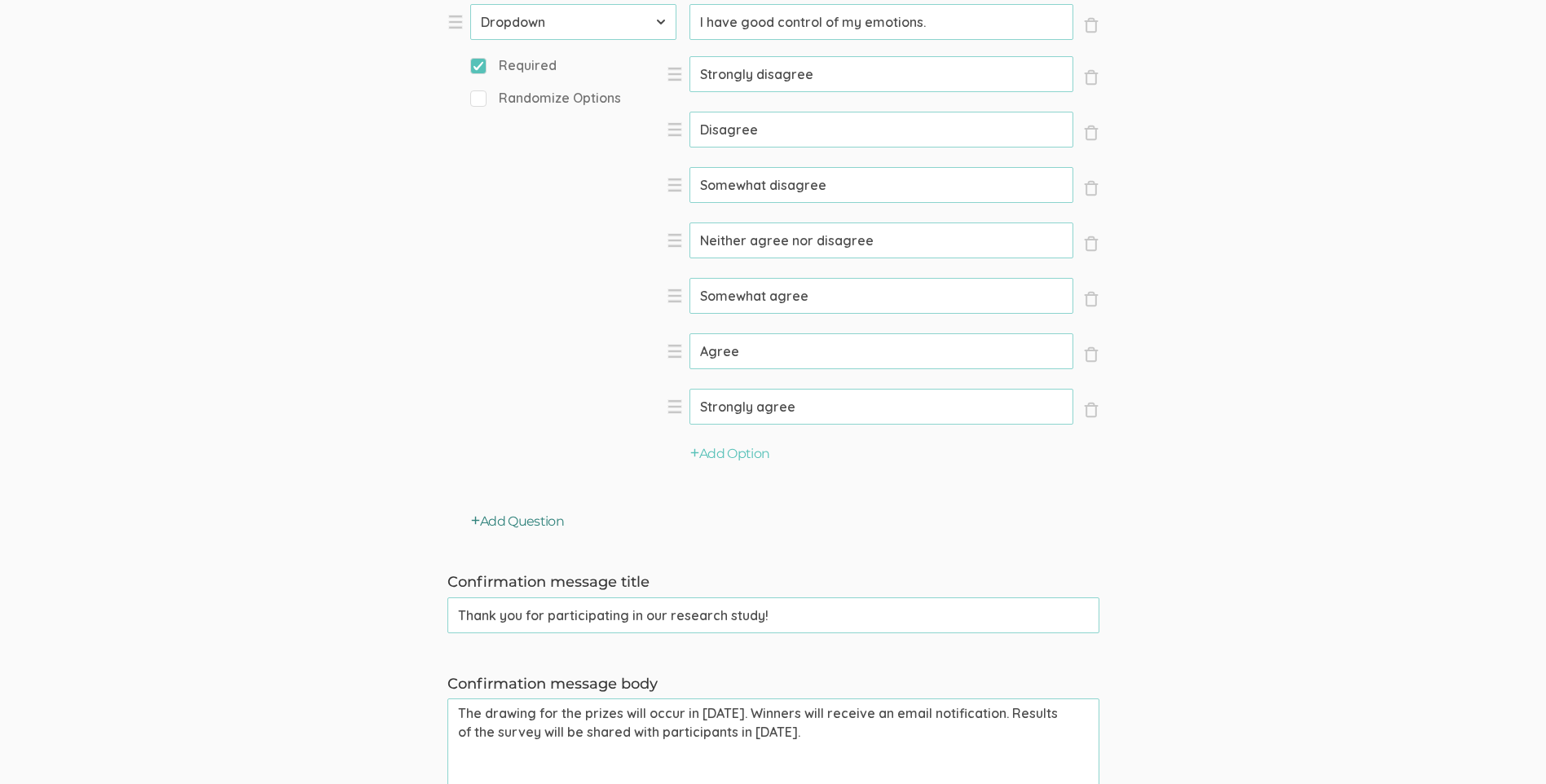 click on "Add Question" at bounding box center (518, 522) 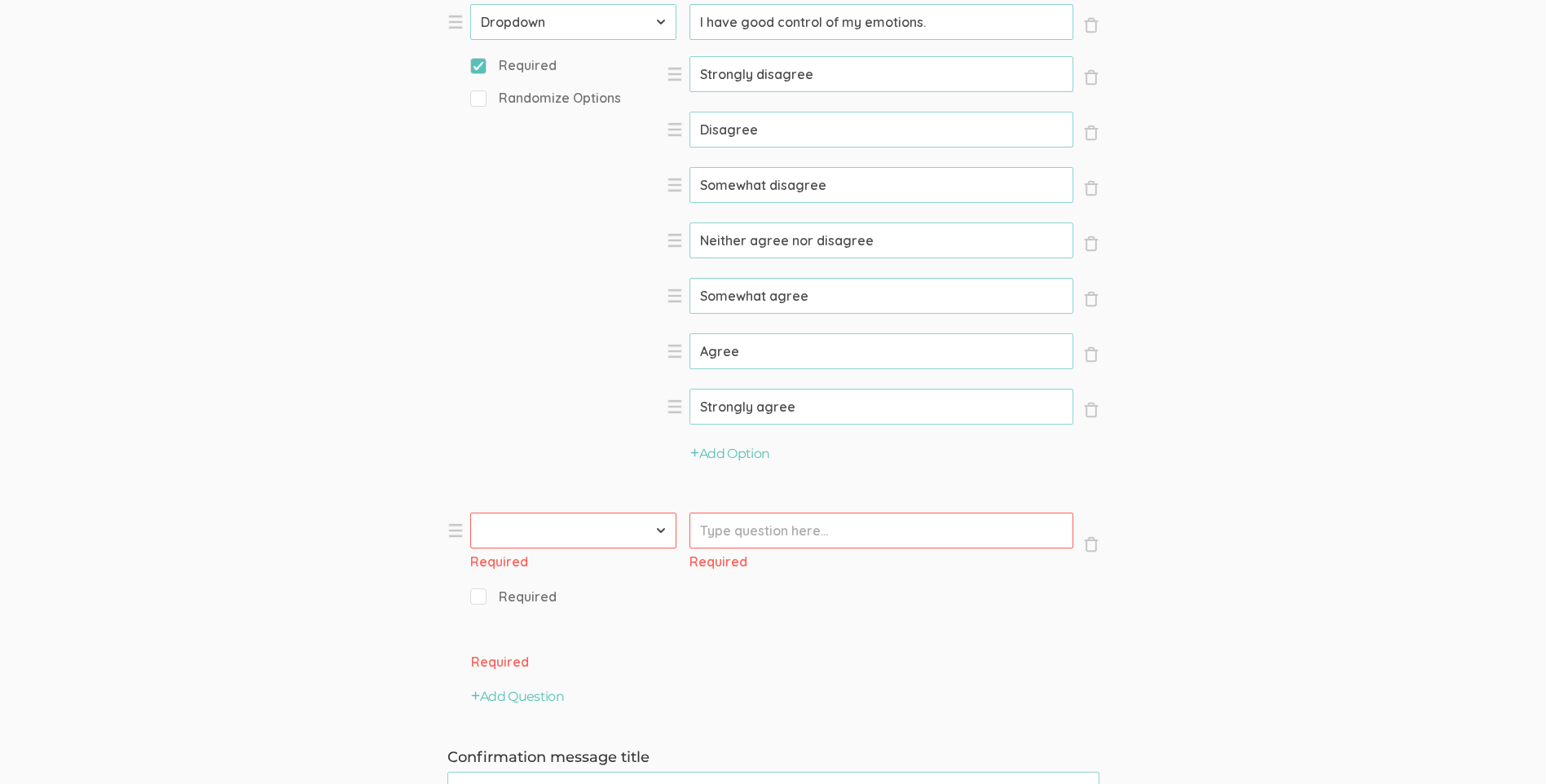 click on "First Name Last Name Email Phone Number LinkedIn Profile URL Country State Short Text Long Text Number Dropdown Checkbox Paragraph" at bounding box center (573, 531) 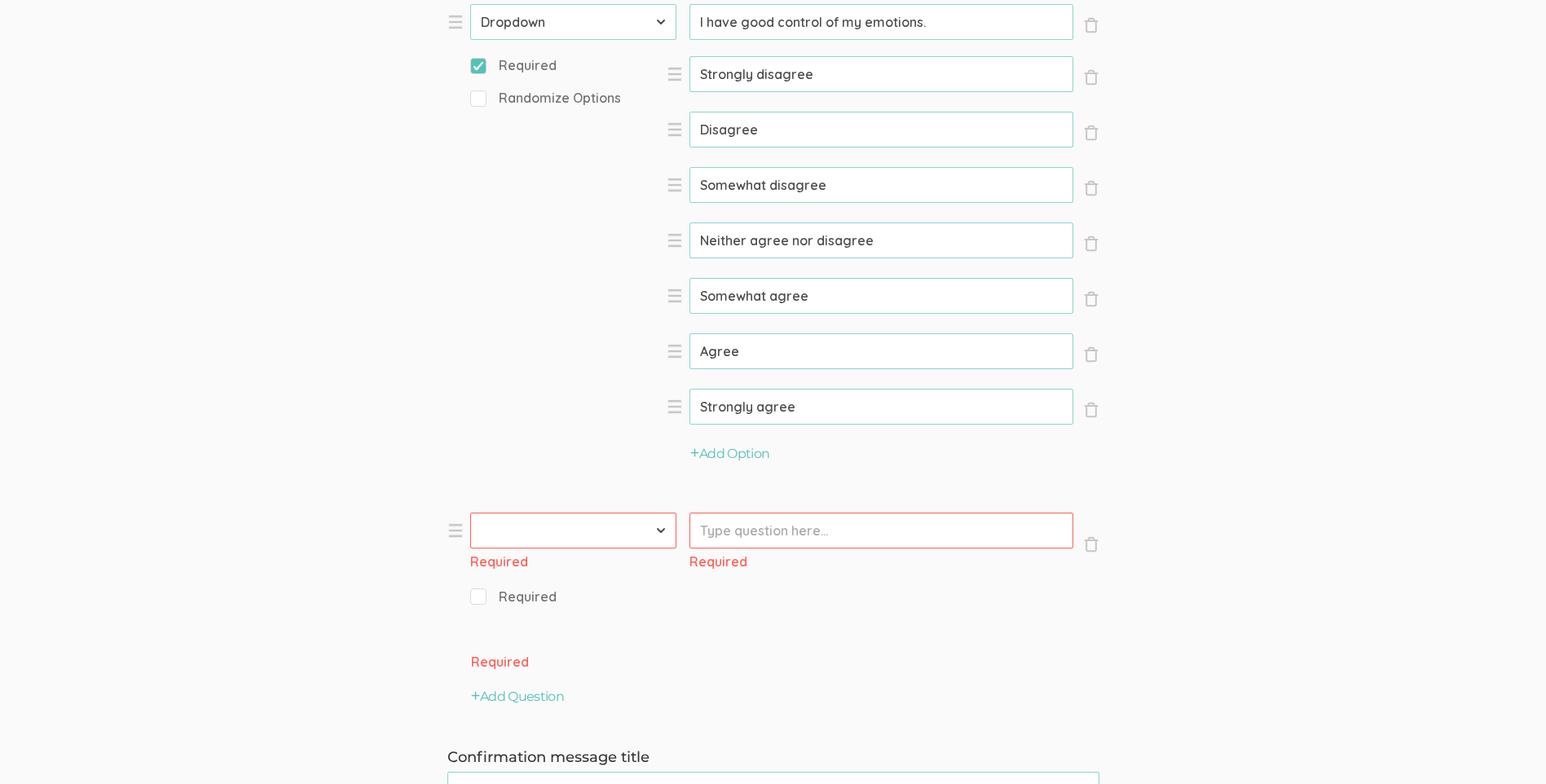 select on "12" 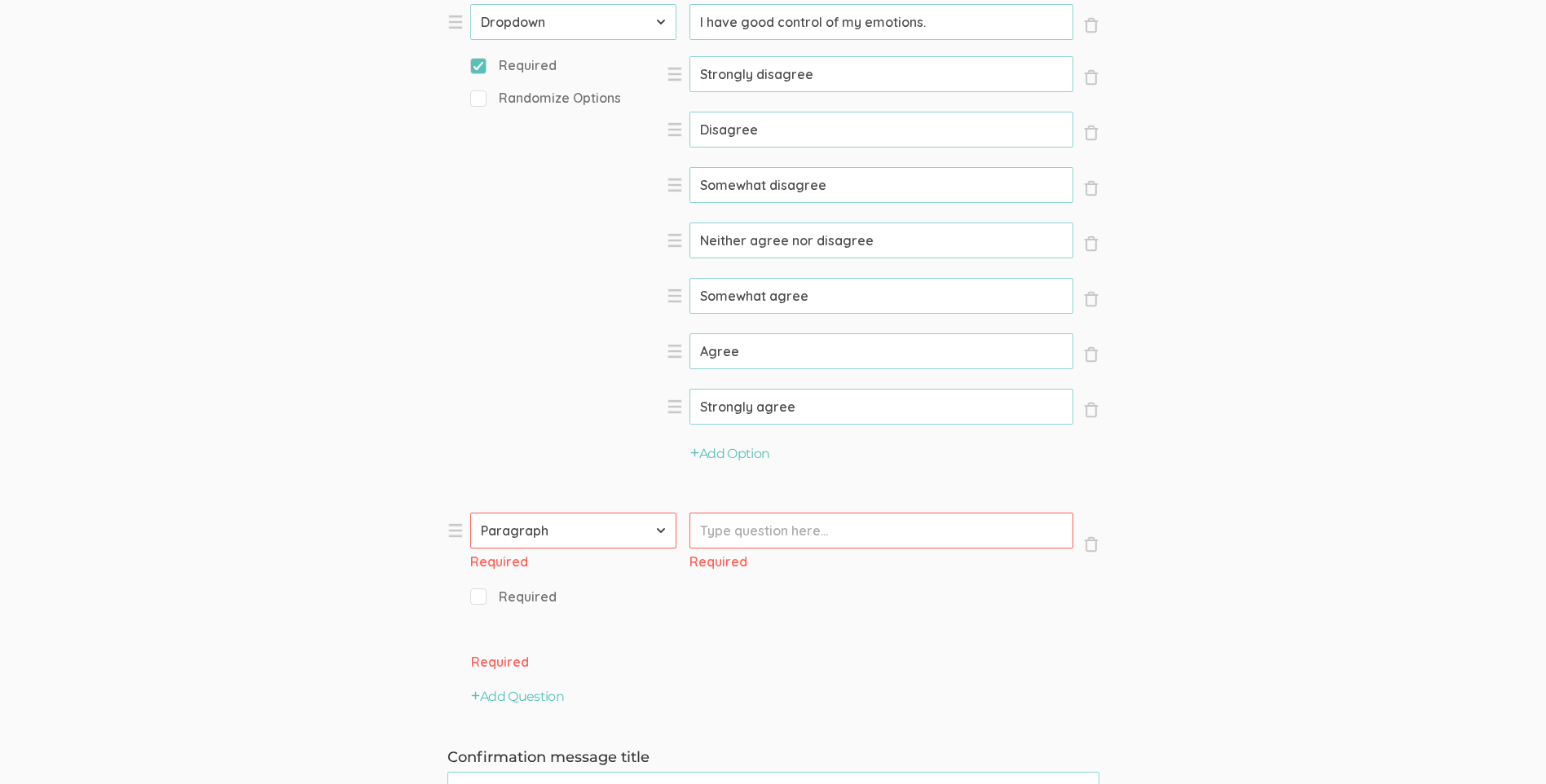 click on "First Name Last Name Email Phone Number LinkedIn Profile URL Country State Short Text Long Text Number Dropdown Checkbox Paragraph" at bounding box center (573, 531) 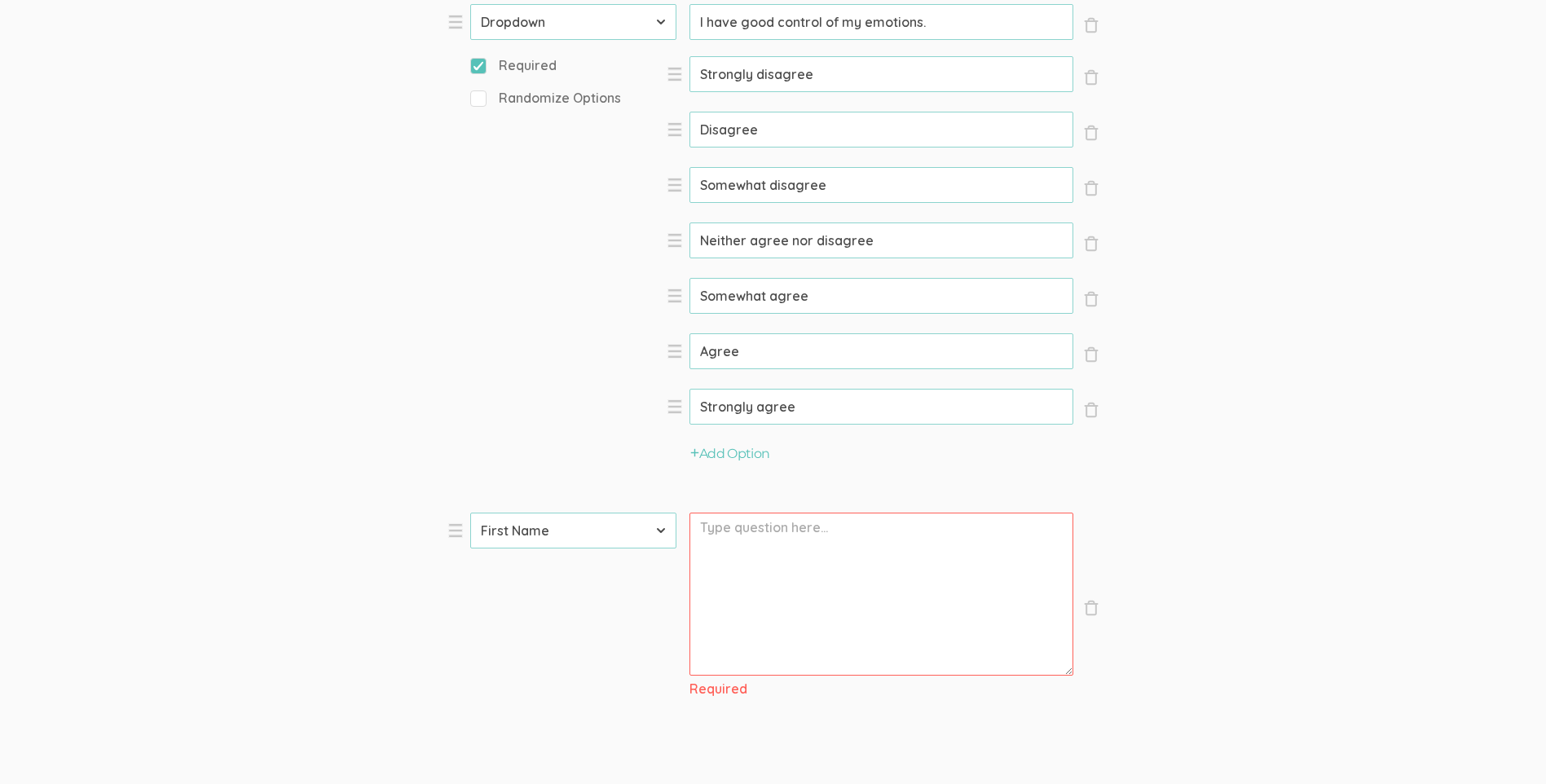click on "Prompt" at bounding box center (881, 594) 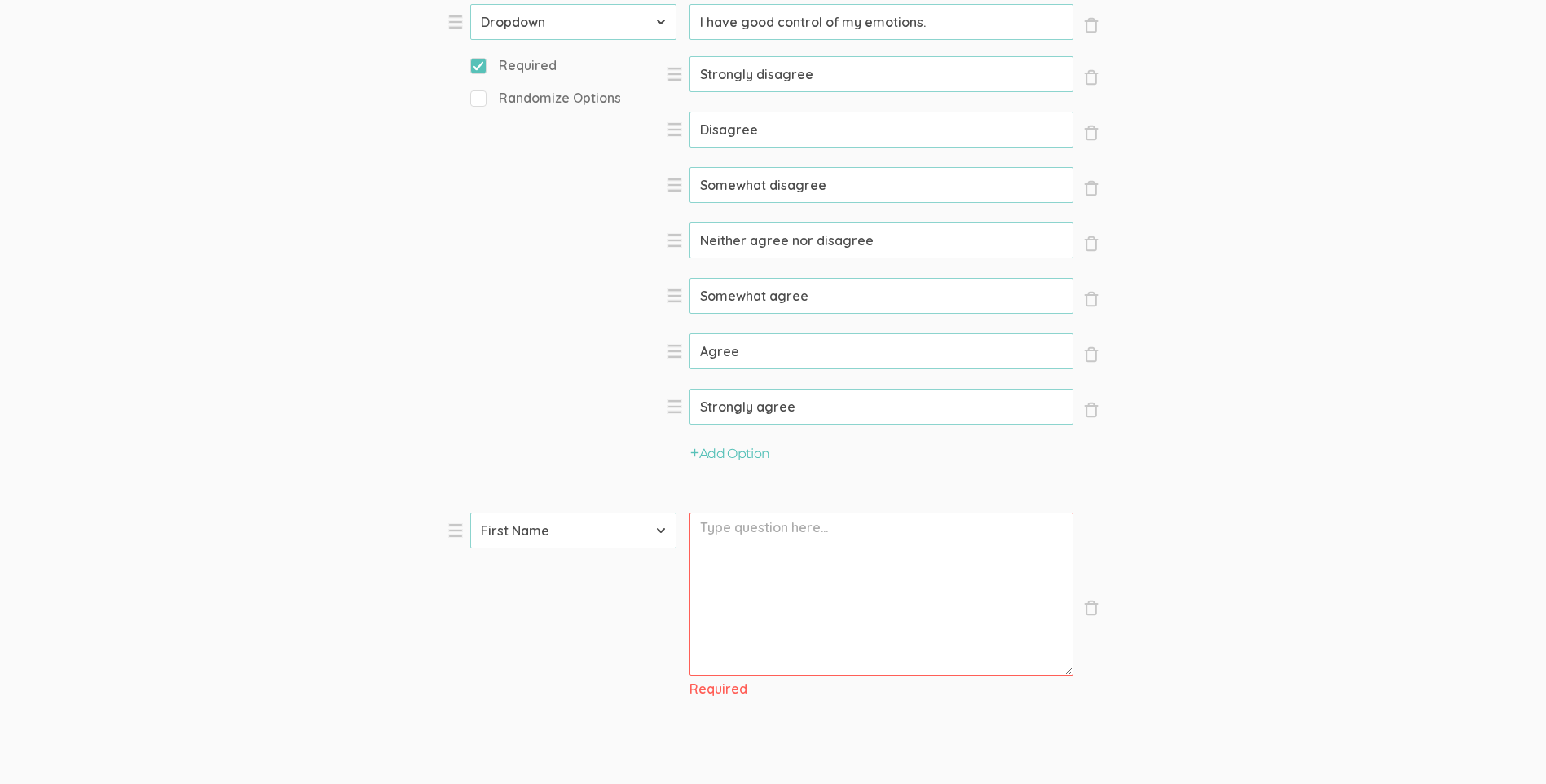 paste on "[Consent Form](https://1drv.ms/b/c/e09a093cf0582284/EXyFrFdsEbRIoqfWBPonOhcB_10UeWg8ntgs_YY01JwWUg?e=L4gPe6)" 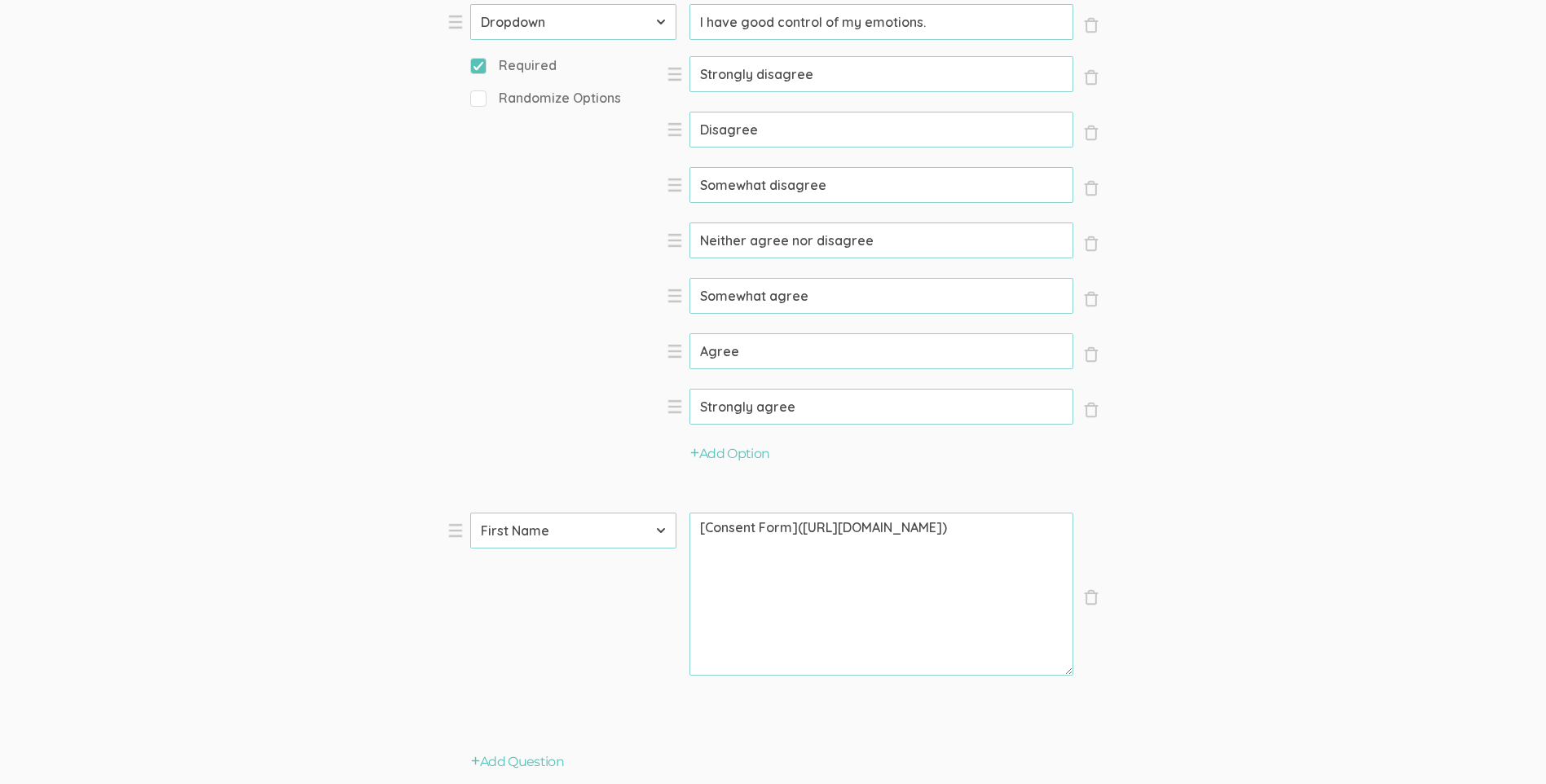type on "[Consent Form](https://1drv.ms/b/c/e09a093cf0582284/EXyFrFdsEbRIoqfWBPonOhcB_10UeWg8ntgs_YY01JwWUg?e=L4gPe6)" 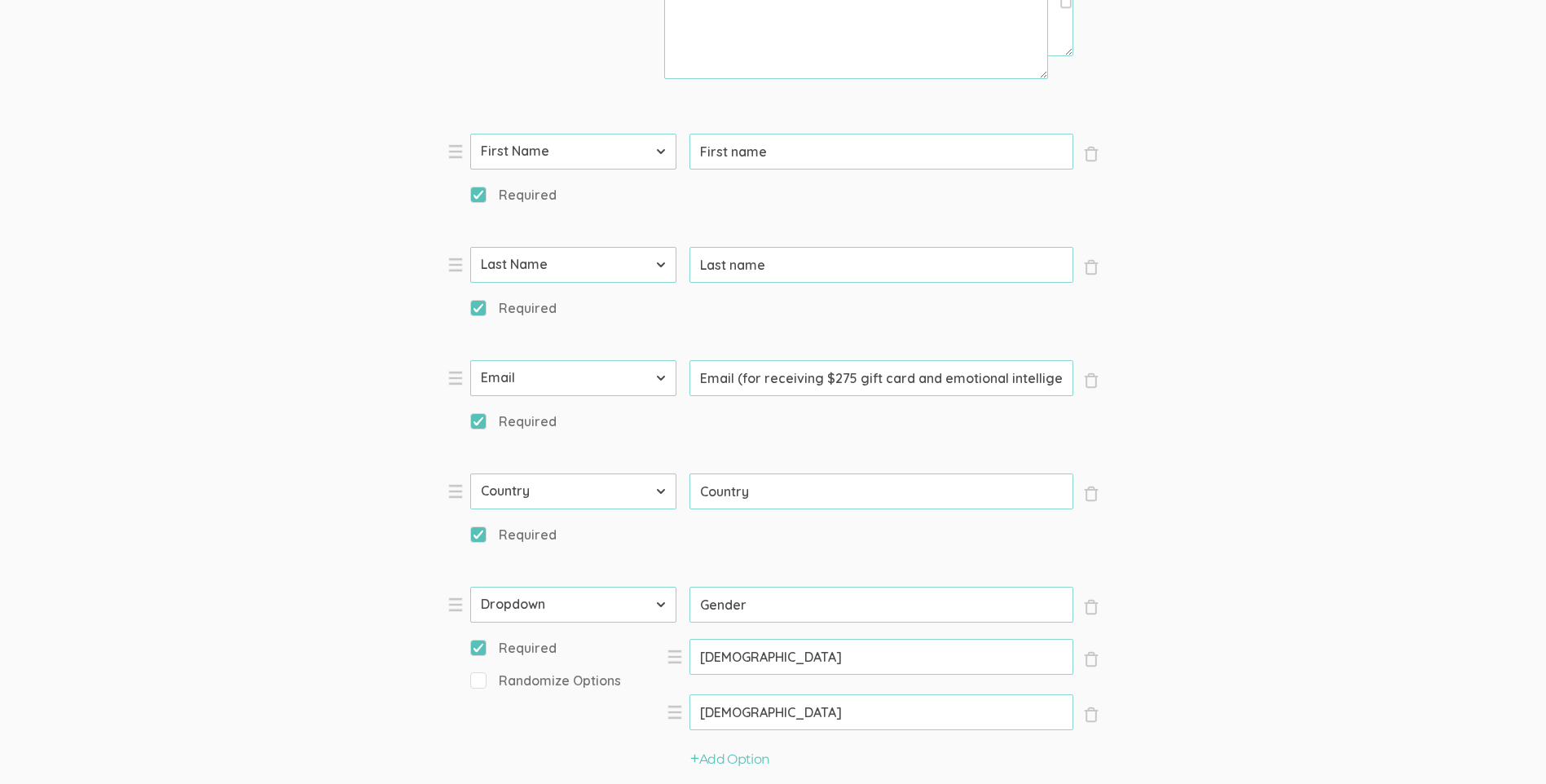 scroll, scrollTop: 466, scrollLeft: 0, axis: vertical 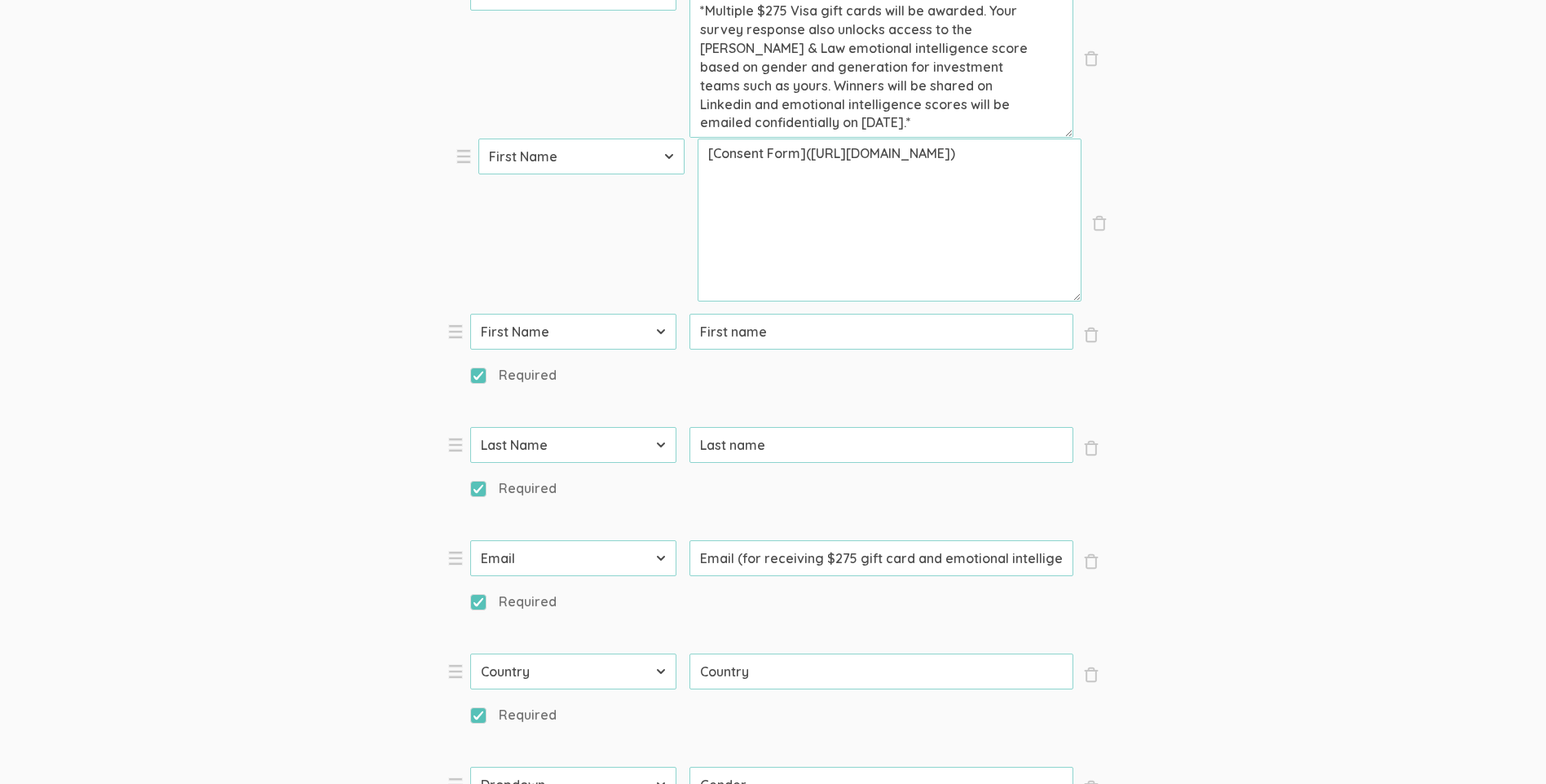 drag, startPoint x: 451, startPoint y: 536, endPoint x: 459, endPoint y: 162, distance: 374.08555 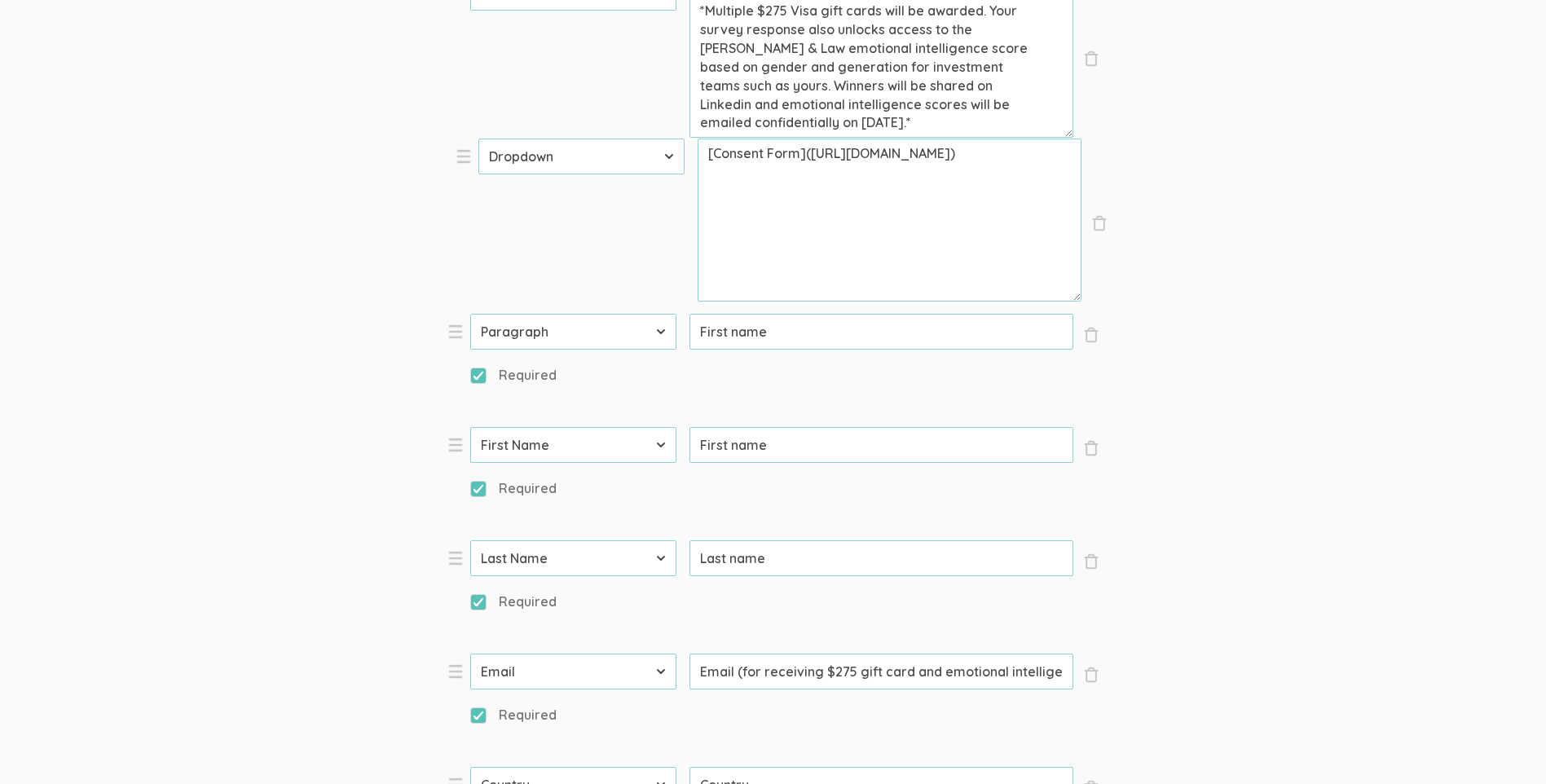 select on "12" 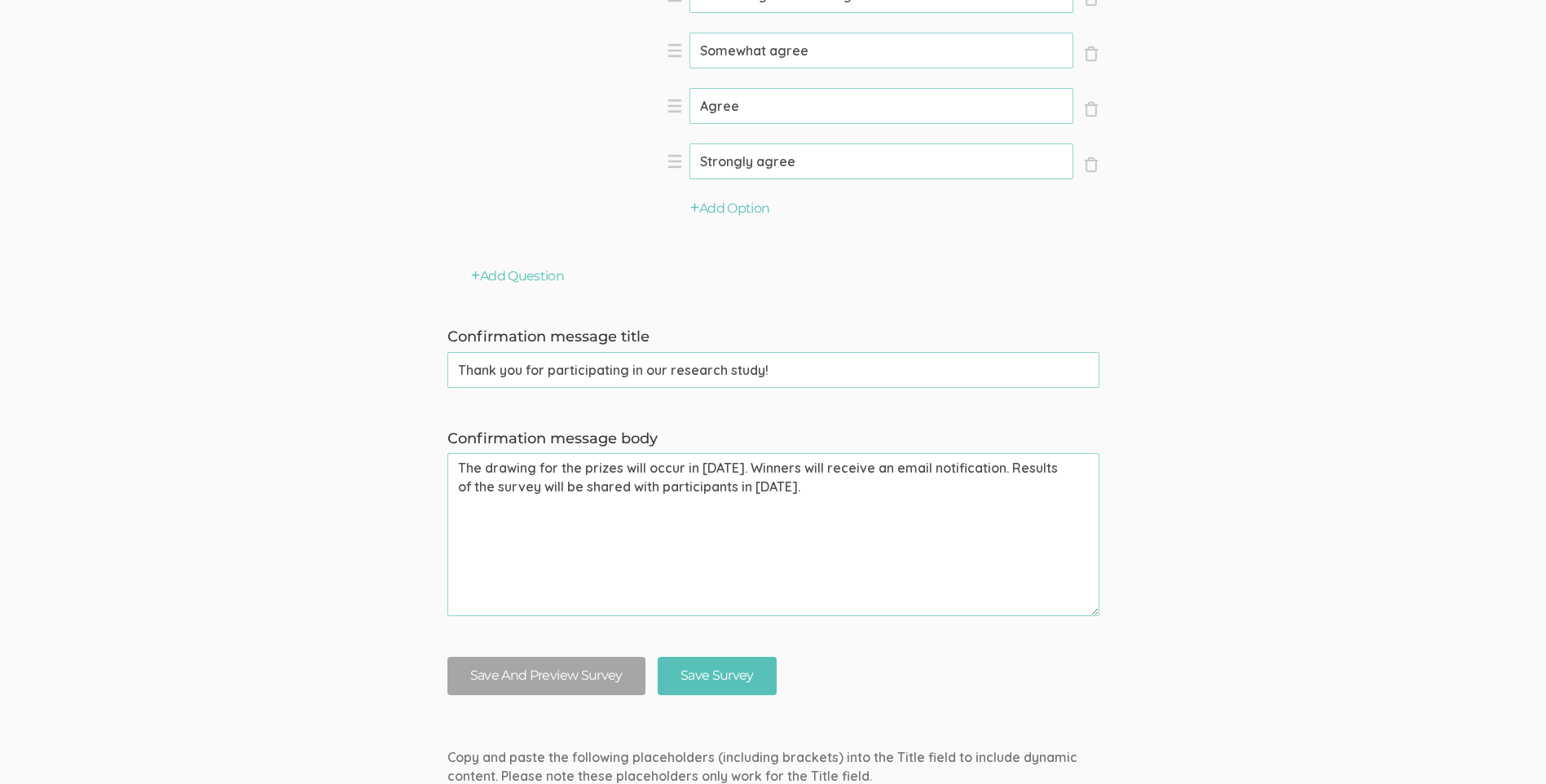 scroll, scrollTop: 10032, scrollLeft: 0, axis: vertical 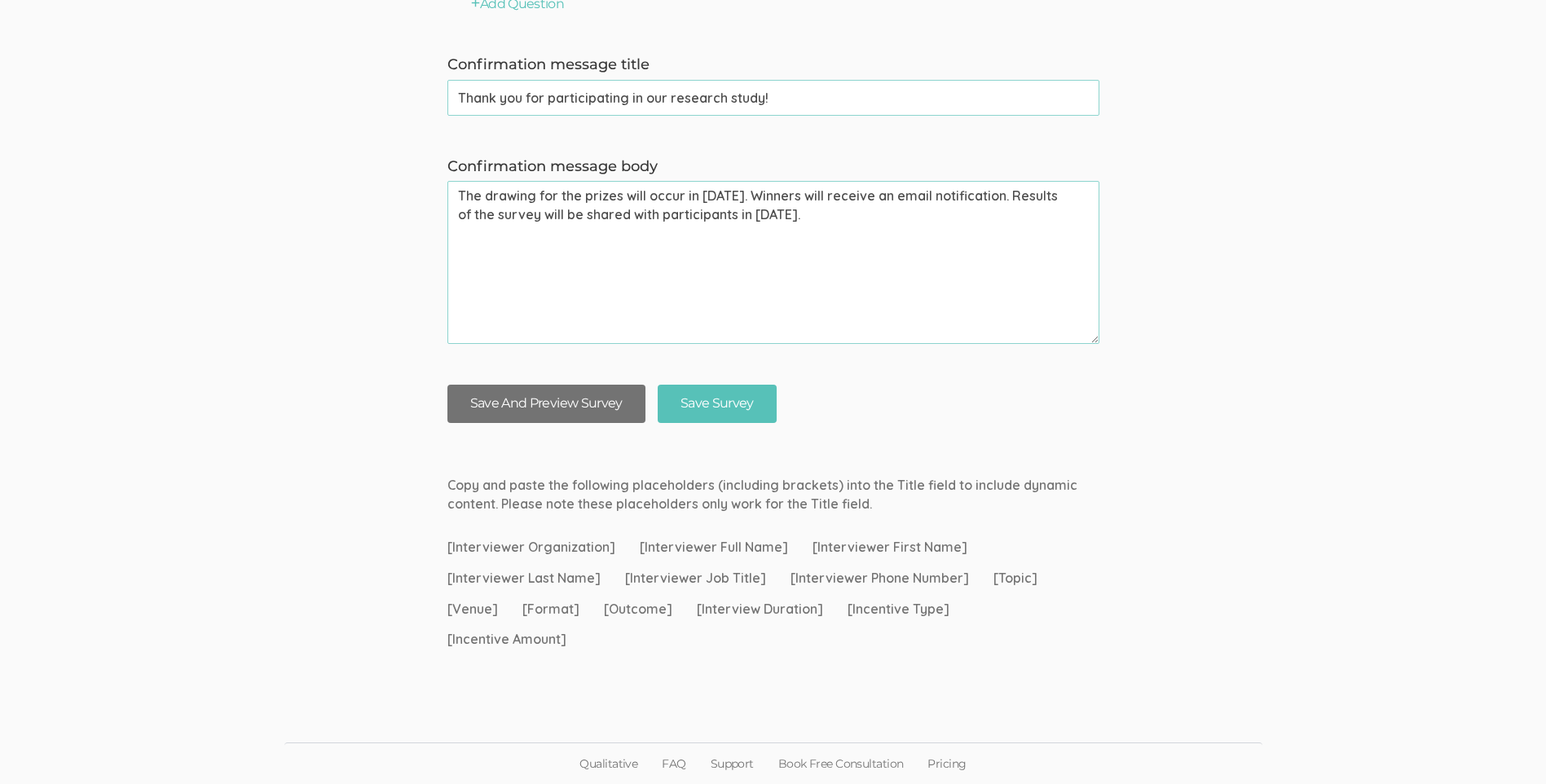 click on "Save And Preview Survey" at bounding box center (546, 403) 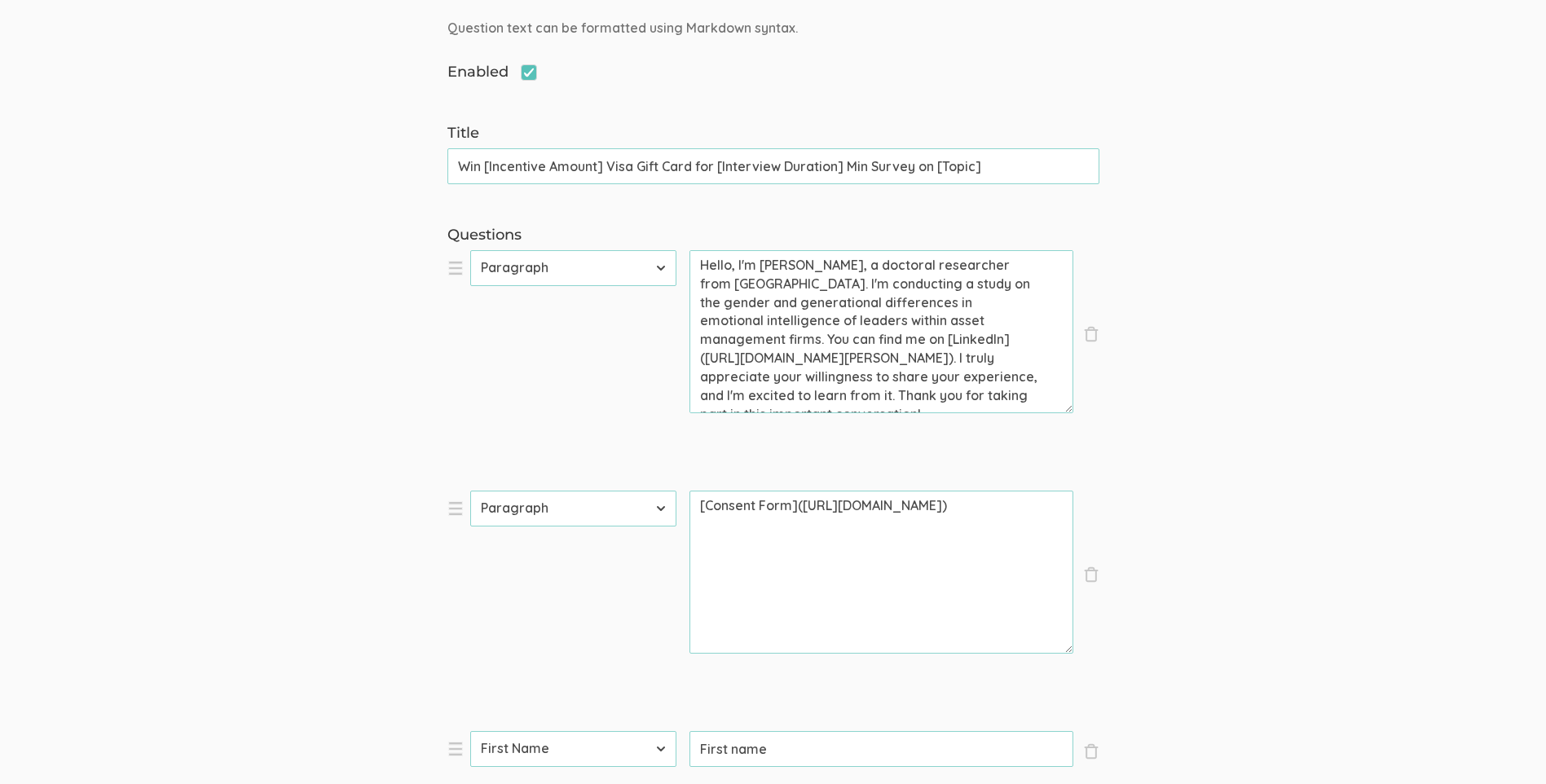scroll, scrollTop: 0, scrollLeft: 0, axis: both 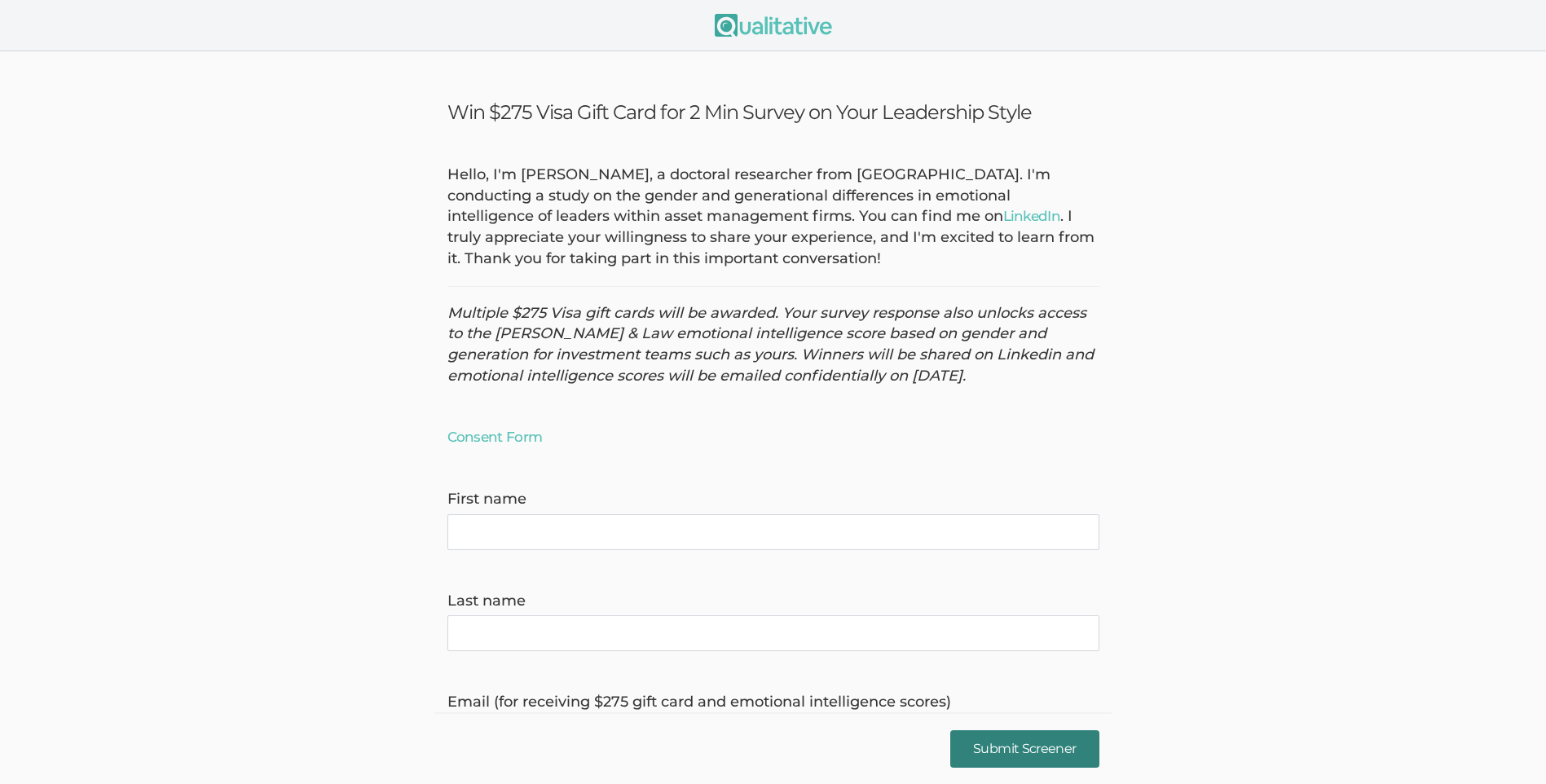 click on "Submit Screener" at bounding box center (1024, 748) 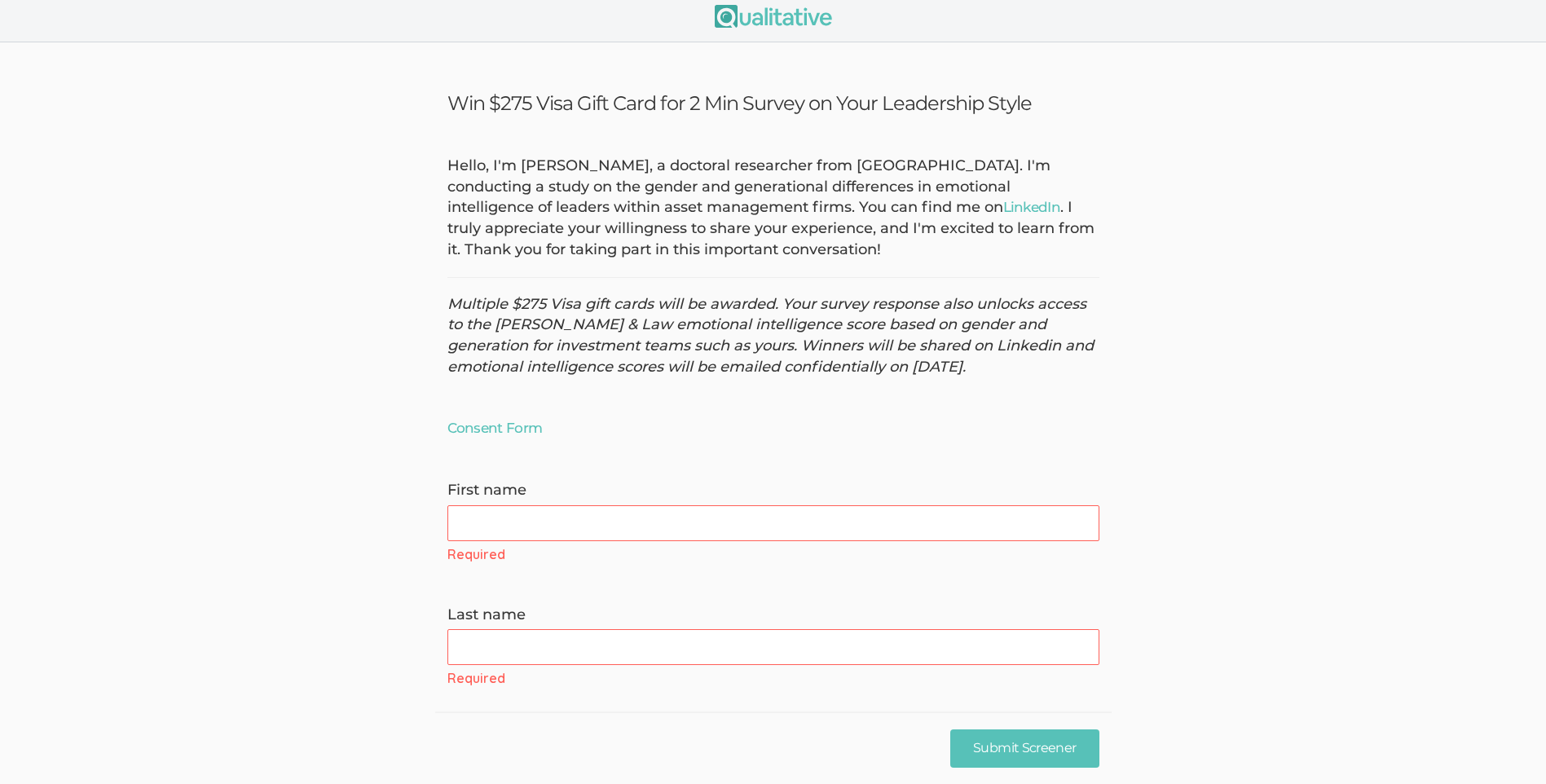 scroll, scrollTop: 0, scrollLeft: 0, axis: both 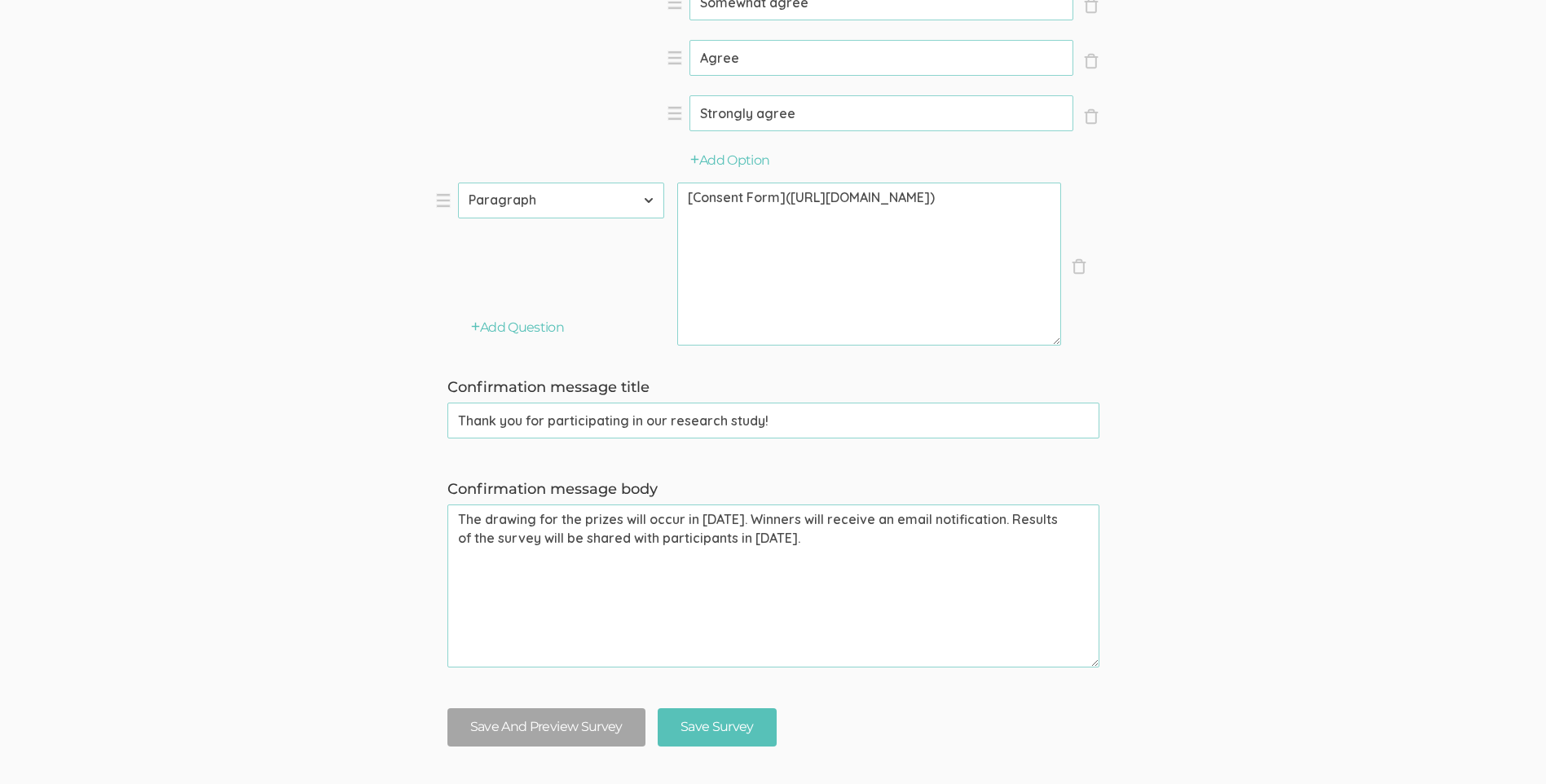drag, startPoint x: 453, startPoint y: 372, endPoint x: 440, endPoint y: 199, distance: 173.48775 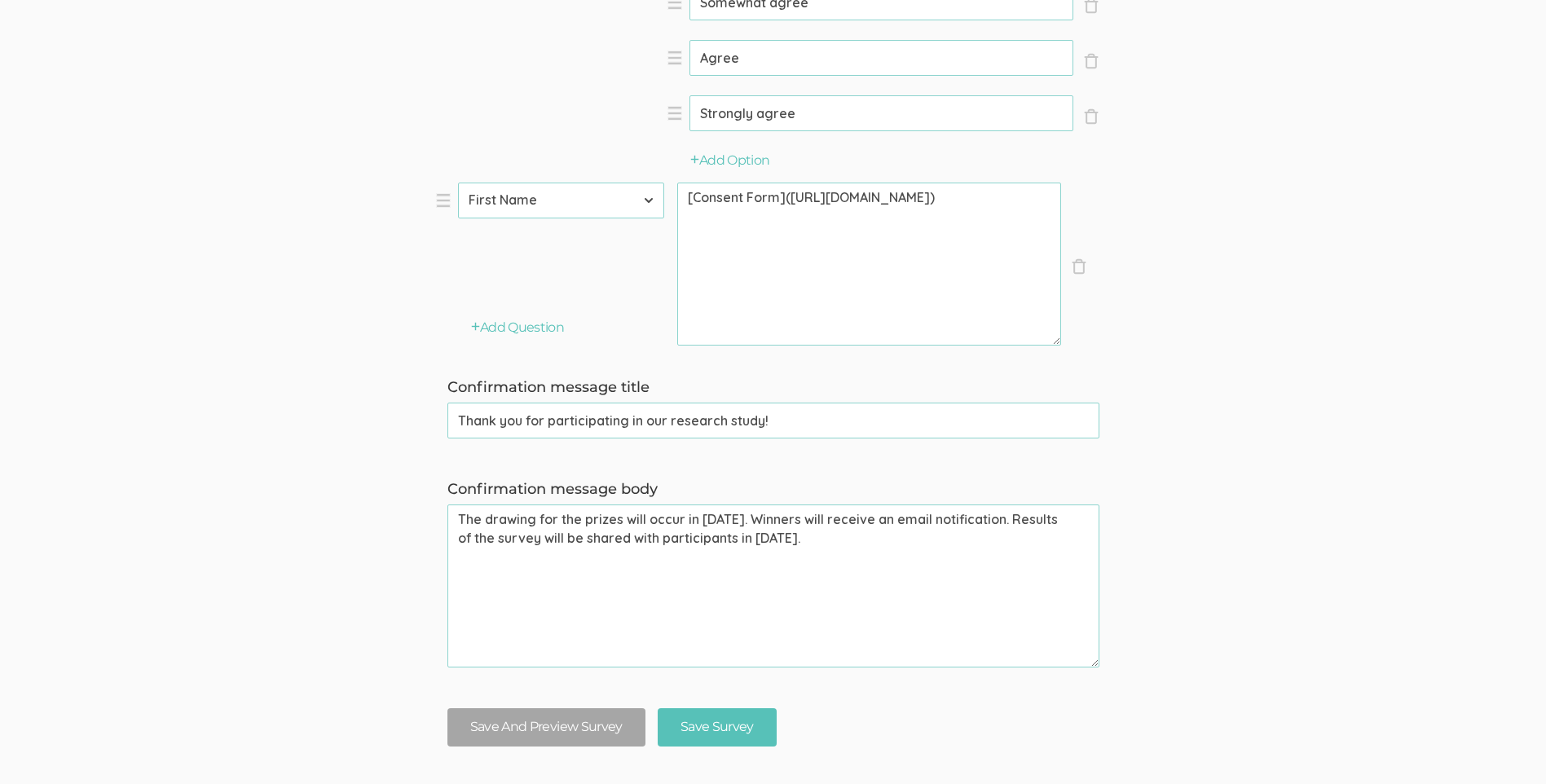 select on "0" 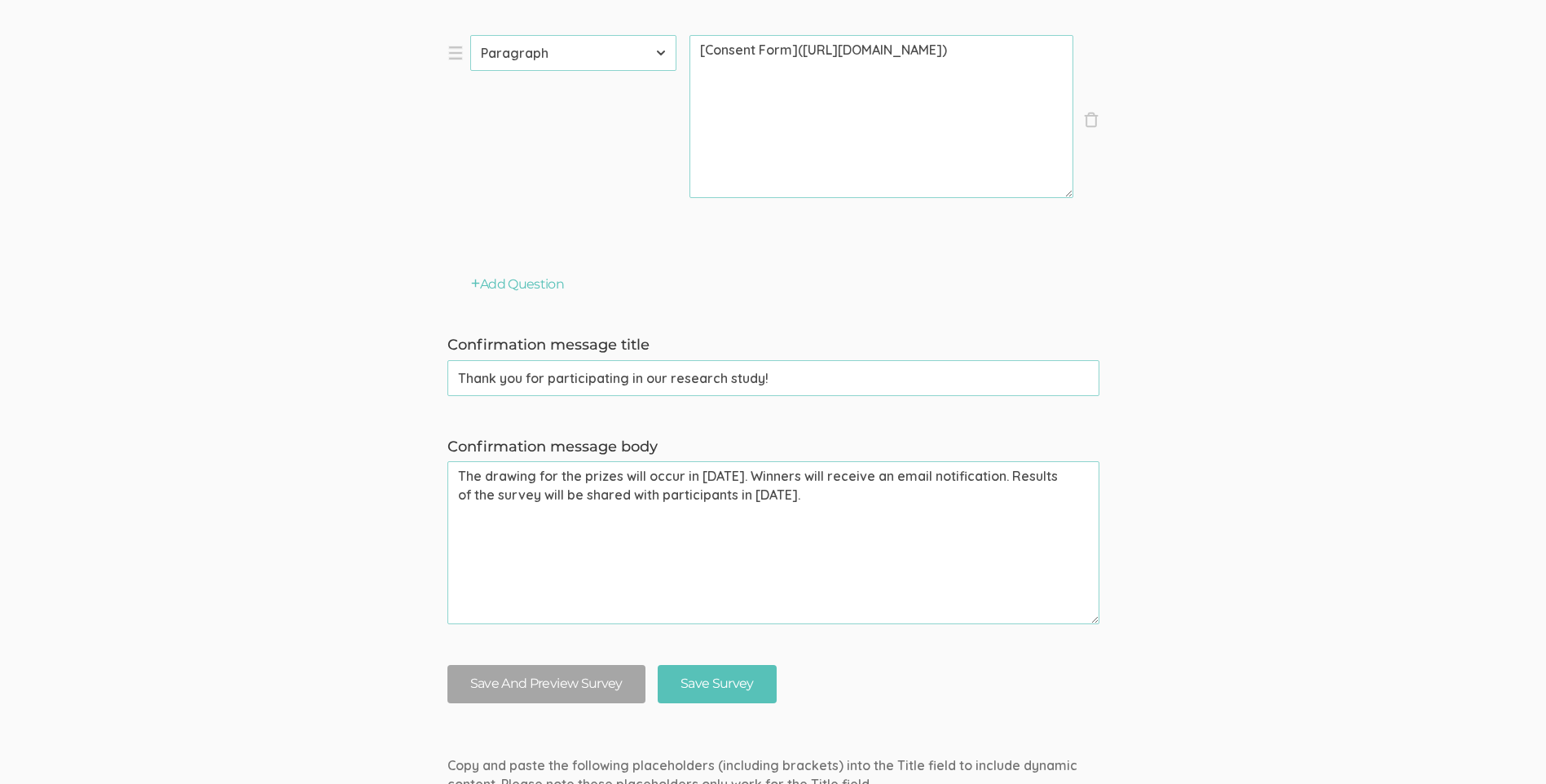 scroll, scrollTop: 10032, scrollLeft: 0, axis: vertical 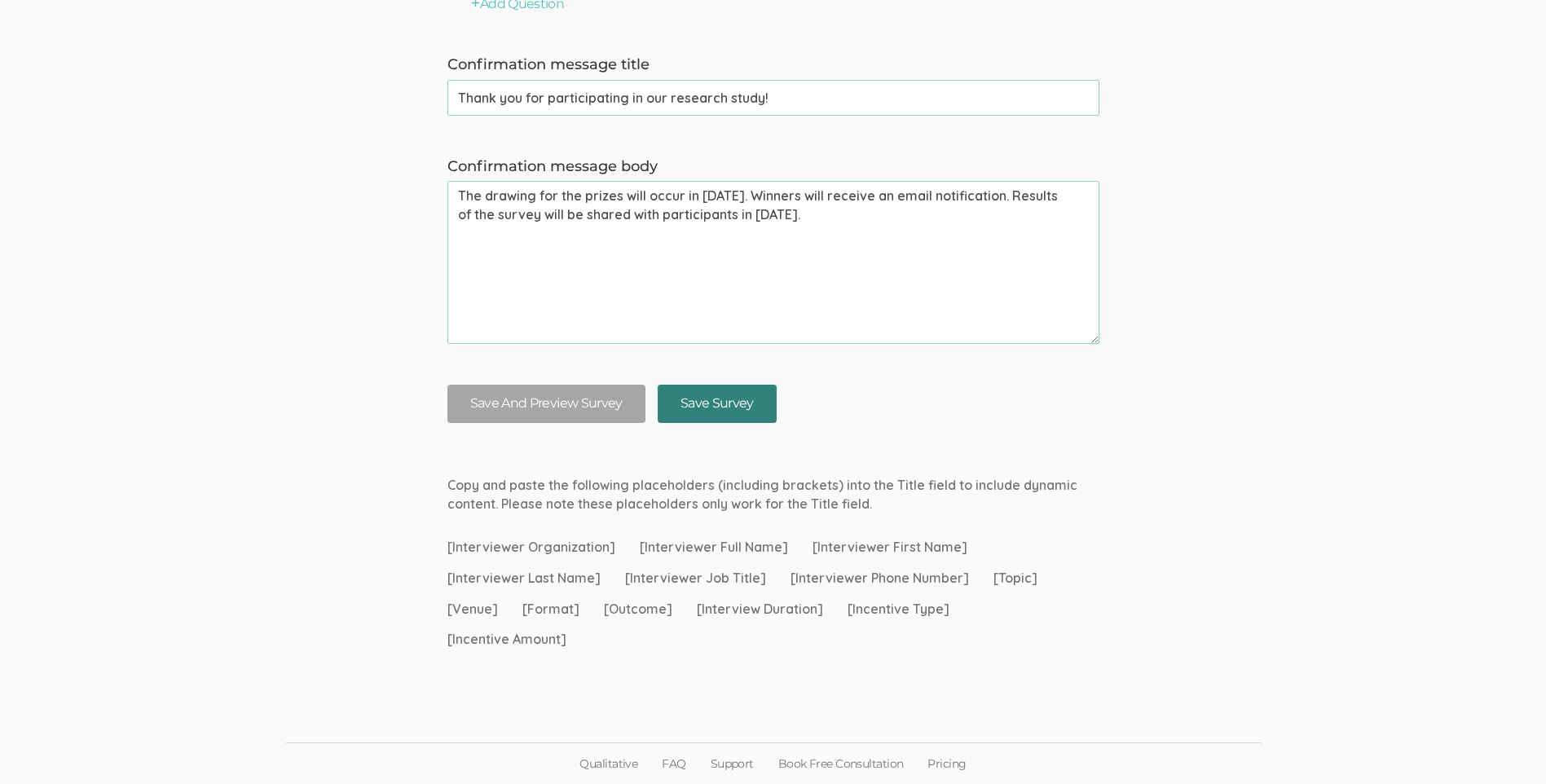 click on "Save Survey" at bounding box center [717, 403] 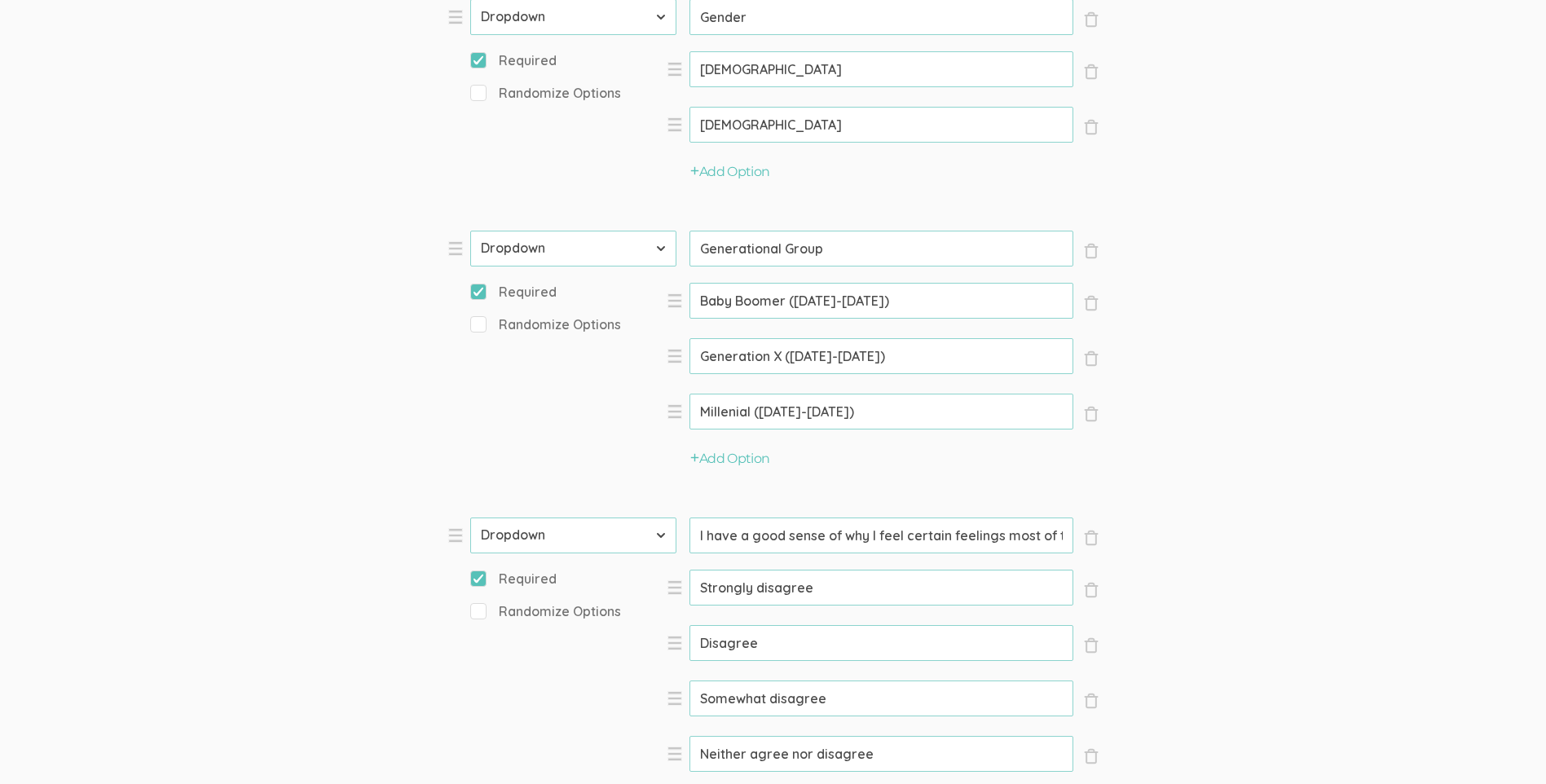 scroll, scrollTop: 1141, scrollLeft: 0, axis: vertical 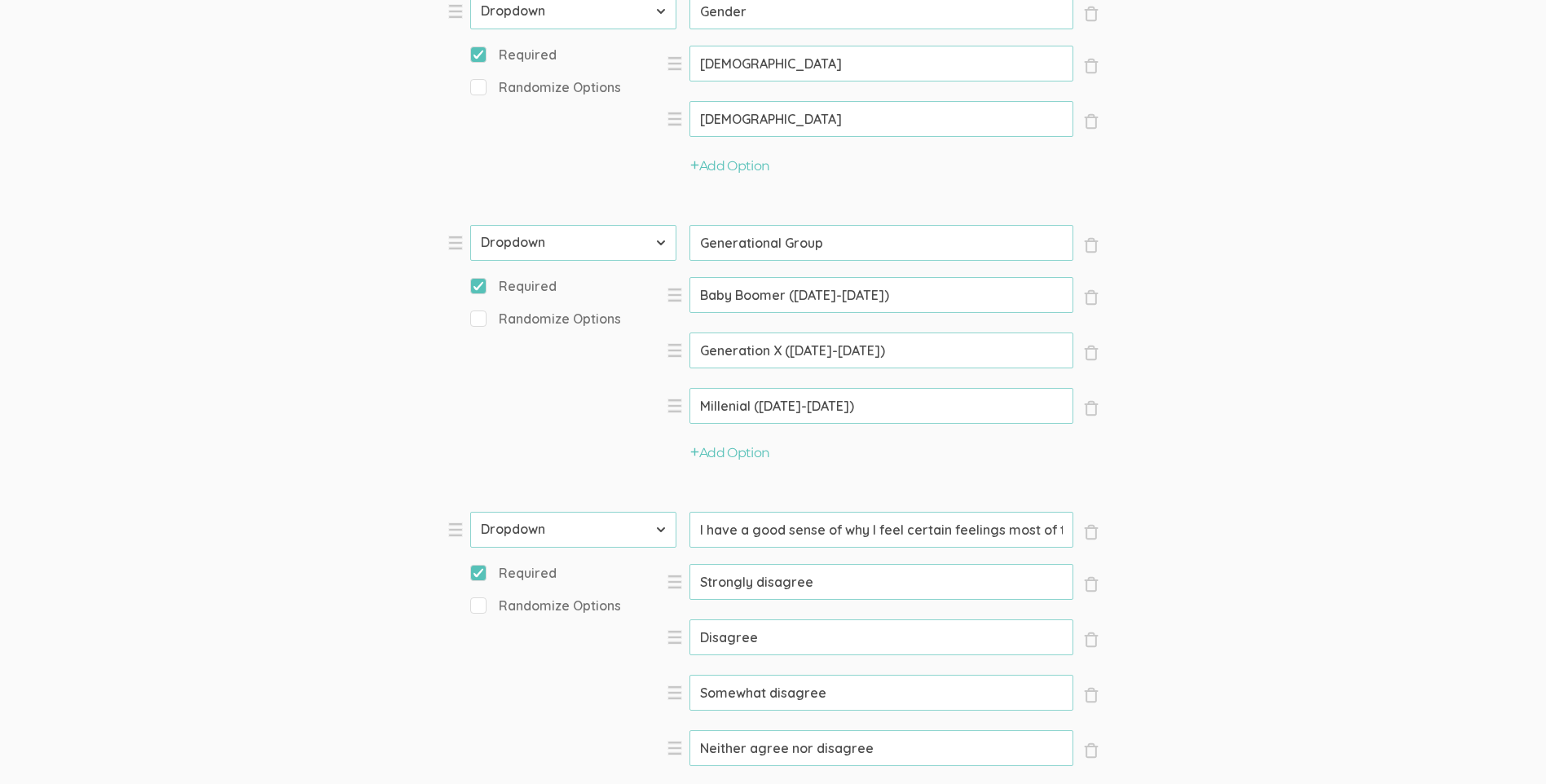 click on "Generational Group" at bounding box center [881, -442] 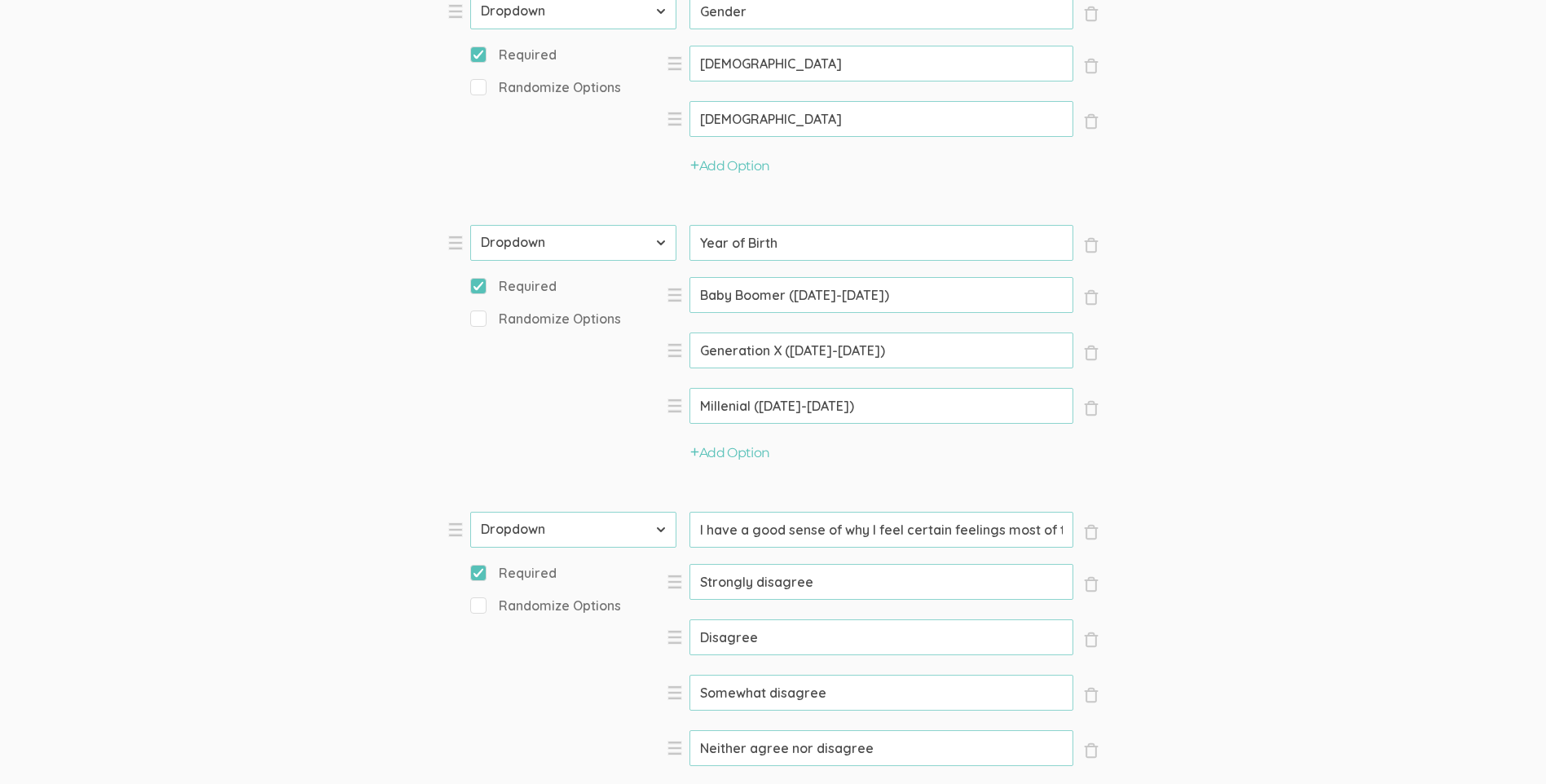 type on "Year of Birth" 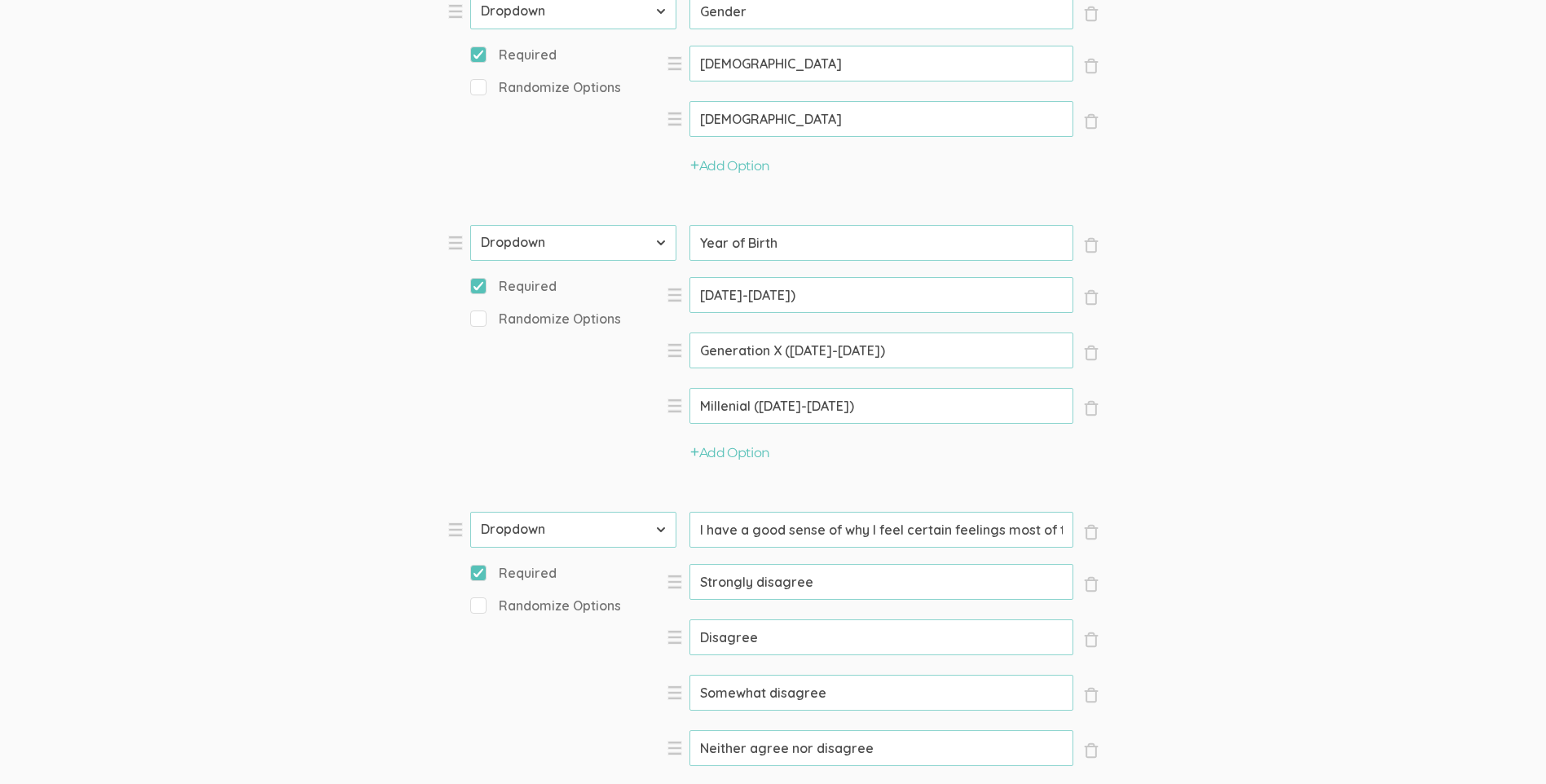 click on "1946-1964)" at bounding box center [881, 295] 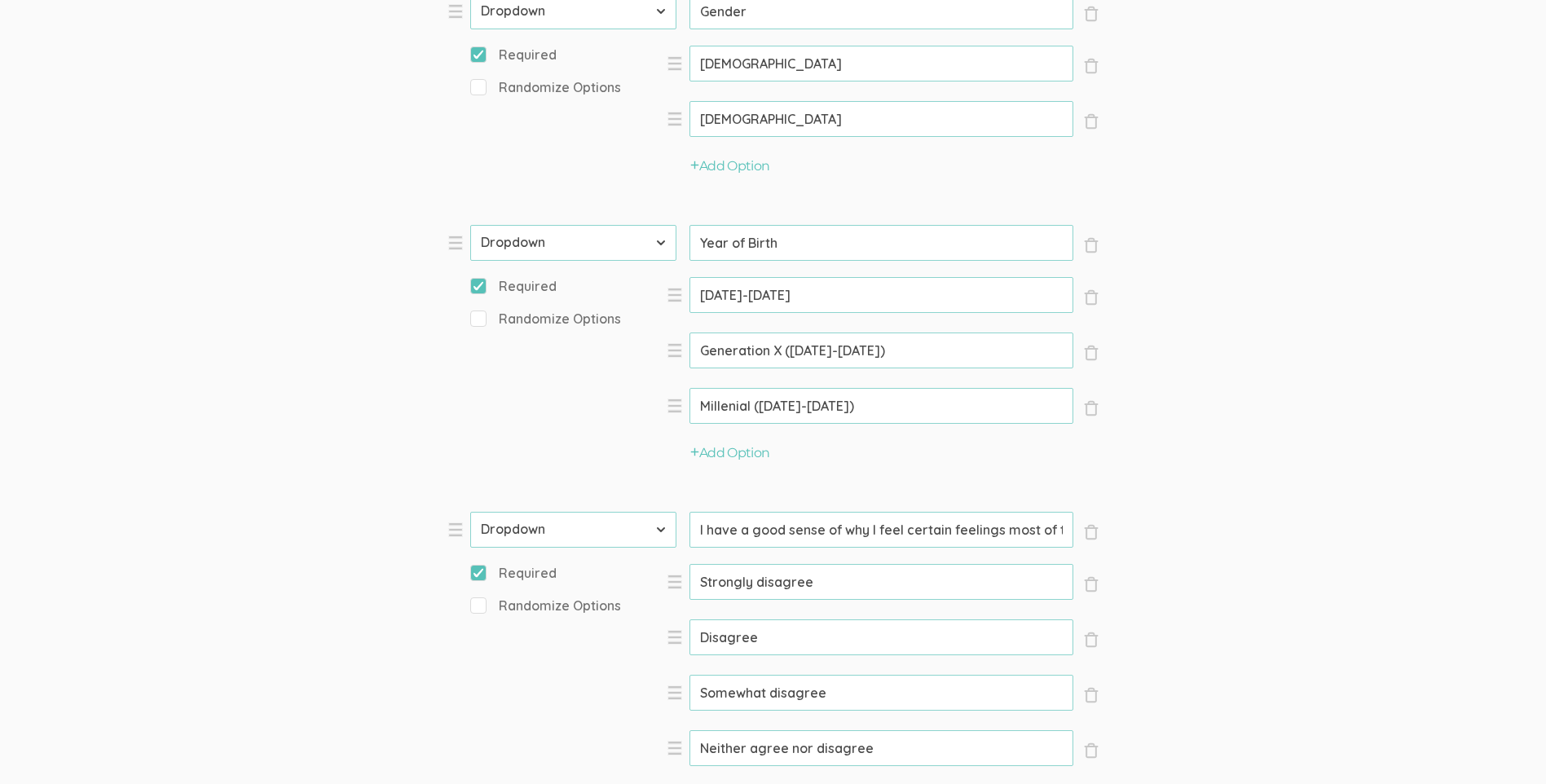 type on "[DATE]-[DATE]" 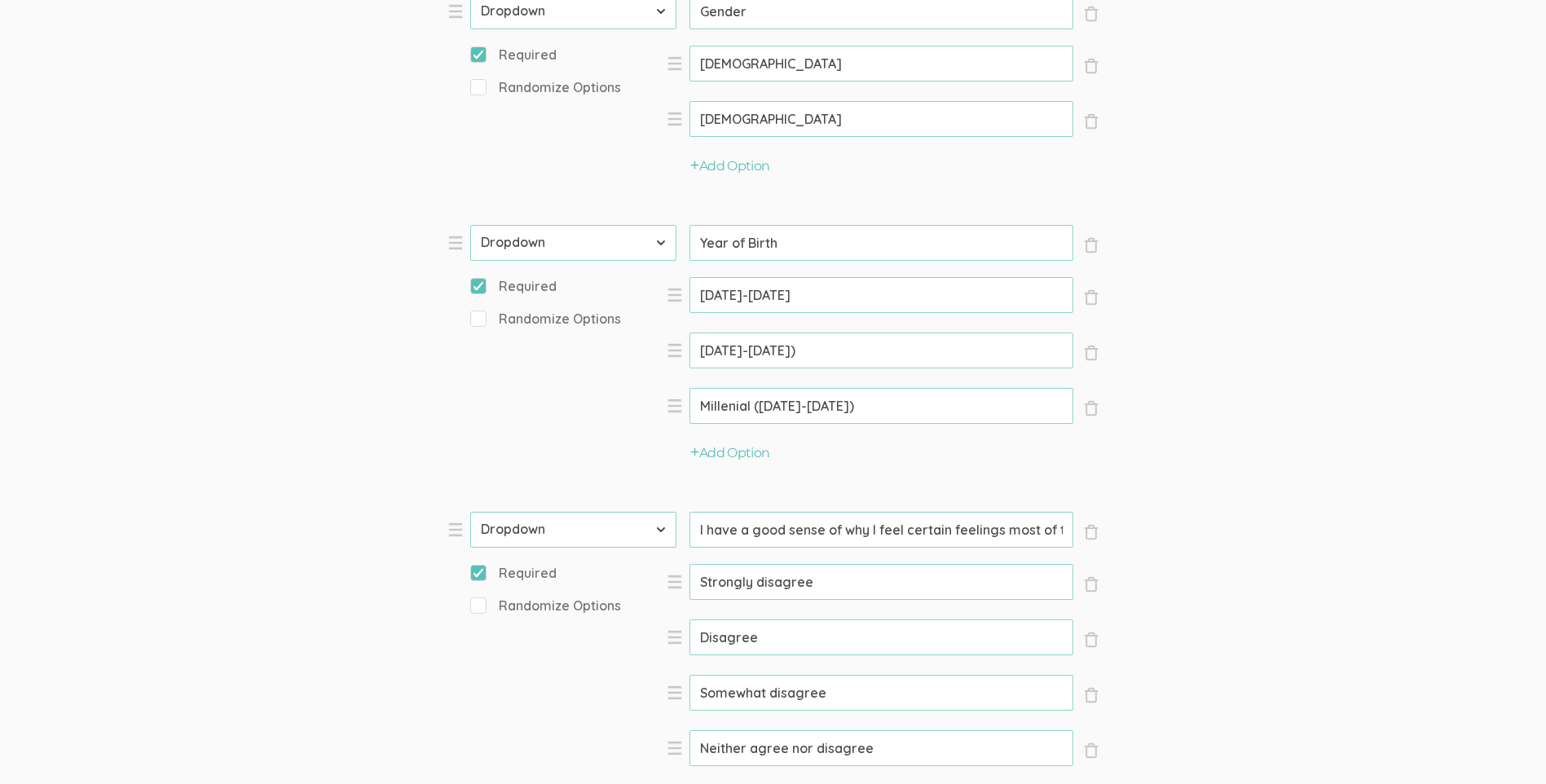 click on "1965-1980)" at bounding box center [881, 295] 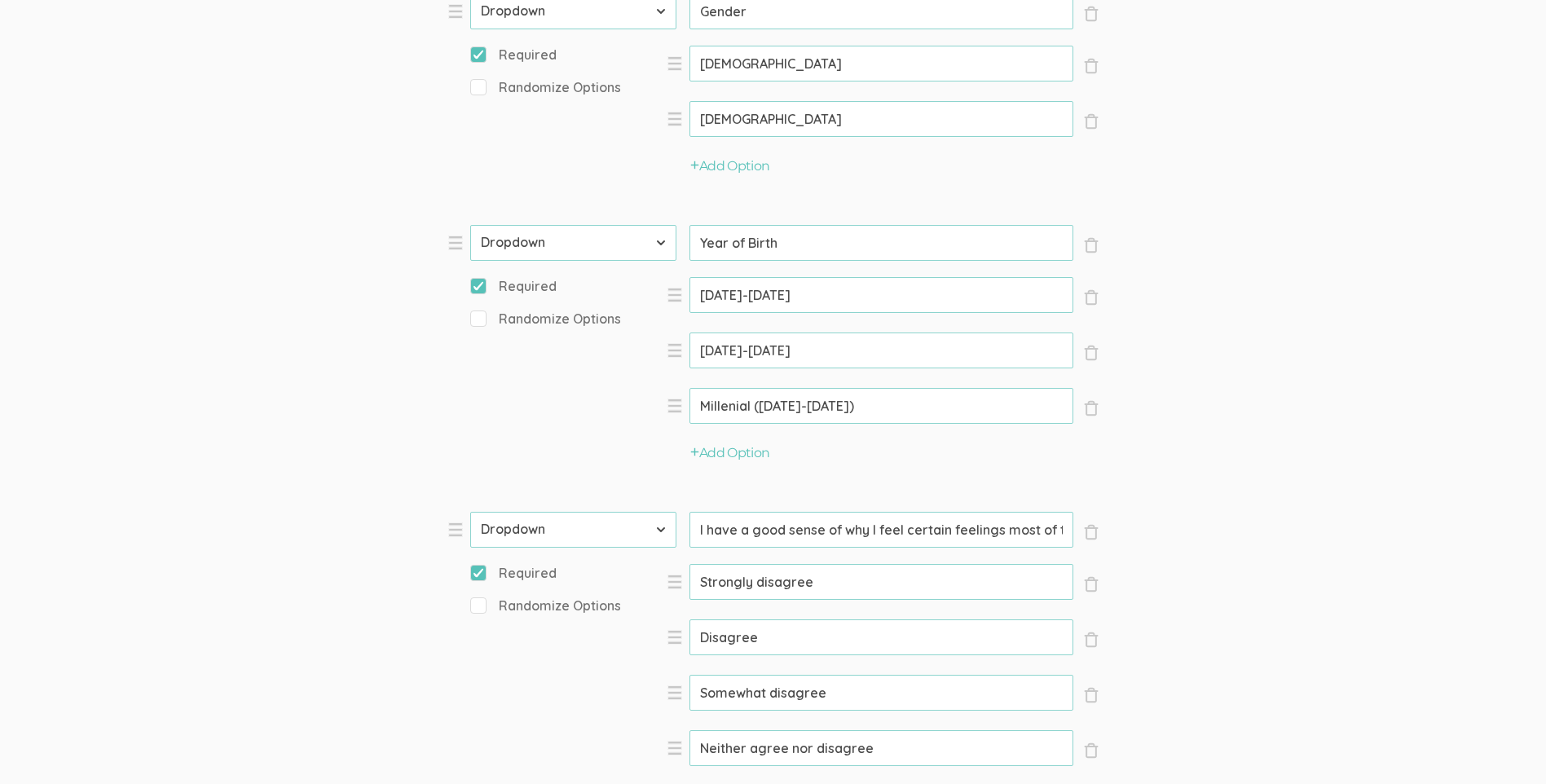 type on "[DATE]-[DATE]" 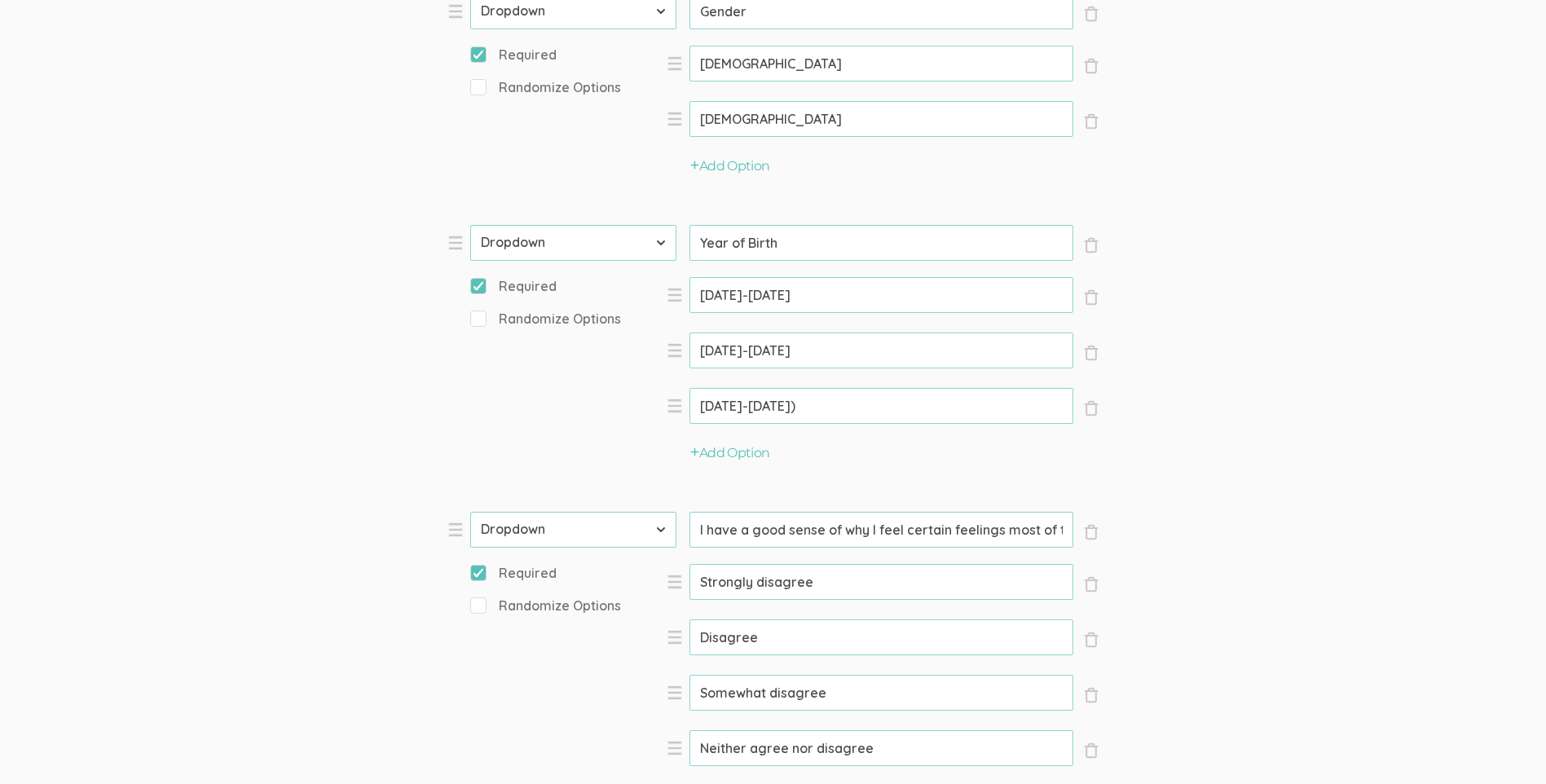 click on "1981-1996)" at bounding box center [881, 295] 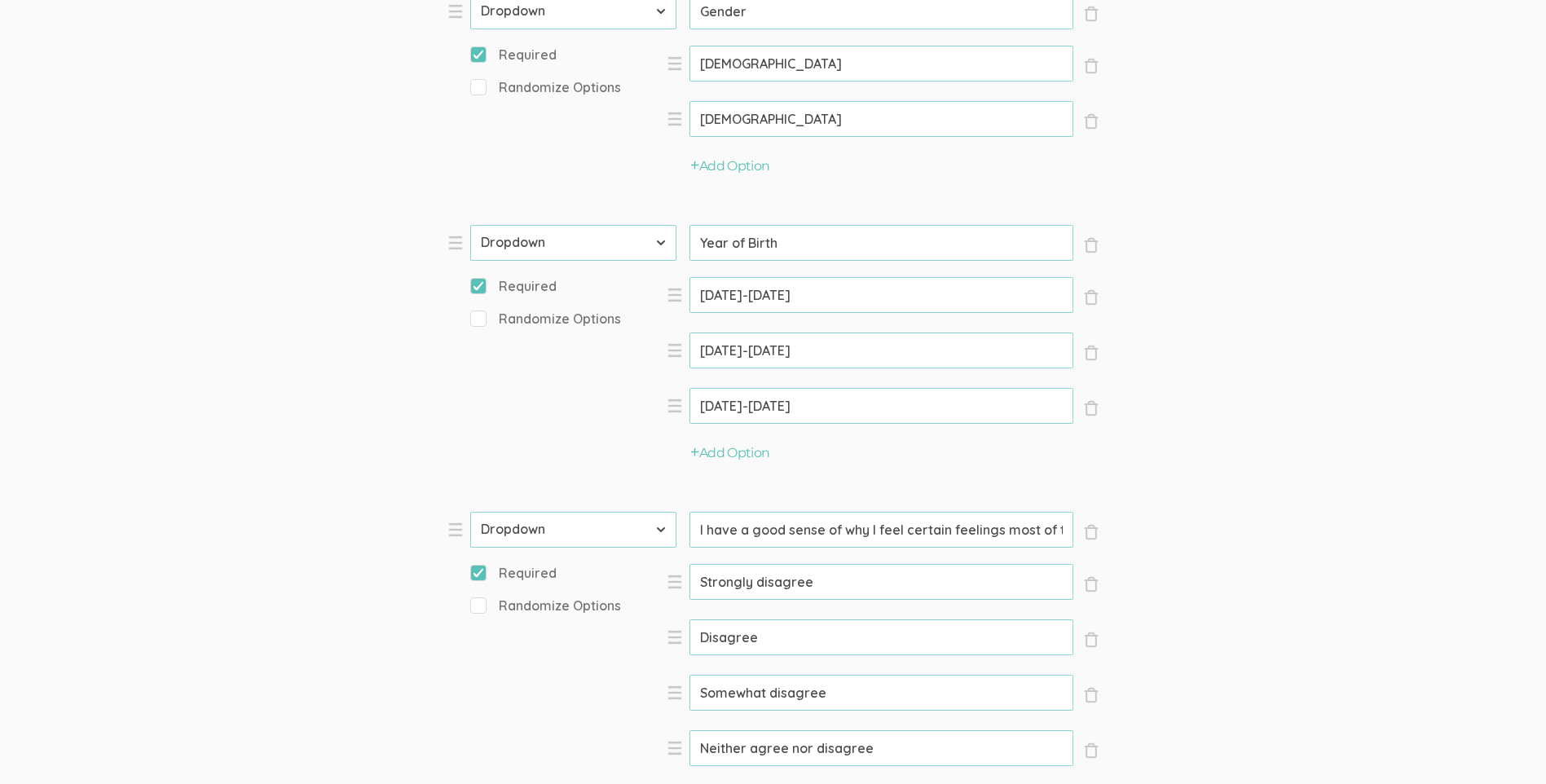 type on "[DATE]-[DATE]" 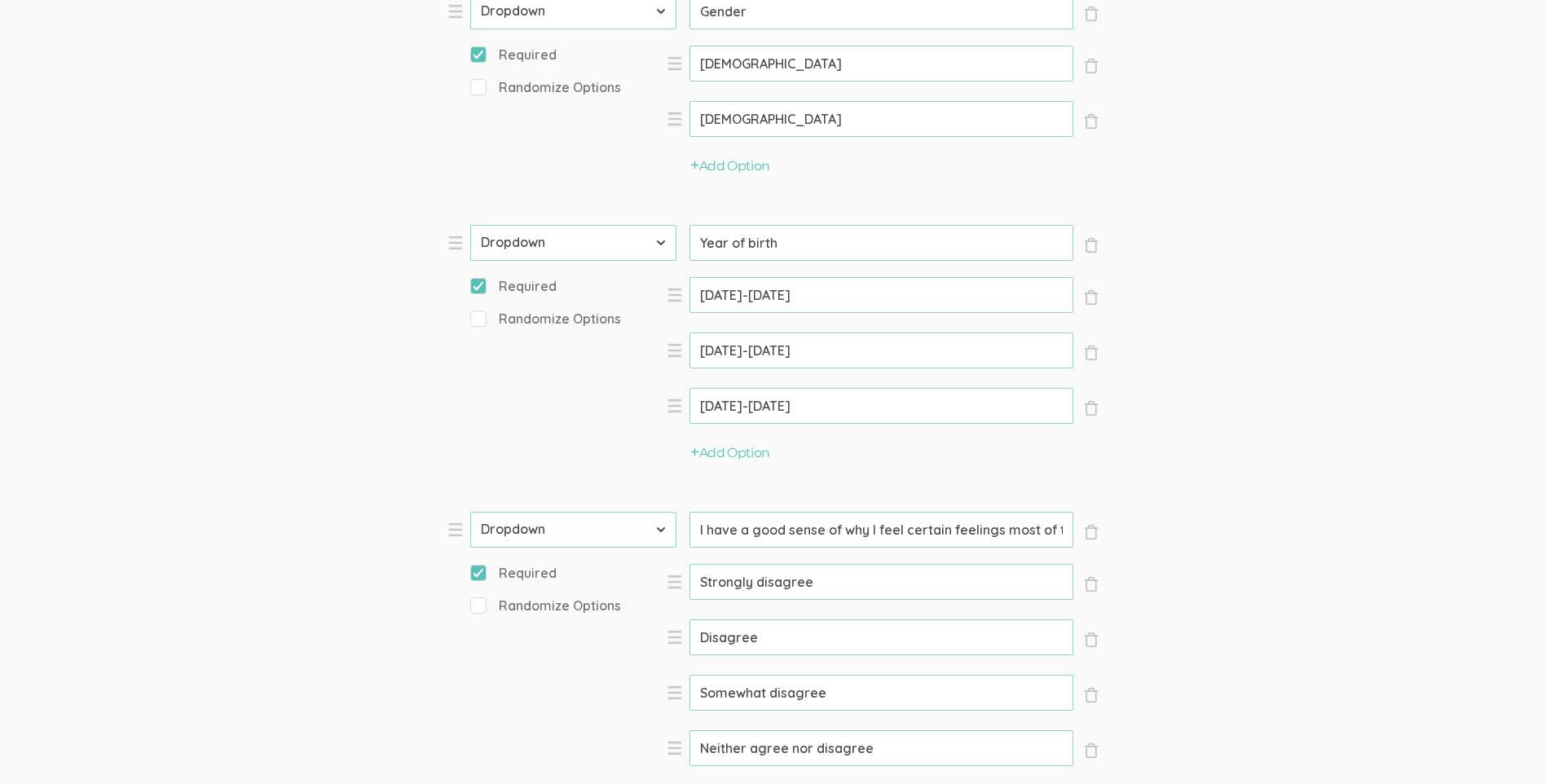 type on "Year of birth" 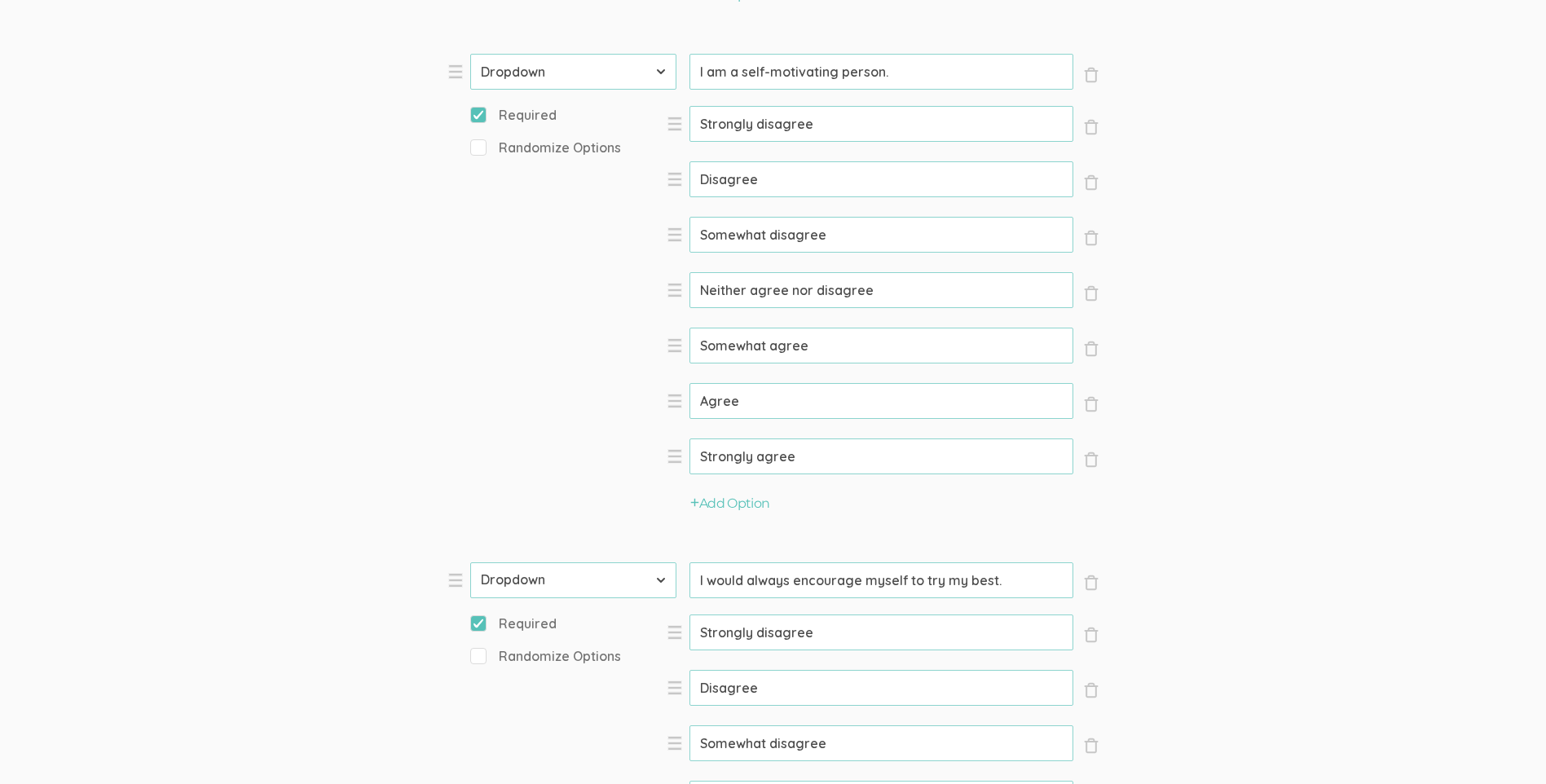 scroll, scrollTop: 6601, scrollLeft: 0, axis: vertical 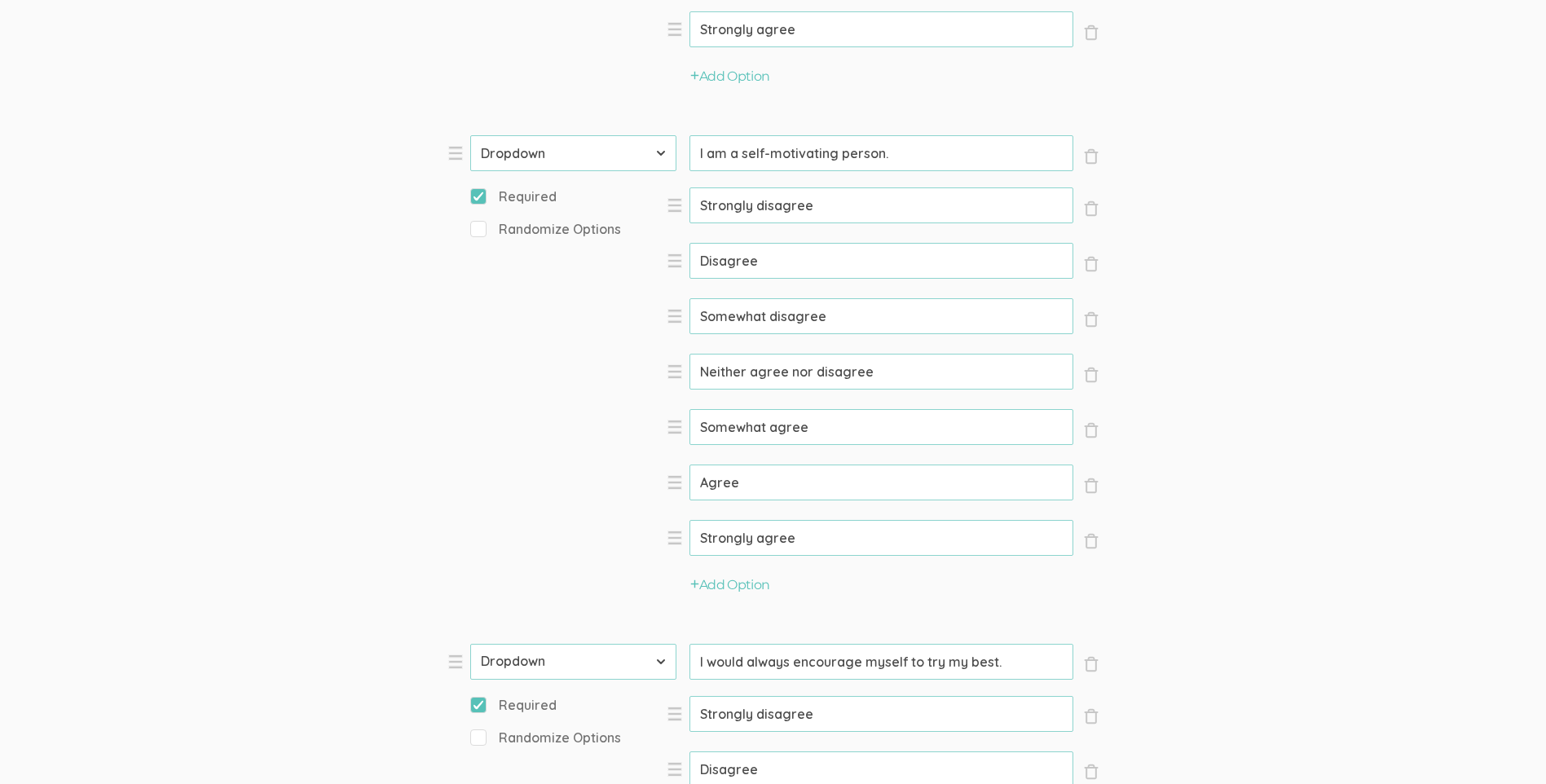 click on "I am a self-motivating person." at bounding box center (881, -5902) 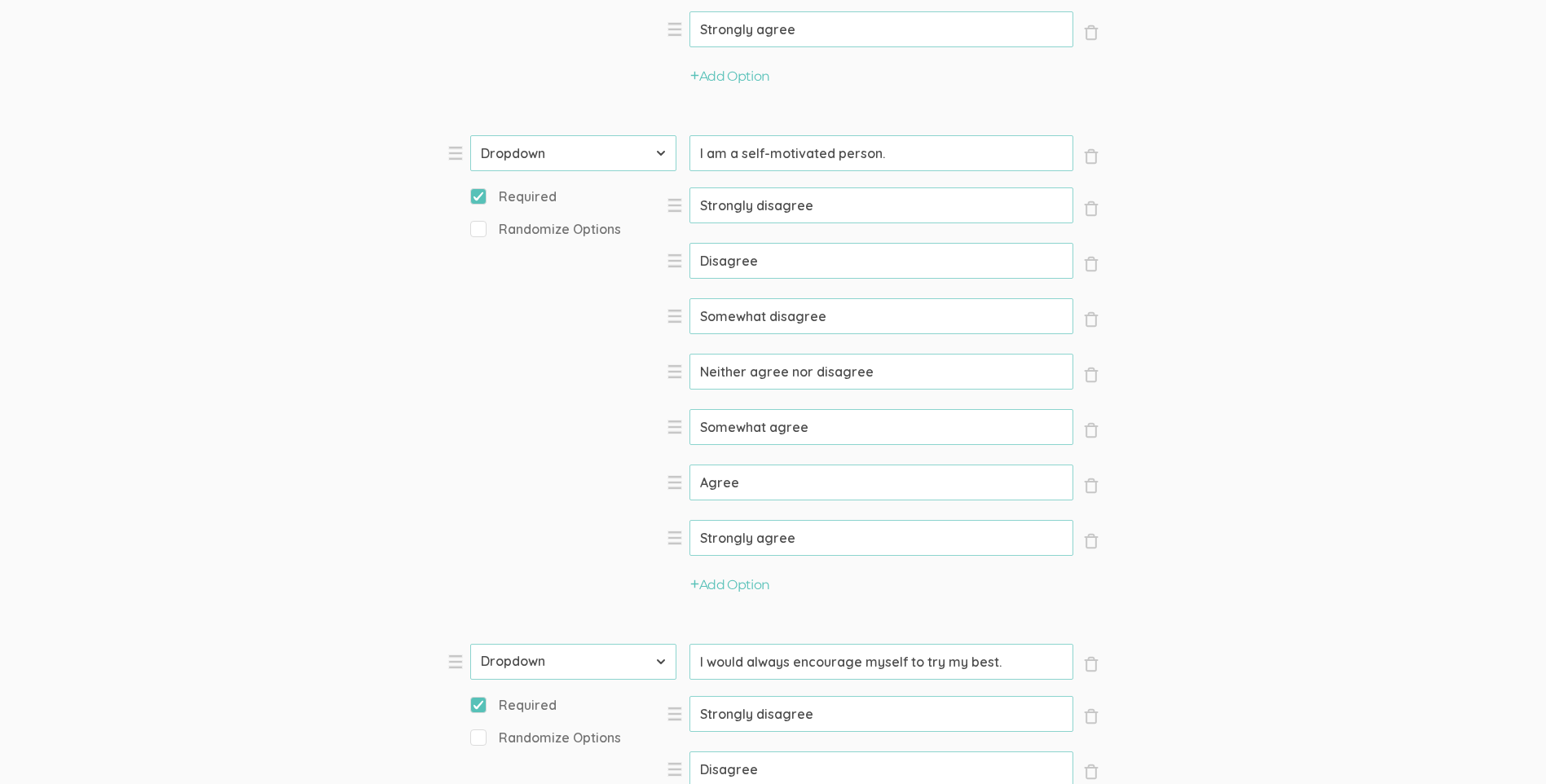 type on "I am a self-motivated person." 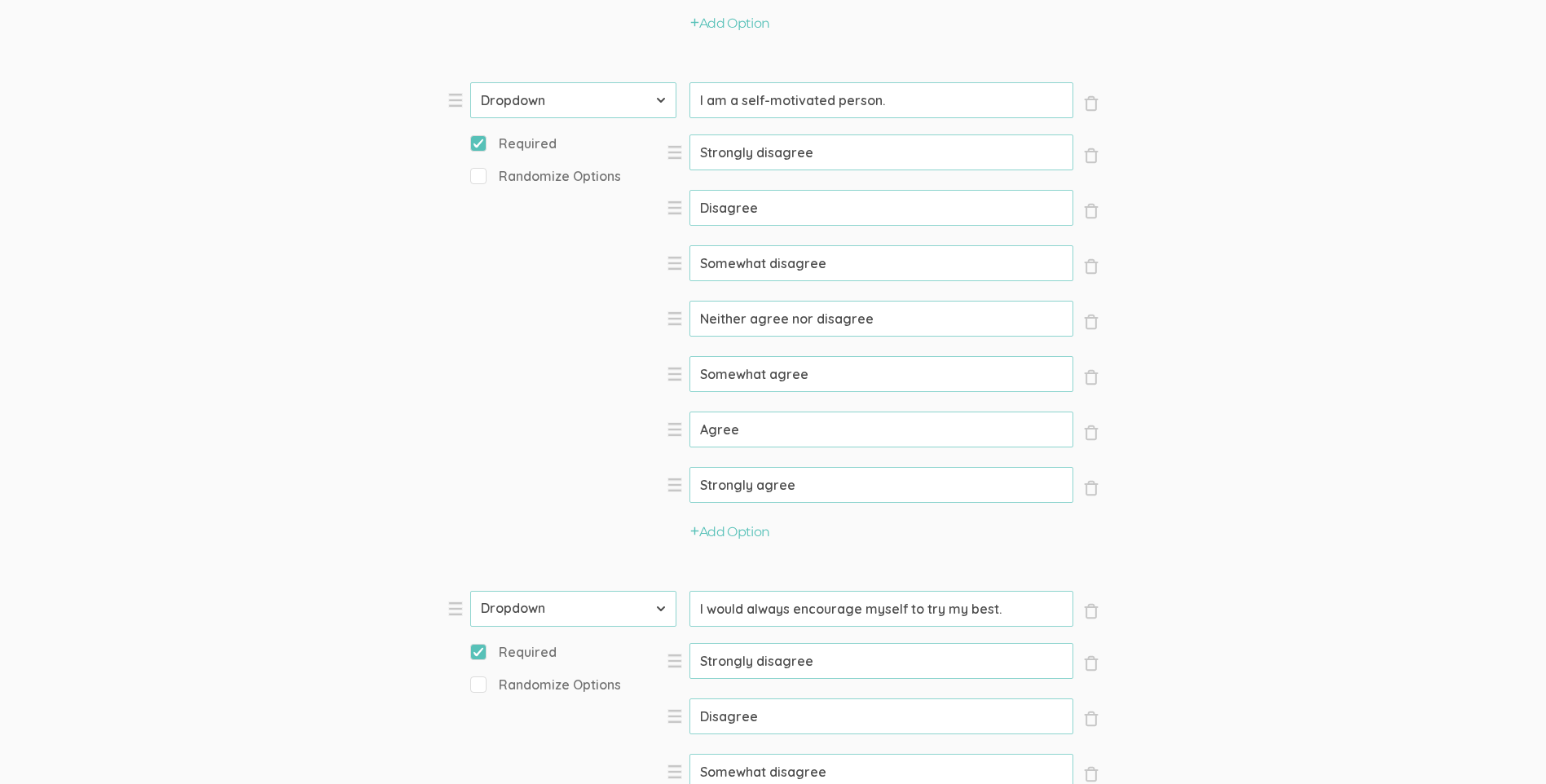 scroll, scrollTop: 6683, scrollLeft: 0, axis: vertical 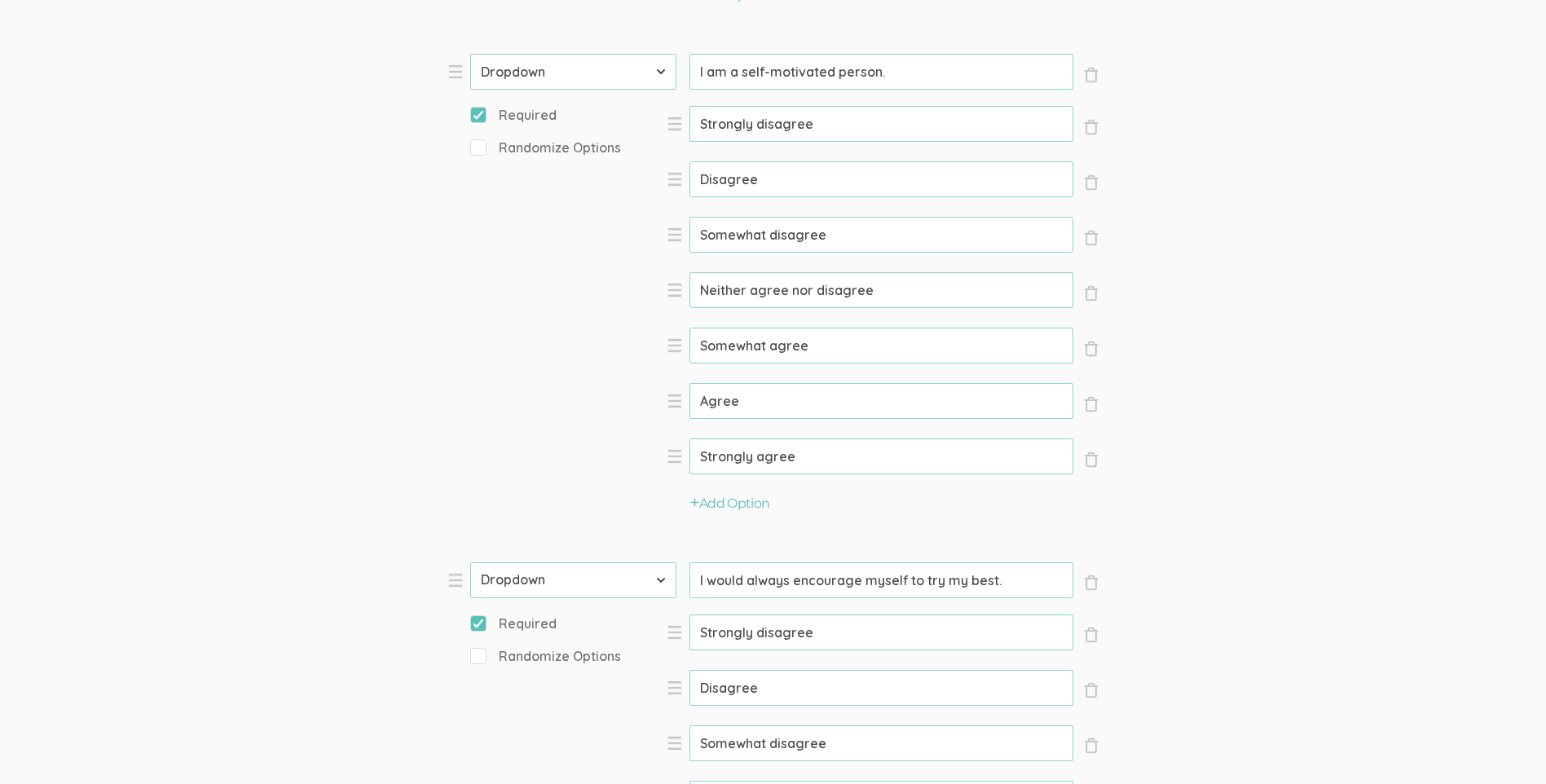 click on "Question text can be formatted using Markdown syntax.   Enabled Title   Win [Incentive Amount] Visa Gift Card for [Interview Duration] Min Survey on [Topic]   (success) Questions × Close Type First Name Last Name Email Phone Number LinkedIn Profile URL Country State Short Text Long Text Number Dropdown Checkbox Paragraph Prompt   × Close Type First Name Last Name Email Phone Number LinkedIn Profile URL Country State Short Text Long Text Number Dropdown Checkbox Paragraph Prompt   First name   (success)   Required × Close Type First Name Last Name Email Phone Number LinkedIn Profile URL Country State Short Text Long Text Number Dropdown Checkbox Paragraph Prompt   Last name   (success)   Required × Close Type First Name Last Name Email Phone Number LinkedIn Profile URL Country State Short Text Long Text Number Dropdown Checkbox Paragraph Prompt   Email (for receiving $275 gift card and emotional intelligence scores)   (success)   Required × Close Type First Name Last Name Email Phone Number Country State" at bounding box center [773, -1345] 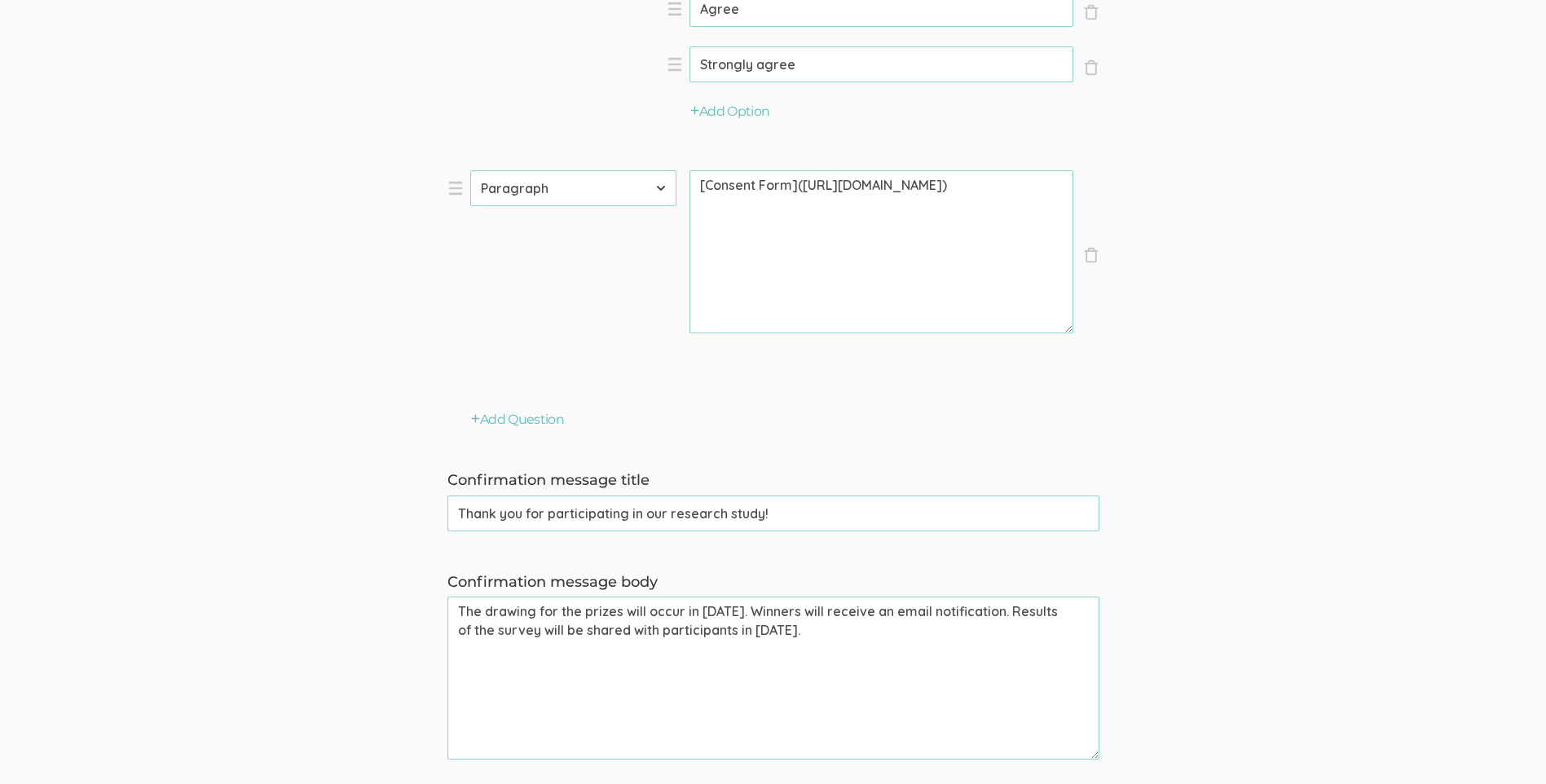 scroll, scrollTop: 9780, scrollLeft: 0, axis: vertical 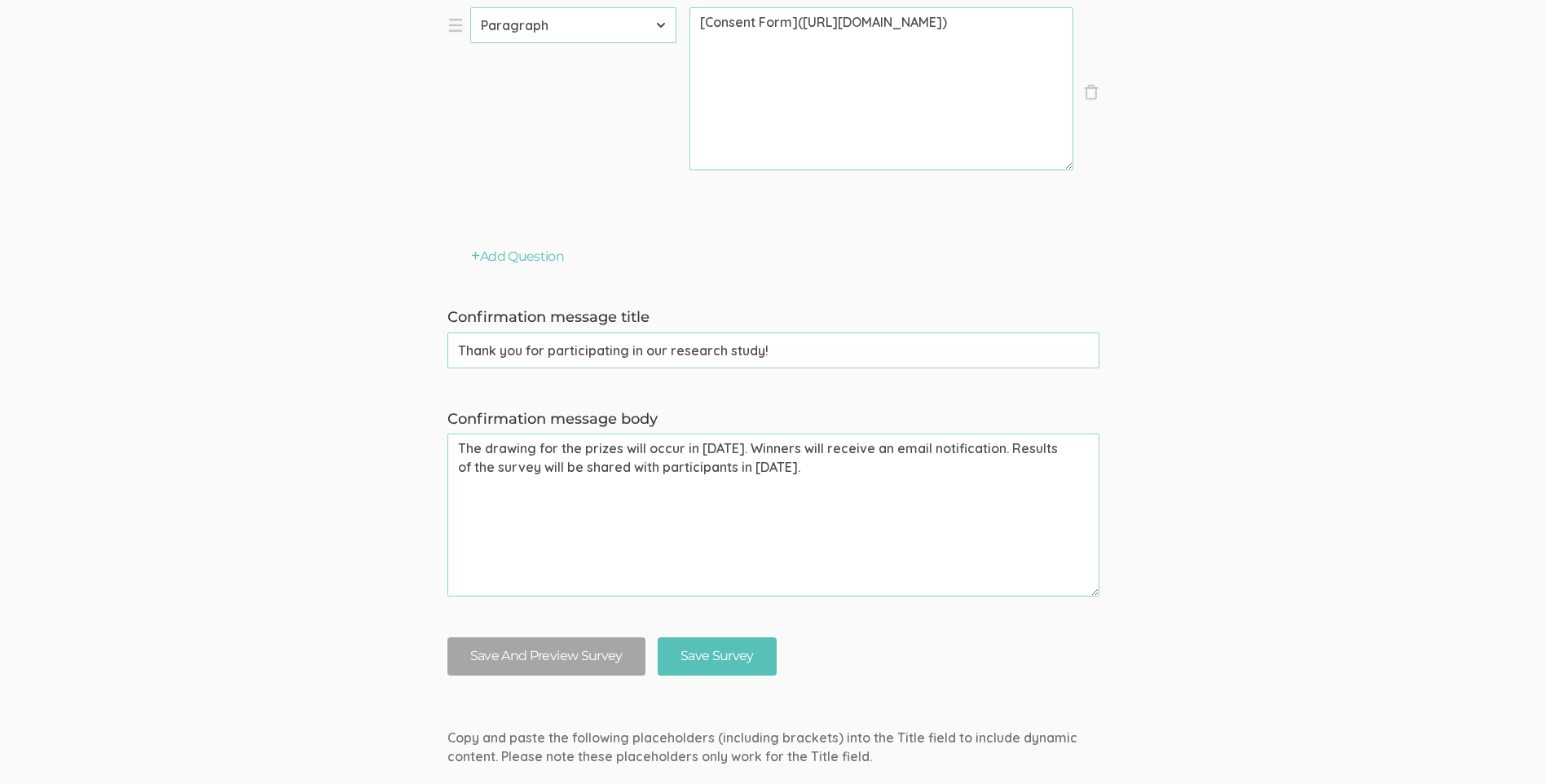 click on "The drawing for the prizes will occur in August 2025. Winners will receive an email notification. Results of the survey will be shared with participants in August 2025." at bounding box center [773, 515] 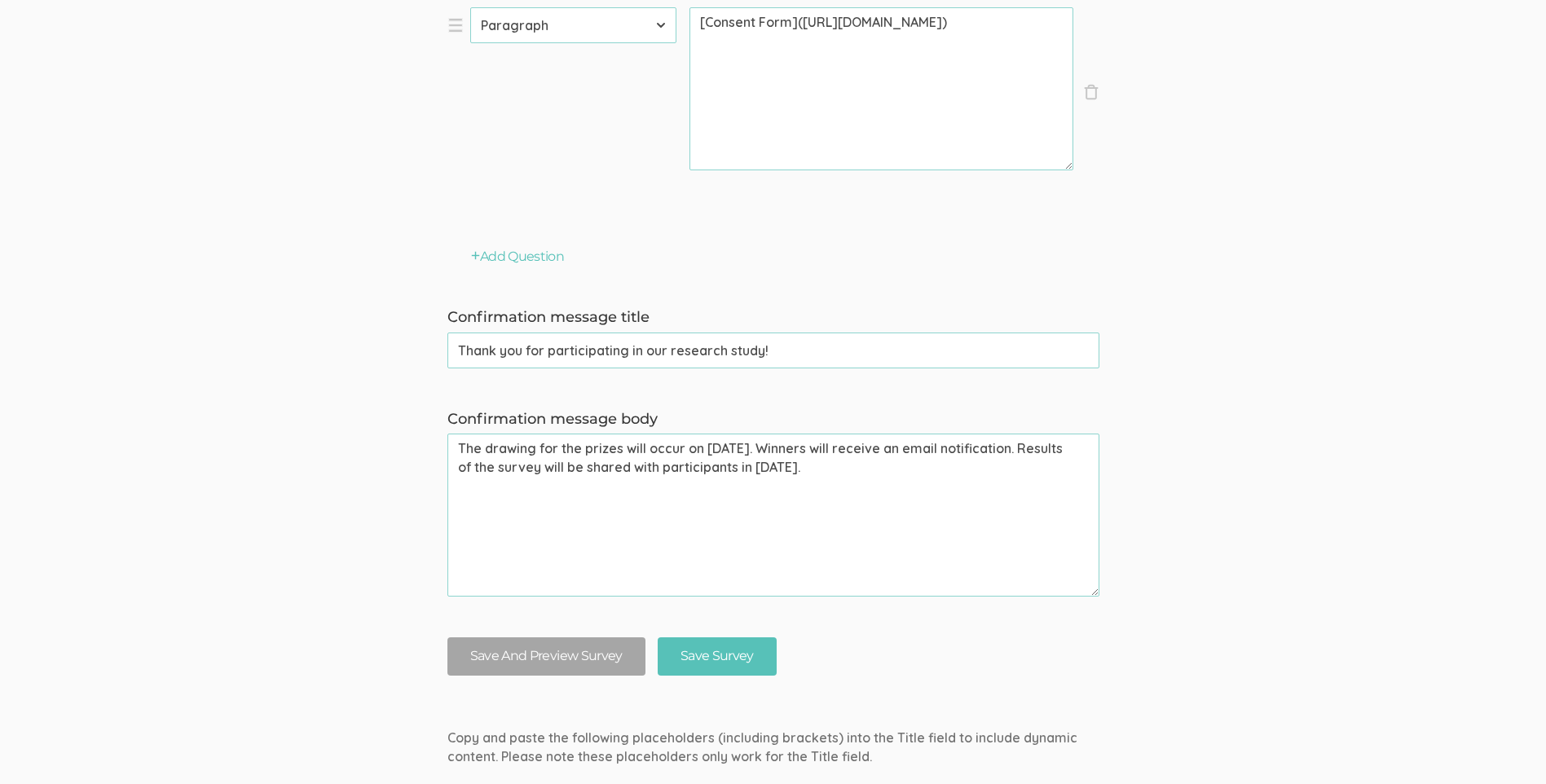 click on "The drawing for the prizes will occur on August 2025. Winners will receive an email notification. Results of the survey will be shared with participants in August 2025." at bounding box center [773, 515] 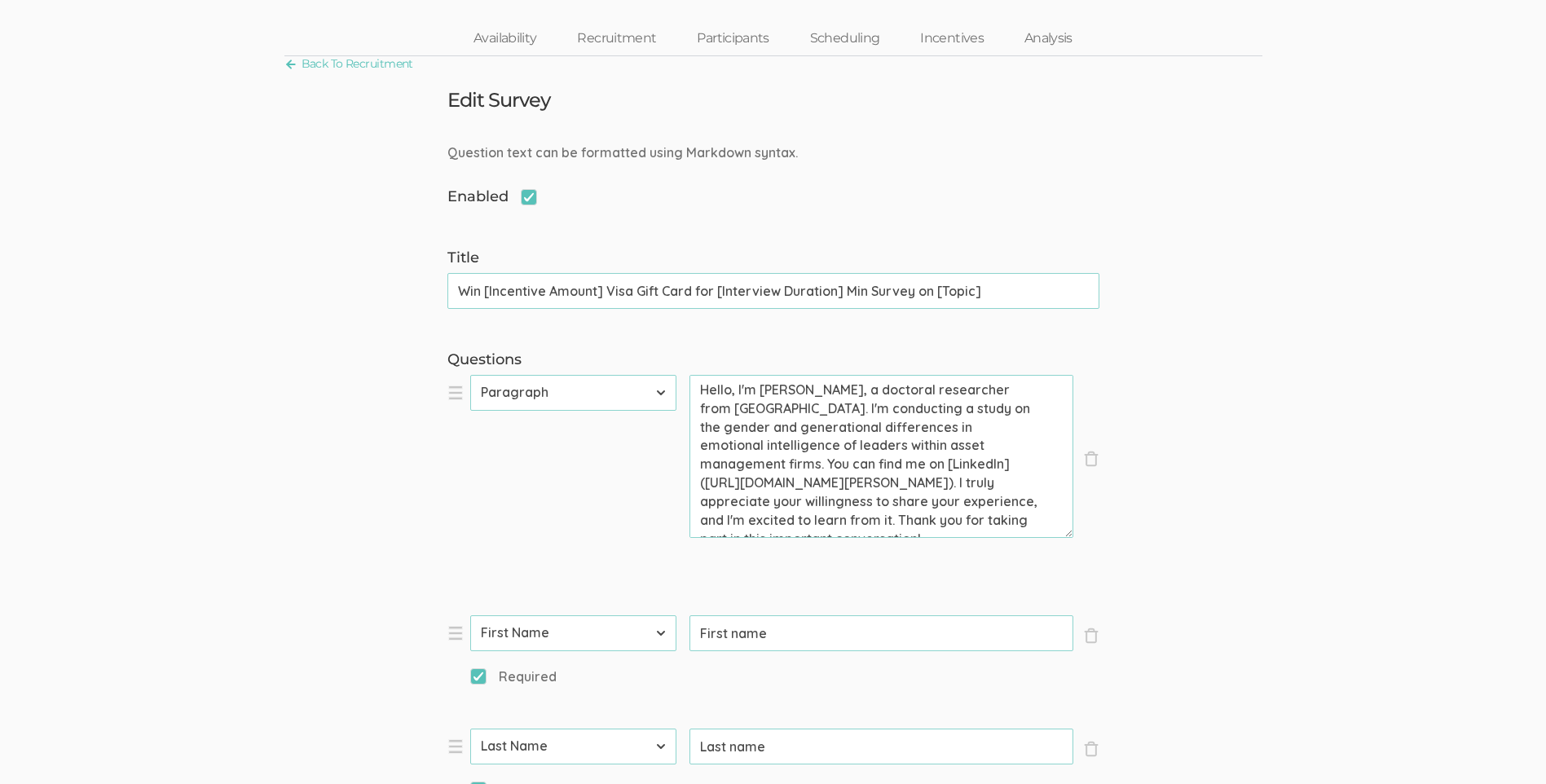 scroll, scrollTop: 137, scrollLeft: 0, axis: vertical 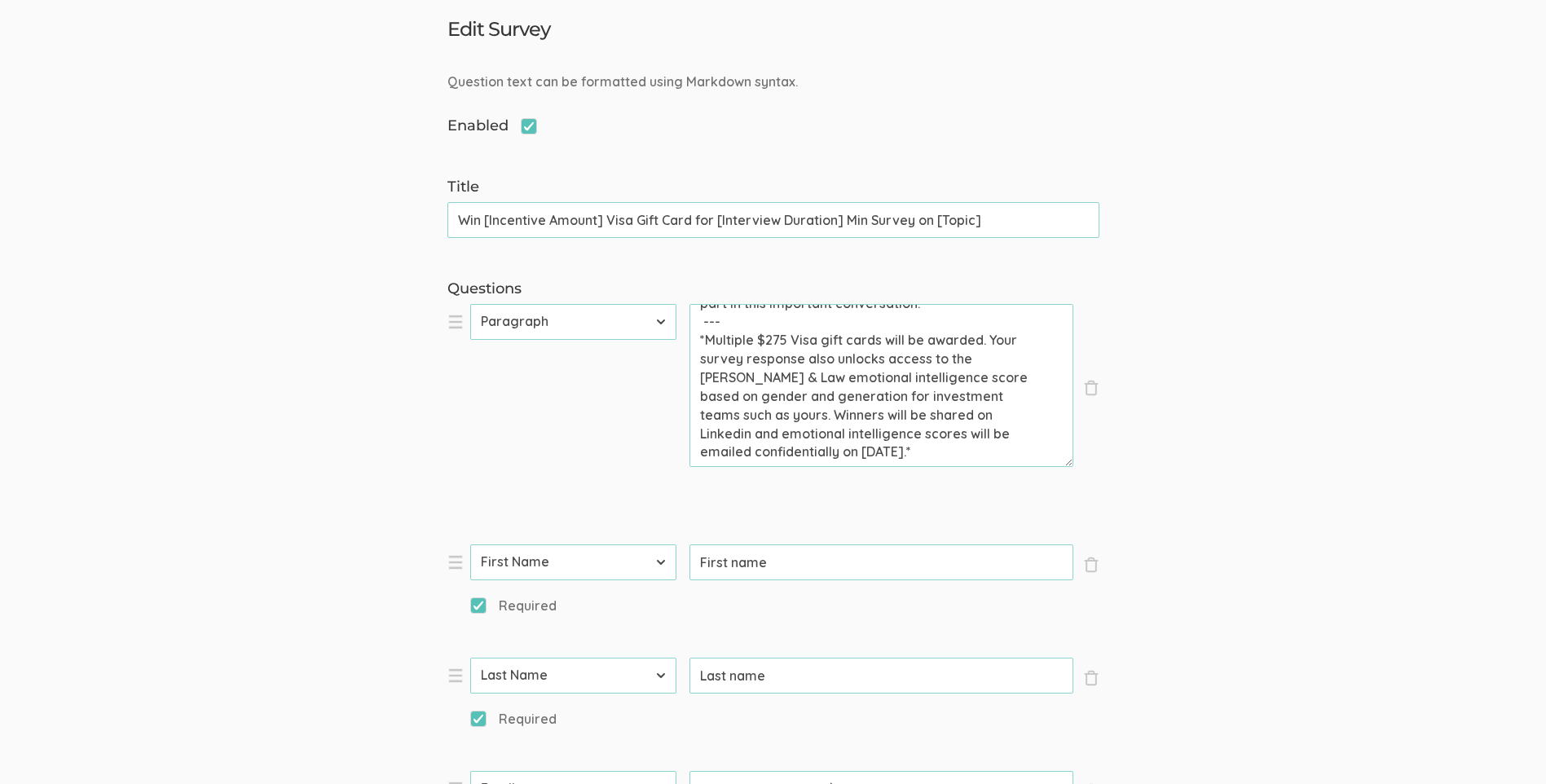 drag, startPoint x: 702, startPoint y: 340, endPoint x: 793, endPoint y: 457, distance: 148.22281 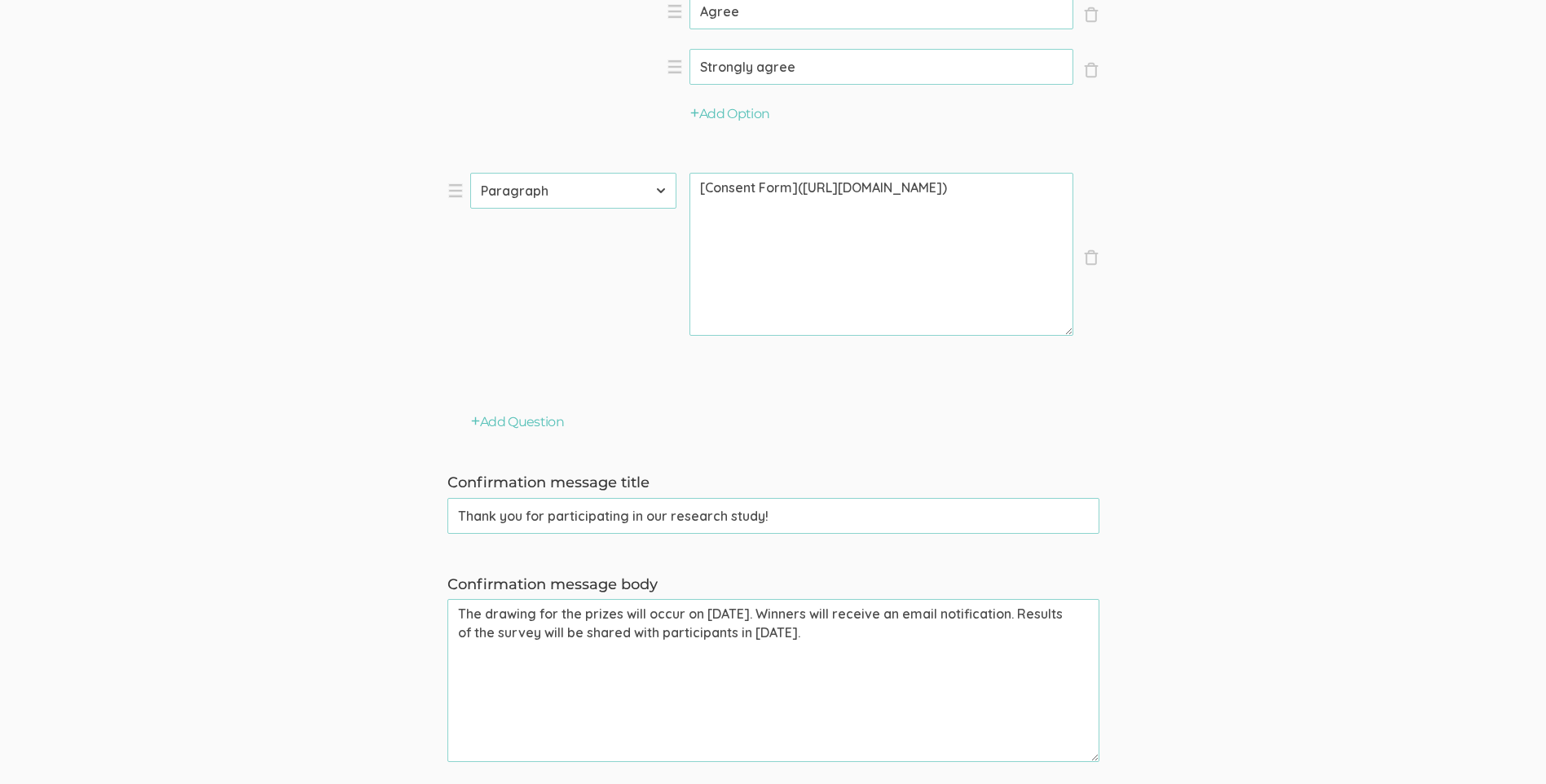 scroll, scrollTop: 10032, scrollLeft: 0, axis: vertical 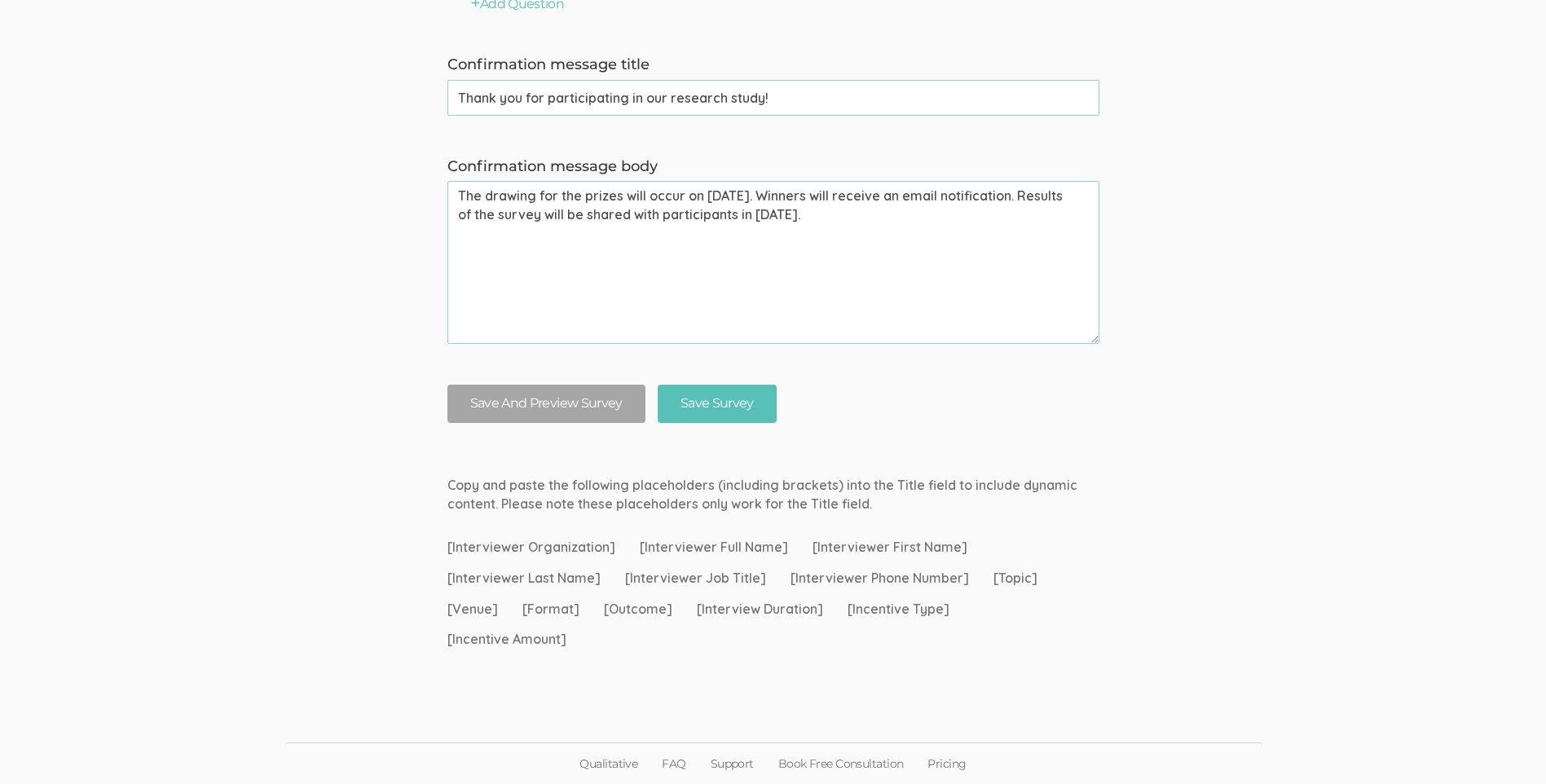 drag, startPoint x: 545, startPoint y: 258, endPoint x: 813, endPoint y: 224, distance: 270.14811 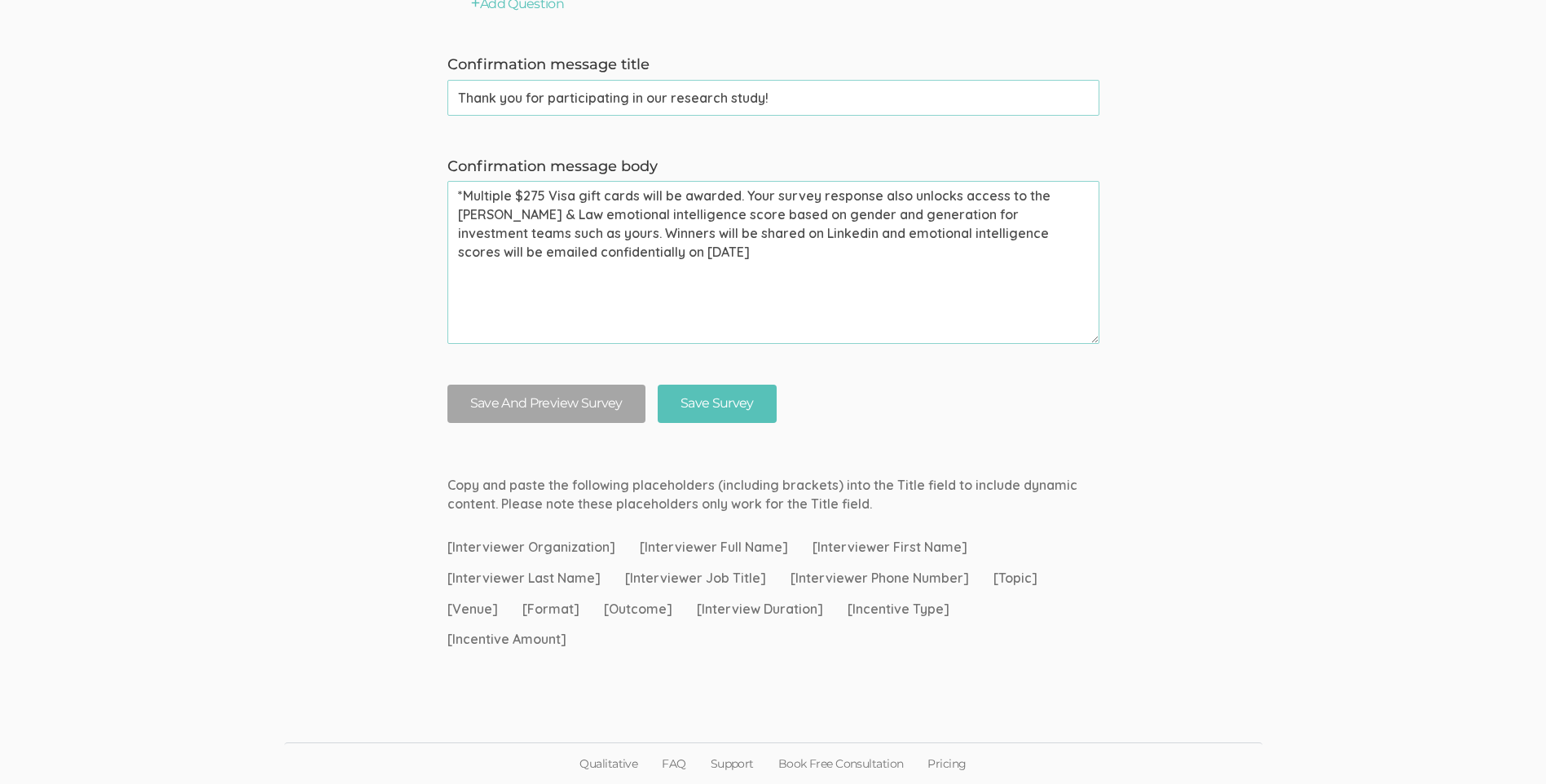 click on "*Multiple $275 Visa gift cards will be awarded. Your survey response also unlocks access to the Wong & Law emotional intelligence score based on gender and generation for investment teams such as yours. Winners will be shared on Linkedin and emotional intelligence scores will be emailed confidentially on August 31, 2025" at bounding box center [773, 262] 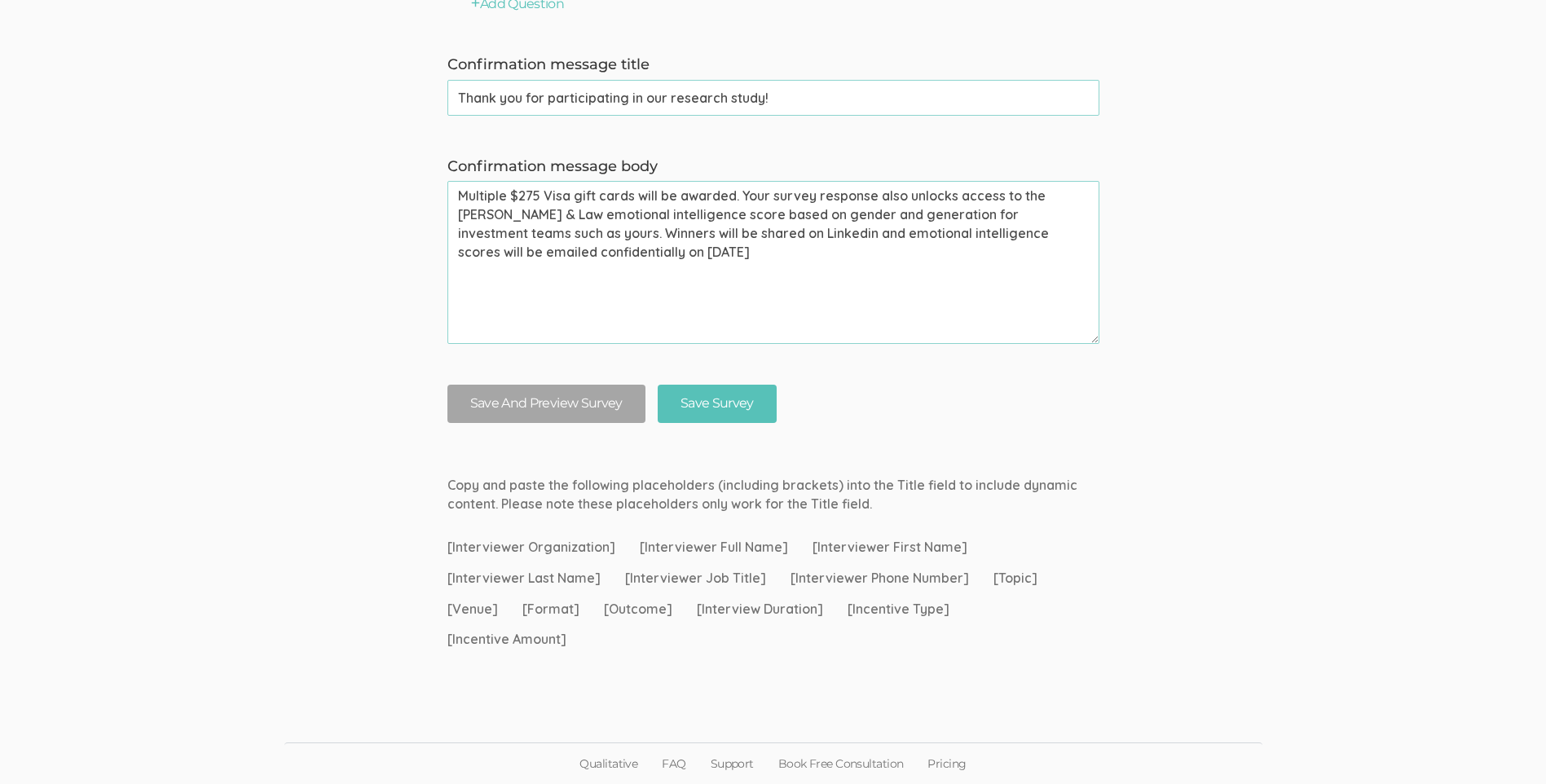 click on "Question text can be formatted using Markdown syntax.   Enabled Title   Win [Incentive Amount] Visa Gift Card for [Interview Duration] Min Survey on [Topic]   (success) Questions × Close Type First Name Last Name Email Phone Number LinkedIn Profile URL Country State Short Text Long Text Number Dropdown Checkbox Paragraph Prompt   × Close Type First Name Last Name Email Phone Number LinkedIn Profile URL Country State Short Text Long Text Number Dropdown Checkbox Paragraph Prompt   First name   (success)   Required × Close Type First Name Last Name Email Phone Number LinkedIn Profile URL Country State Short Text Long Text Number Dropdown Checkbox Paragraph Prompt   Last name   (success)   Required × Close Type First Name Last Name Email Phone Number LinkedIn Profile URL Country State Short Text Long Text Number Dropdown Checkbox Paragraph Prompt   Email (for receiving $275 gift card and emotional intelligence scores)   (success)   Required × Close Type First Name Last Name Email Phone Number Country State" at bounding box center (773, -4694) 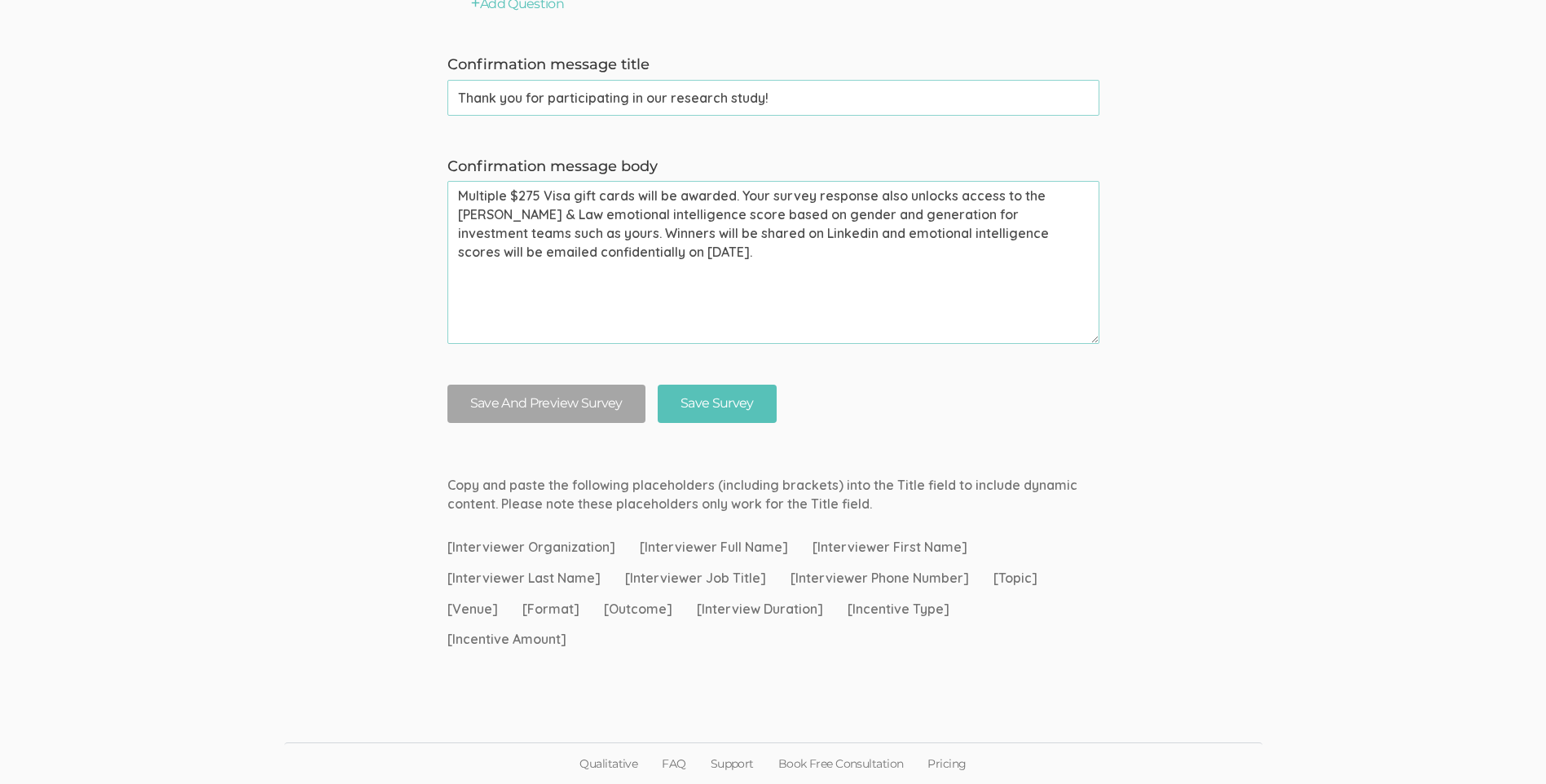 type on "Multiple $275 Visa gift cards will be awarded. Your survey response also unlocks access to the [PERSON_NAME] & Law emotional intelligence score based on gender and generation for investment teams such as yours. Winners will be shared on Linkedin and emotional intelligence scores will be emailed confidentially on [DATE]." 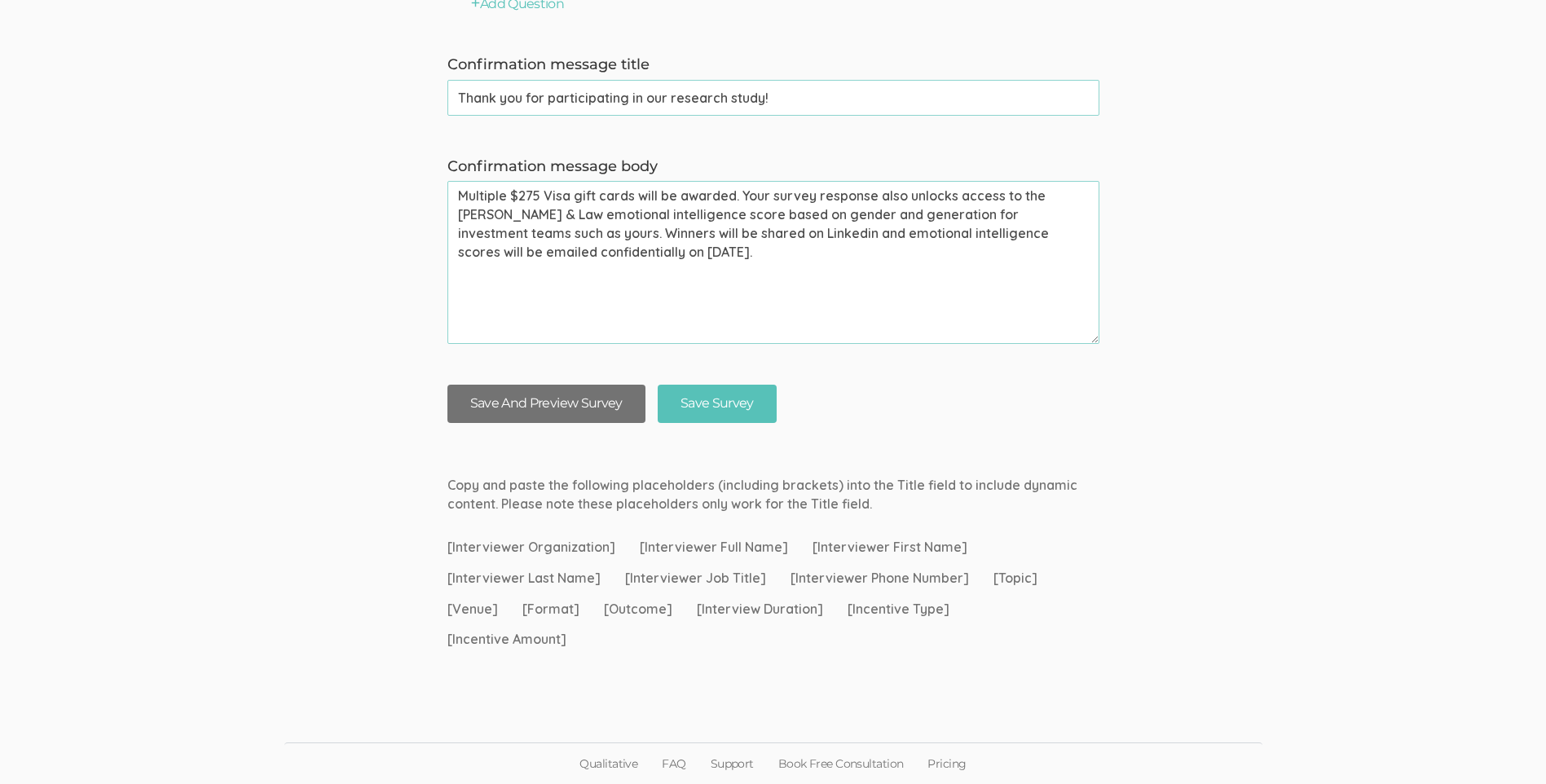 click on "Save And Preview Survey" at bounding box center [546, 403] 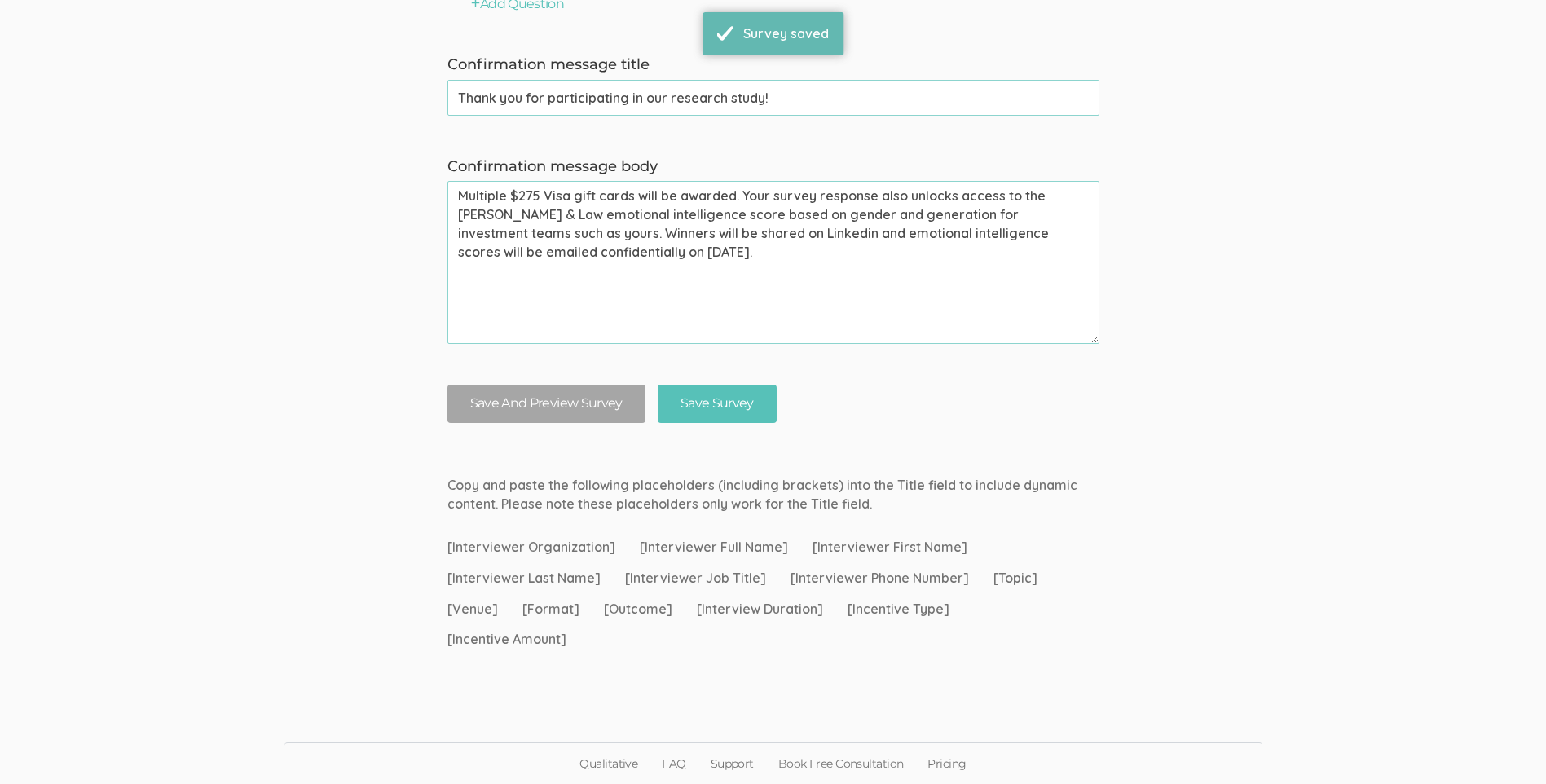 scroll, scrollTop: 0, scrollLeft: 0, axis: both 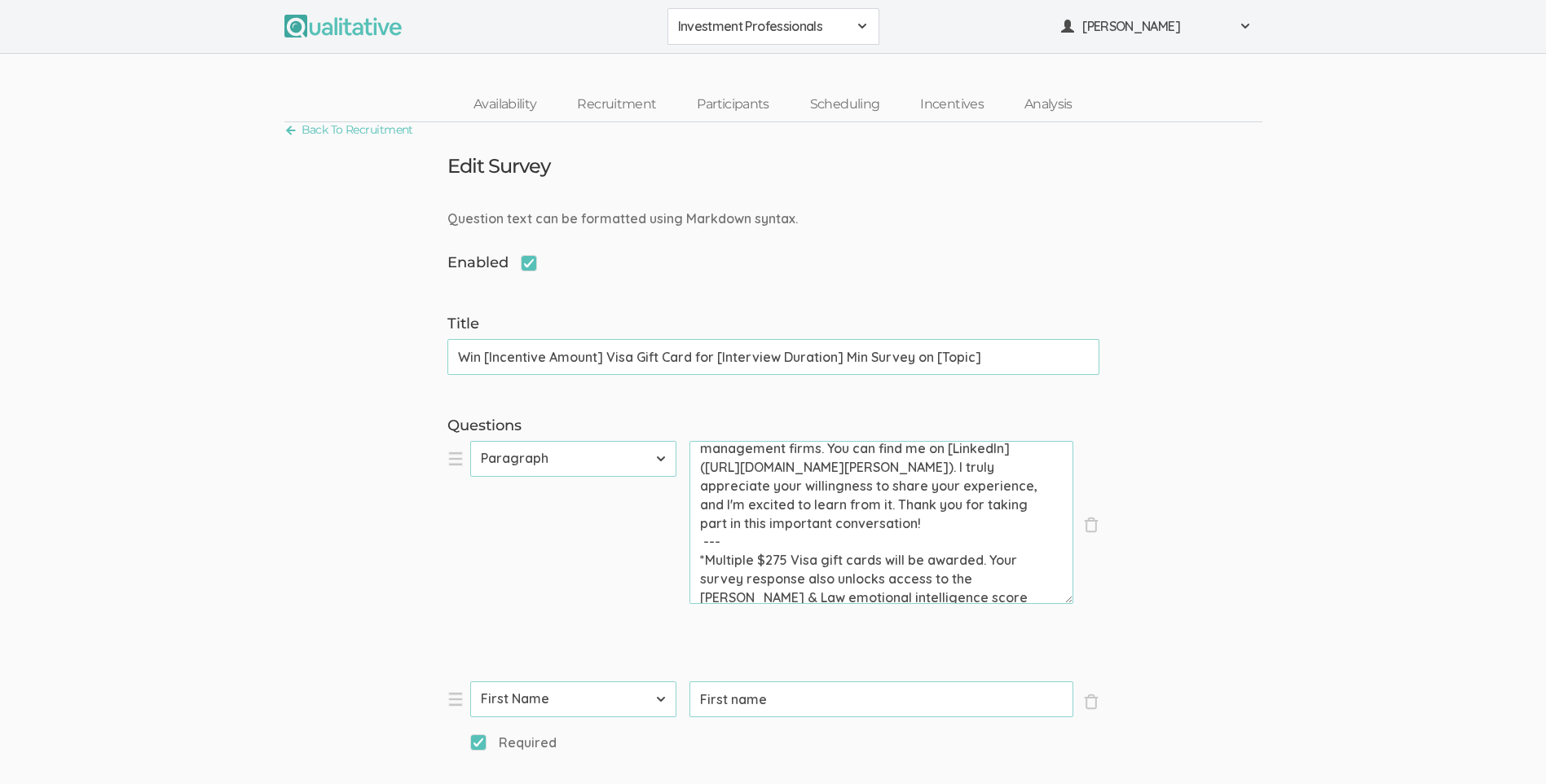 drag, startPoint x: 778, startPoint y: 541, endPoint x: 685, endPoint y: 541, distance: 93 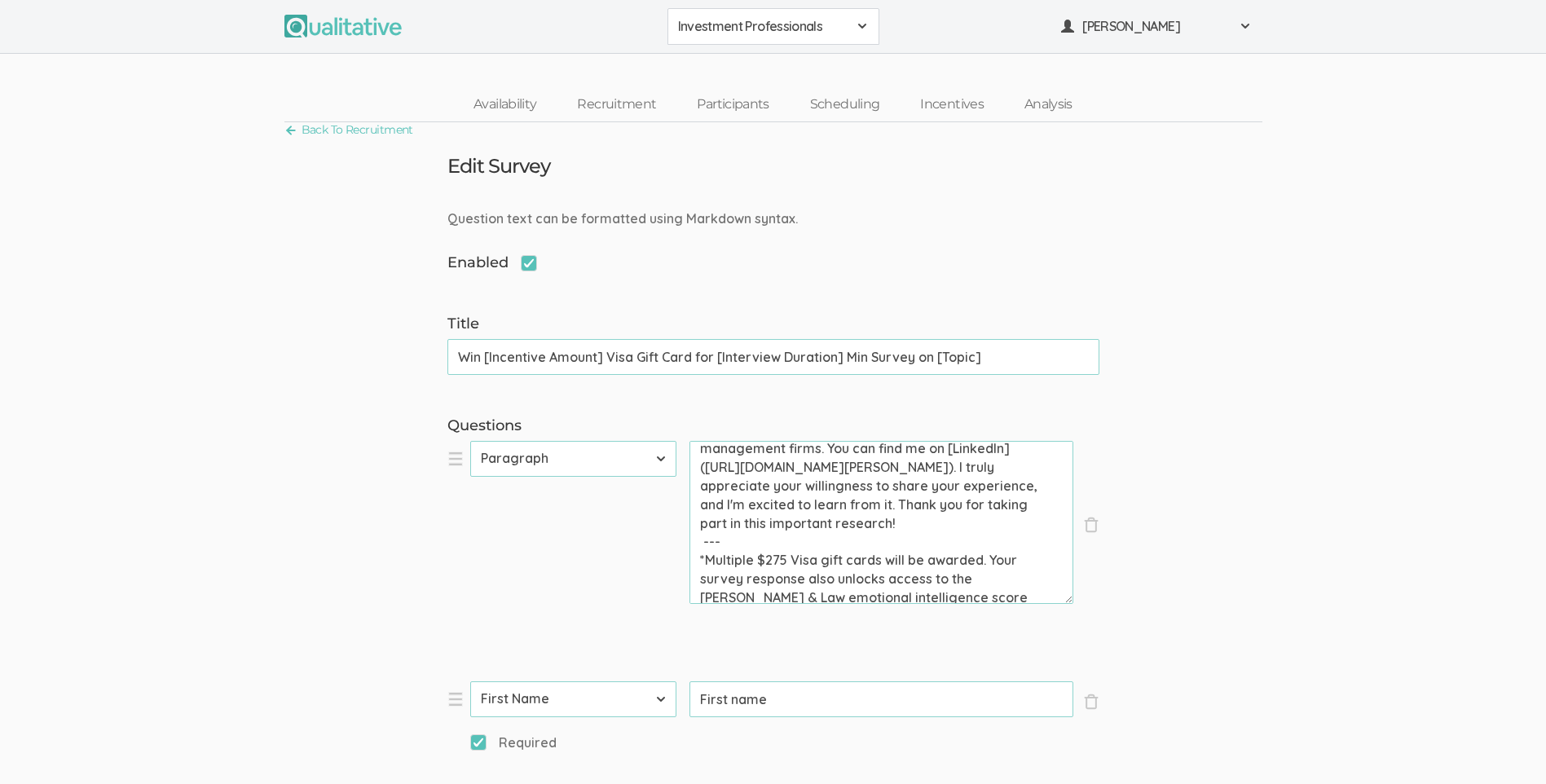 type on "Hello, I'm Vanessa Gower, a doctoral researcher from Liberty University. I'm conducting a study on the gender and generational differences in emotional intelligence of leaders within asset management firms. You can find me on [LinkedIn](https://www.linkedin.com/in/vanessa-gower-4871a8239/). I truly appreciate your willingness to share your experience, and I'm excited to learn from it. Thank you for taking part in this important research!
---
*Multiple $275 Visa gift cards will be awarded. Your survey response also unlocks access to the Wong & Law emotional intelligence score based on gender and generation for investment teams such as yours. Winners will be shared on Linkedin and emotional intelligence scores will be emailed confidentially on August 31, 2025.*" 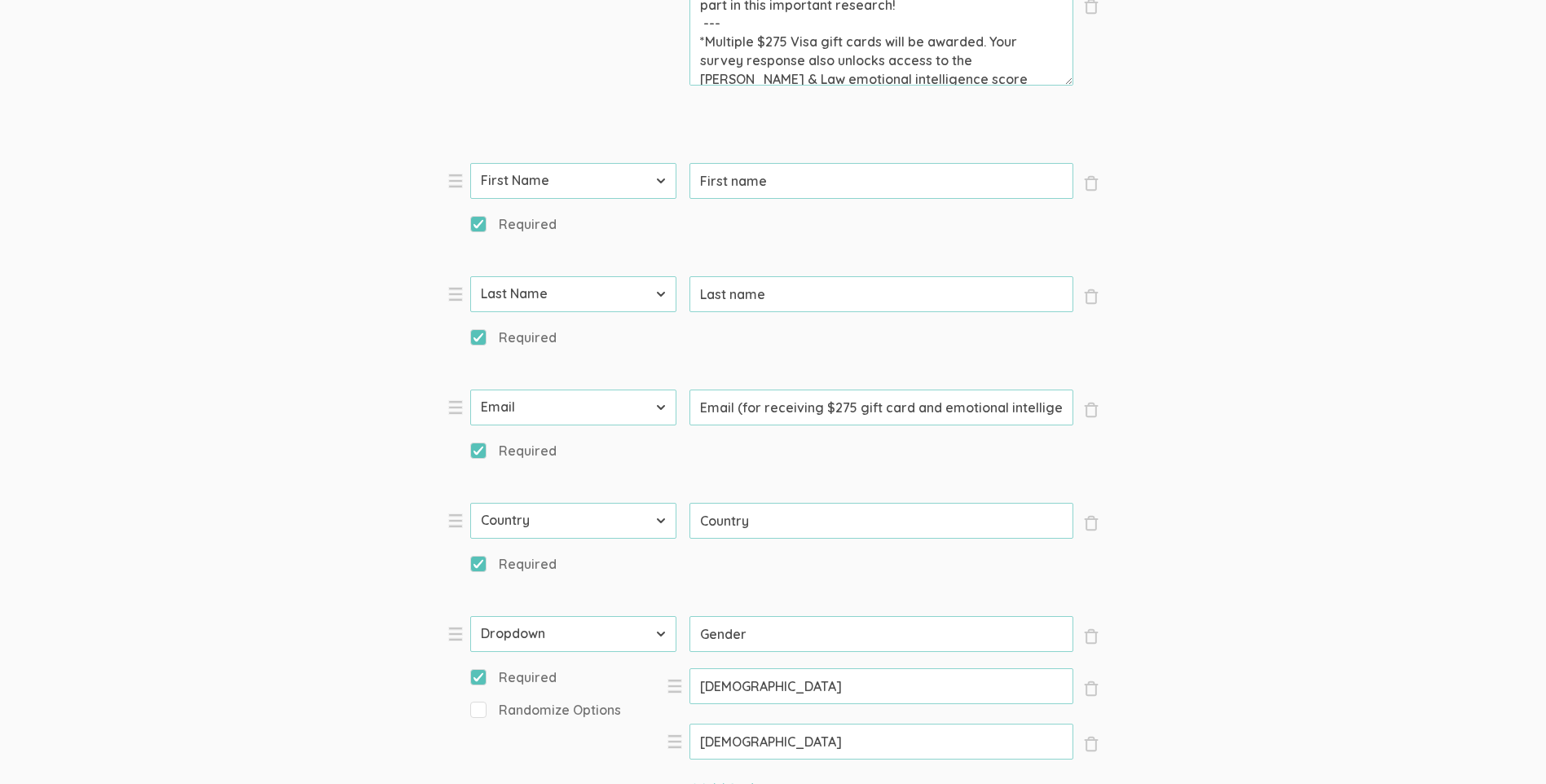 scroll, scrollTop: 570, scrollLeft: 0, axis: vertical 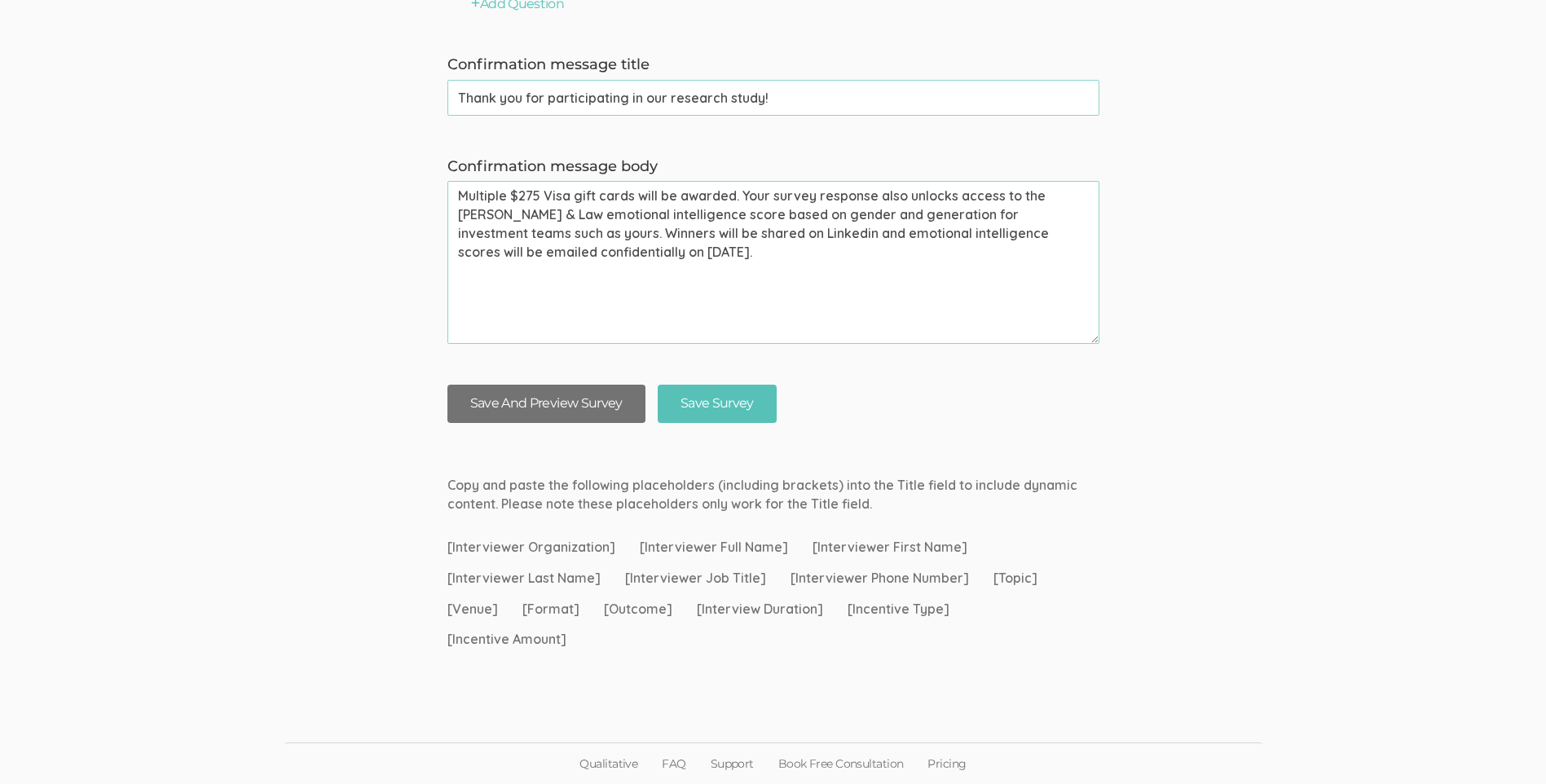 click on "Save And Preview Survey" at bounding box center [546, 403] 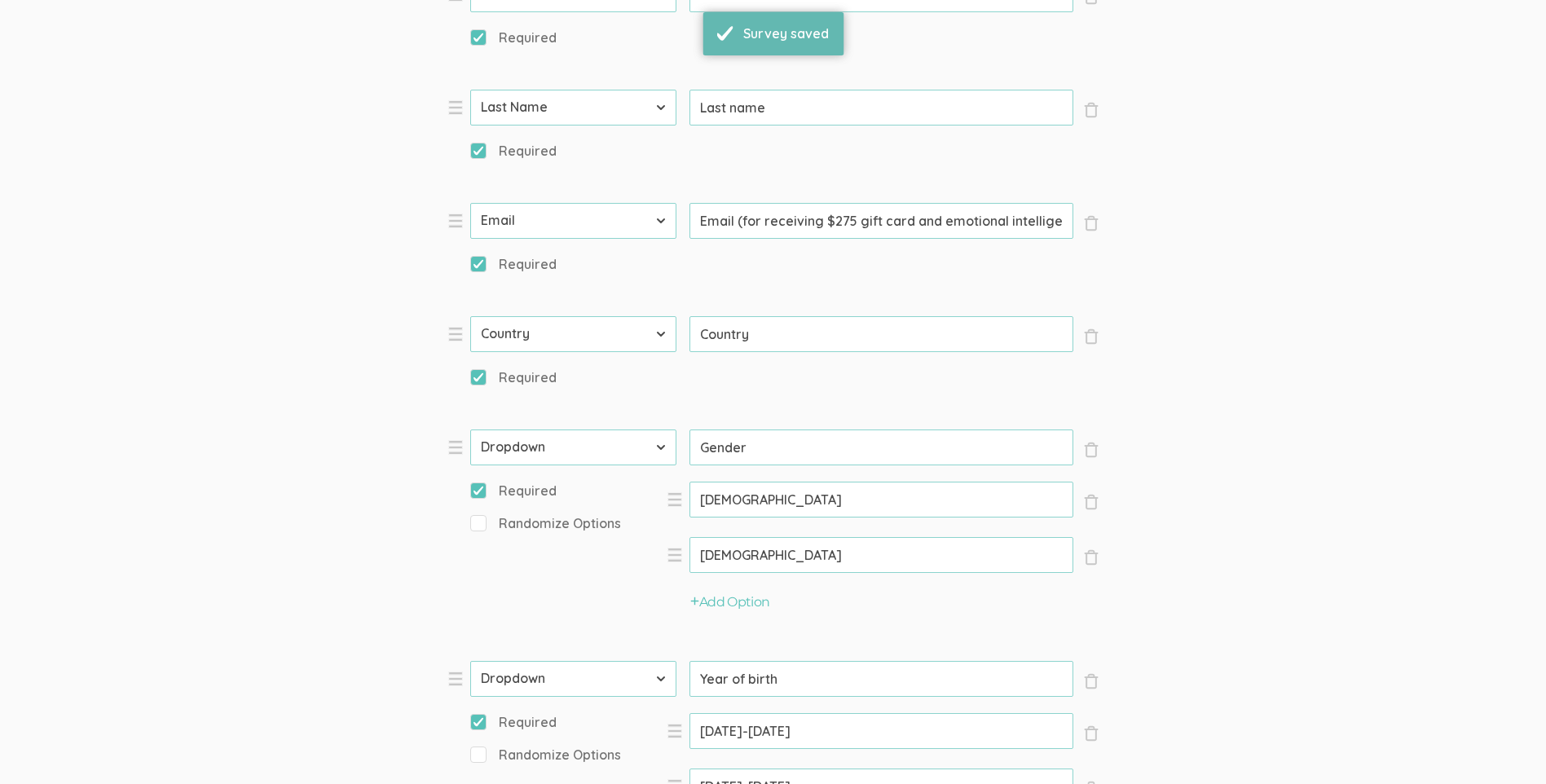 scroll, scrollTop: 733, scrollLeft: 0, axis: vertical 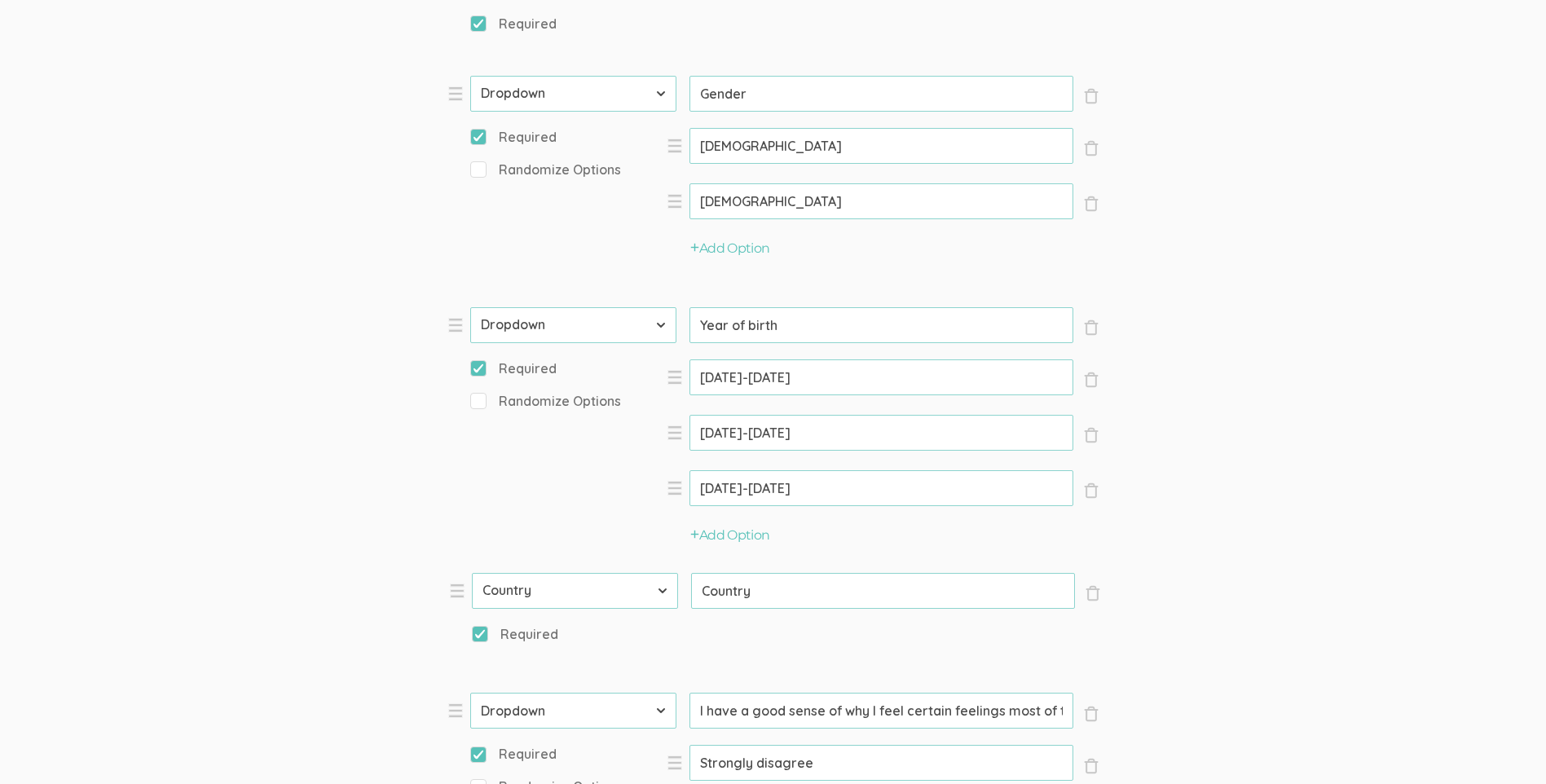 drag, startPoint x: 451, startPoint y: 306, endPoint x: 453, endPoint y: 591, distance: 285.007 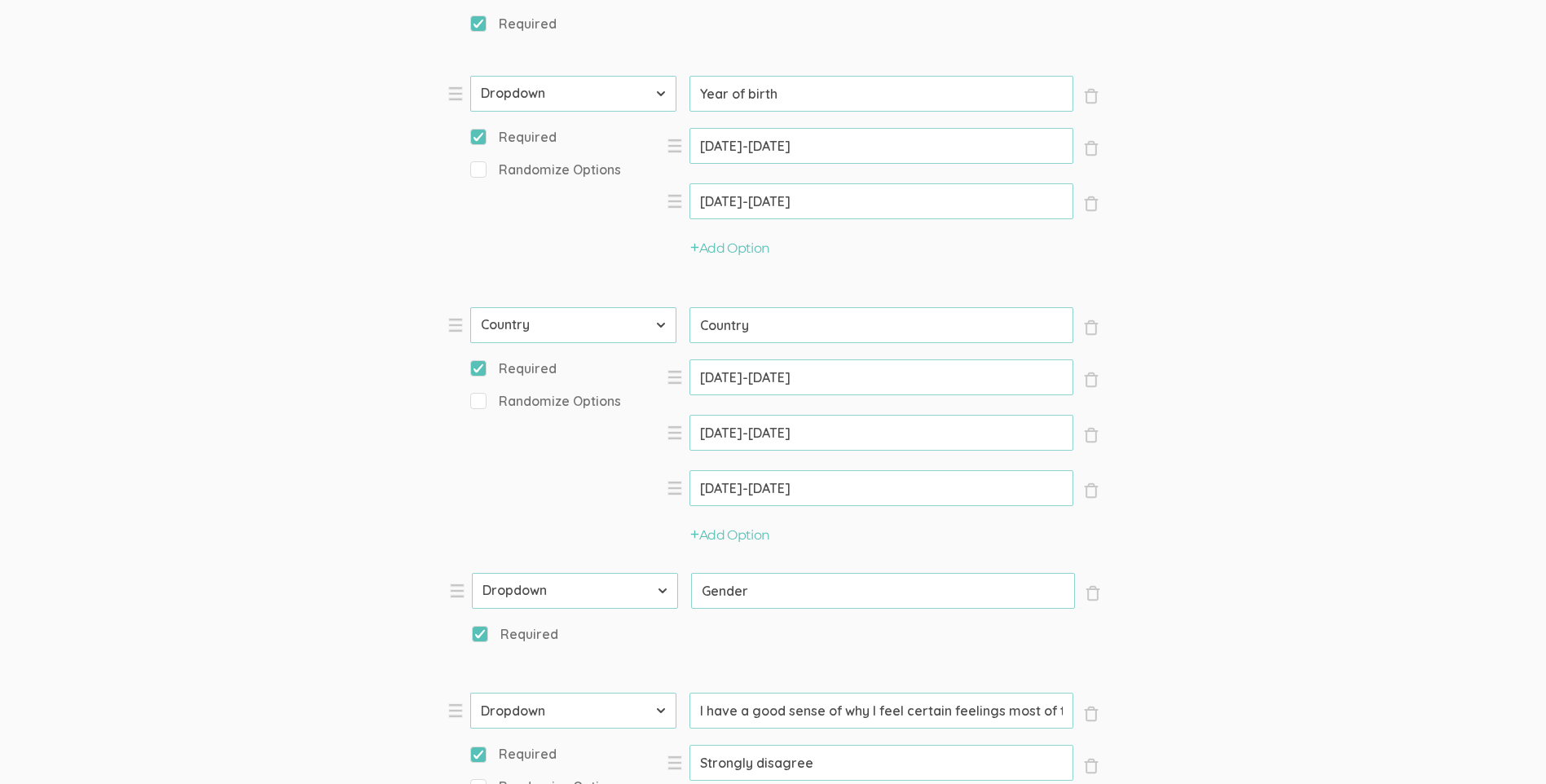 select on "10" 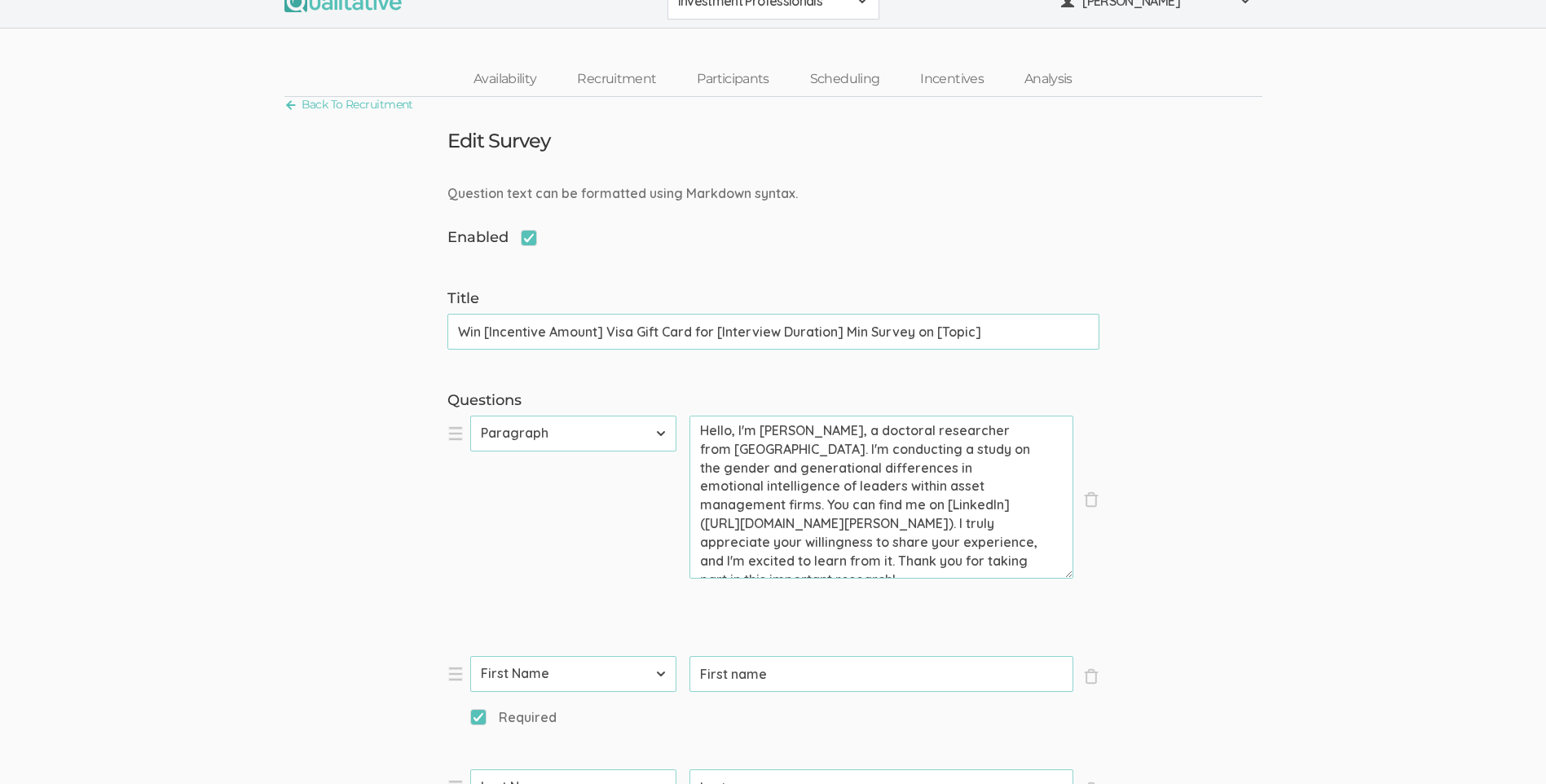 scroll, scrollTop: 0, scrollLeft: 0, axis: both 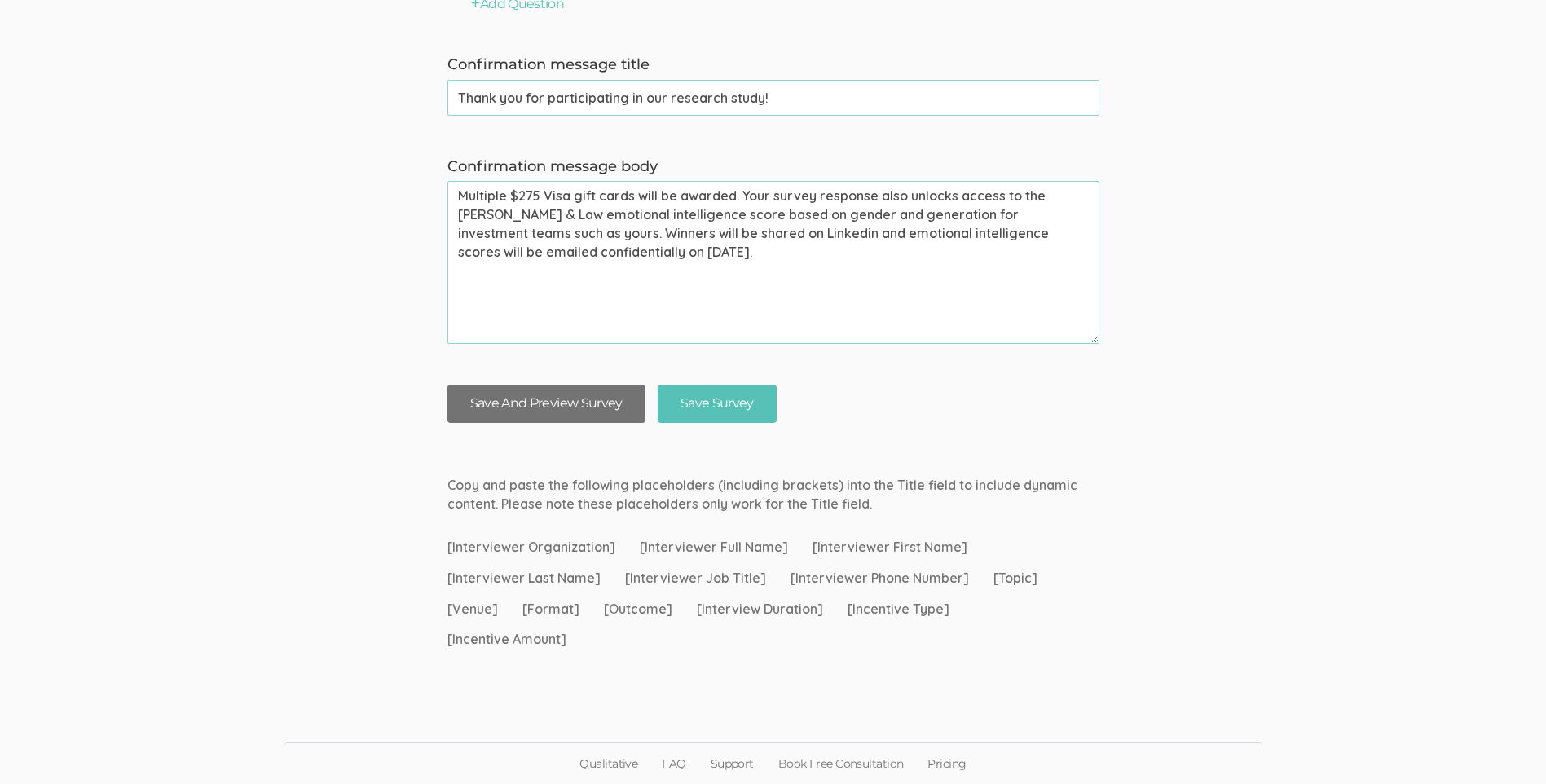 click on "Save And Preview Survey" at bounding box center [546, 403] 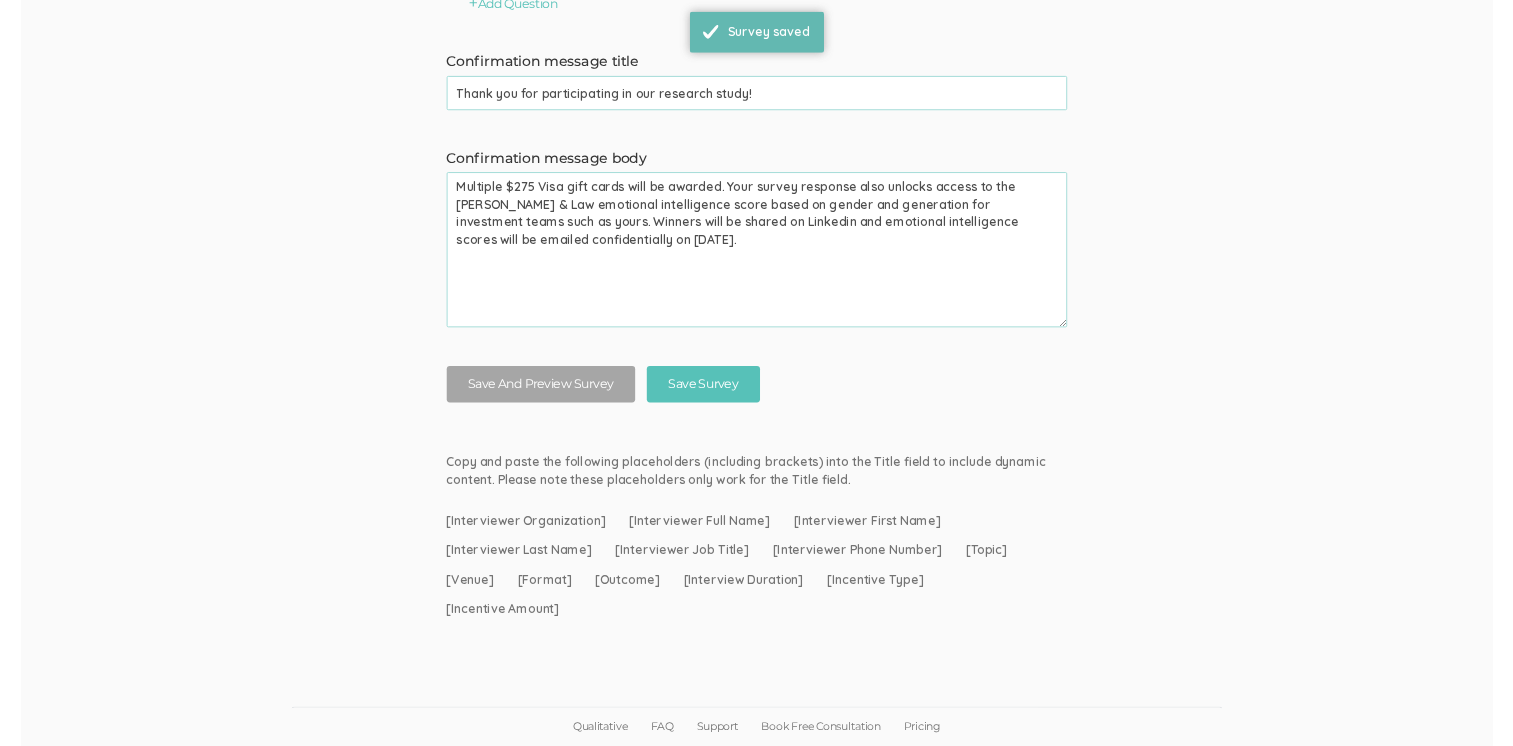 scroll, scrollTop: 0, scrollLeft: 0, axis: both 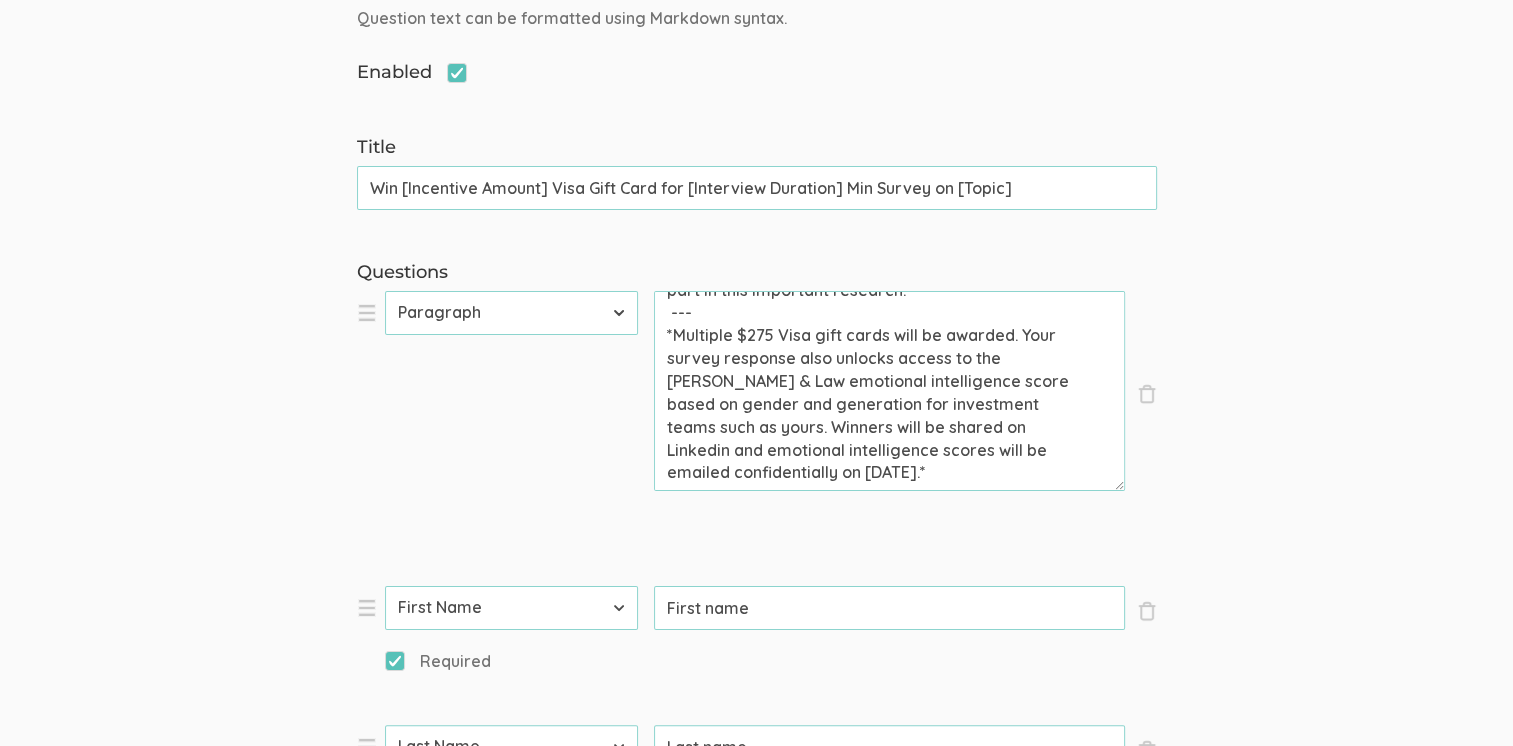 drag, startPoint x: 891, startPoint y: 358, endPoint x: 951, endPoint y: 409, distance: 78.74643 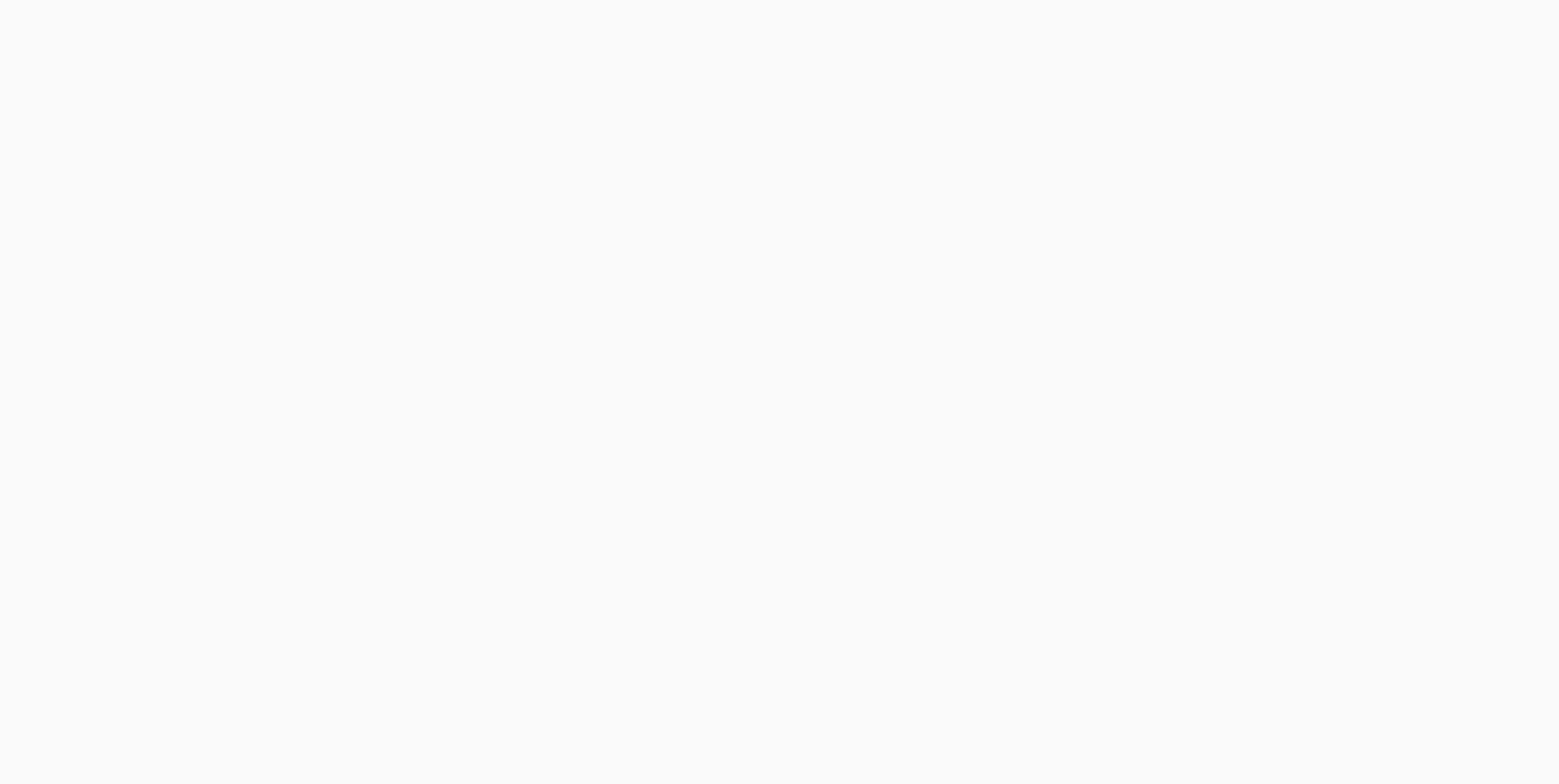 scroll, scrollTop: 0, scrollLeft: 0, axis: both 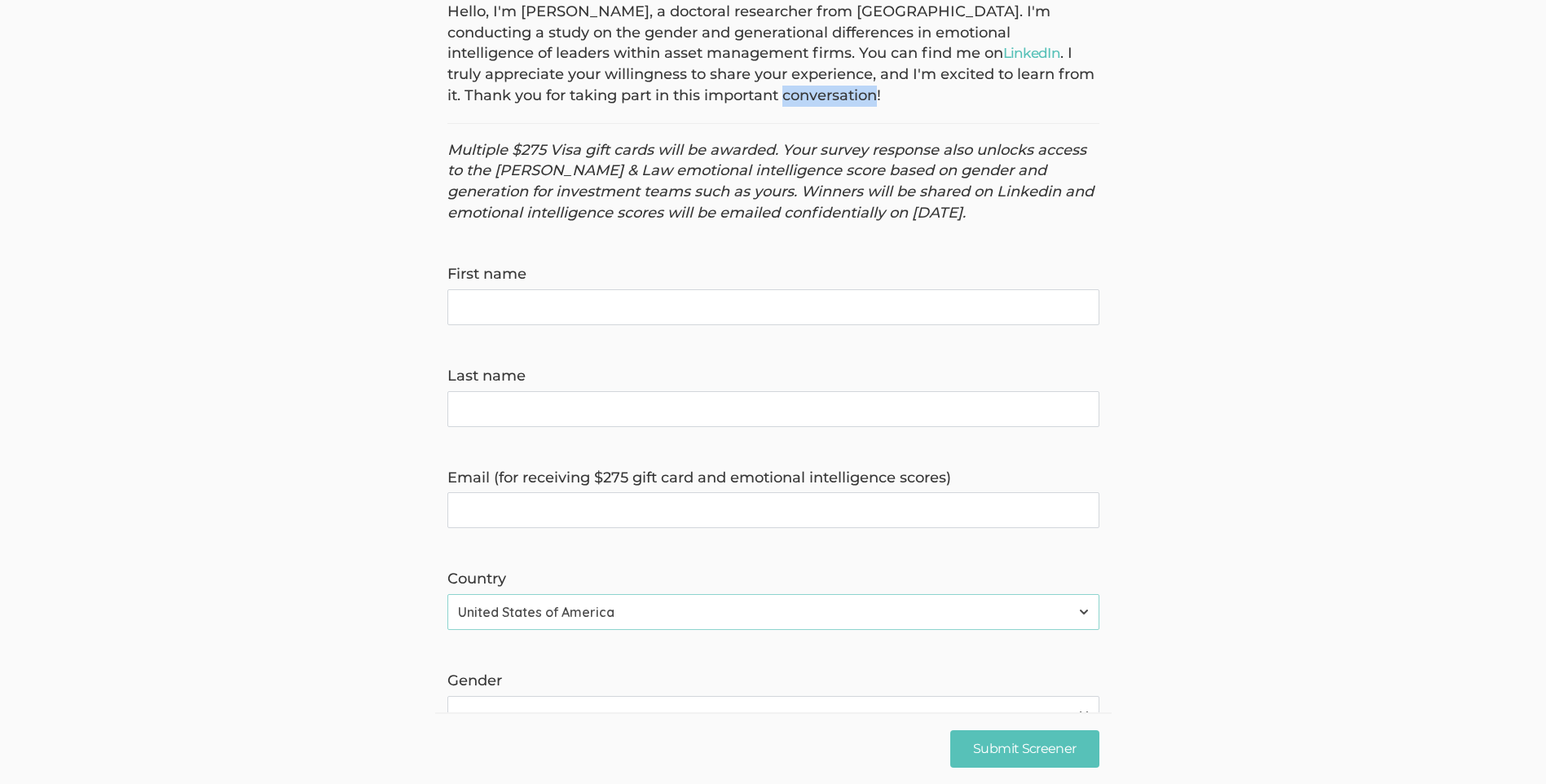 drag, startPoint x: 757, startPoint y: 95, endPoint x: 665, endPoint y: 98, distance: 92.0489 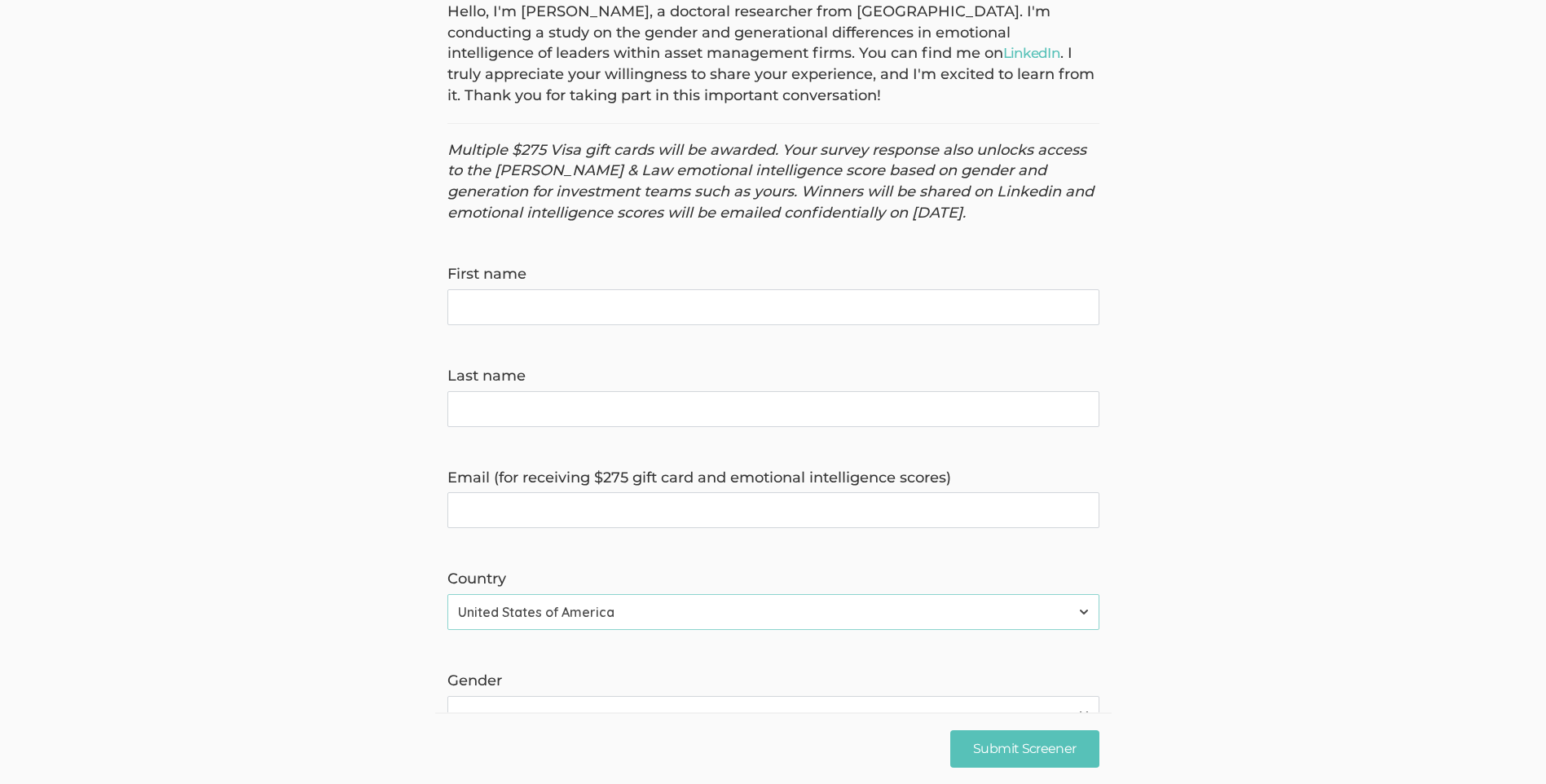 click on "Hello, I'm [PERSON_NAME], a doctoral researcher from [GEOGRAPHIC_DATA]. I'm conducting a study on the gender and generational differences in emotional intelligence of leaders within asset management firms. You can find me on  LinkedIn . I truly appreciate your willingness to share your experience, and I'm excited to learn from it. Thank you for taking part in this important conversation!
Multiple $275 Visa gift cards will be awarded. Your survey response also unlocks access to the [PERSON_NAME] & Law emotional intelligence score based on gender and generation for investment teams such as yours. Winners will be shared on Linkedin and emotional intelligence scores will be emailed confidentially on [DATE]. First name     Last name     Email (for receiving $275 gift card and emotional intelligence scores)     Country [GEOGRAPHIC_DATA] [GEOGRAPHIC_DATA] [GEOGRAPHIC_DATA] [GEOGRAPHIC_DATA] [US_STATE] [GEOGRAPHIC_DATA] [GEOGRAPHIC_DATA] [GEOGRAPHIC_DATA] [GEOGRAPHIC_DATA] [GEOGRAPHIC_DATA] [GEOGRAPHIC_DATA] [GEOGRAPHIC_DATA] [GEOGRAPHIC_DATA] [GEOGRAPHIC_DATA] [GEOGRAPHIC_DATA] [GEOGRAPHIC_DATA] [GEOGRAPHIC_DATA] [GEOGRAPHIC_DATA] [GEOGRAPHIC_DATA]" at bounding box center [773, 1262] 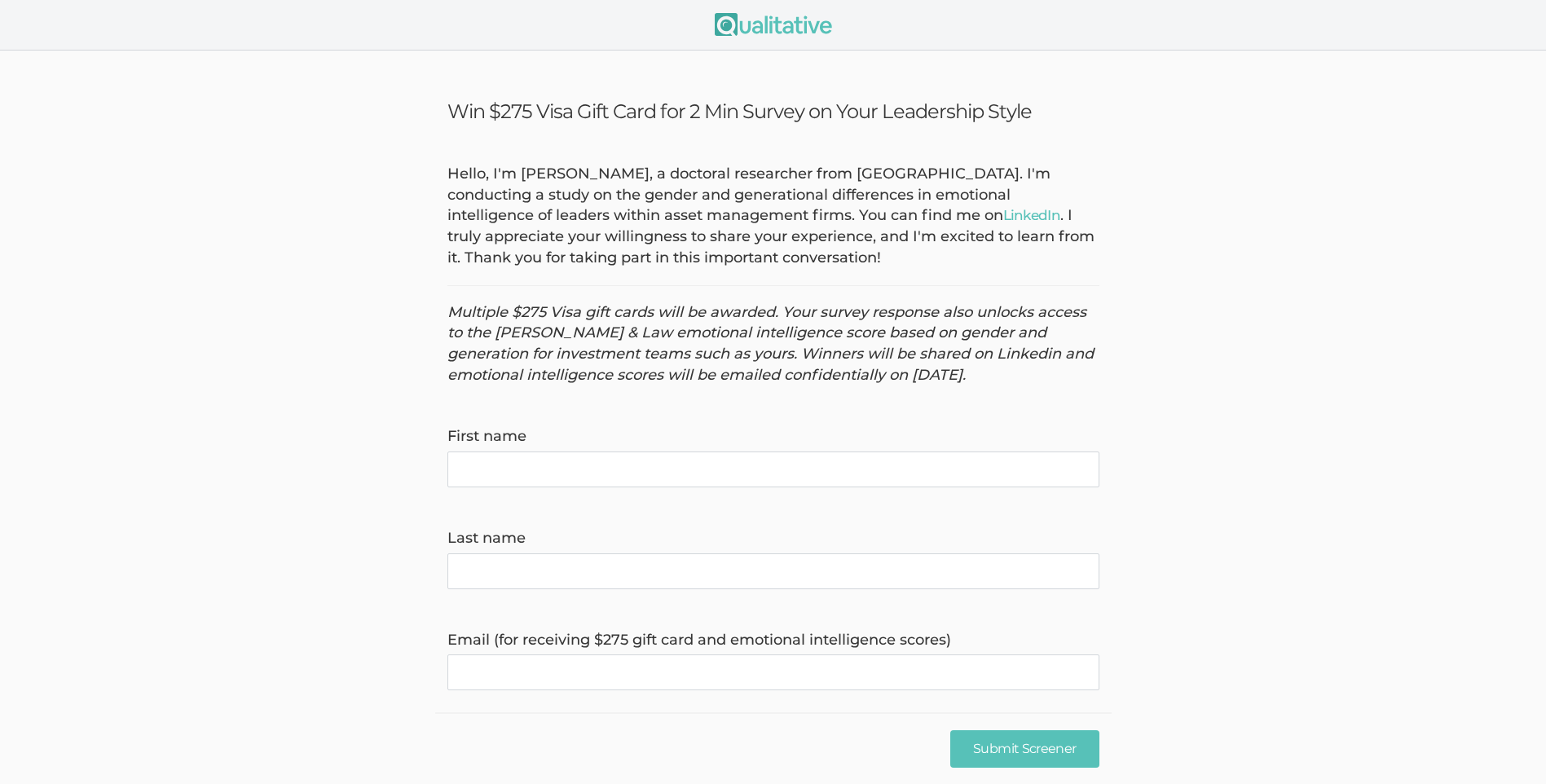 scroll, scrollTop: 0, scrollLeft: 0, axis: both 